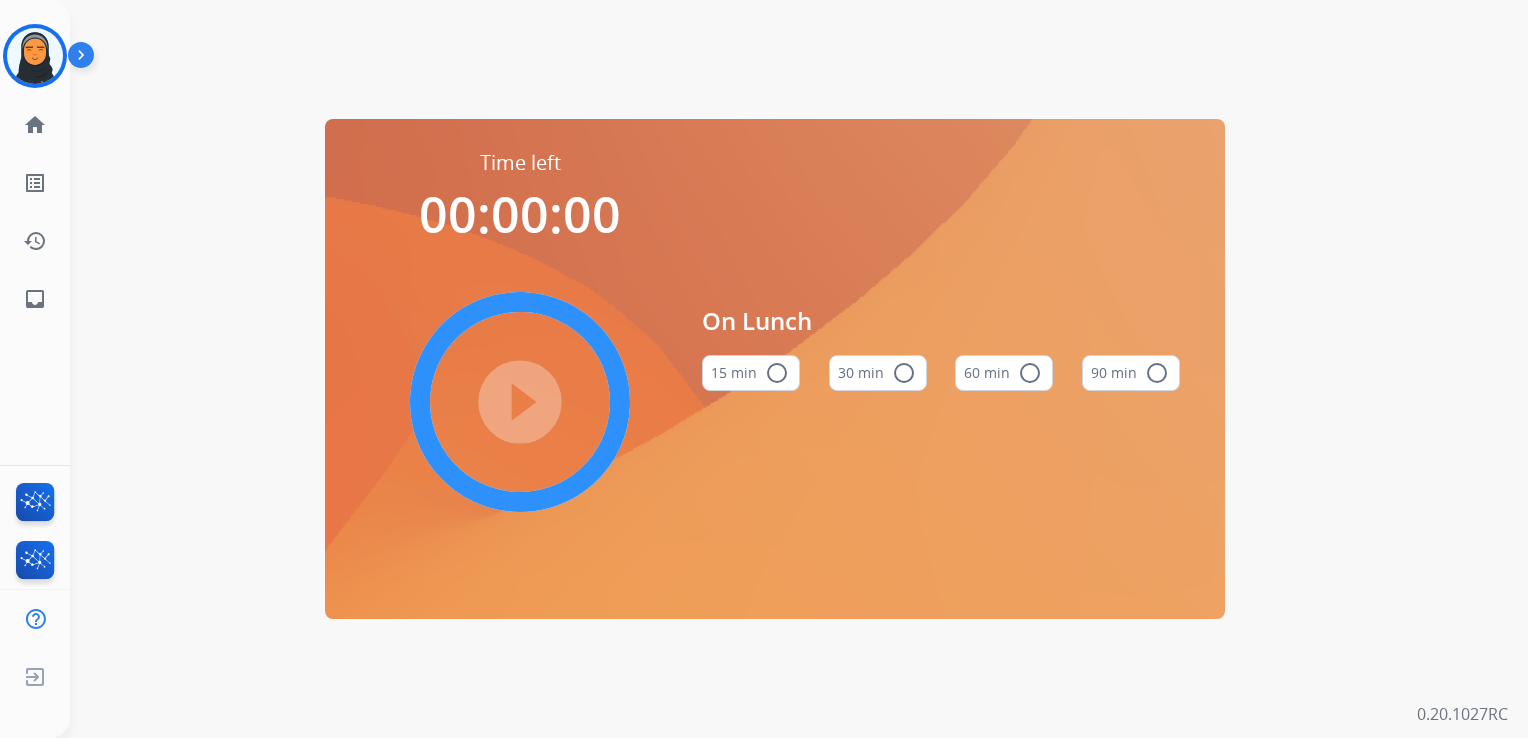 scroll, scrollTop: 0, scrollLeft: 0, axis: both 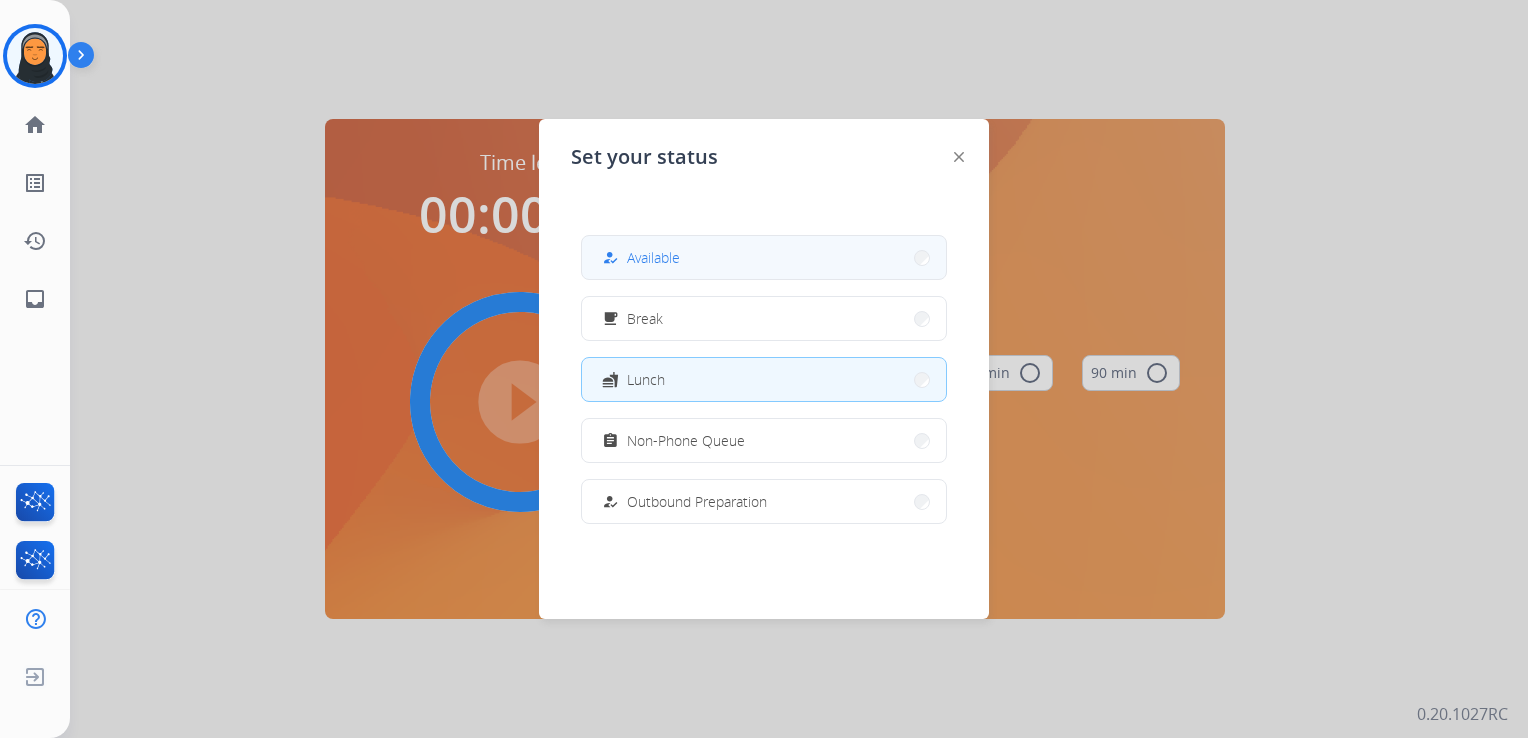 click on "how_to_reg Available" at bounding box center [764, 257] 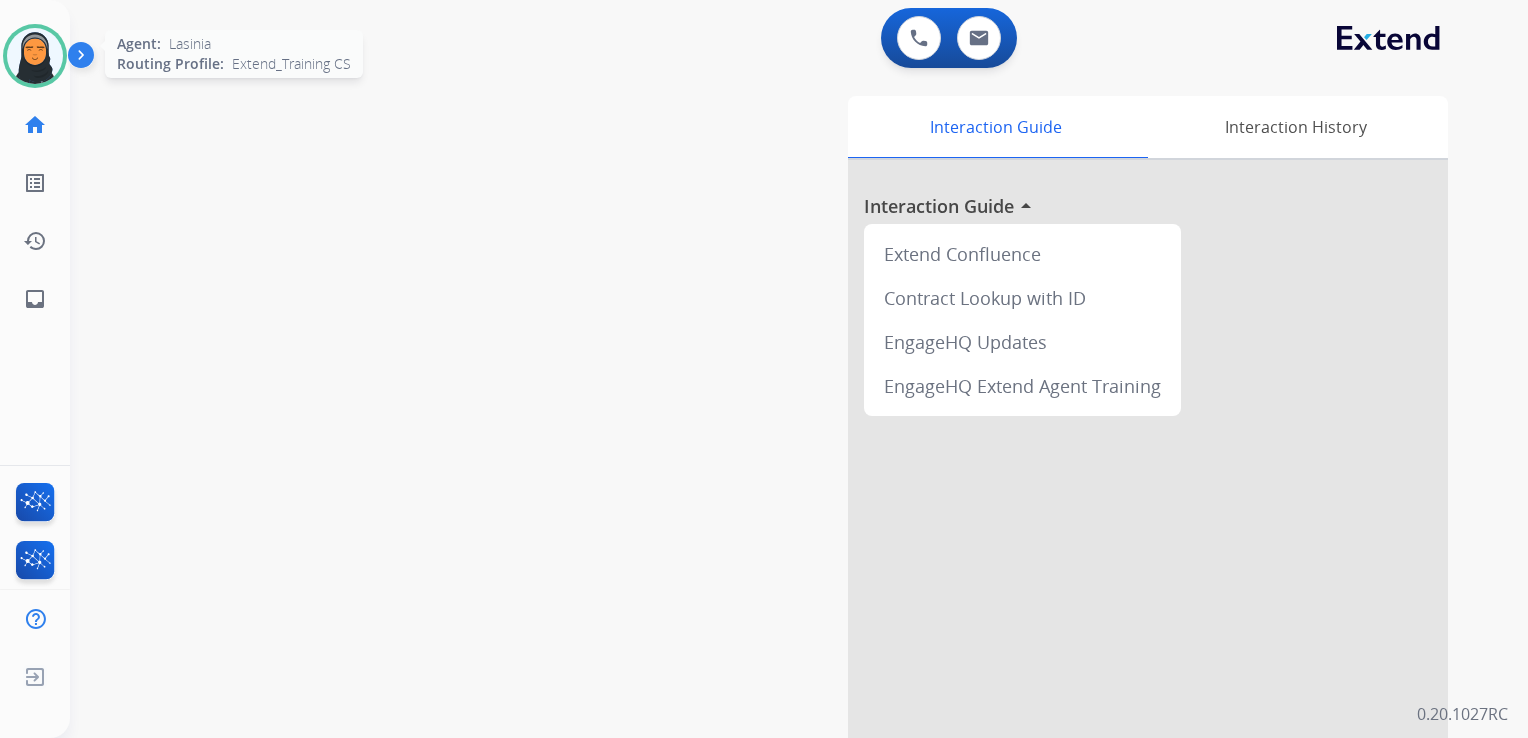 click at bounding box center (35, 56) 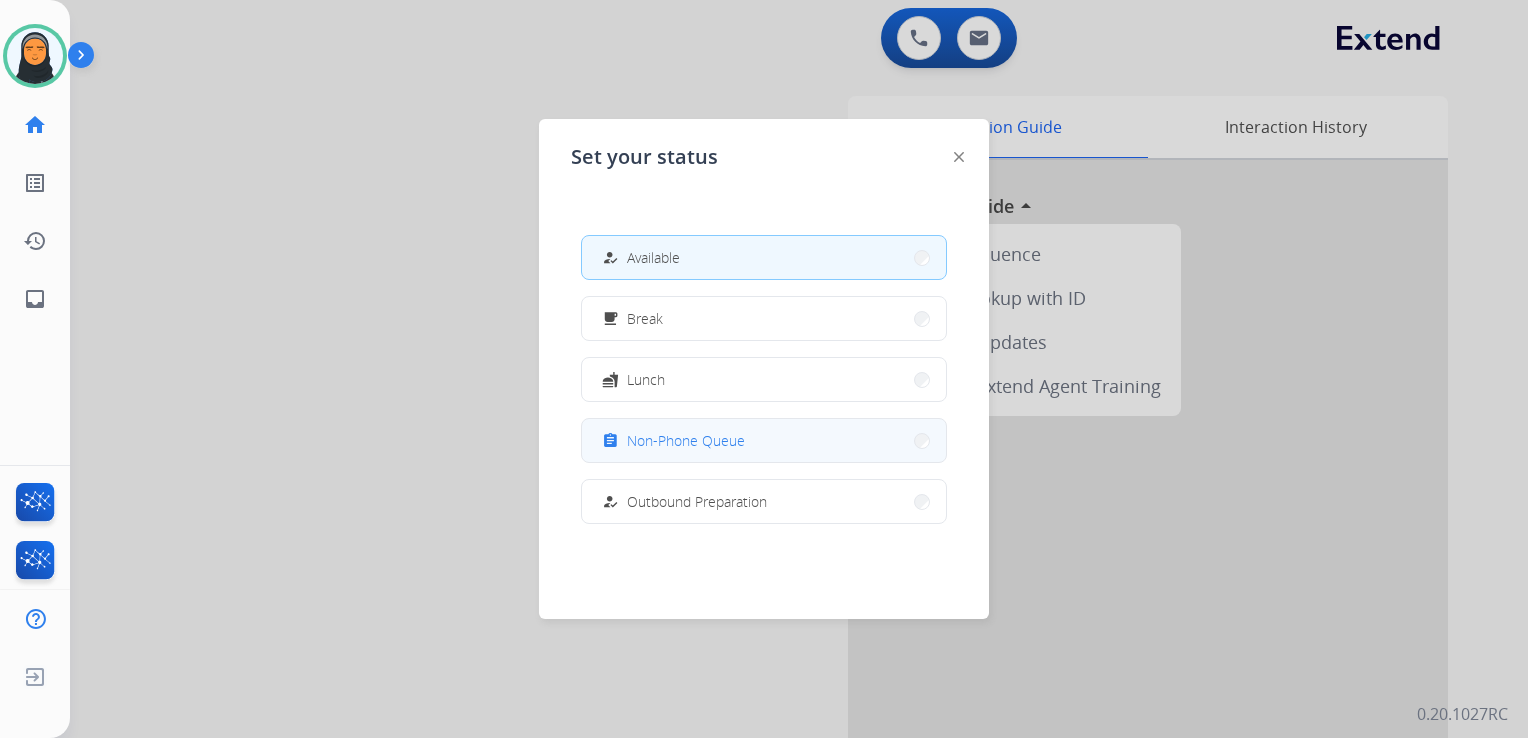 click on "Non-Phone Queue" at bounding box center (686, 440) 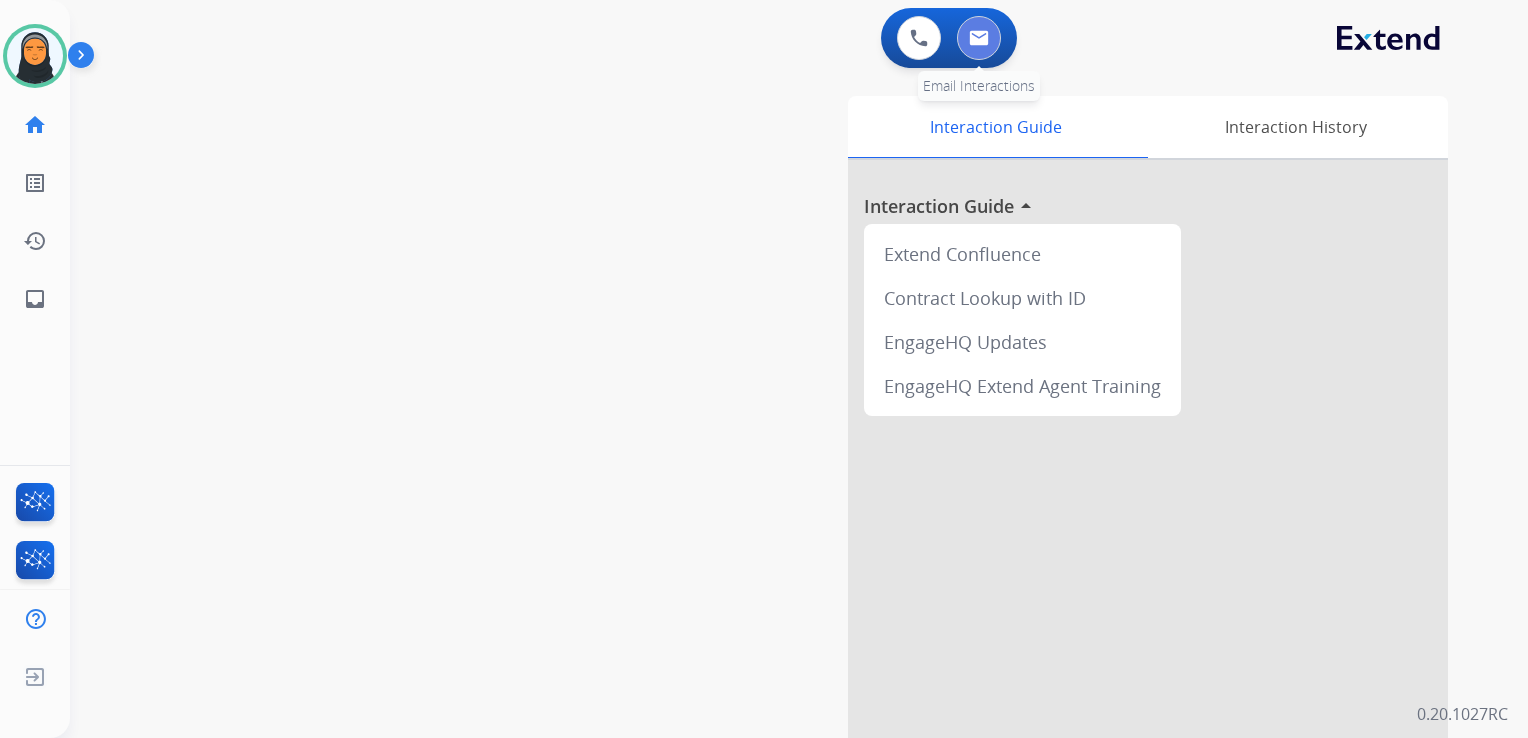 click at bounding box center [979, 38] 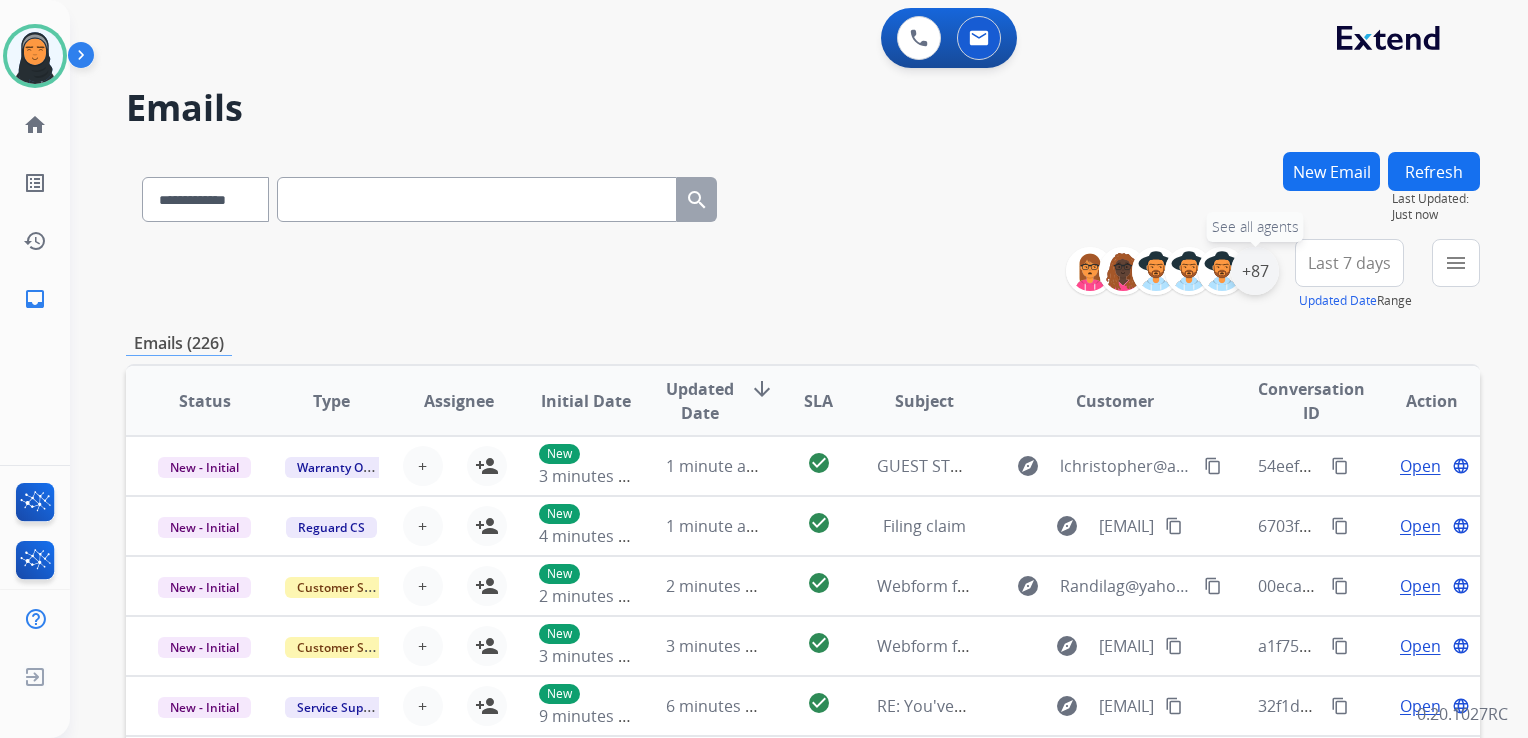 click on "+87" at bounding box center (1255, 271) 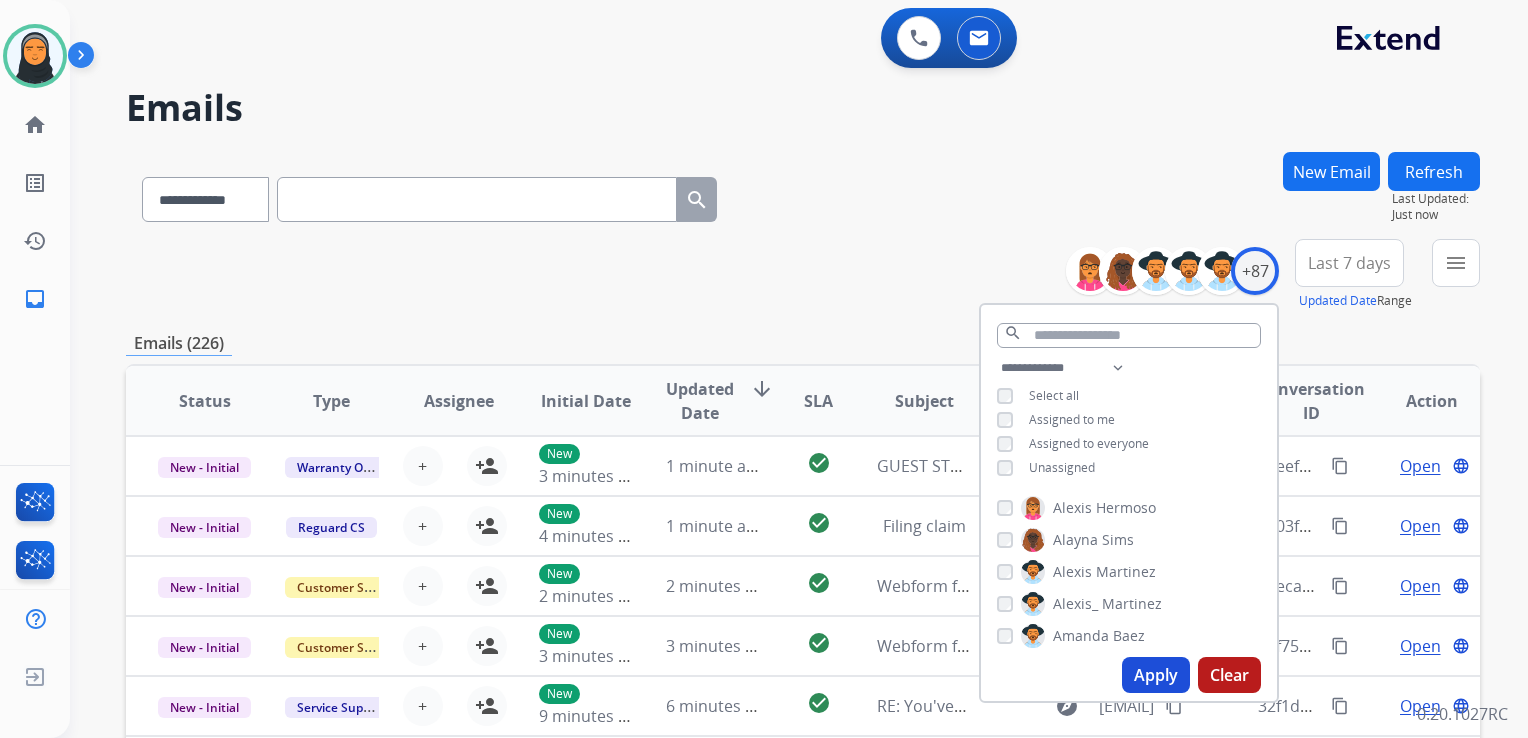 click on "Apply" at bounding box center [1156, 675] 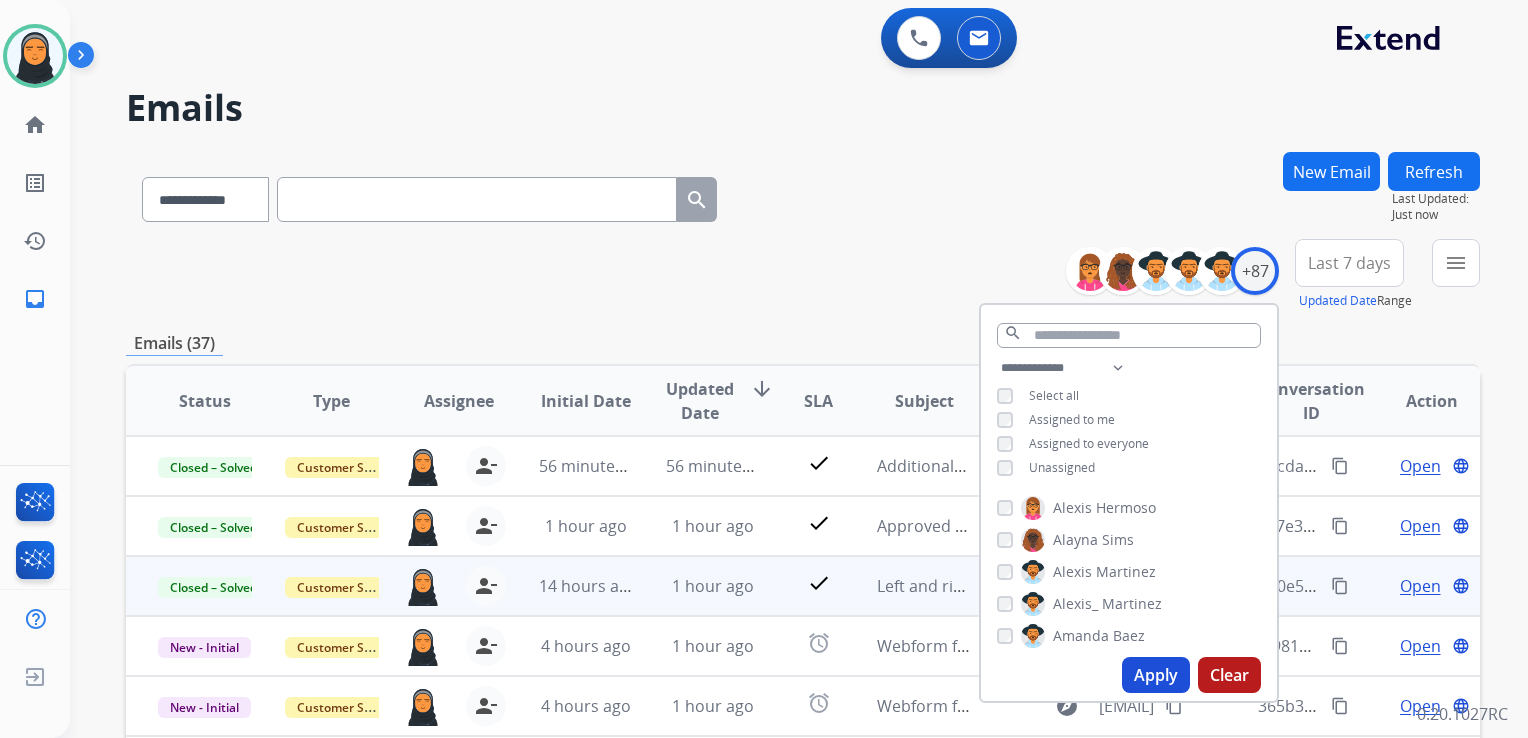 scroll, scrollTop: 1, scrollLeft: 0, axis: vertical 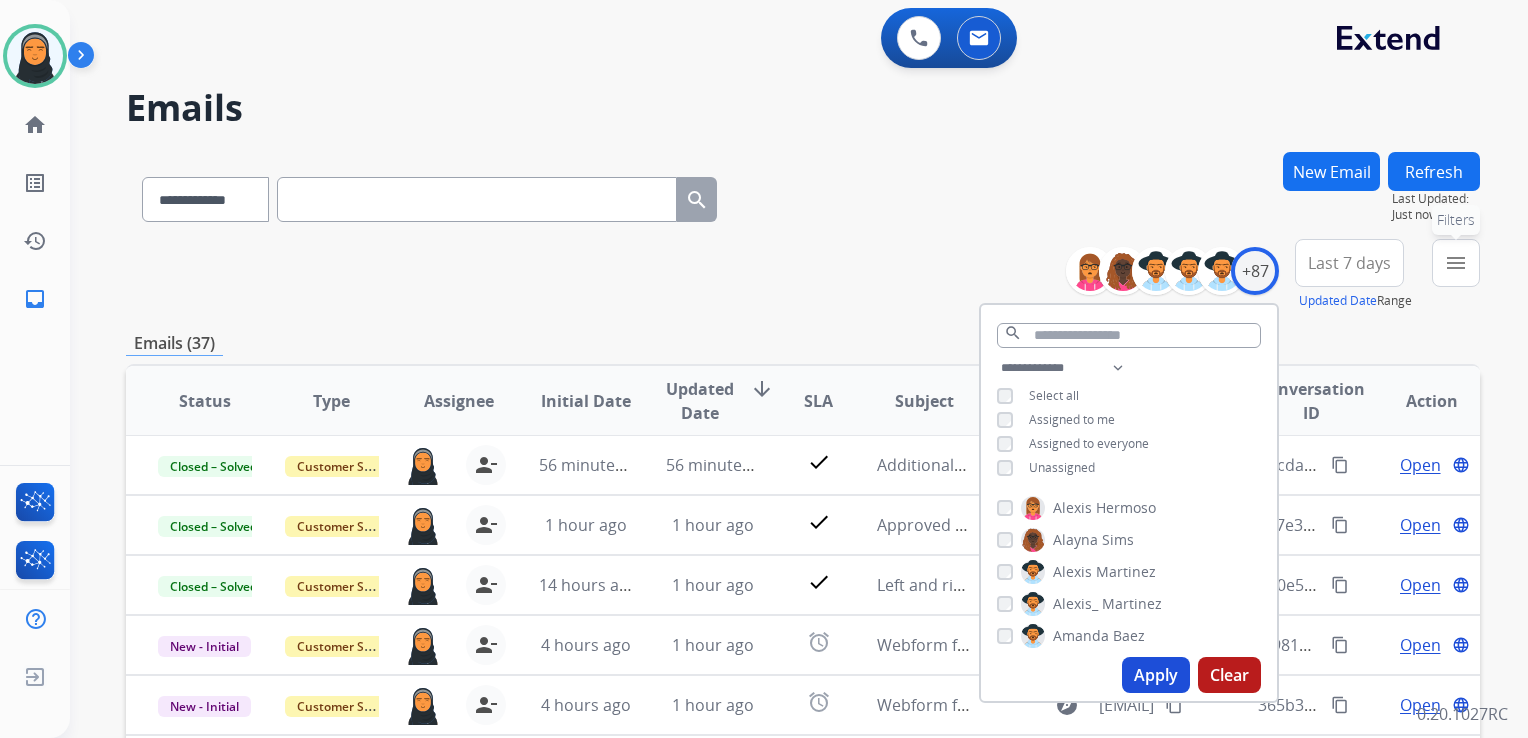 click on "menu" at bounding box center (1456, 263) 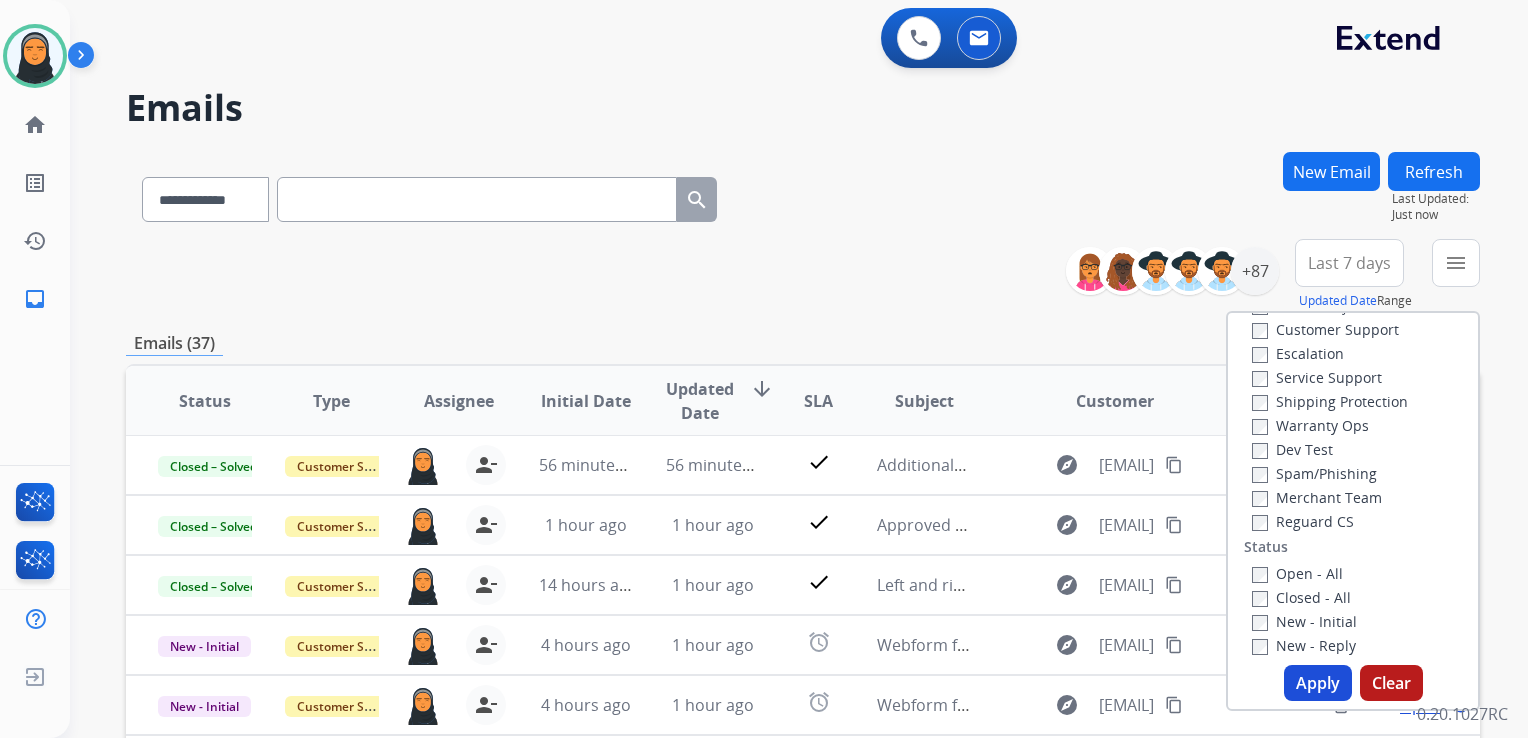 scroll, scrollTop: 200, scrollLeft: 0, axis: vertical 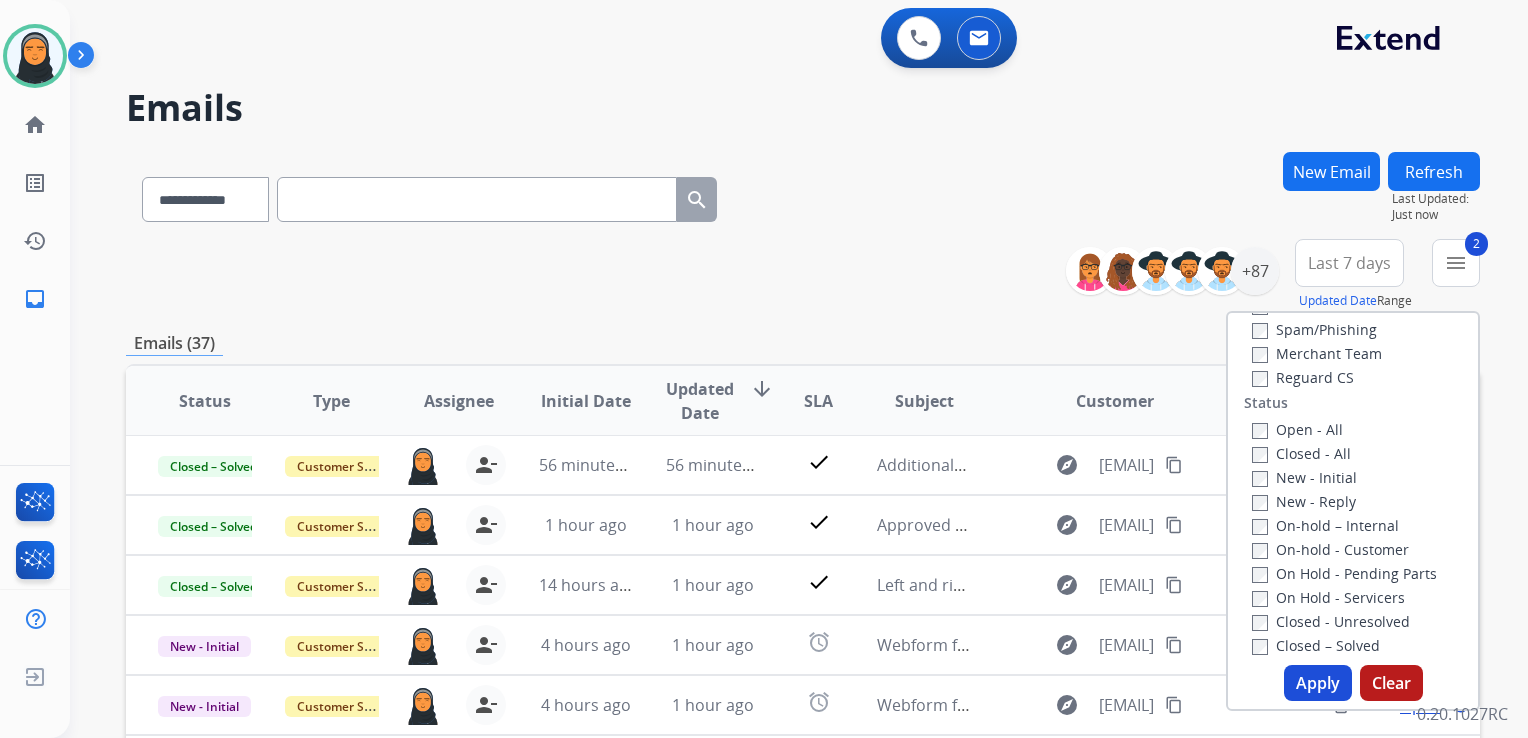 click on "Apply" at bounding box center [1318, 683] 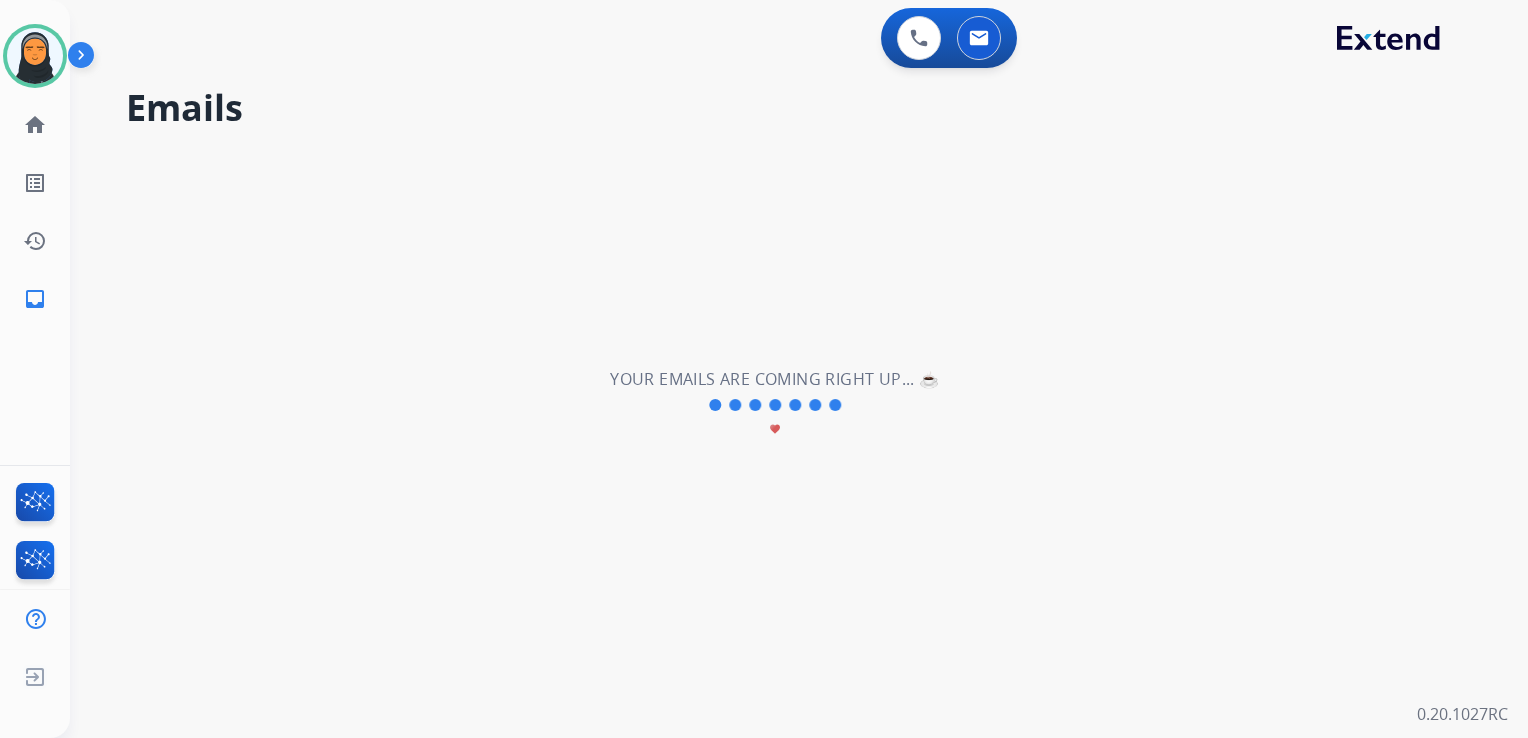 scroll, scrollTop: 0, scrollLeft: 0, axis: both 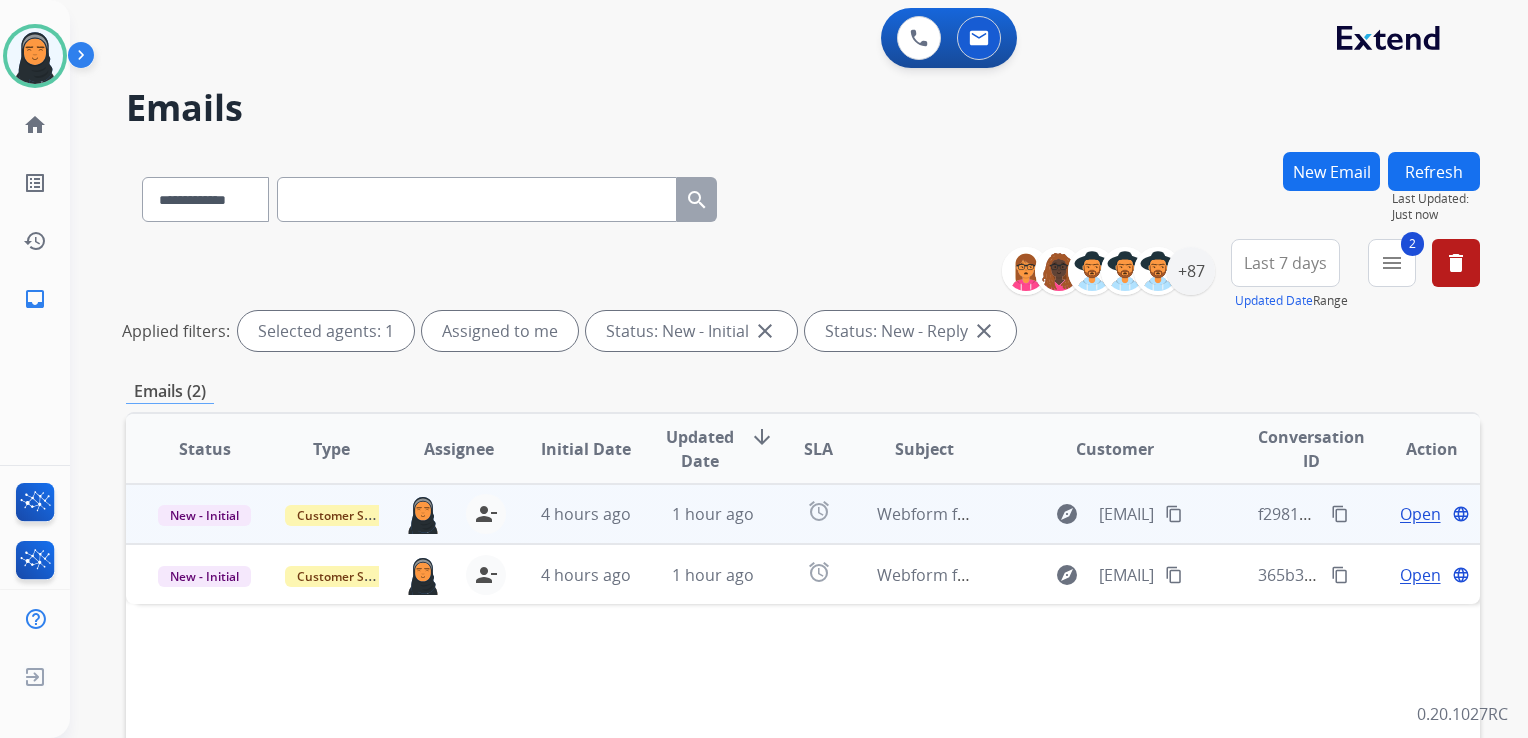 click on "content_copy" at bounding box center (1174, 514) 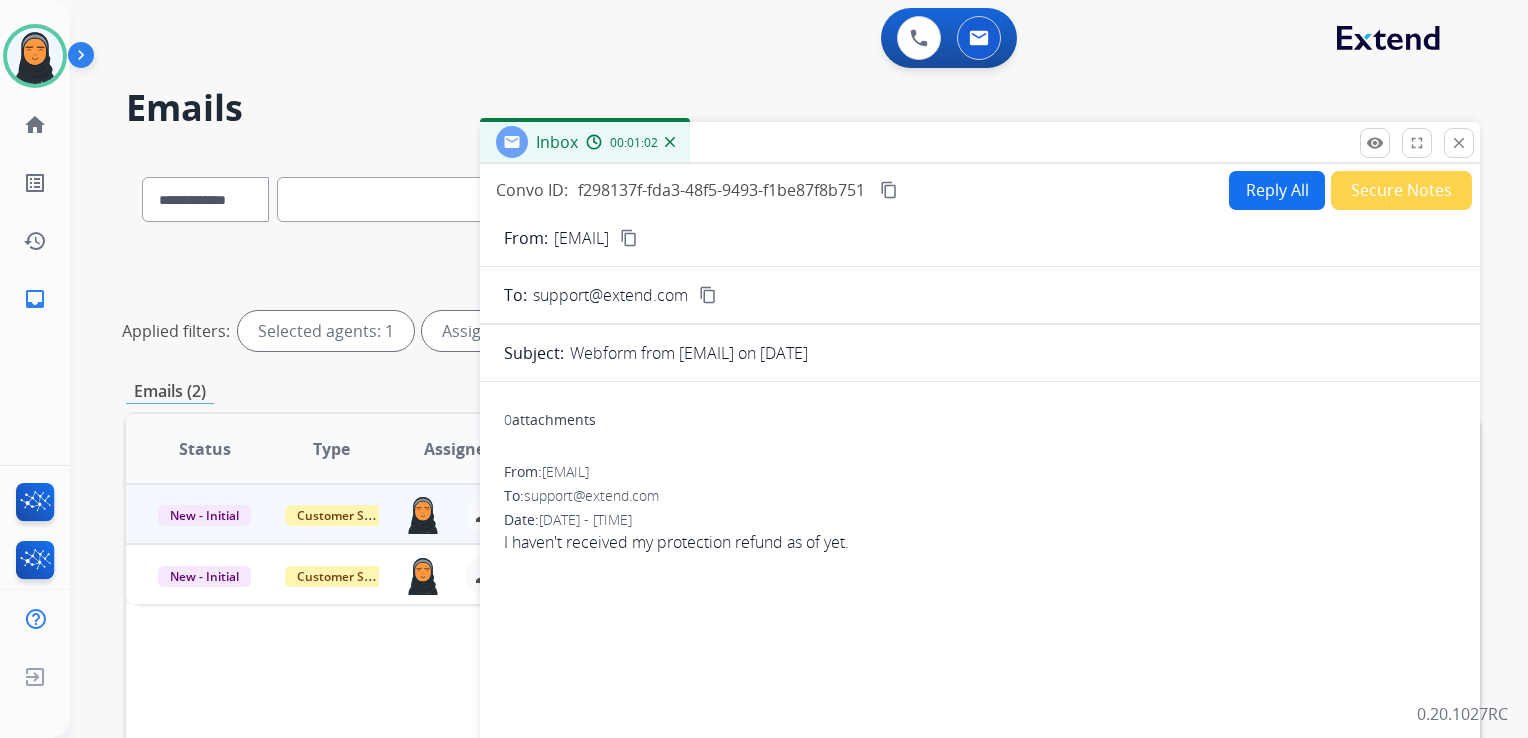 drag, startPoint x: 893, startPoint y: 187, endPoint x: 1062, endPoint y: 225, distance: 173.21951 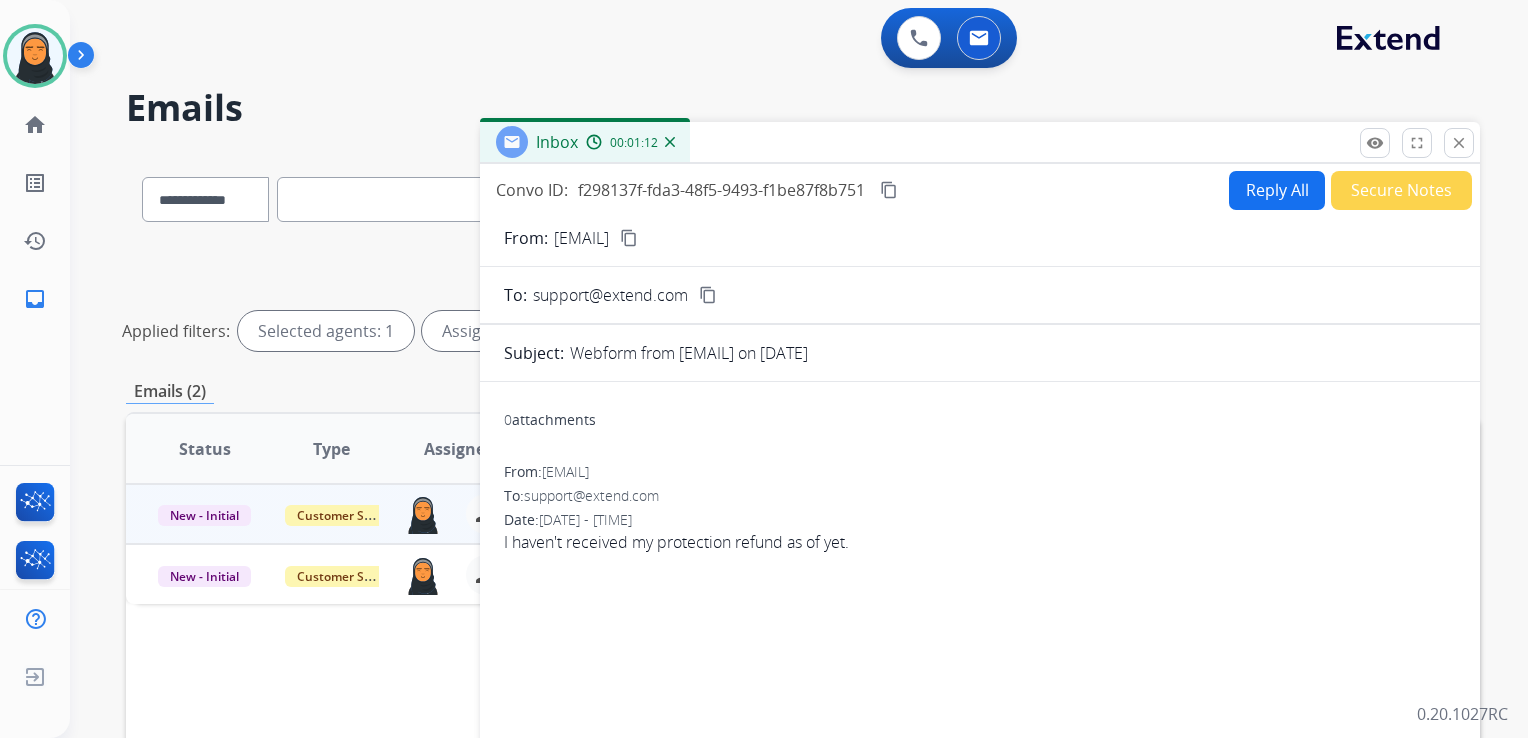 click on "I haven't received my protection refund as of yet." at bounding box center [980, 542] 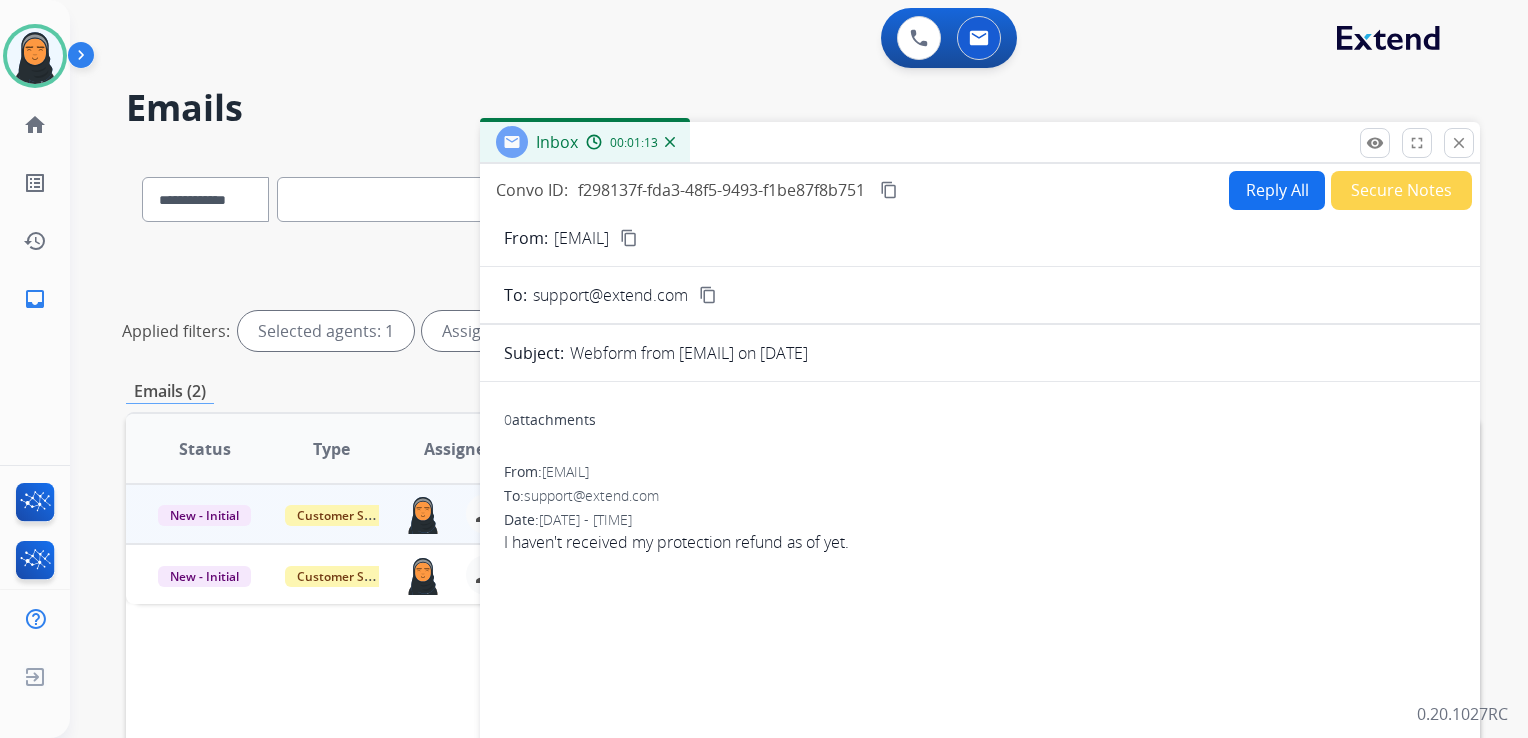 click on "I haven't received my protection refund as of yet." at bounding box center (980, 542) 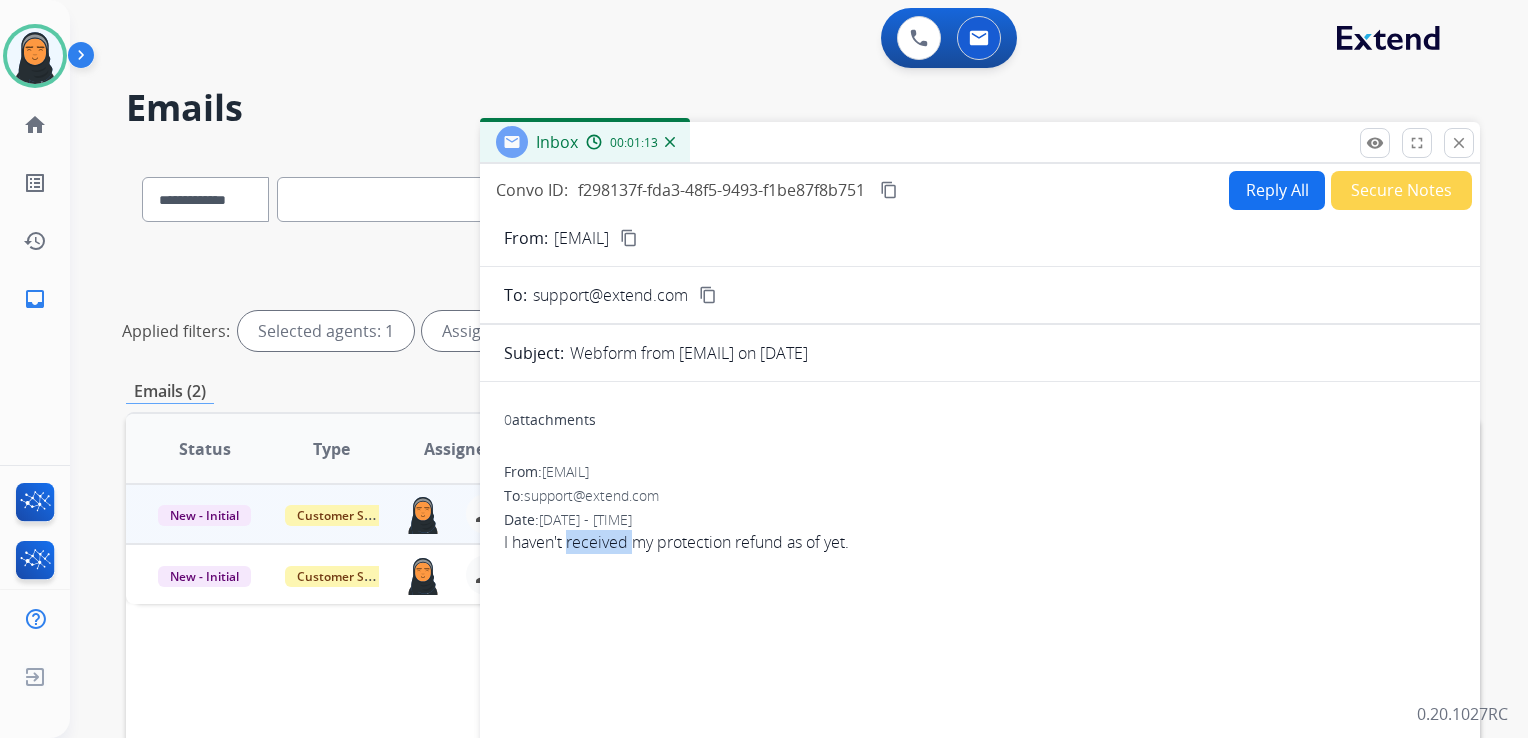 click on "I haven't received my protection refund as of yet." at bounding box center [980, 542] 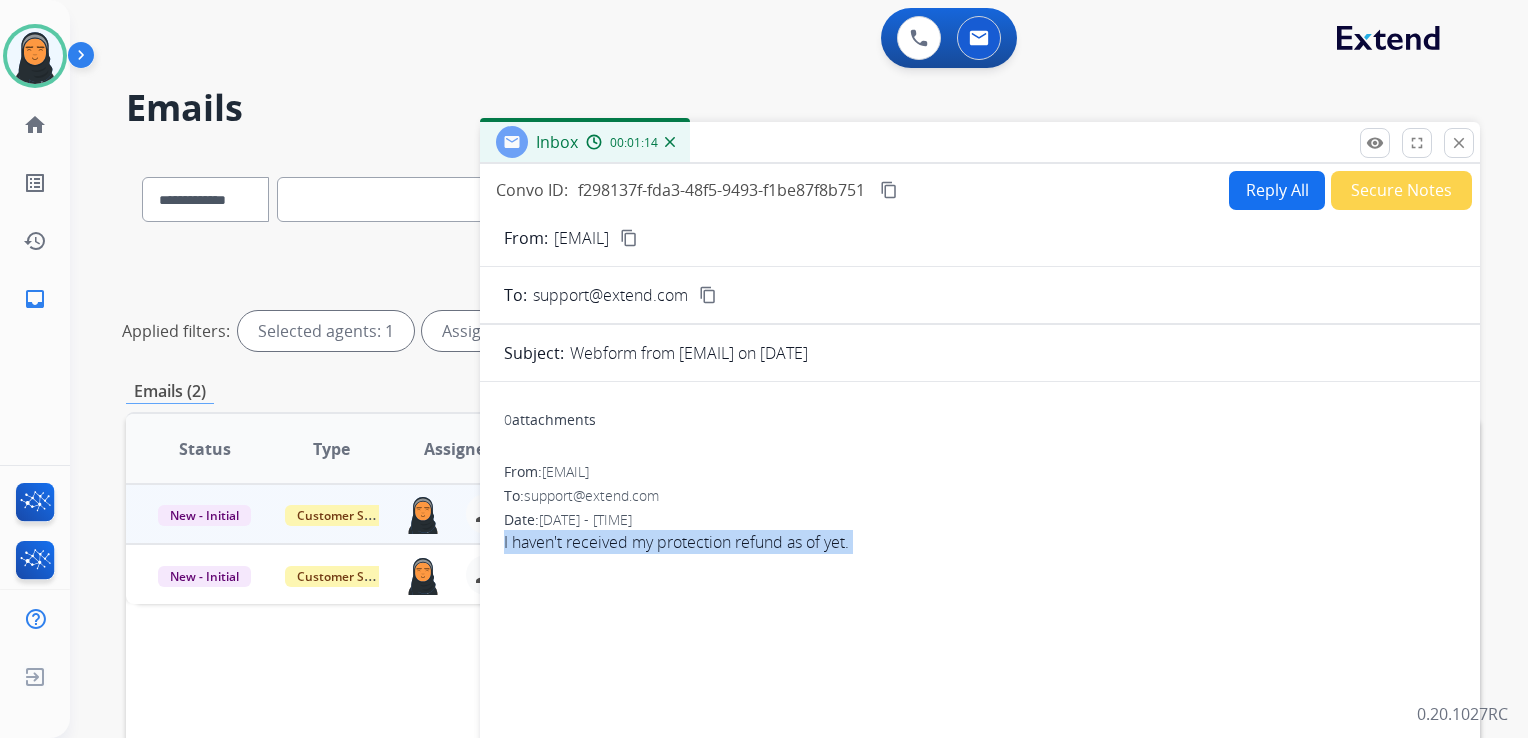 click on "I haven't received my protection refund as of yet." at bounding box center [980, 542] 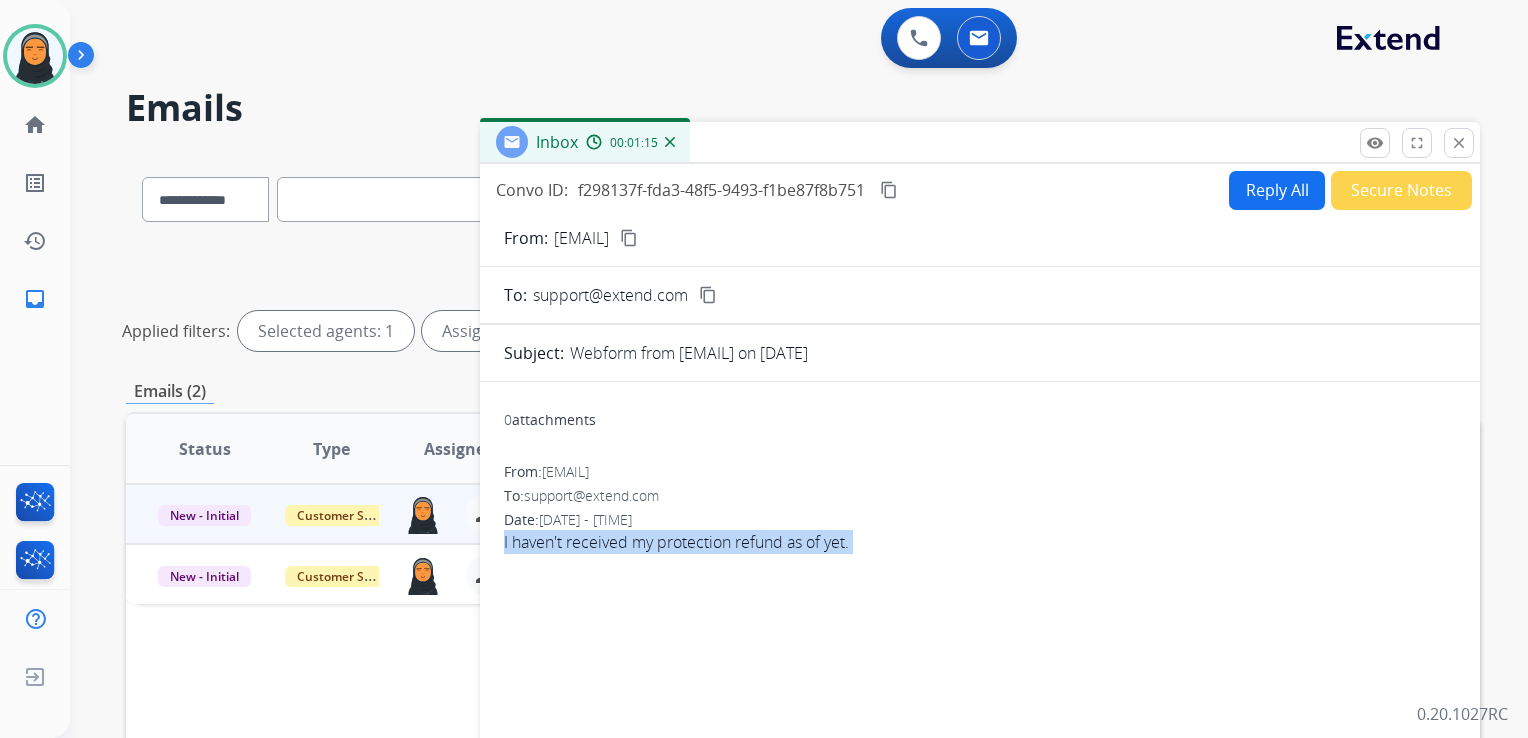 copy on "I haven't received my protection refund as of yet. remove_red_eye Logs fullscreen Expand close Close Just a moment, getting your emails in order... 📬 favorite" 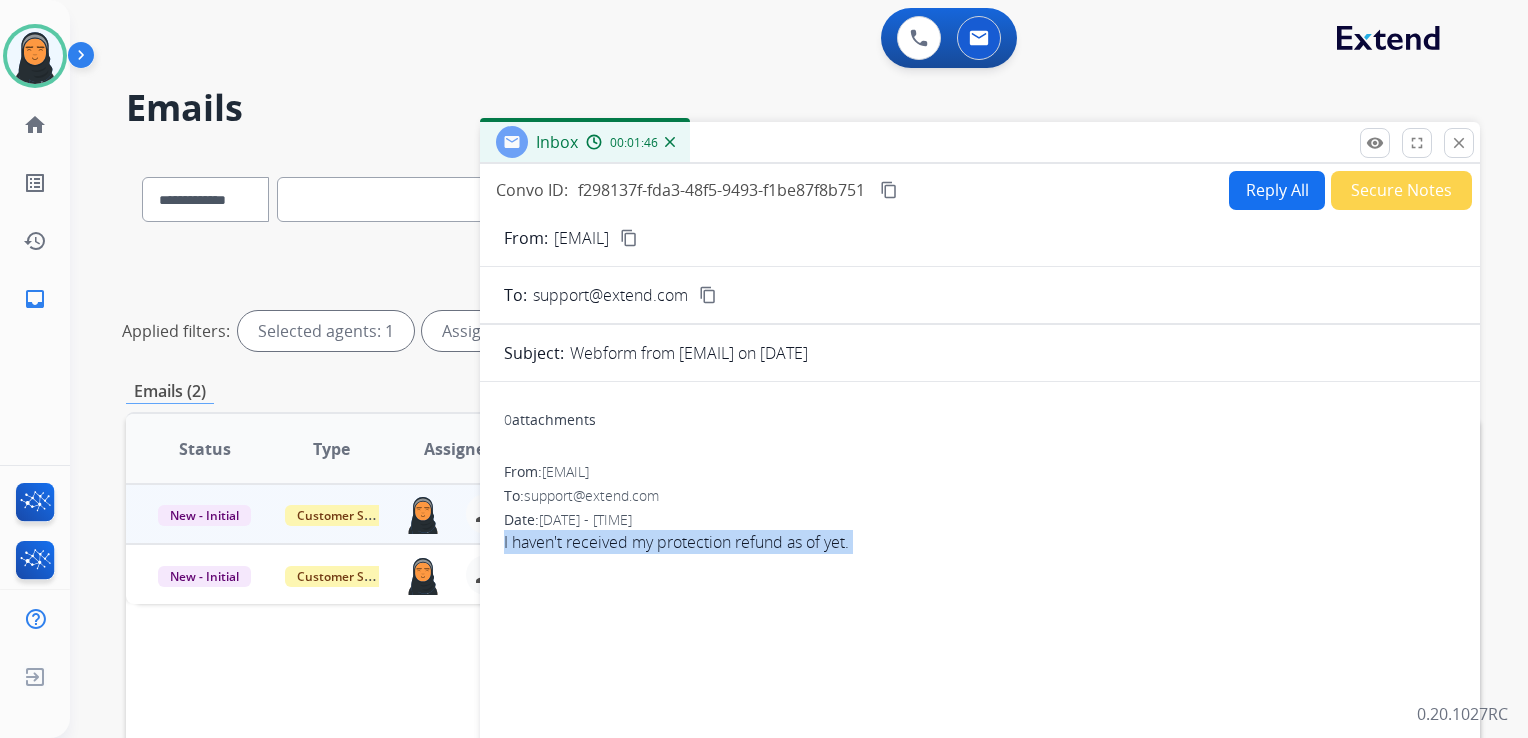 click on "Reply All" at bounding box center [1277, 190] 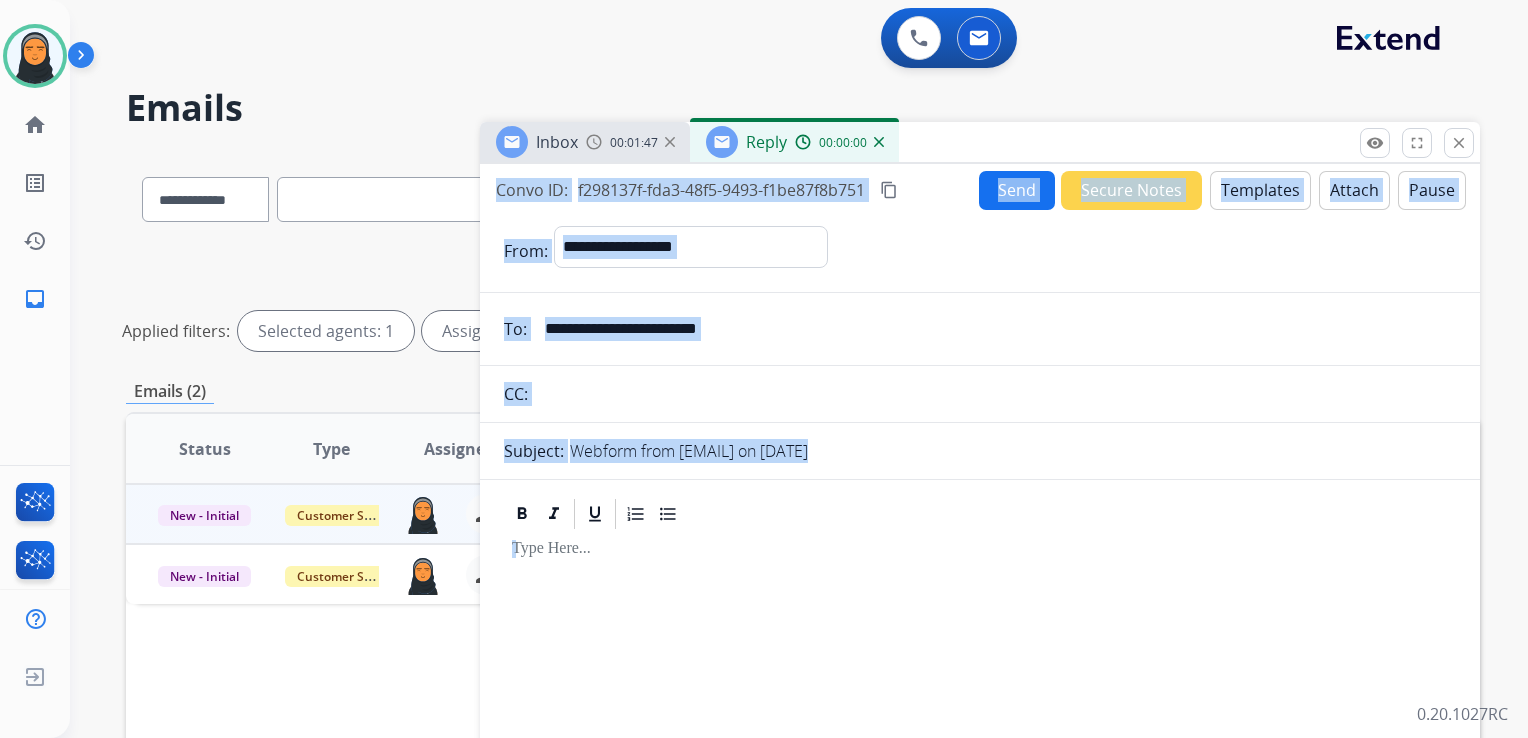click on "**********" at bounding box center (980, 575) 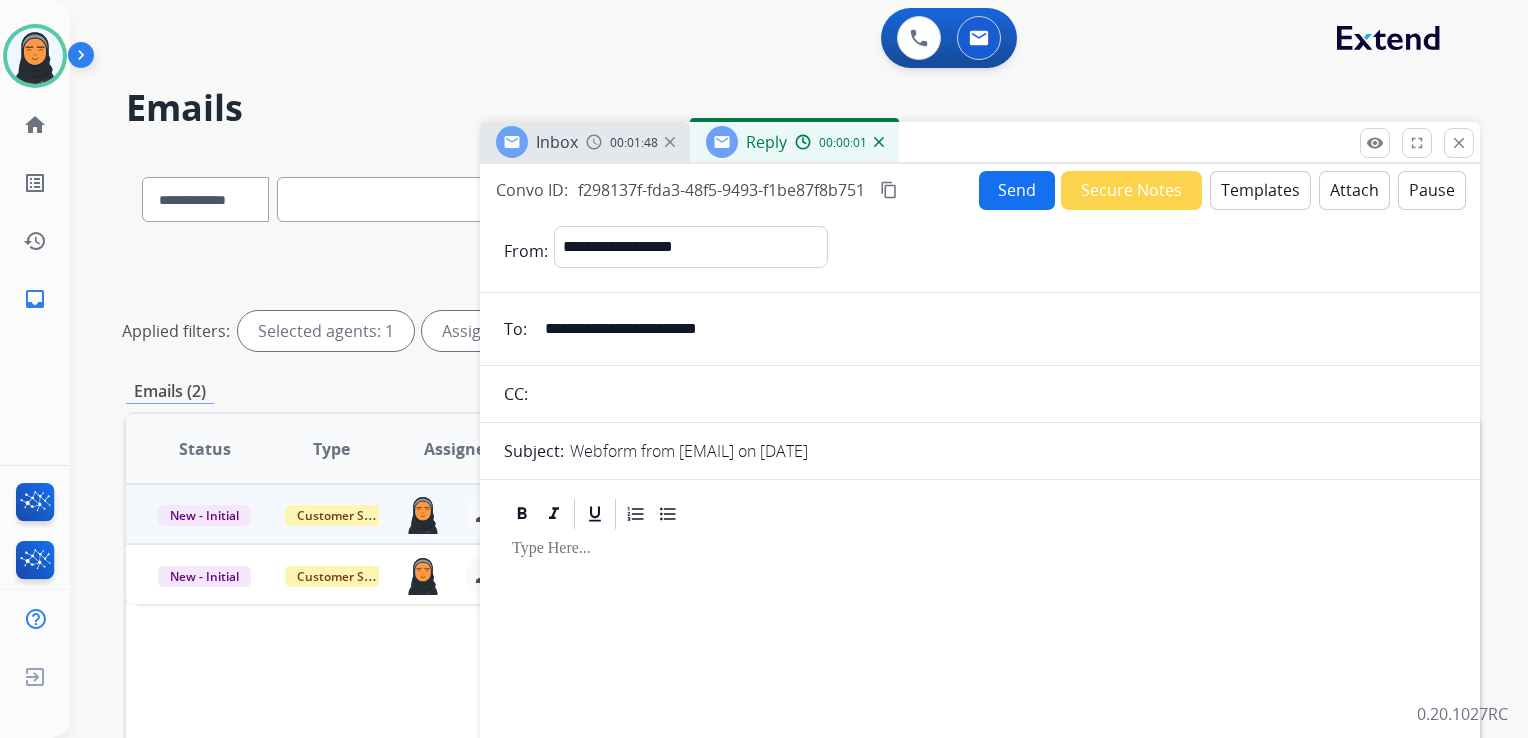 click on "Templates" at bounding box center [1260, 190] 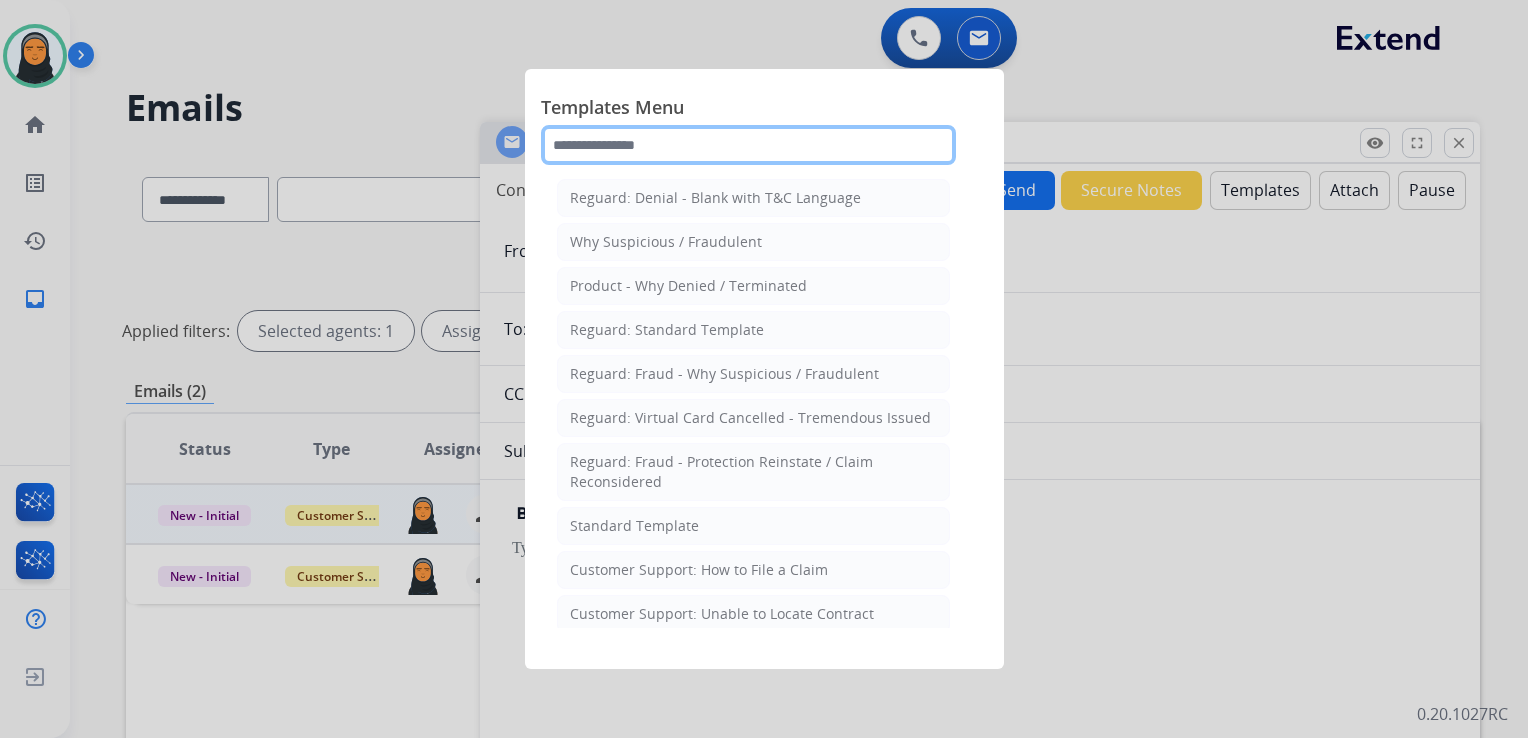 click 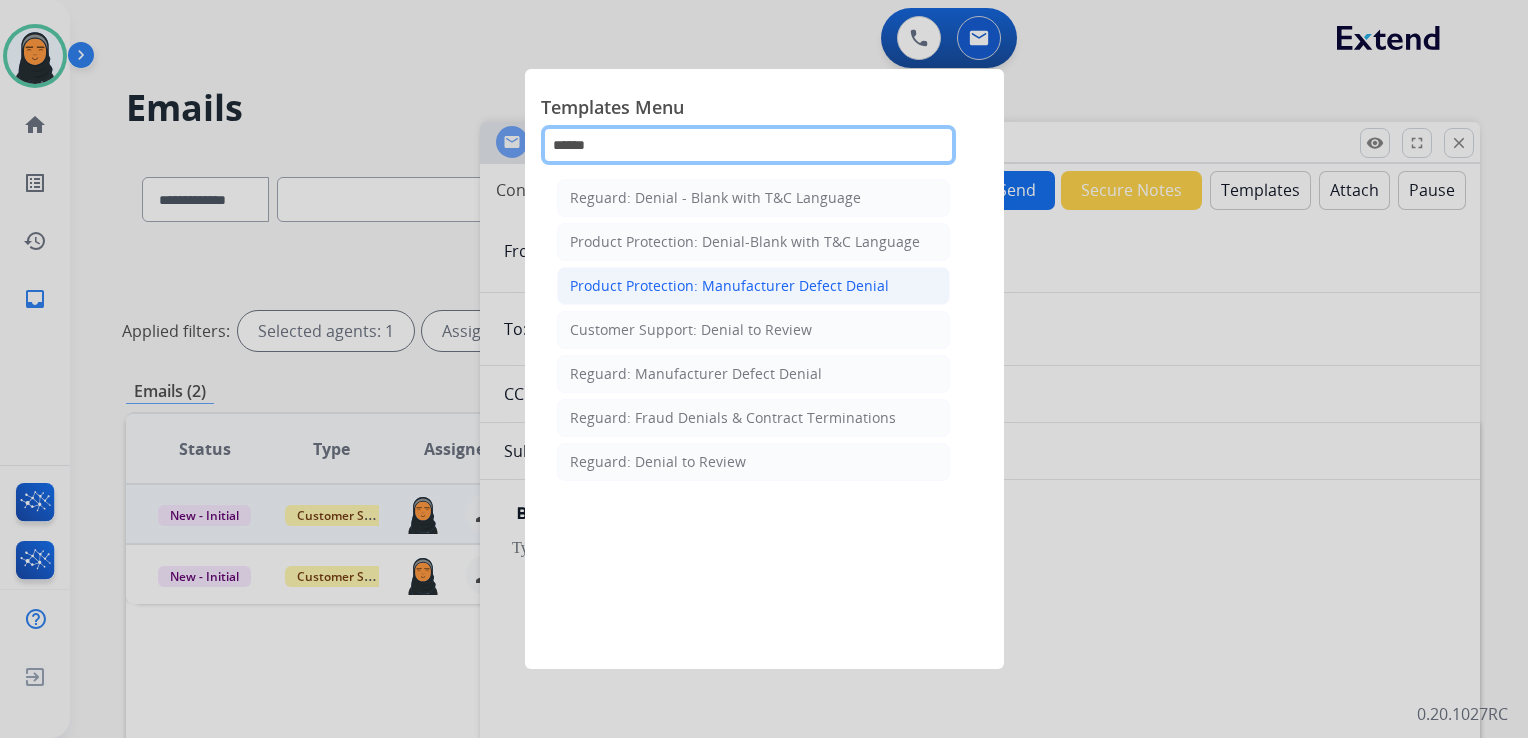 type on "******" 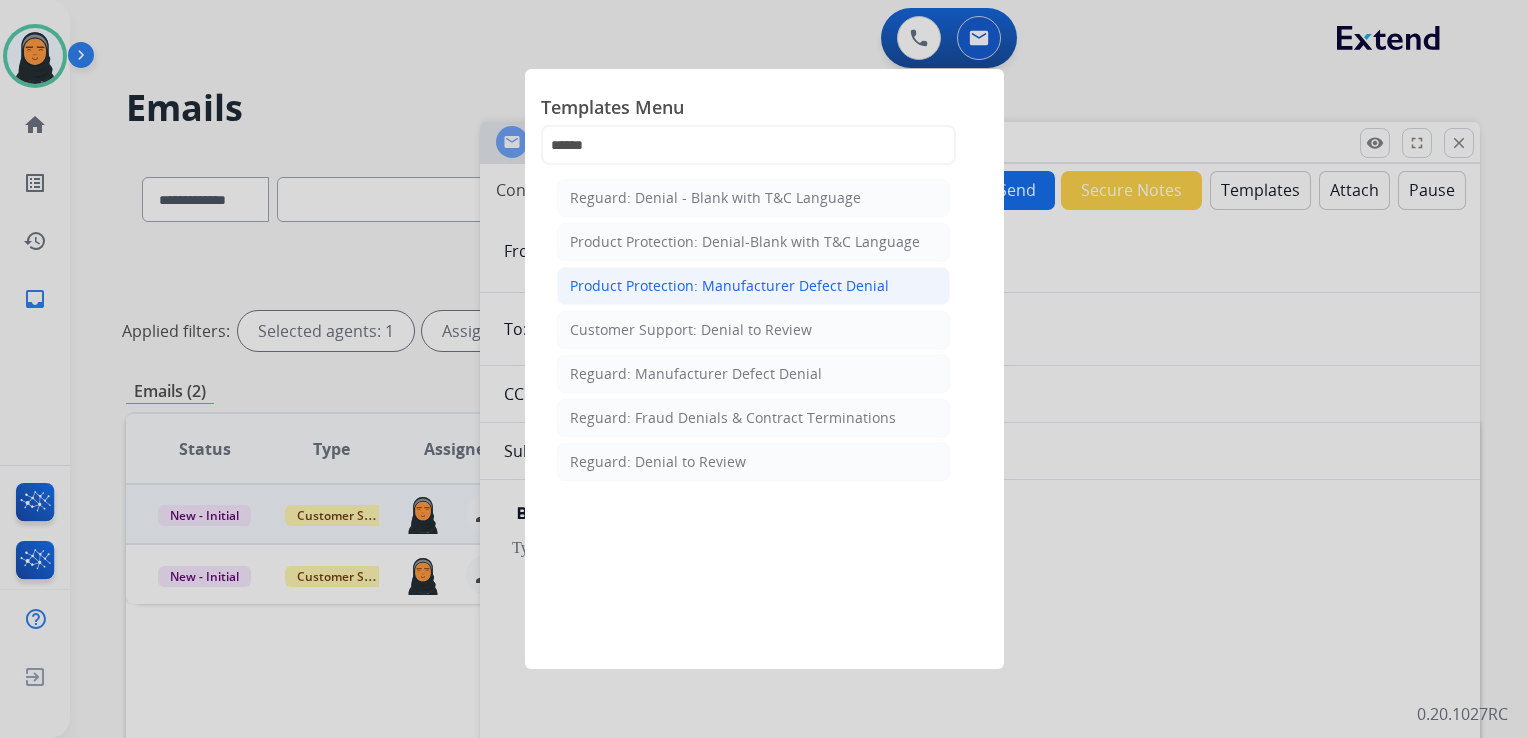 click on "Product Protection: Manufacturer Defect Denial" 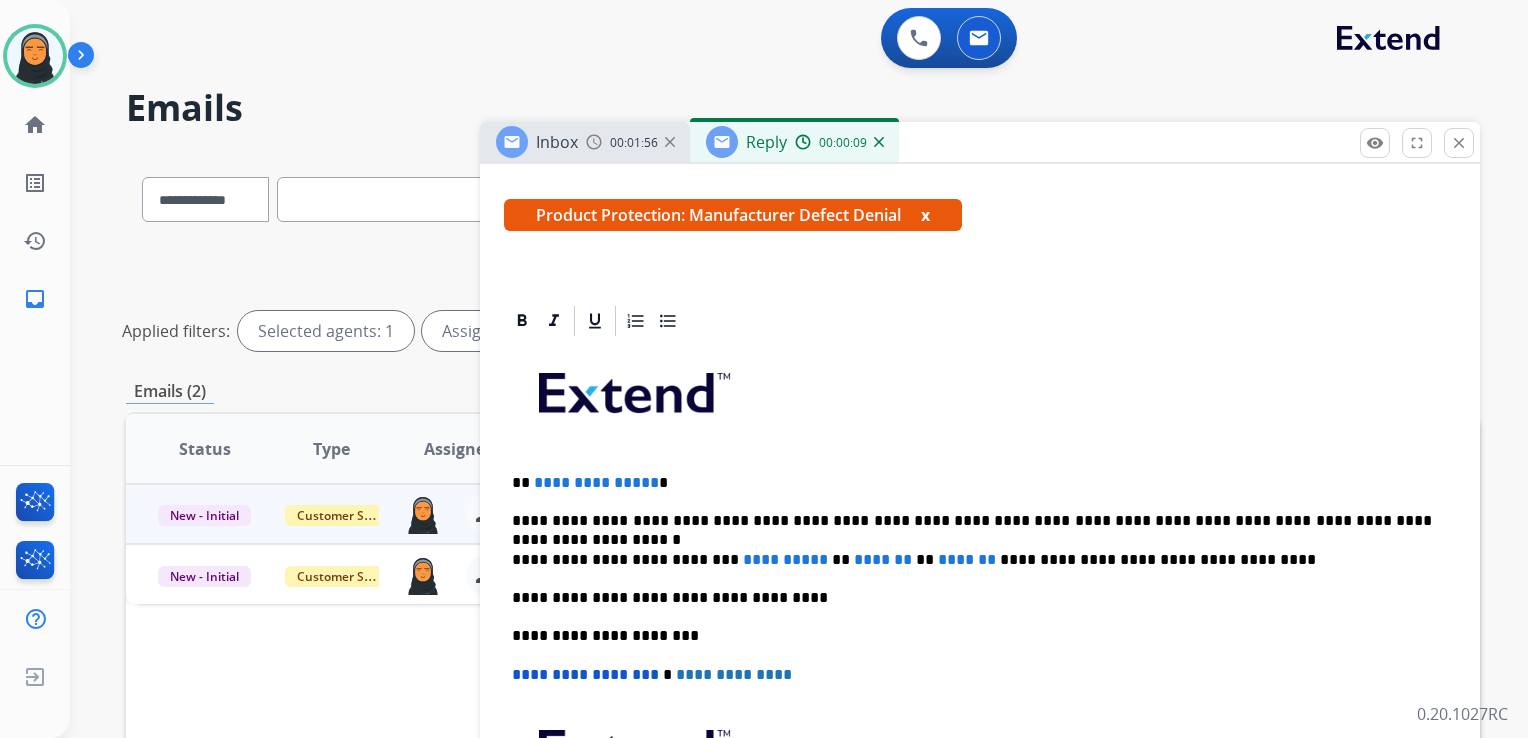 scroll, scrollTop: 400, scrollLeft: 0, axis: vertical 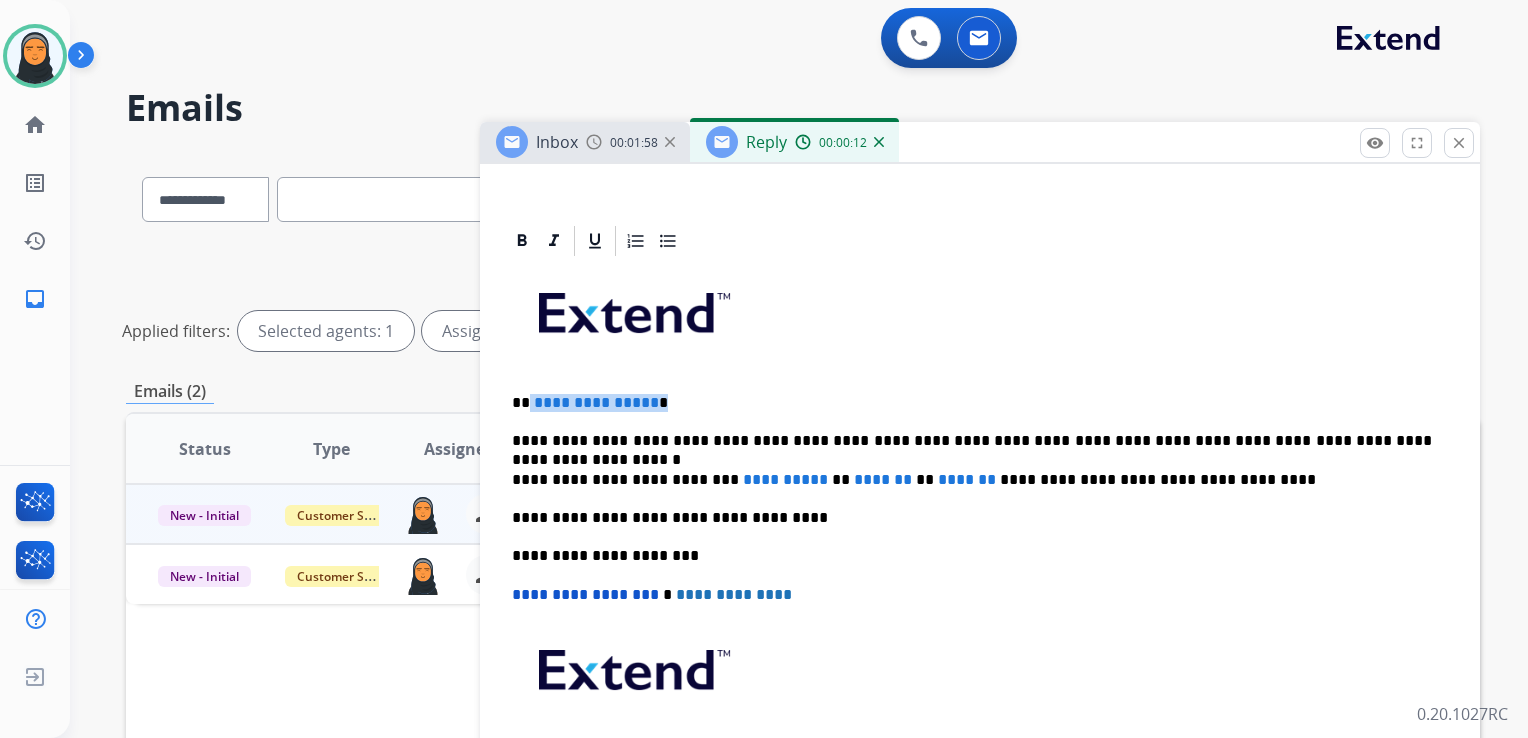 drag, startPoint x: 666, startPoint y: 403, endPoint x: 528, endPoint y: 398, distance: 138.09055 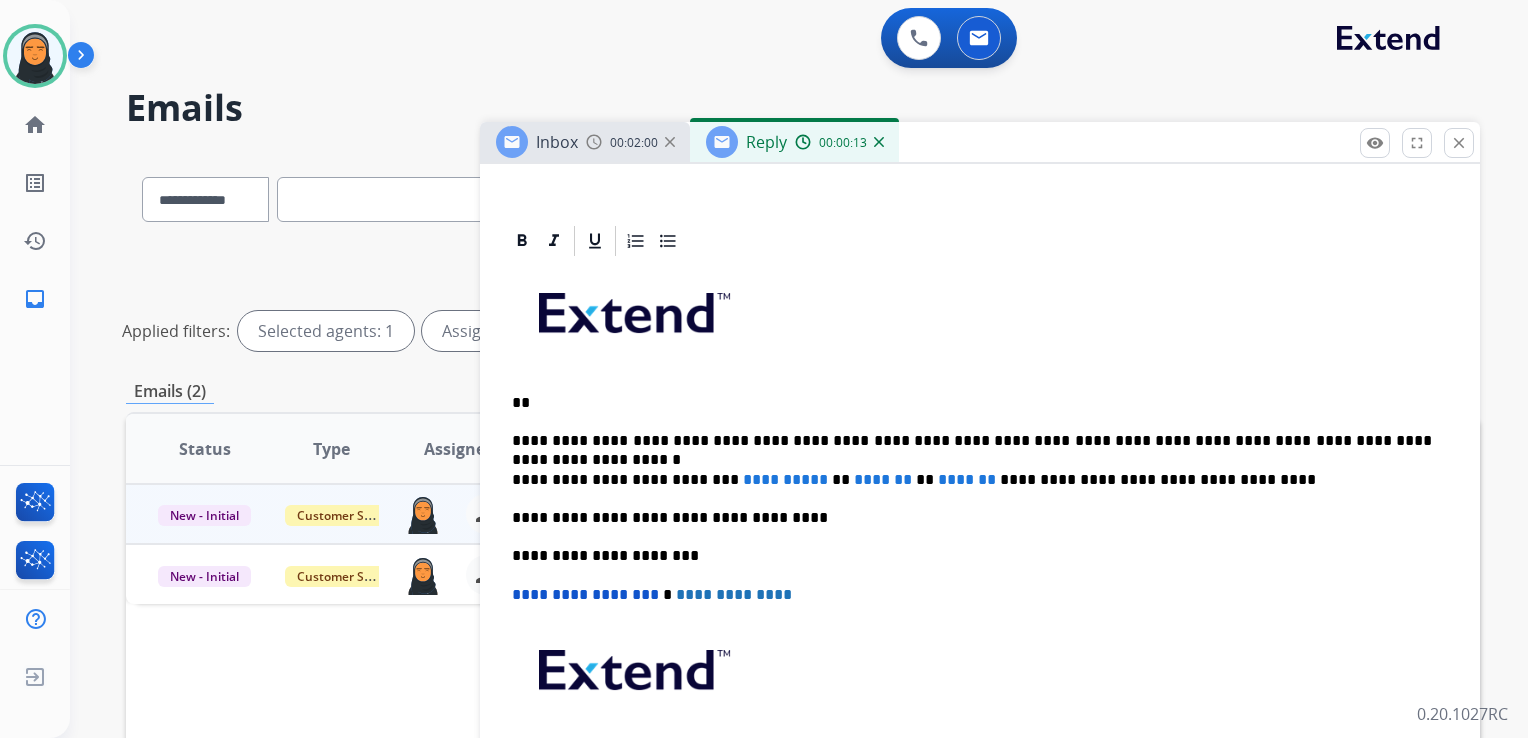 type 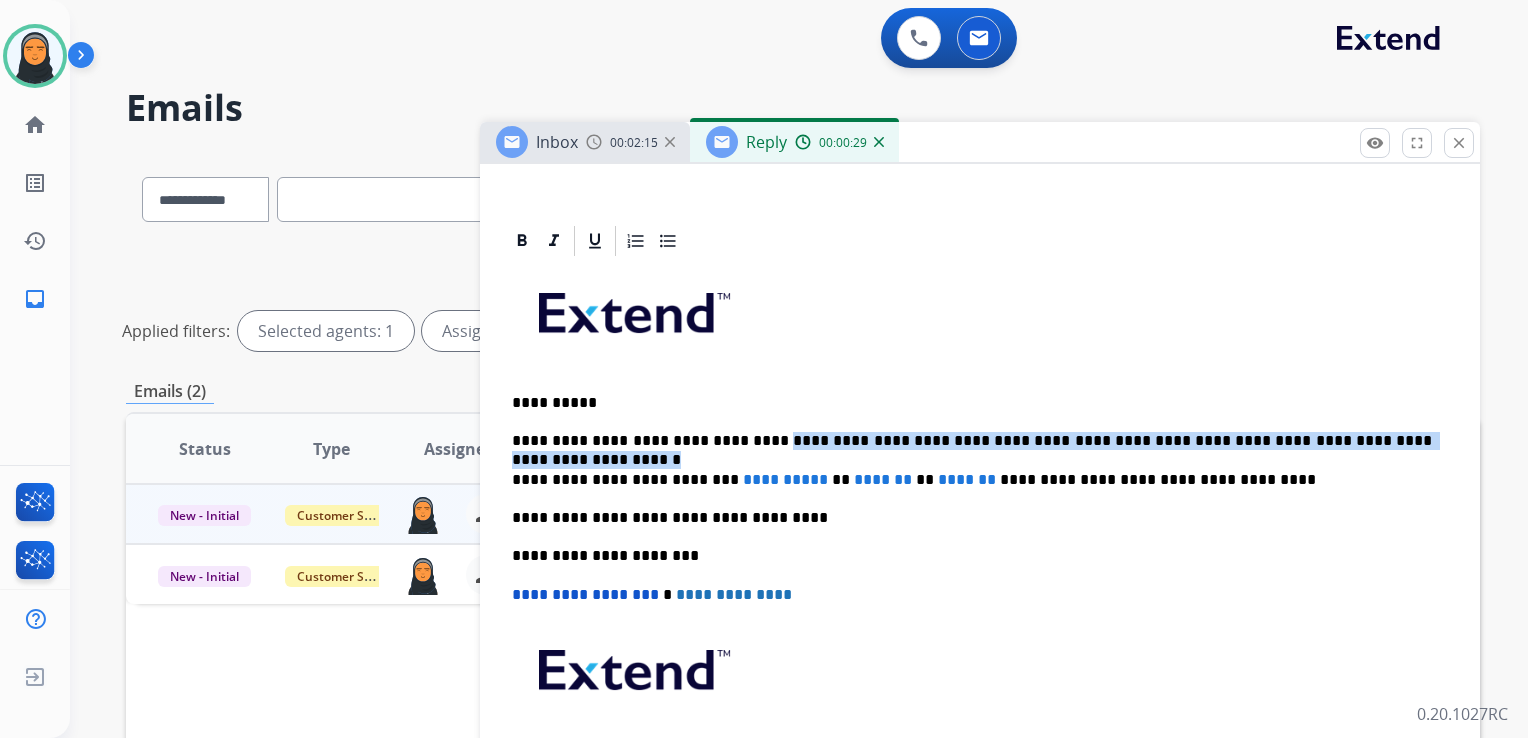 drag, startPoint x: 741, startPoint y: 438, endPoint x: 1420, endPoint y: 437, distance: 679.00073 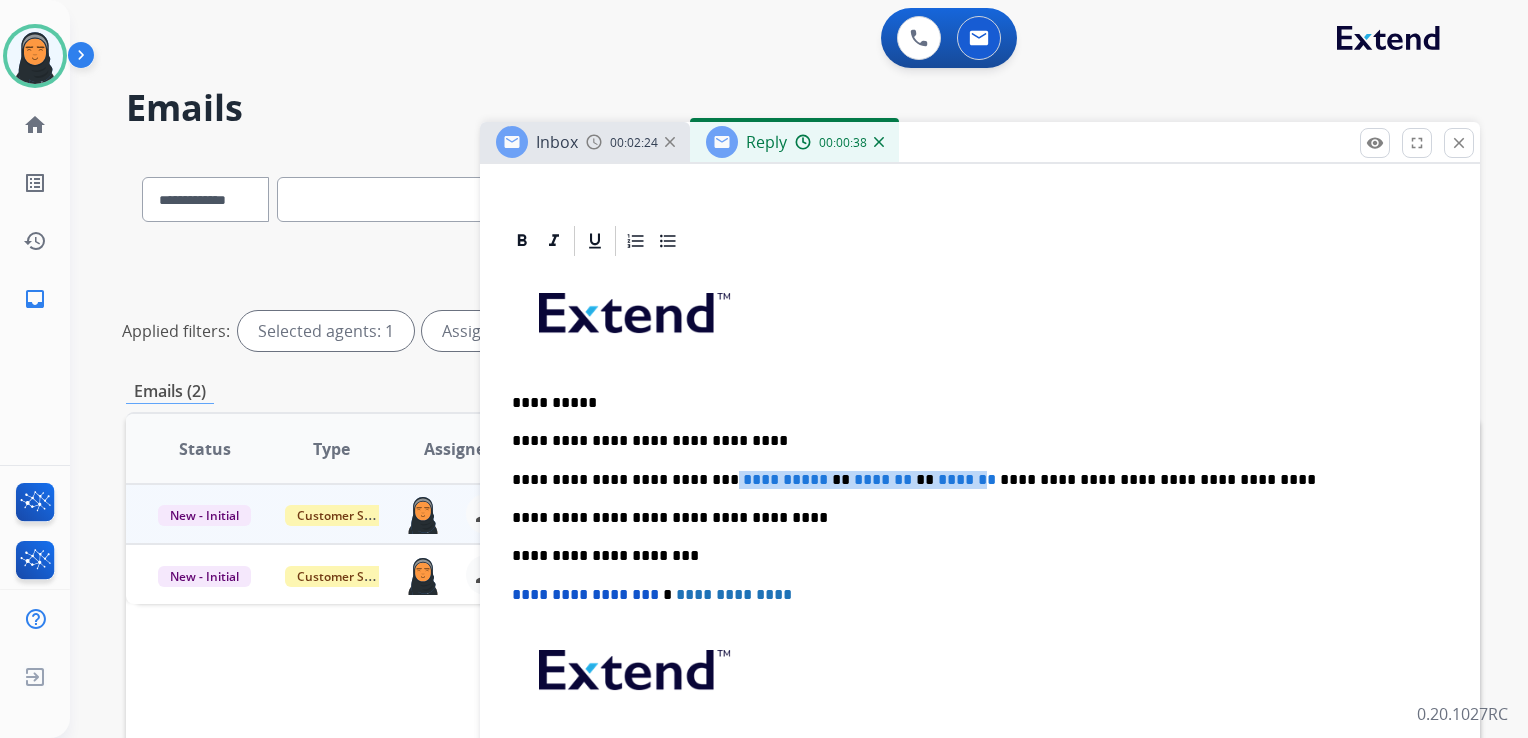 drag, startPoint x: 714, startPoint y: 478, endPoint x: 980, endPoint y: 480, distance: 266.0075 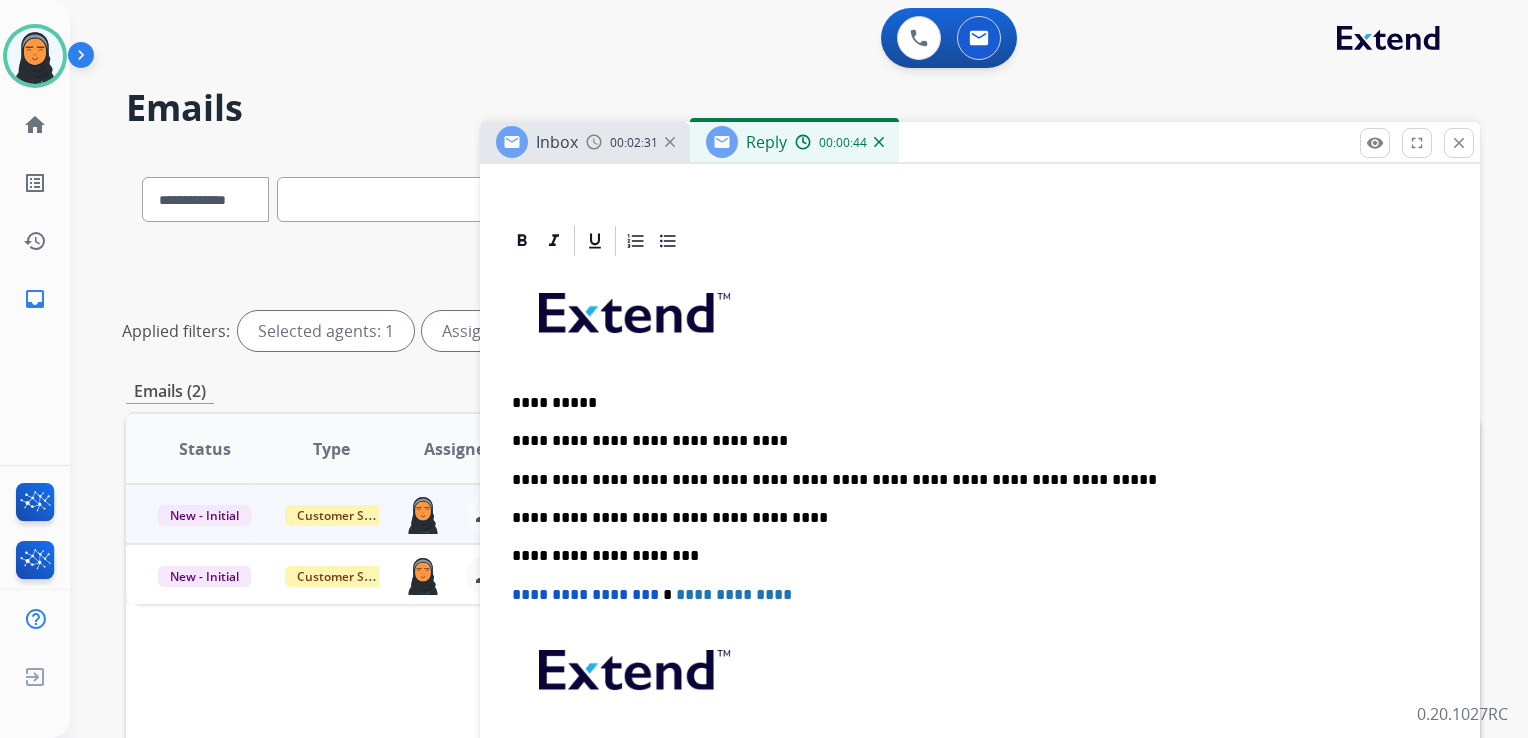 click on "**********" at bounding box center (972, 480) 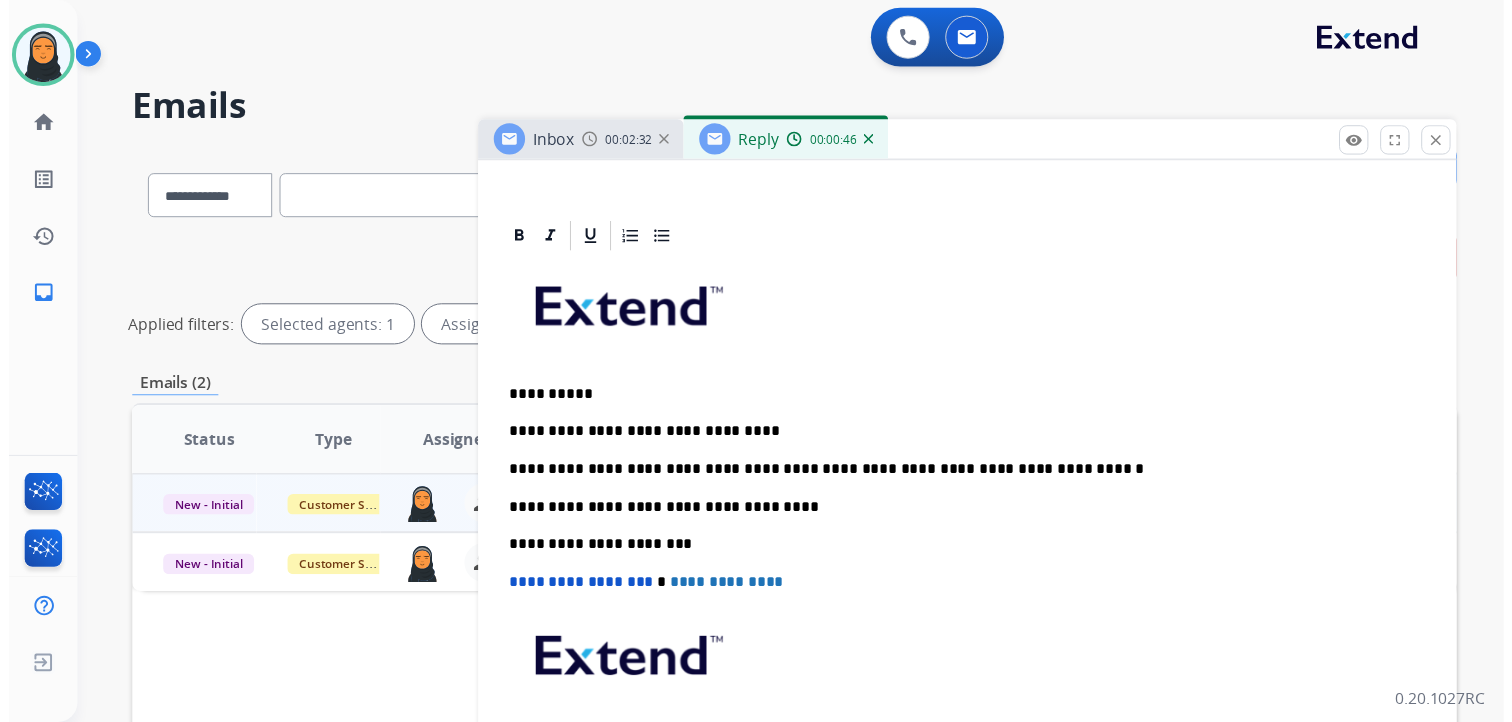 scroll, scrollTop: 0, scrollLeft: 0, axis: both 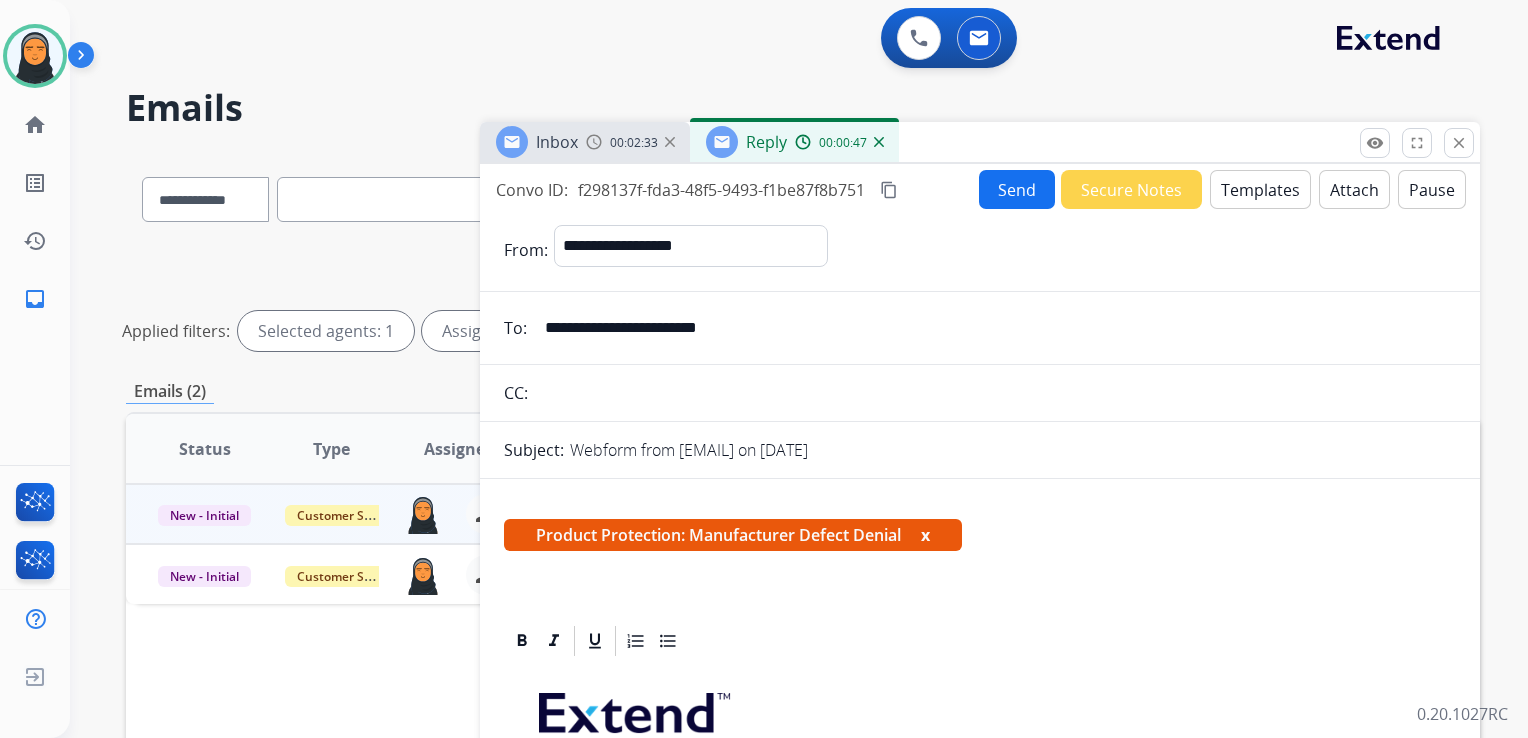 click on "Send" at bounding box center (1017, 189) 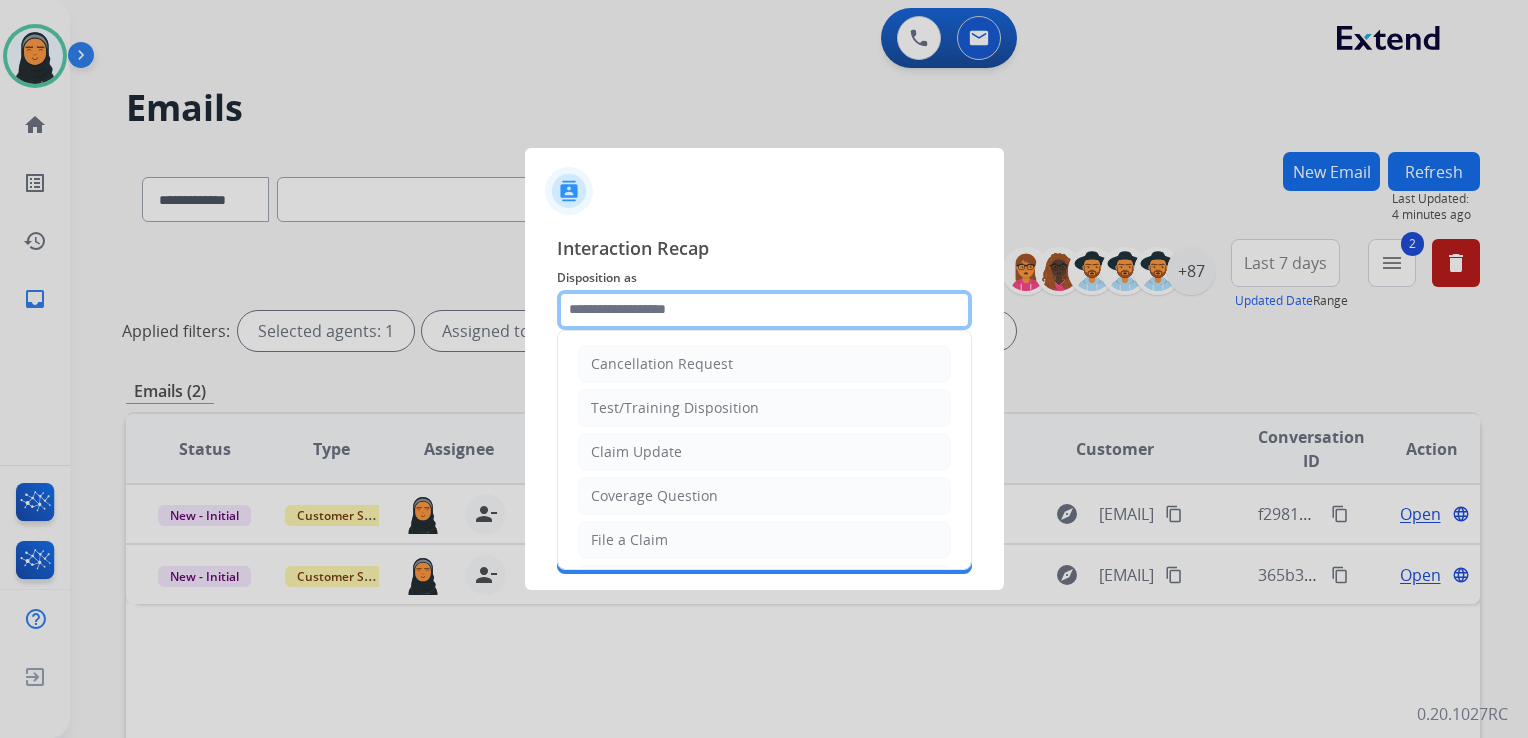 click 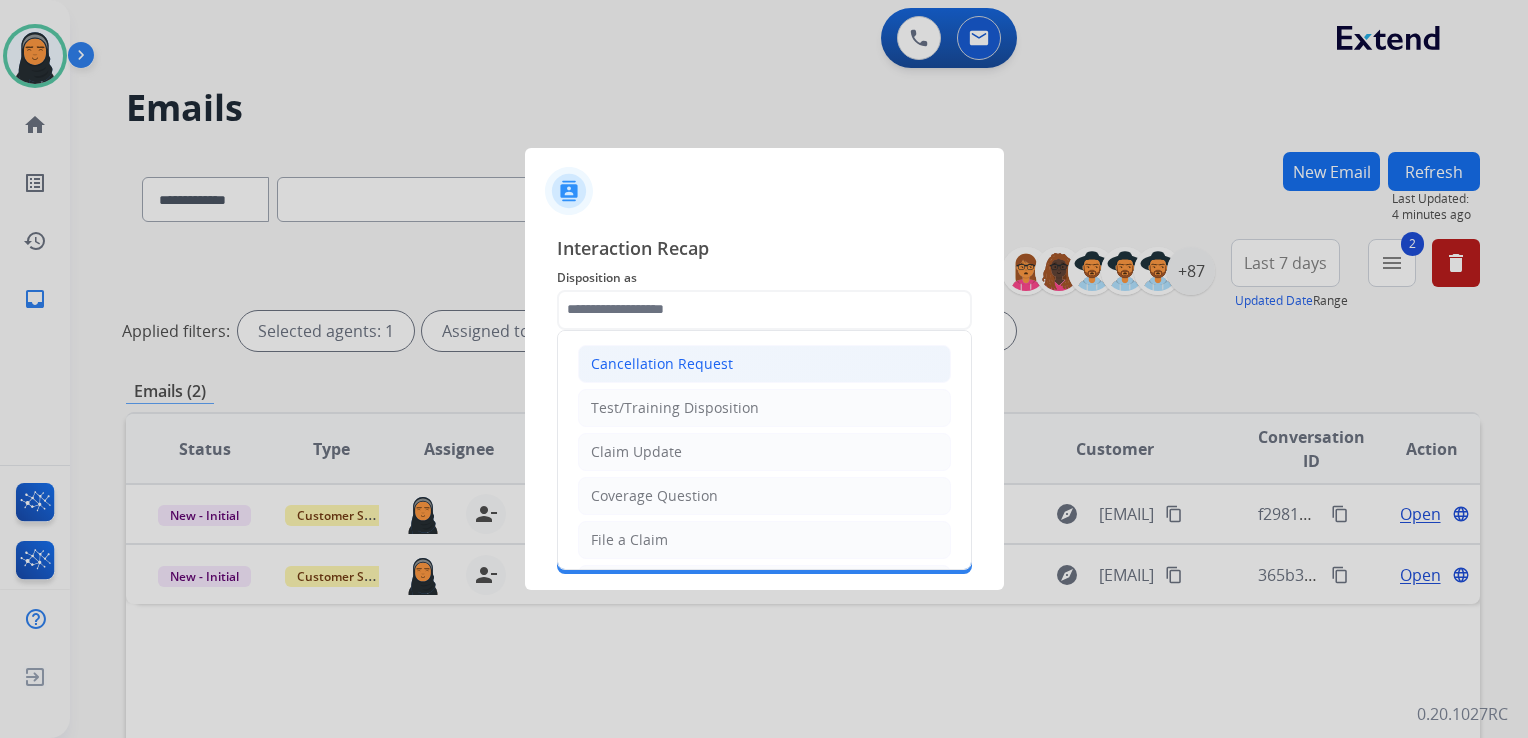 click on "Cancellation Request" 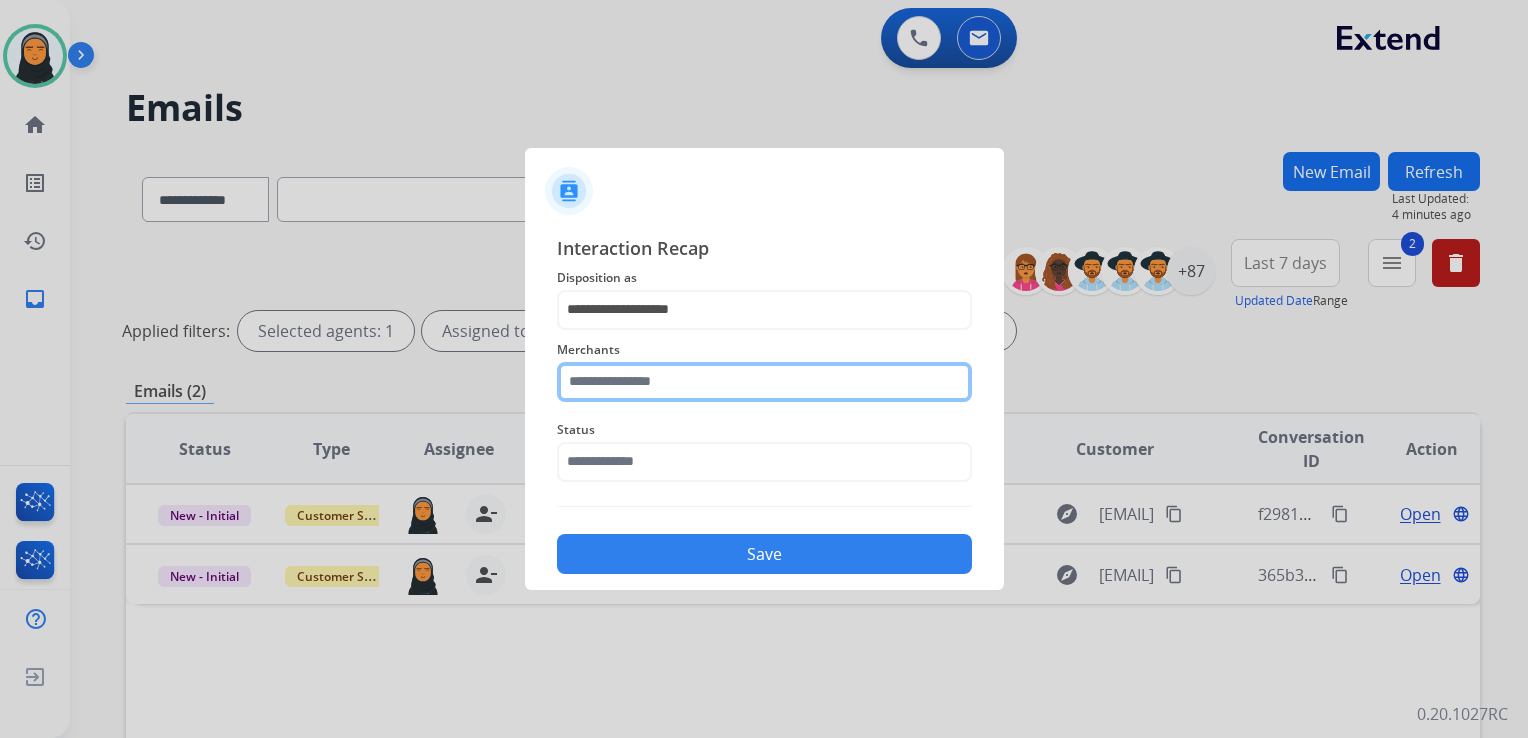 click 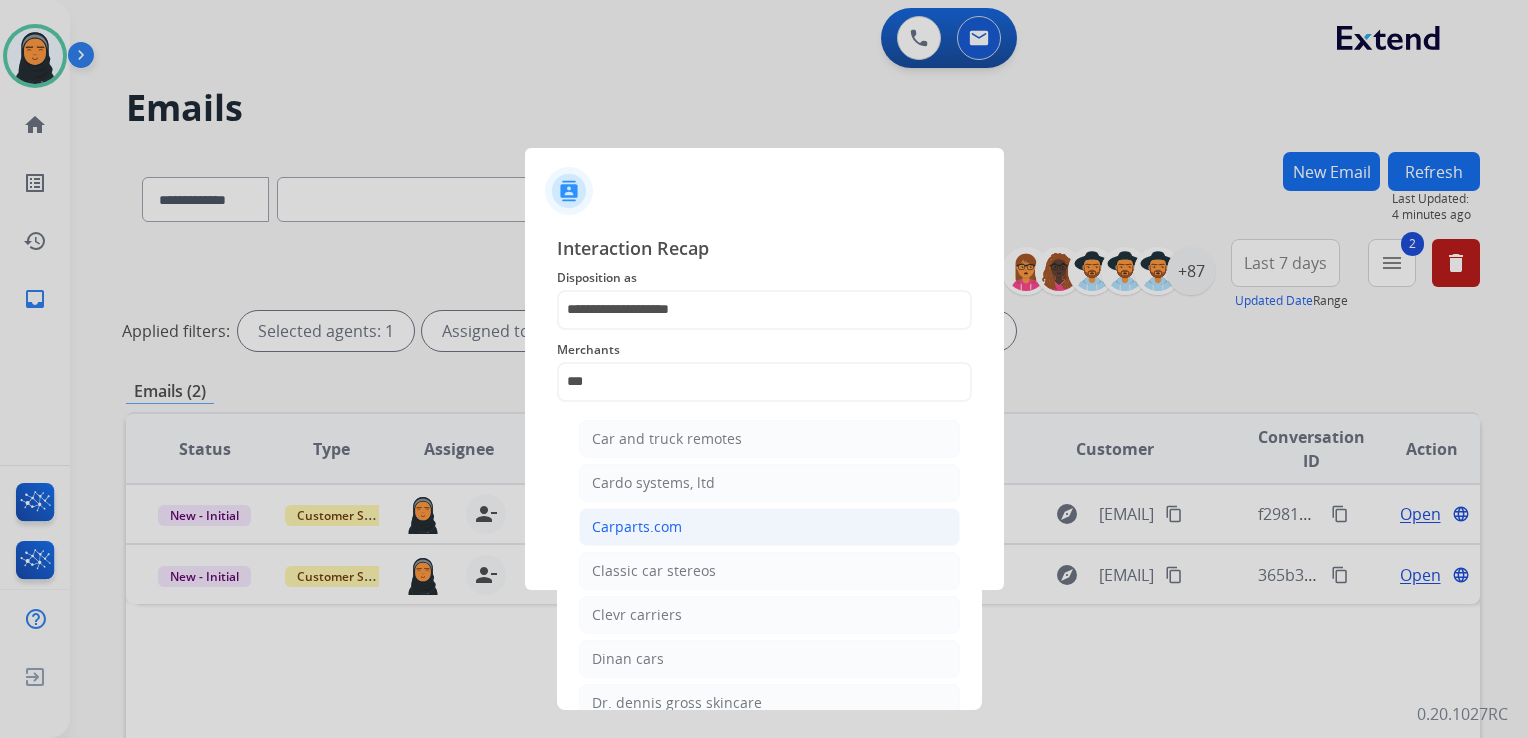 click on "Carparts.com" 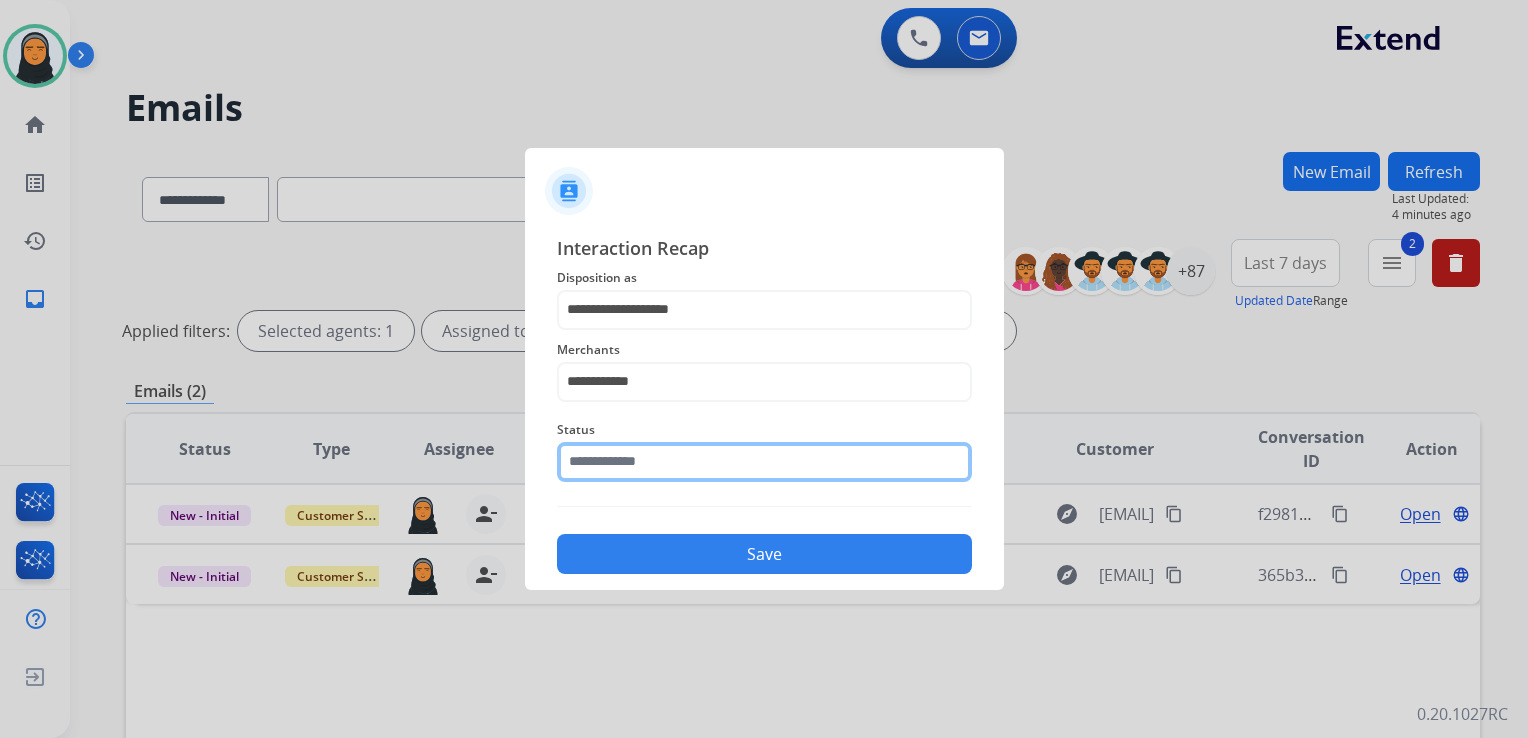 click 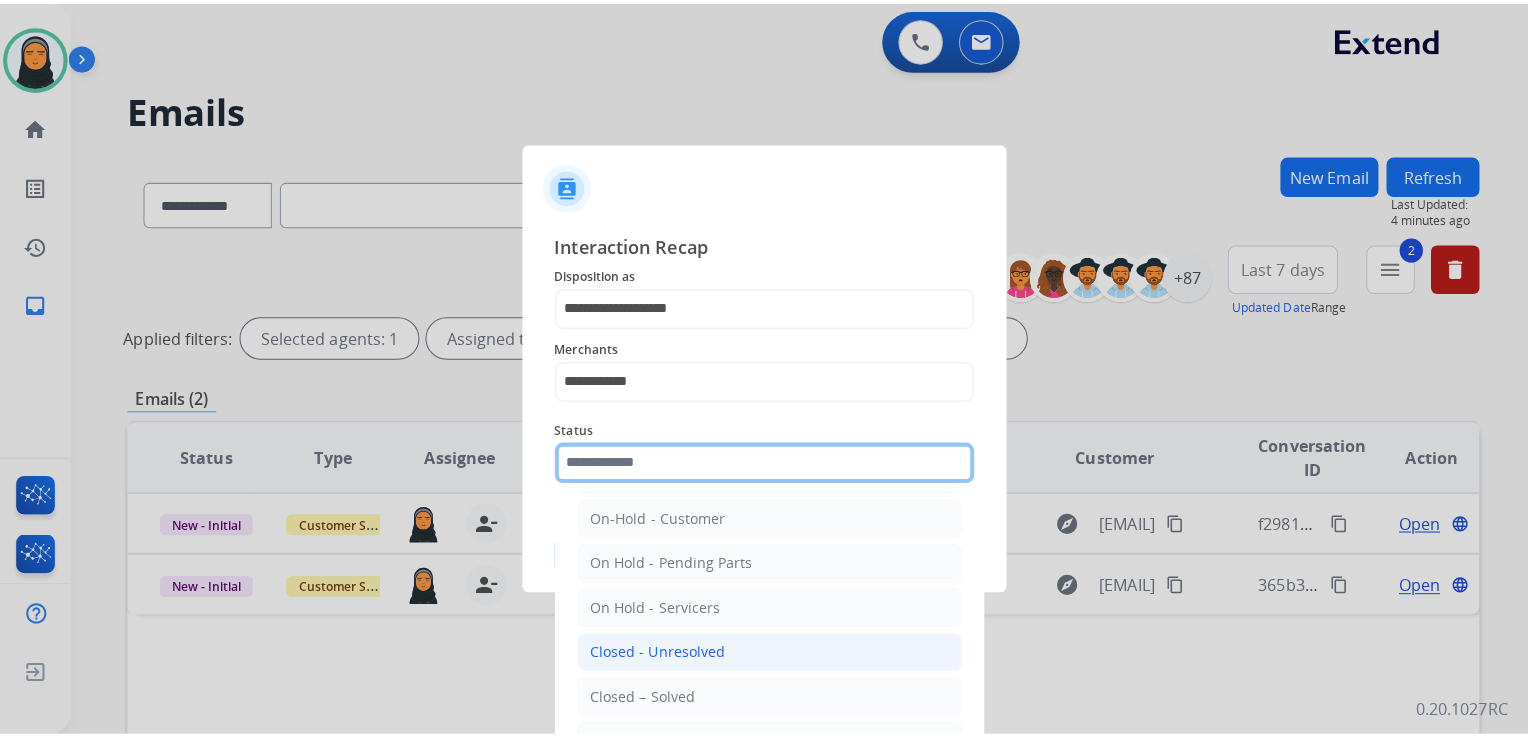 scroll, scrollTop: 116, scrollLeft: 0, axis: vertical 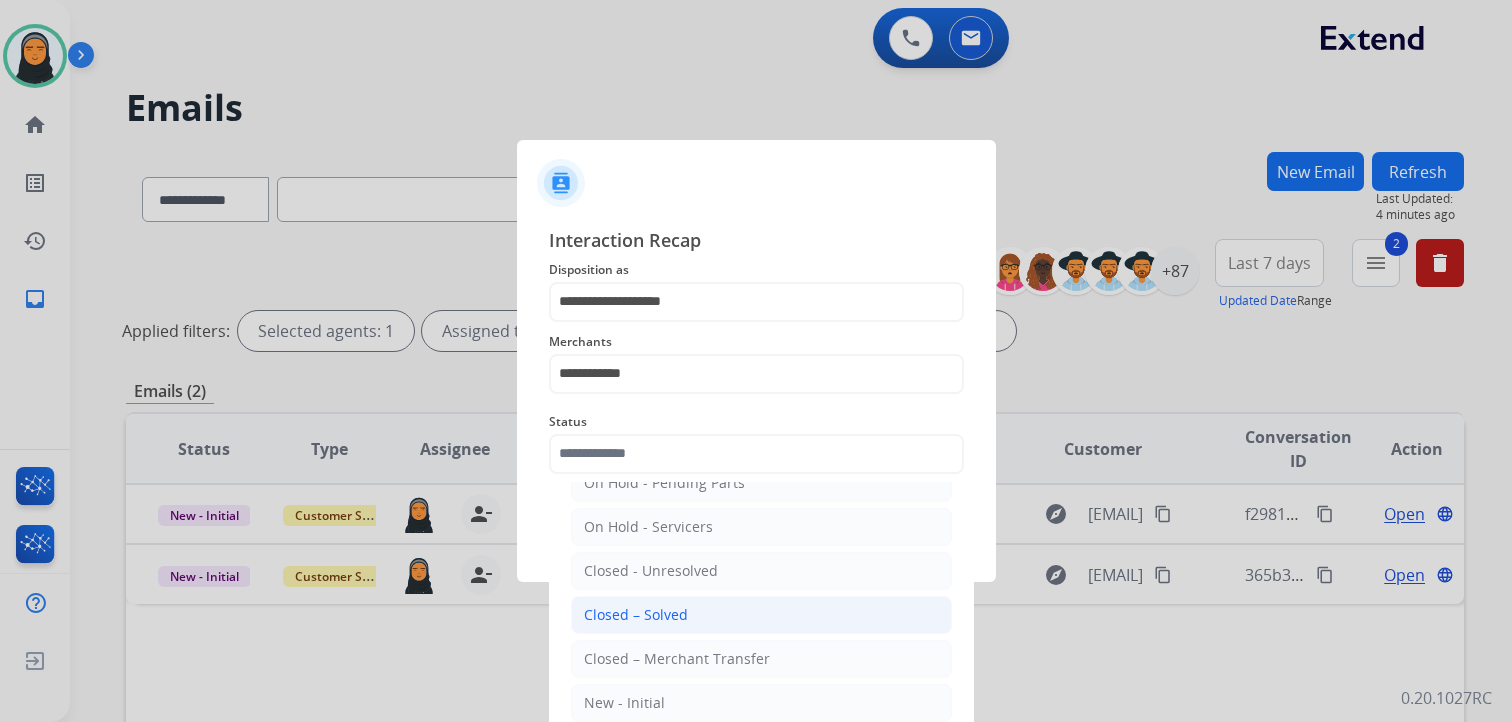 click on "Closed – Solved" 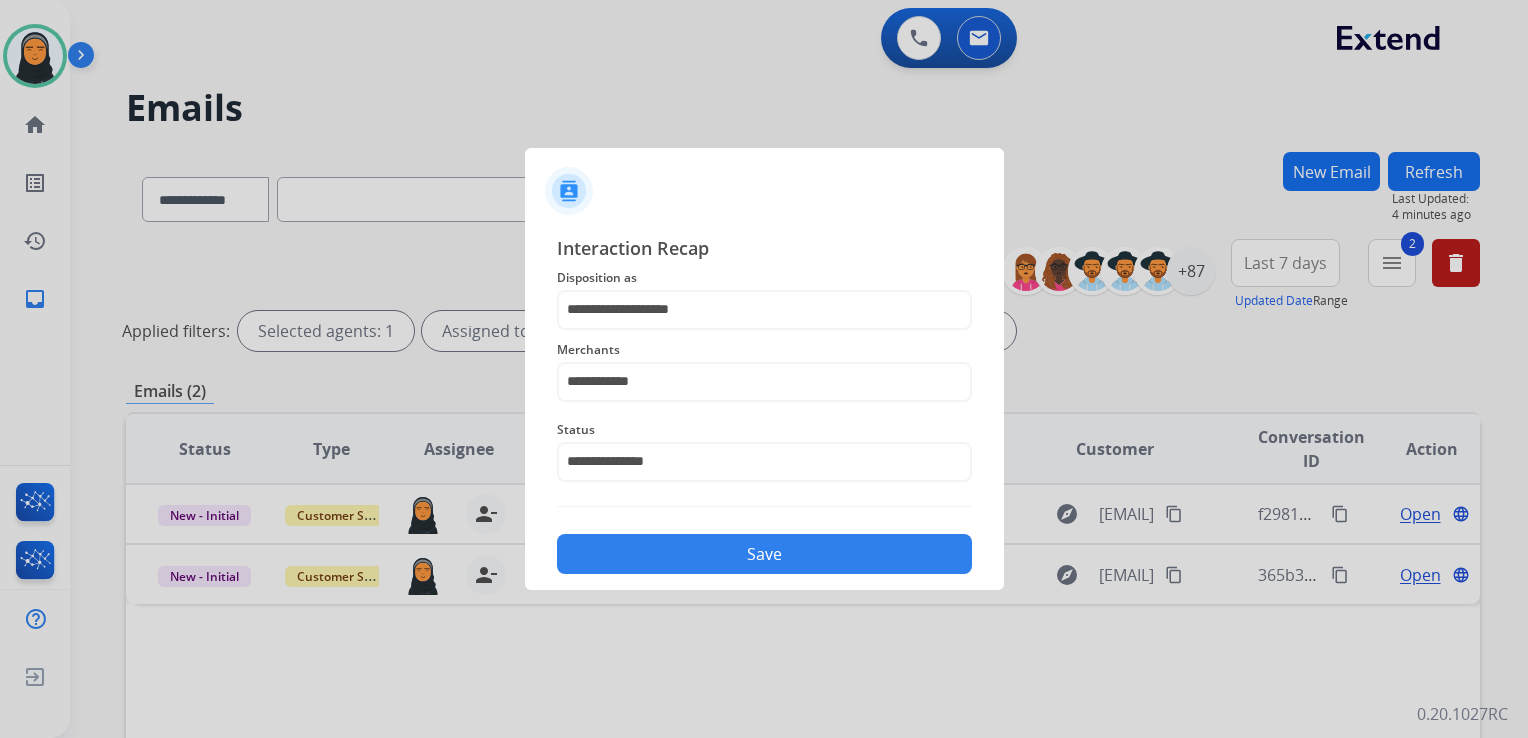 click on "Save" 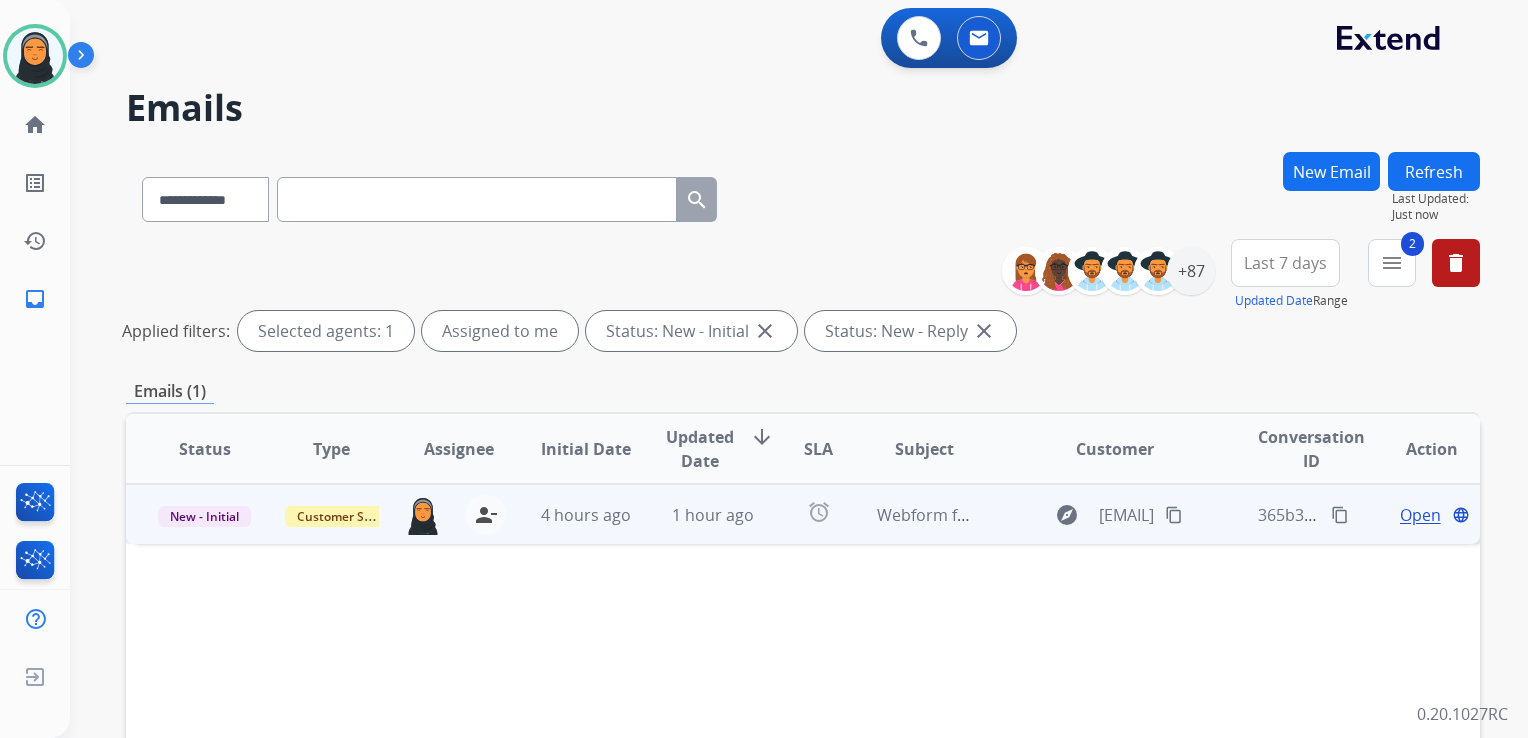 click on "content_copy" at bounding box center (1174, 515) 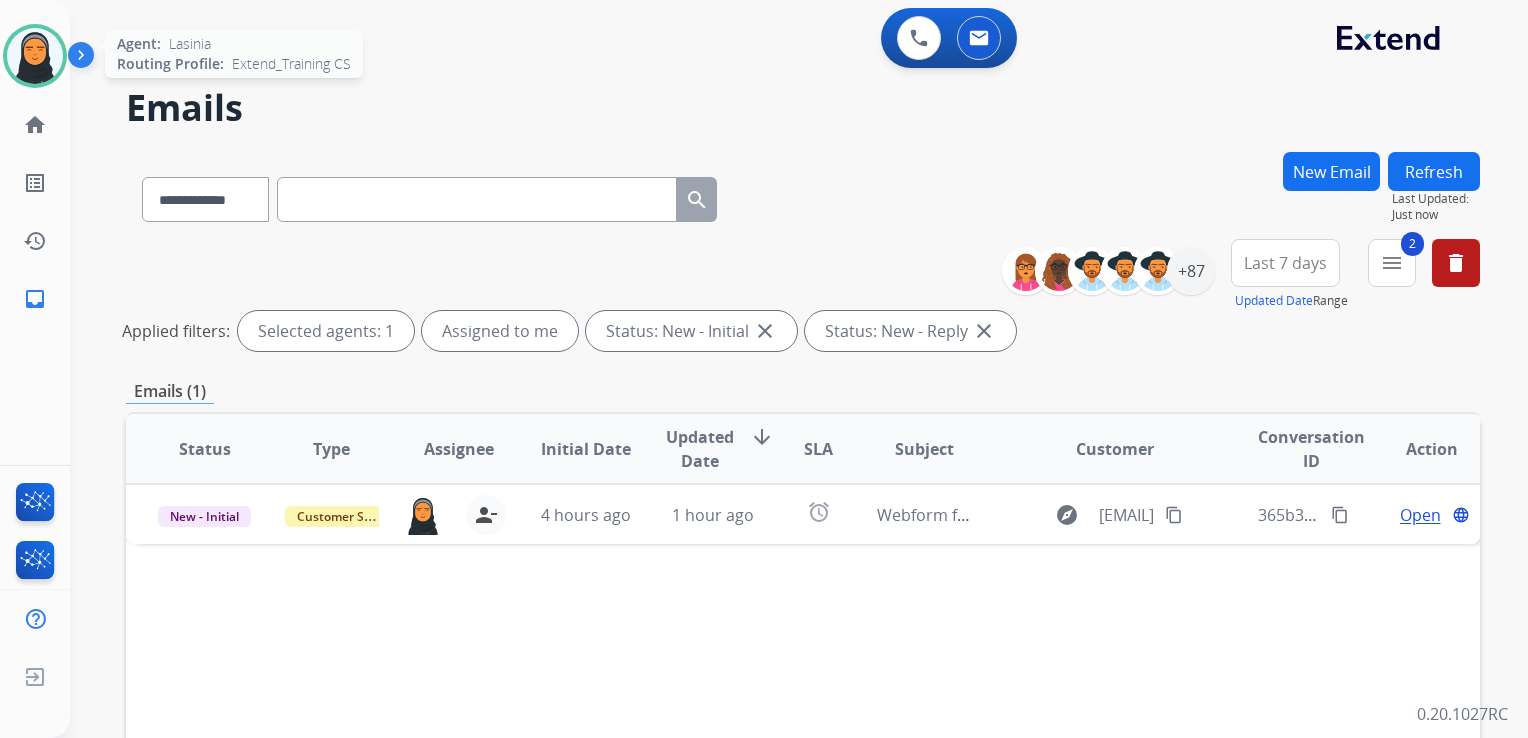 click at bounding box center [35, 56] 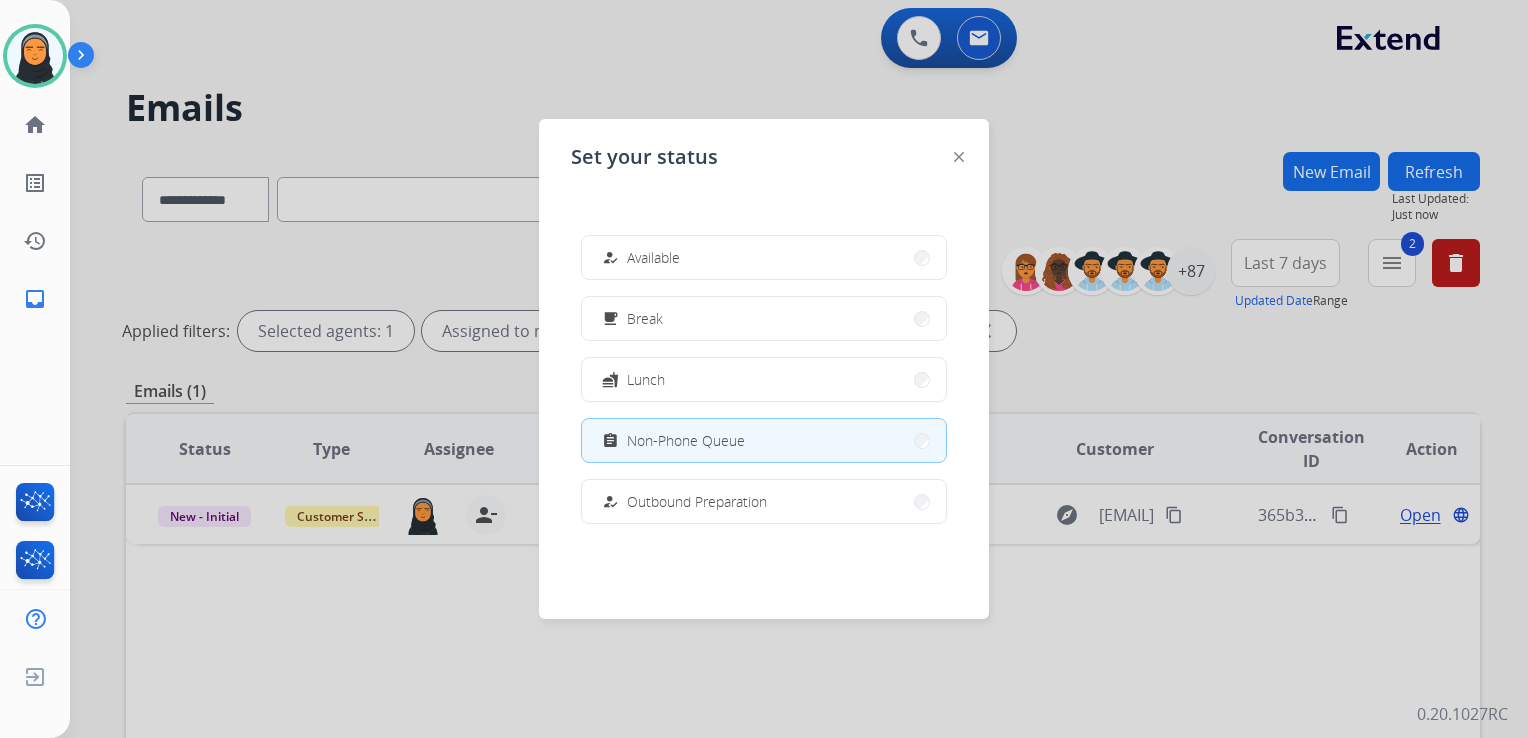 click at bounding box center (764, 369) 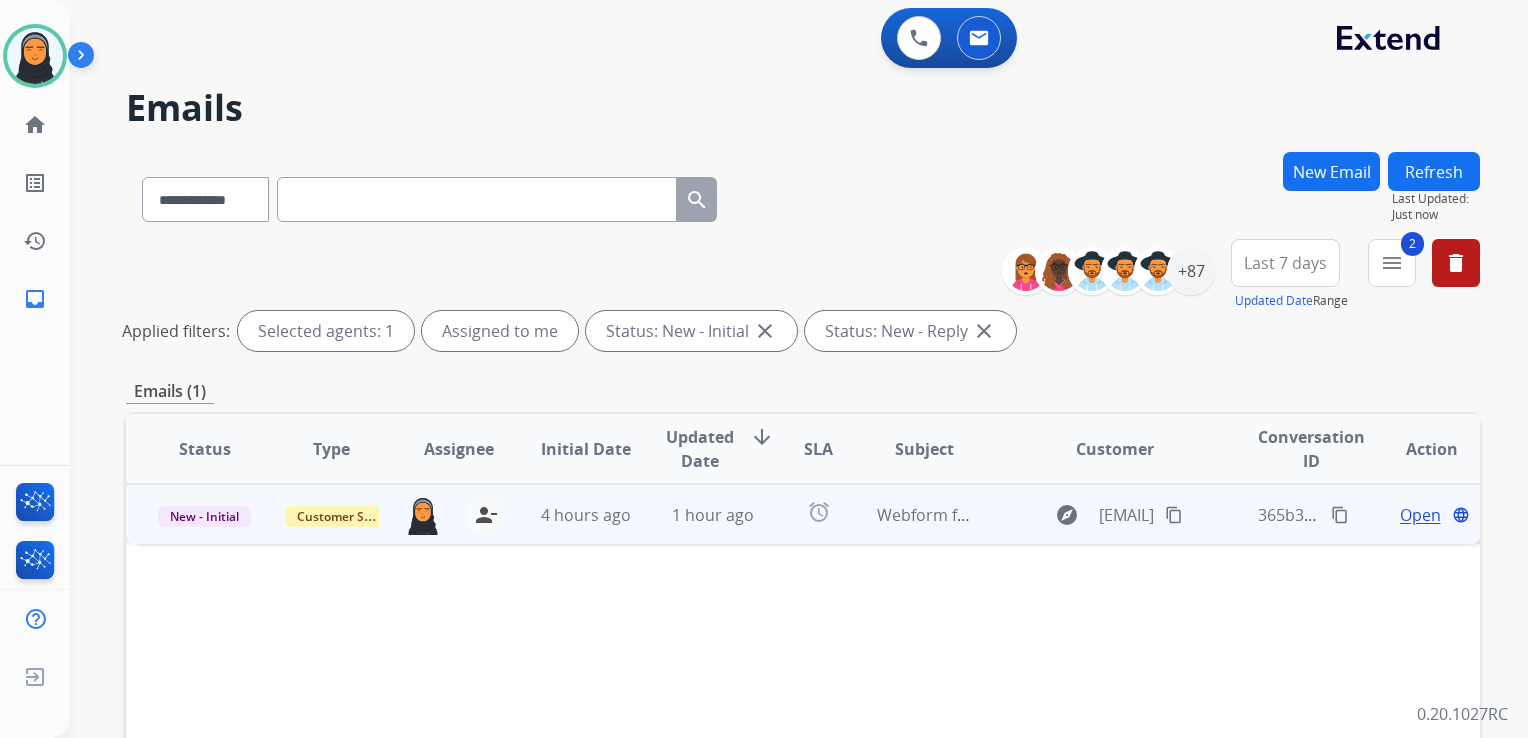 click on "Open" at bounding box center (1420, 515) 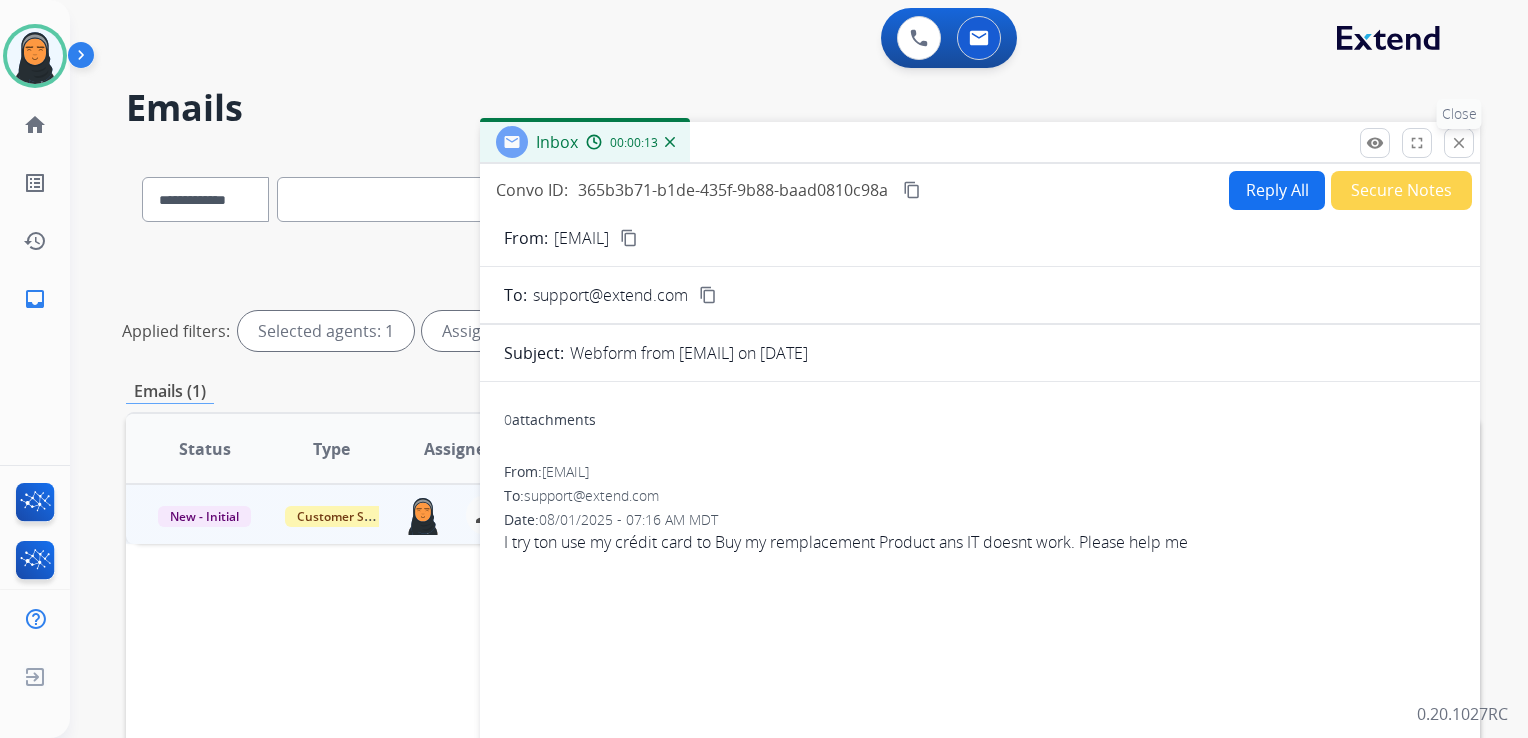 click on "close" at bounding box center (1459, 143) 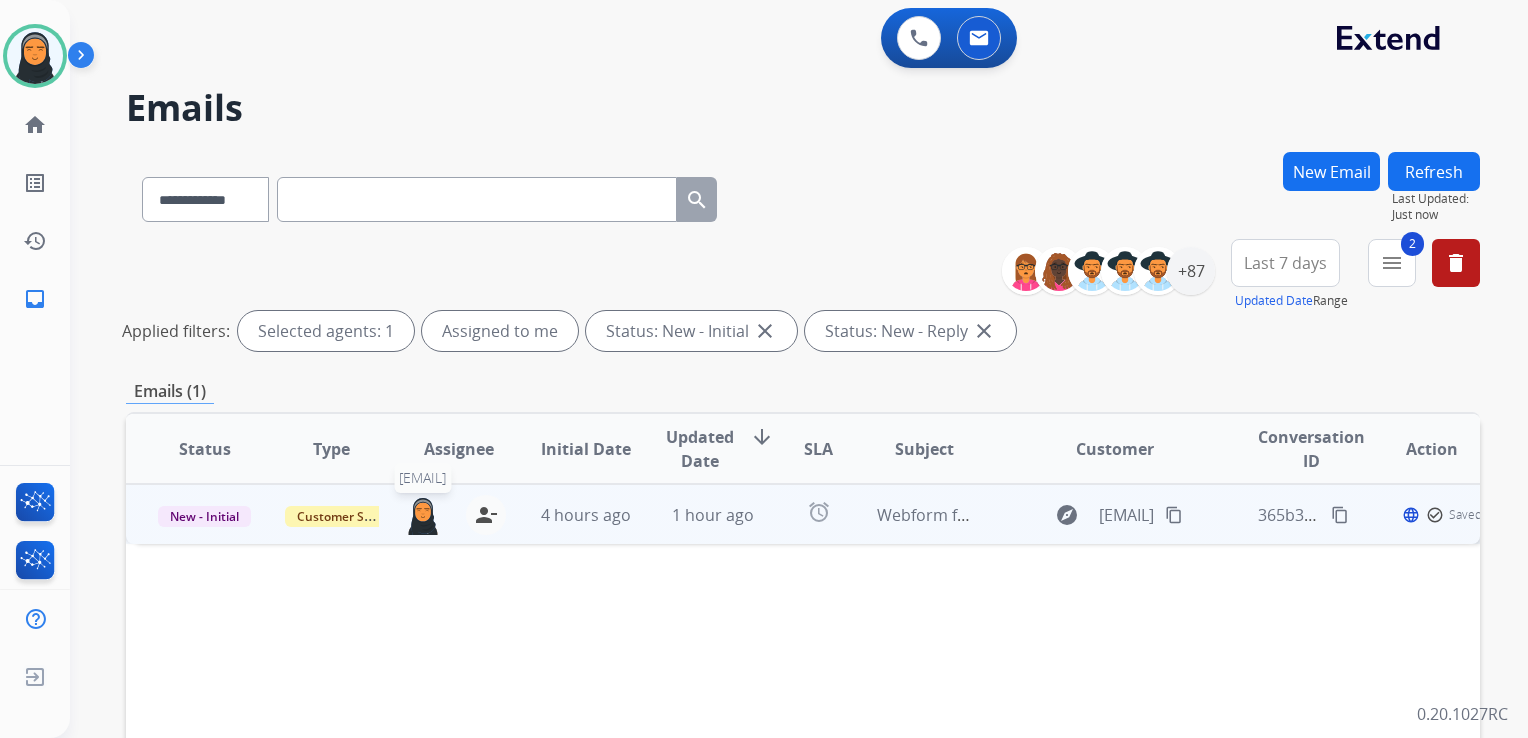 click at bounding box center [423, 515] 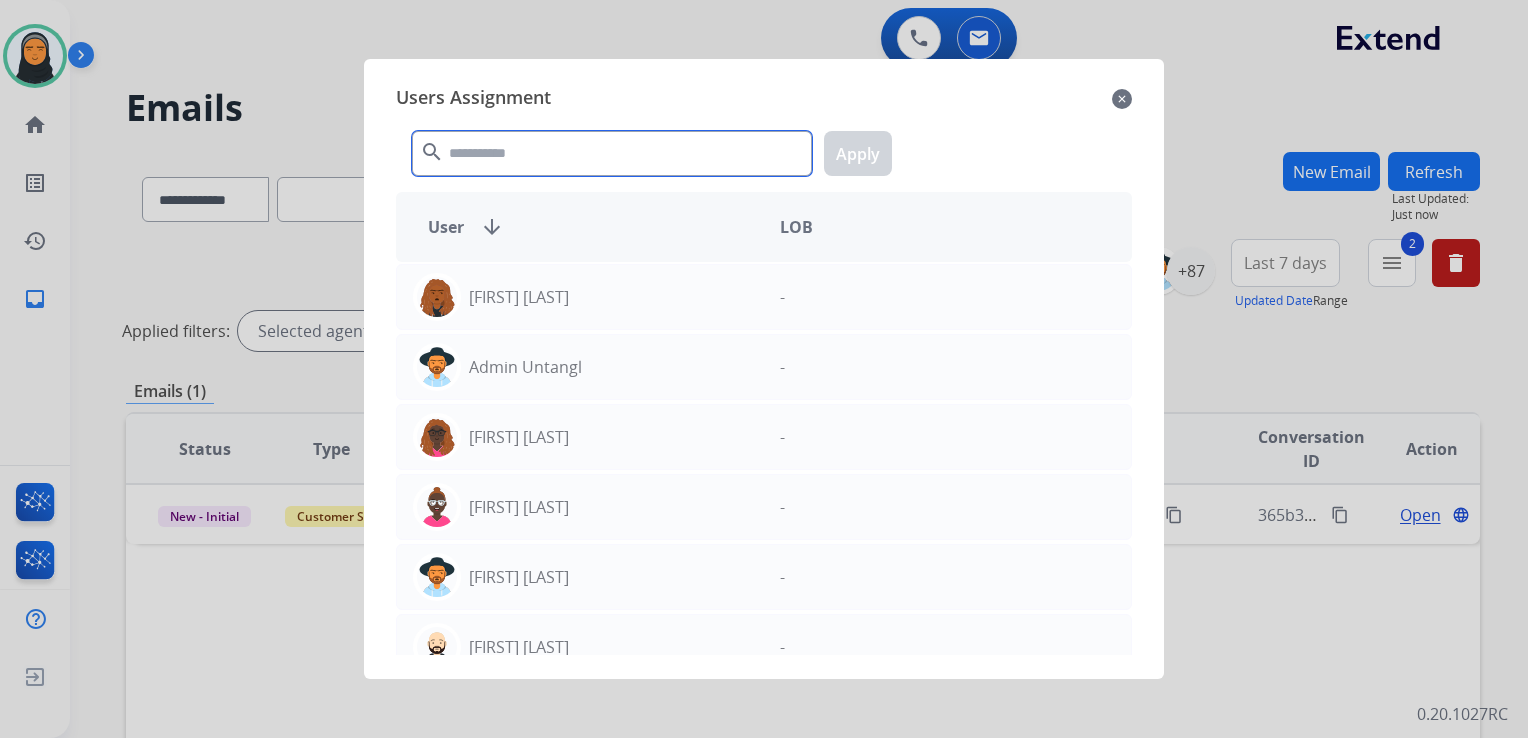 click 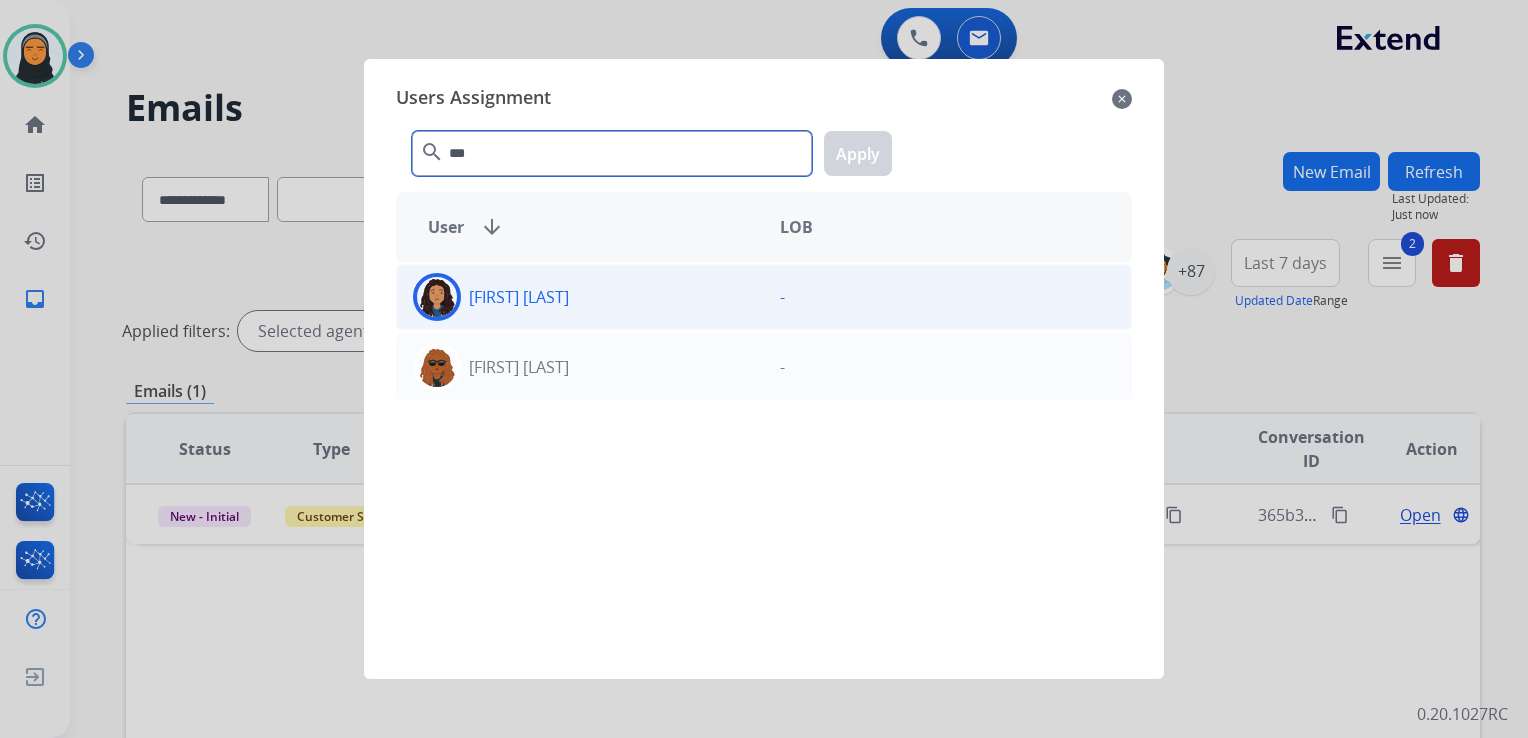 type on "***" 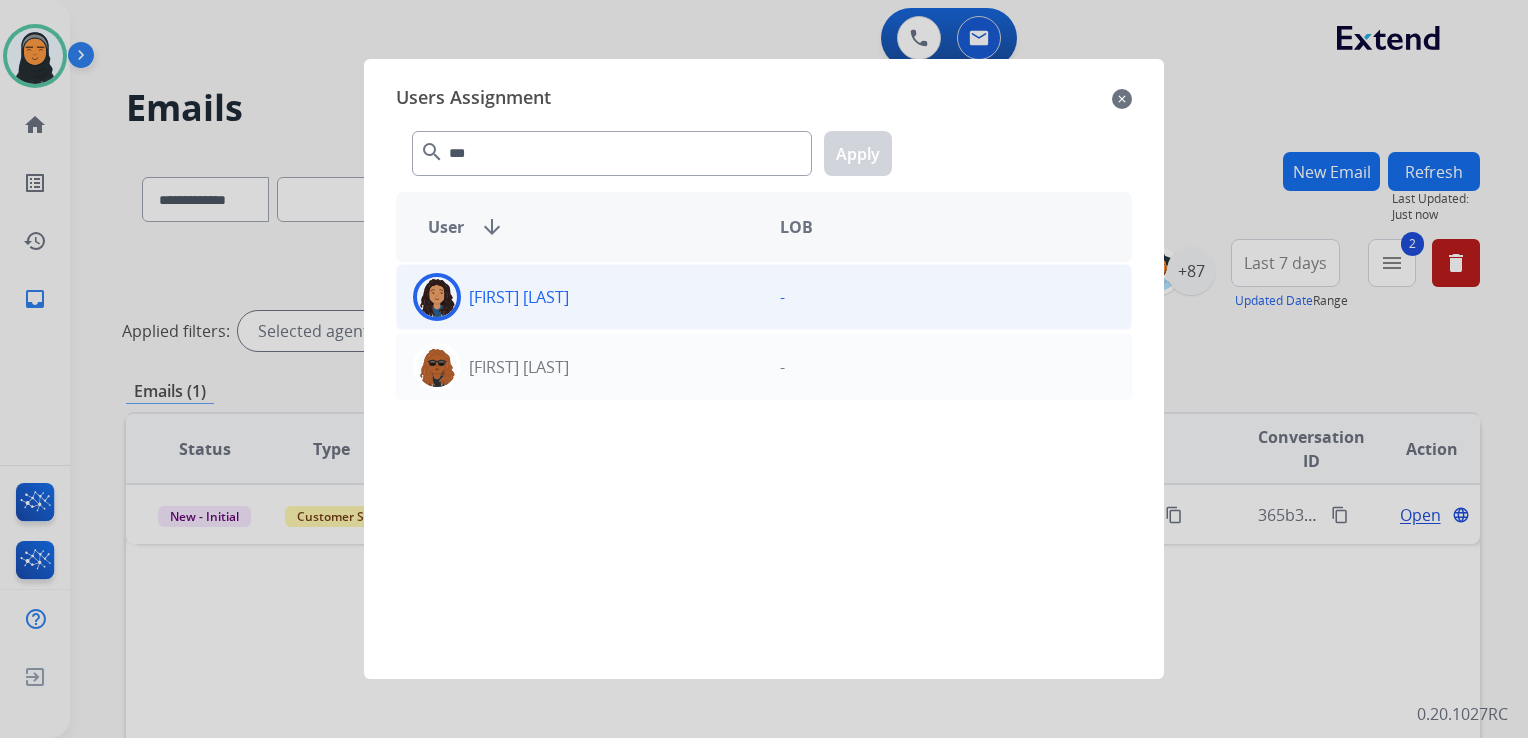 click on "[FIRST]  [LAST]" 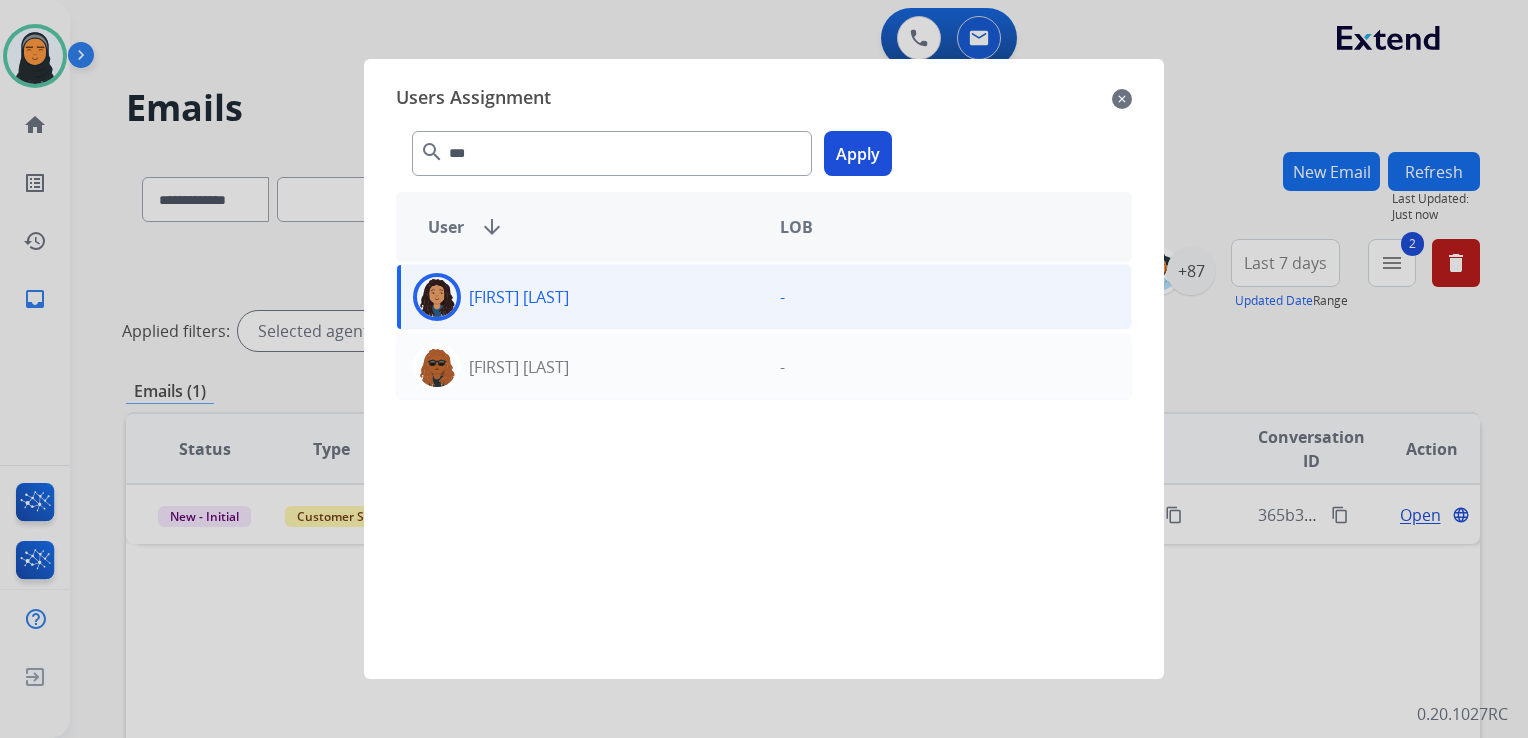 click on "Apply" 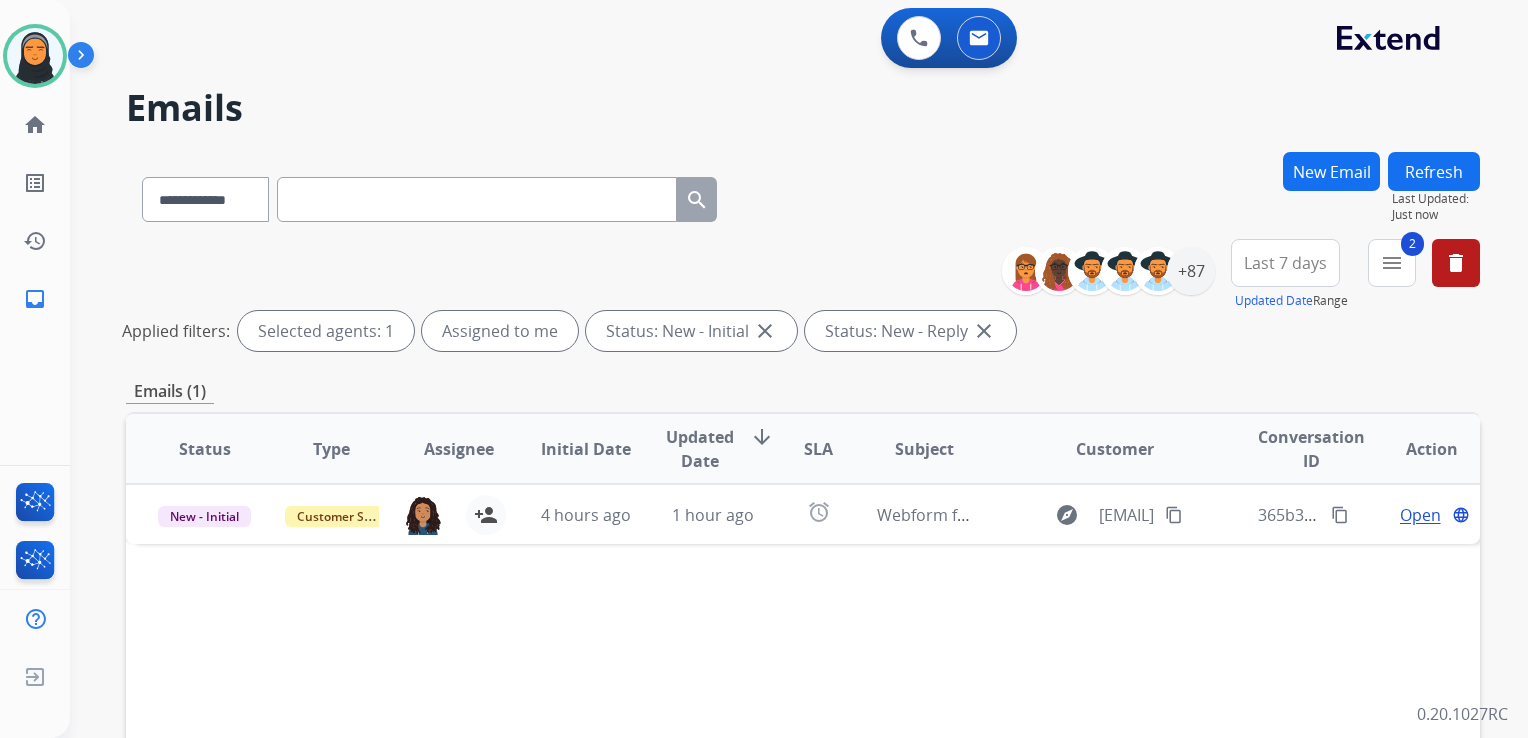 click on "Refresh" at bounding box center (1434, 171) 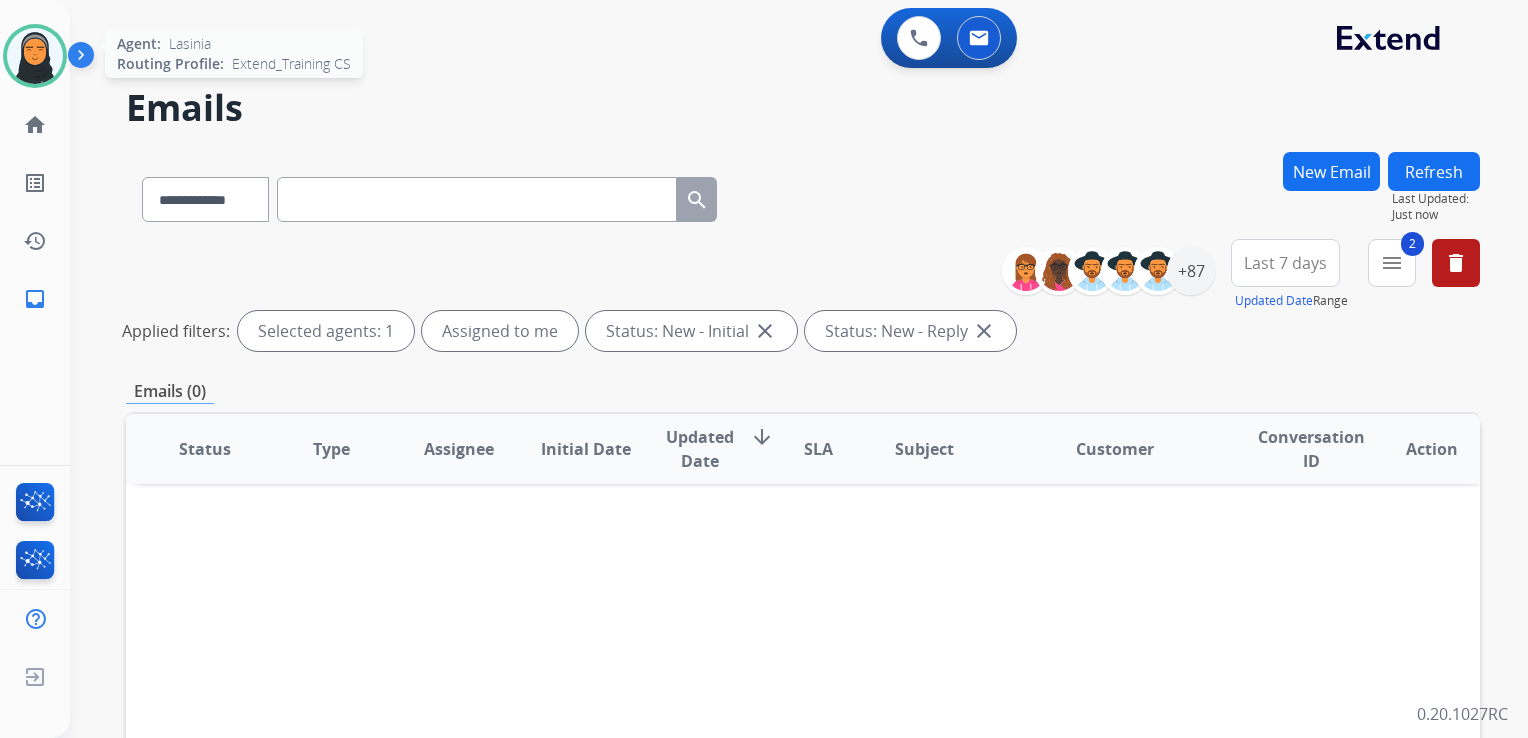click at bounding box center [35, 56] 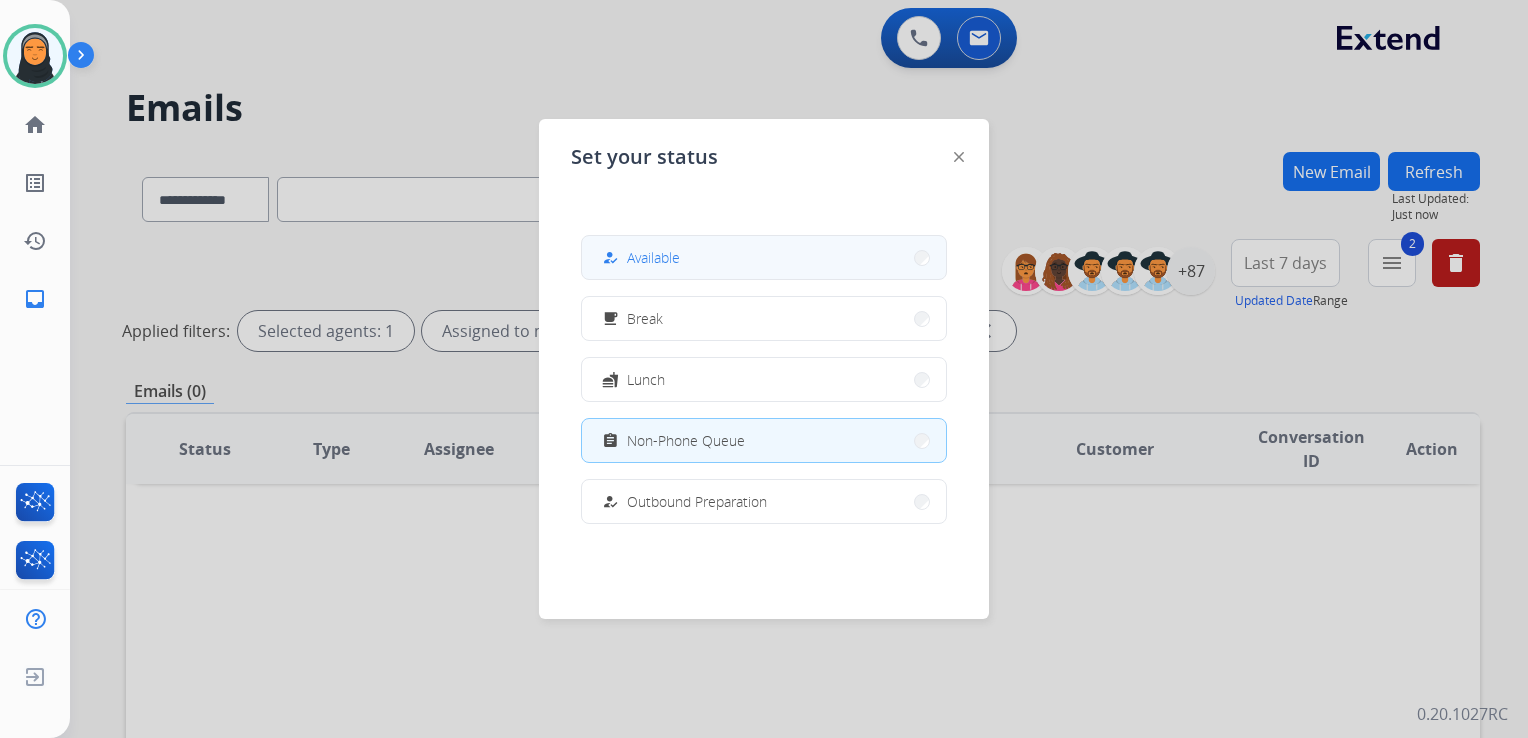 click on "how_to_reg Available" at bounding box center [764, 257] 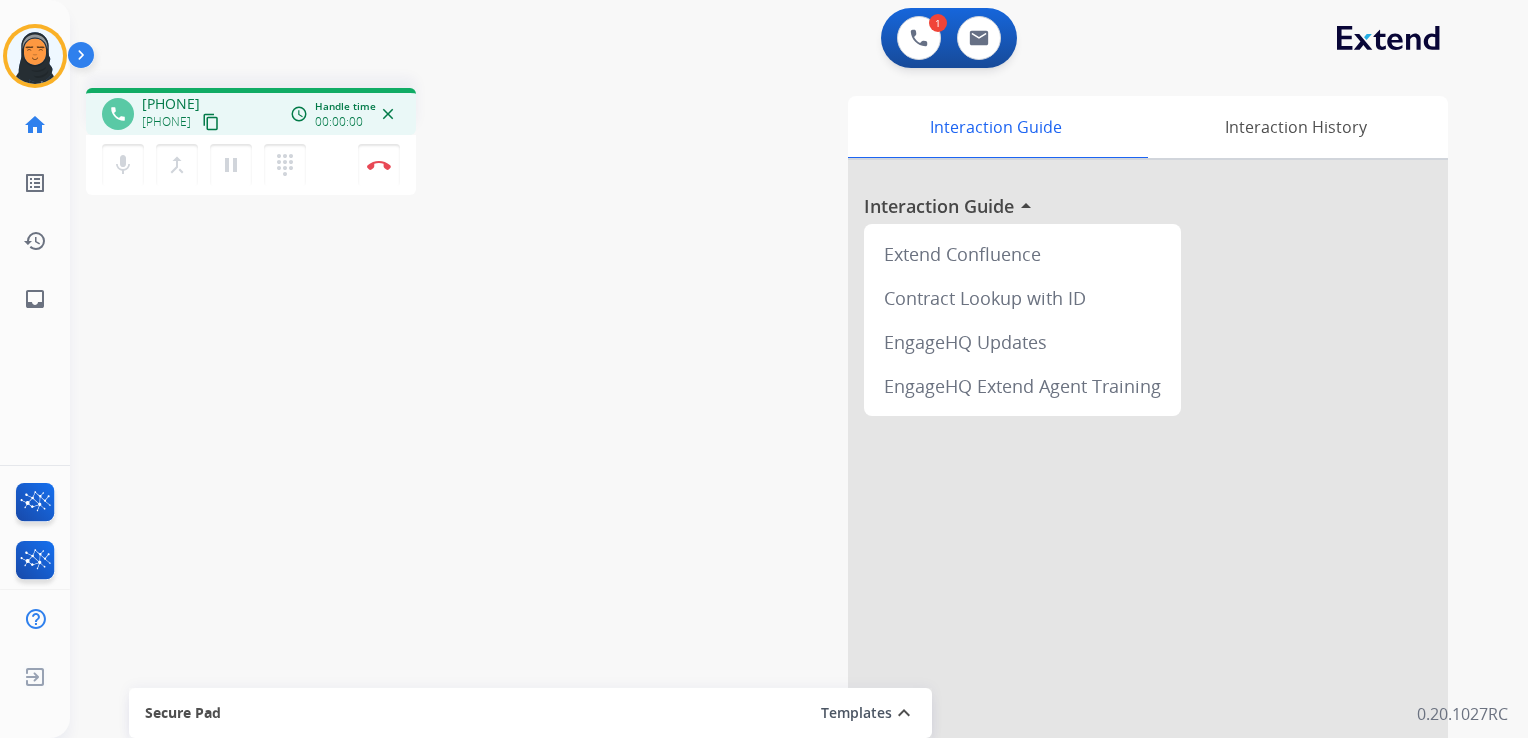 click on "content_copy" at bounding box center [211, 122] 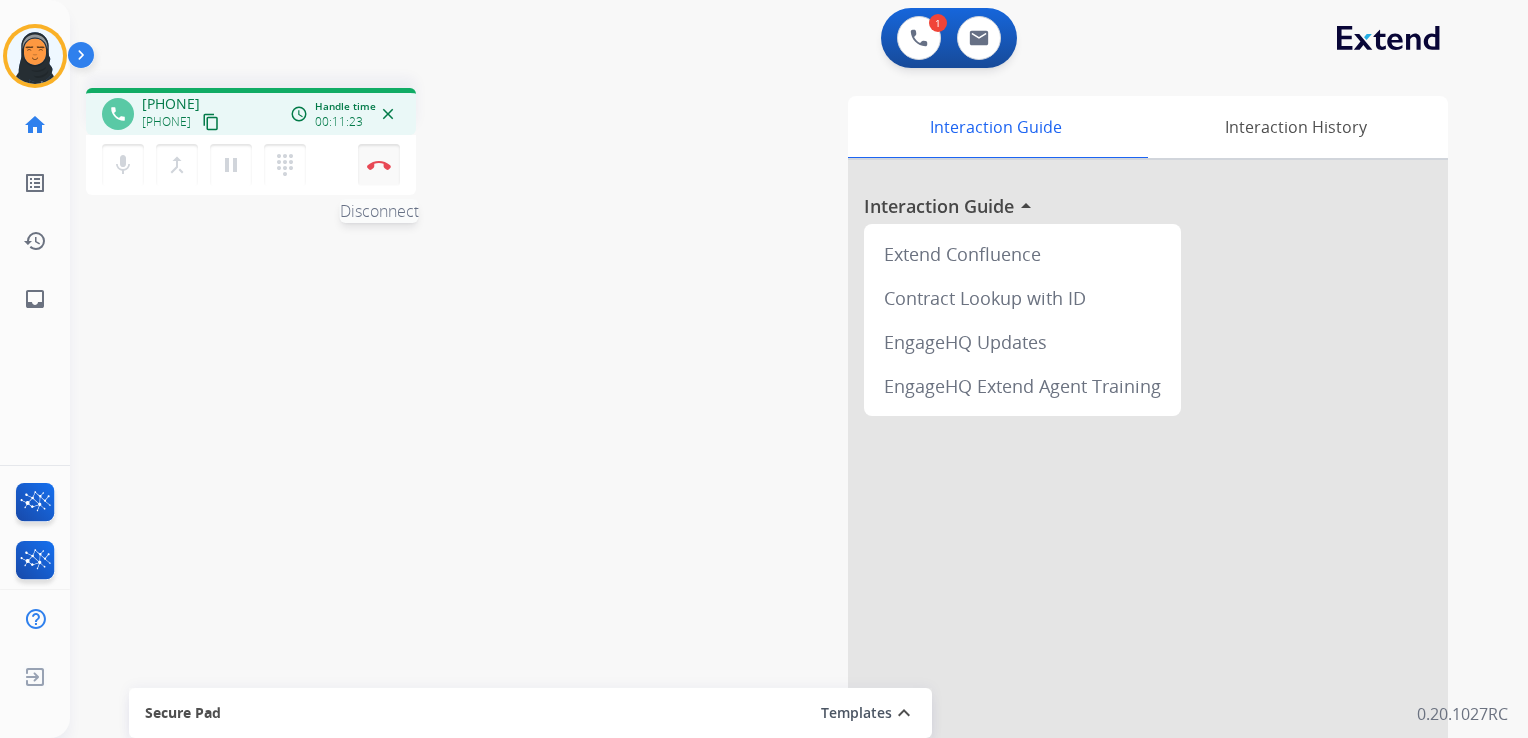 click at bounding box center [379, 165] 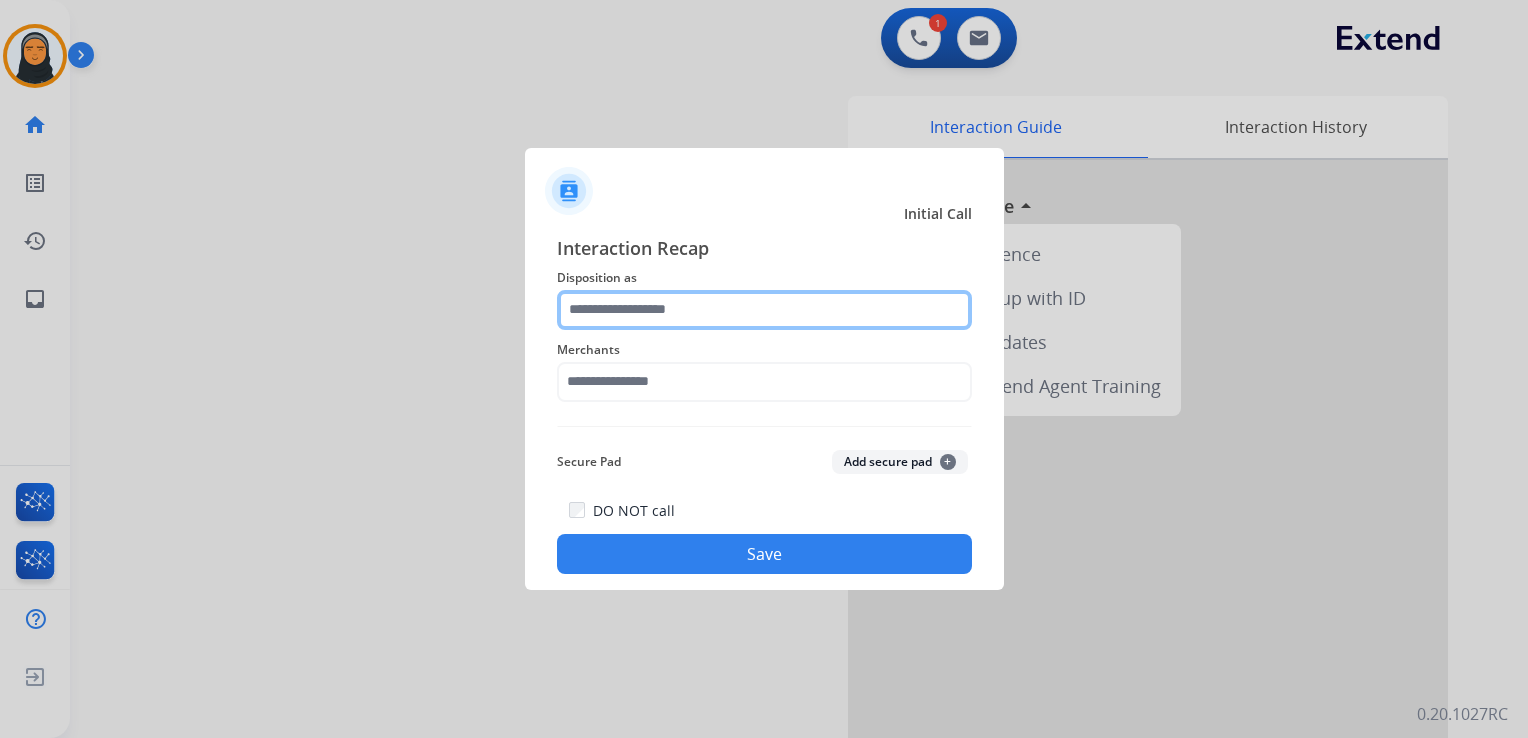 click 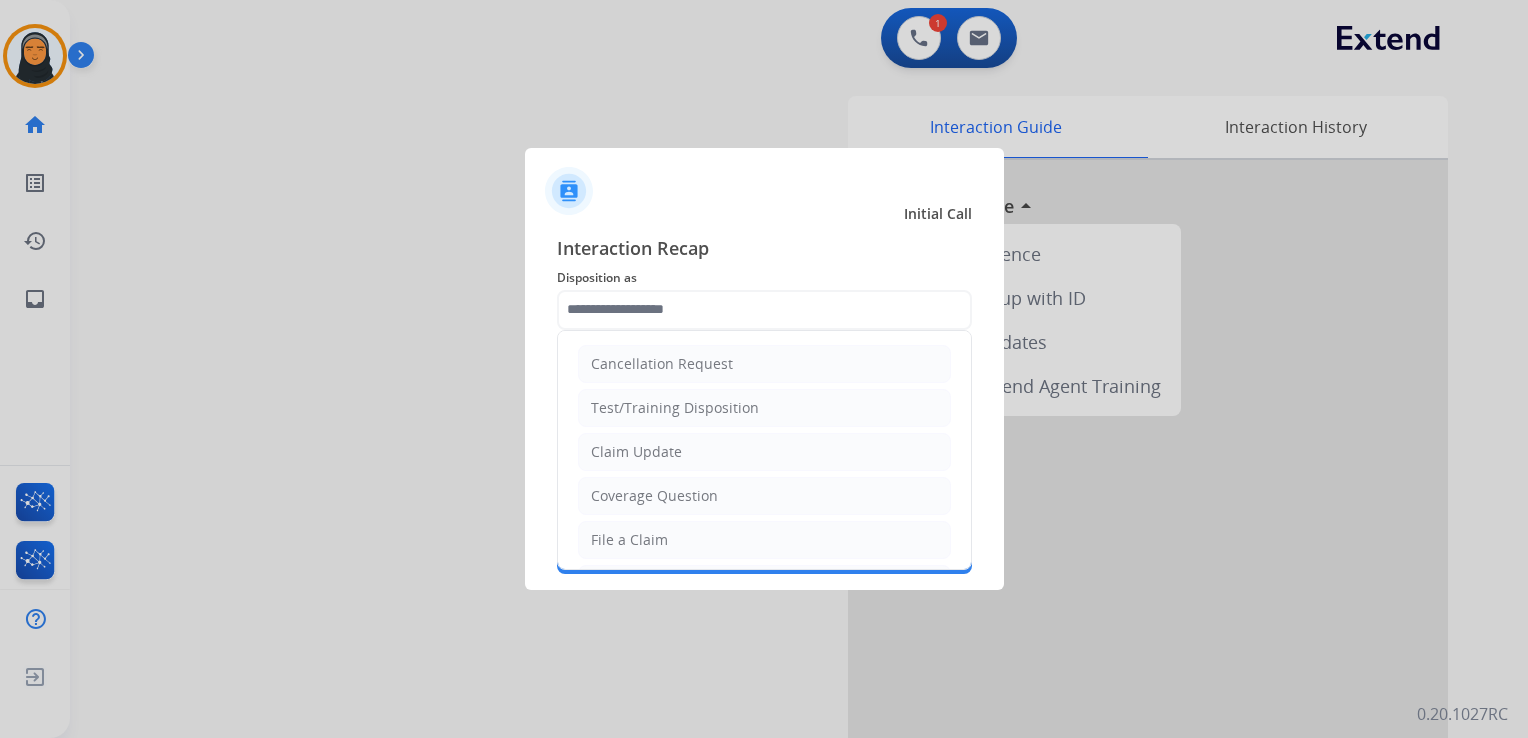 click on "Claim Update" 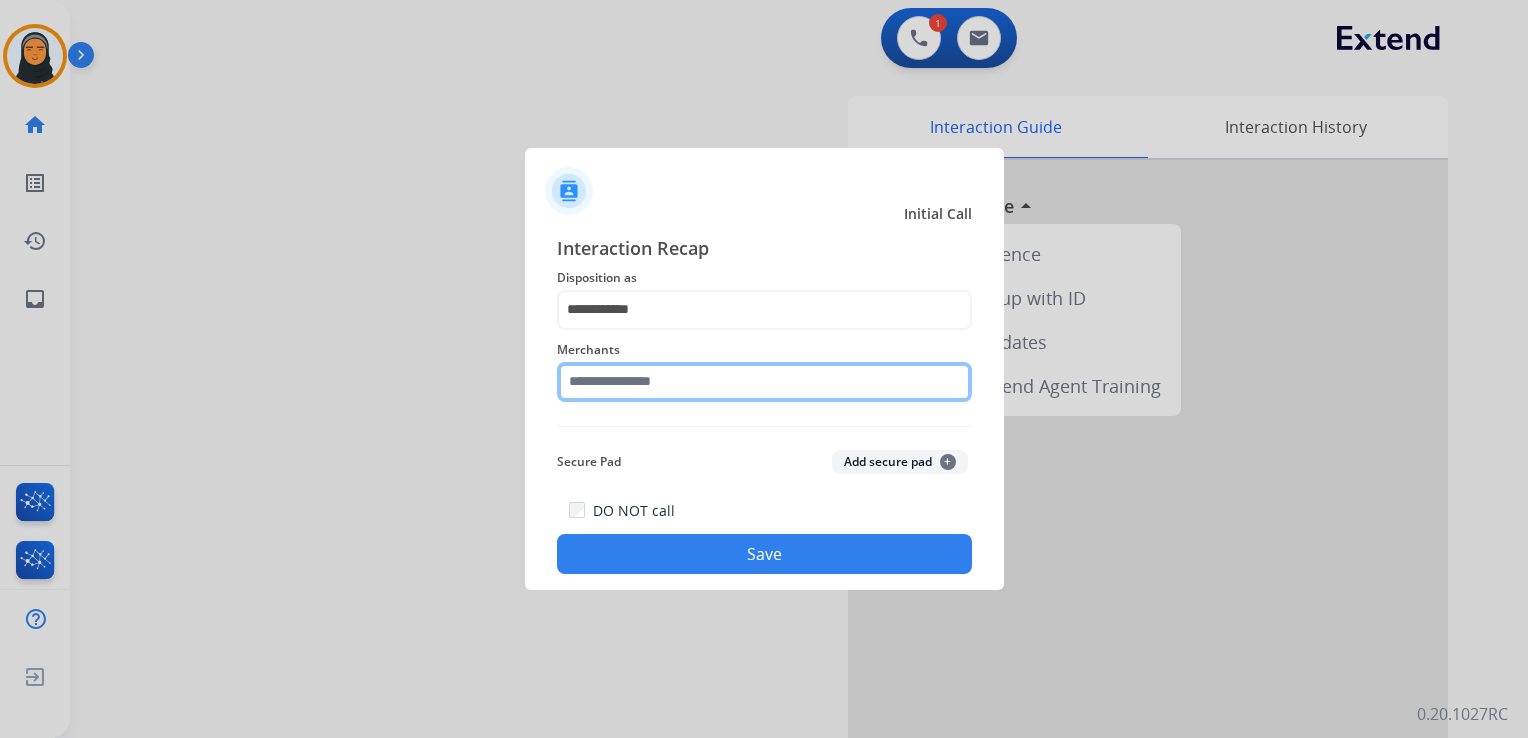 click 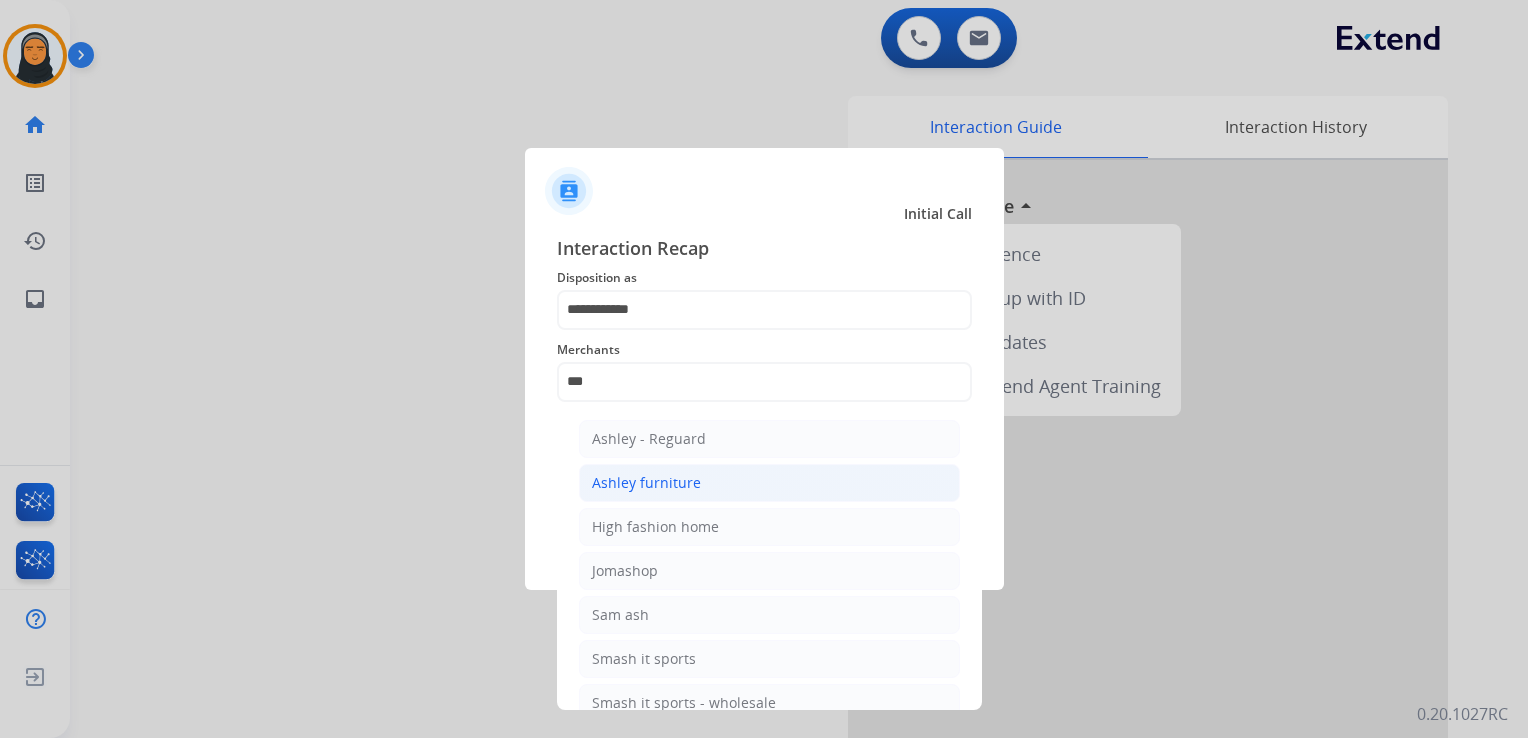 click on "Ashley furniture" 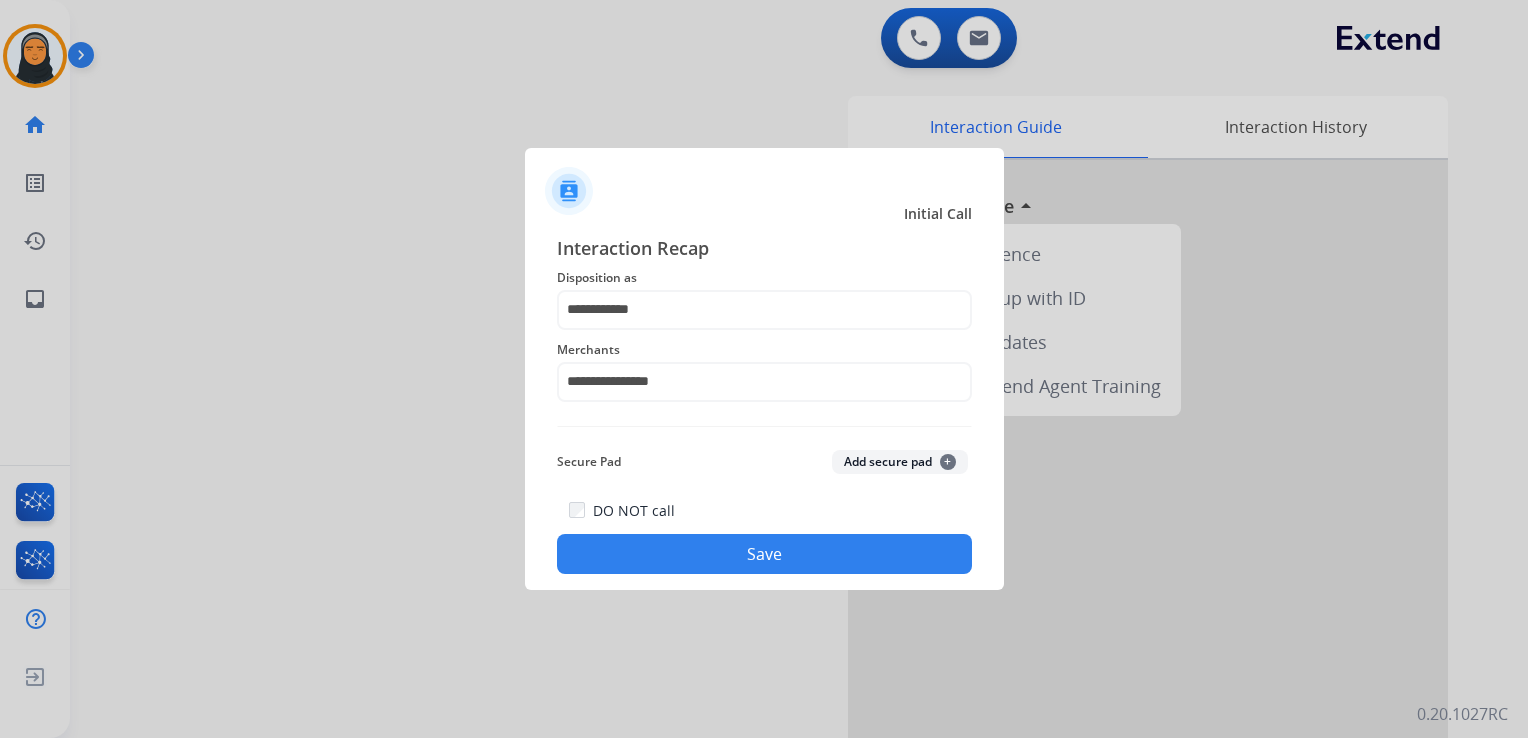 click on "Save" 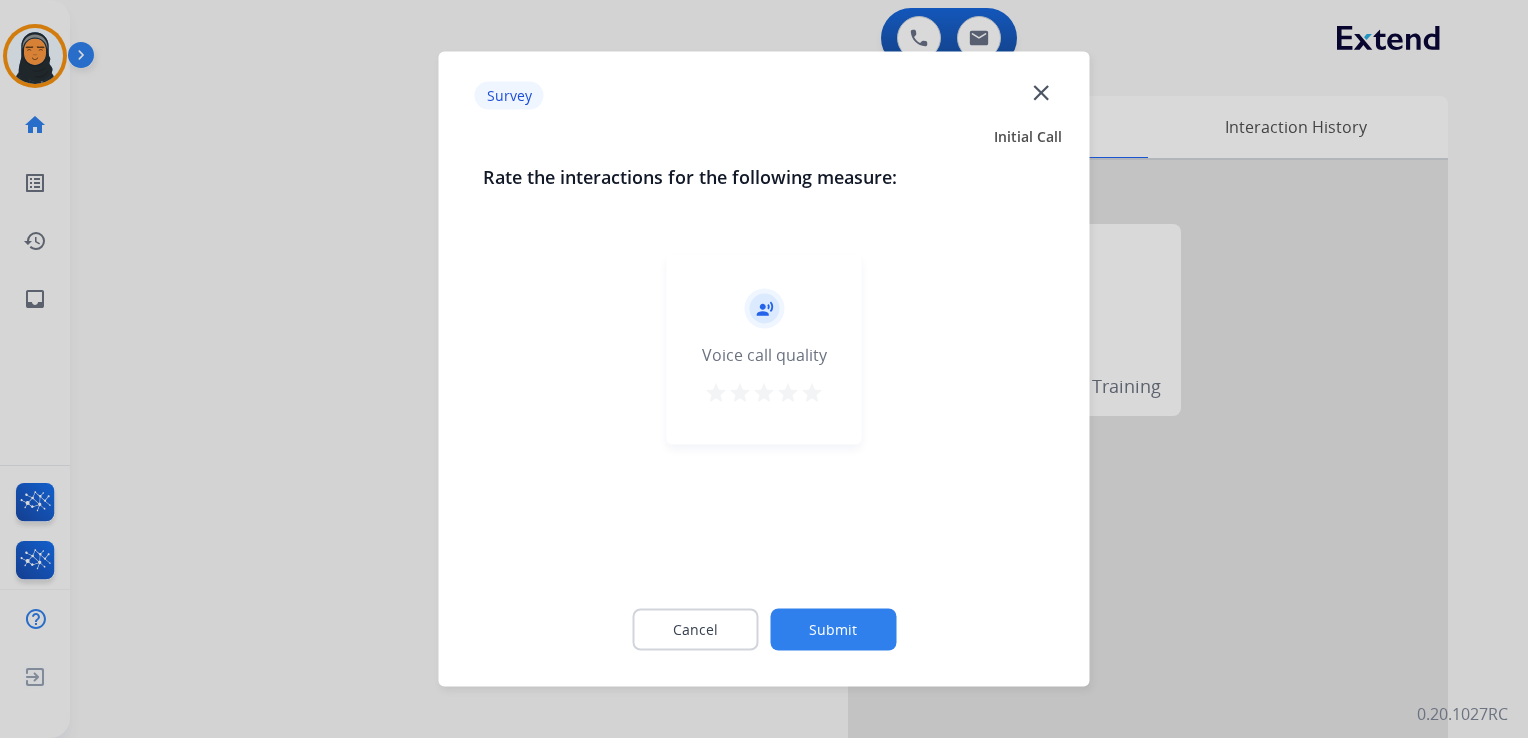 click on "star" at bounding box center (812, 393) 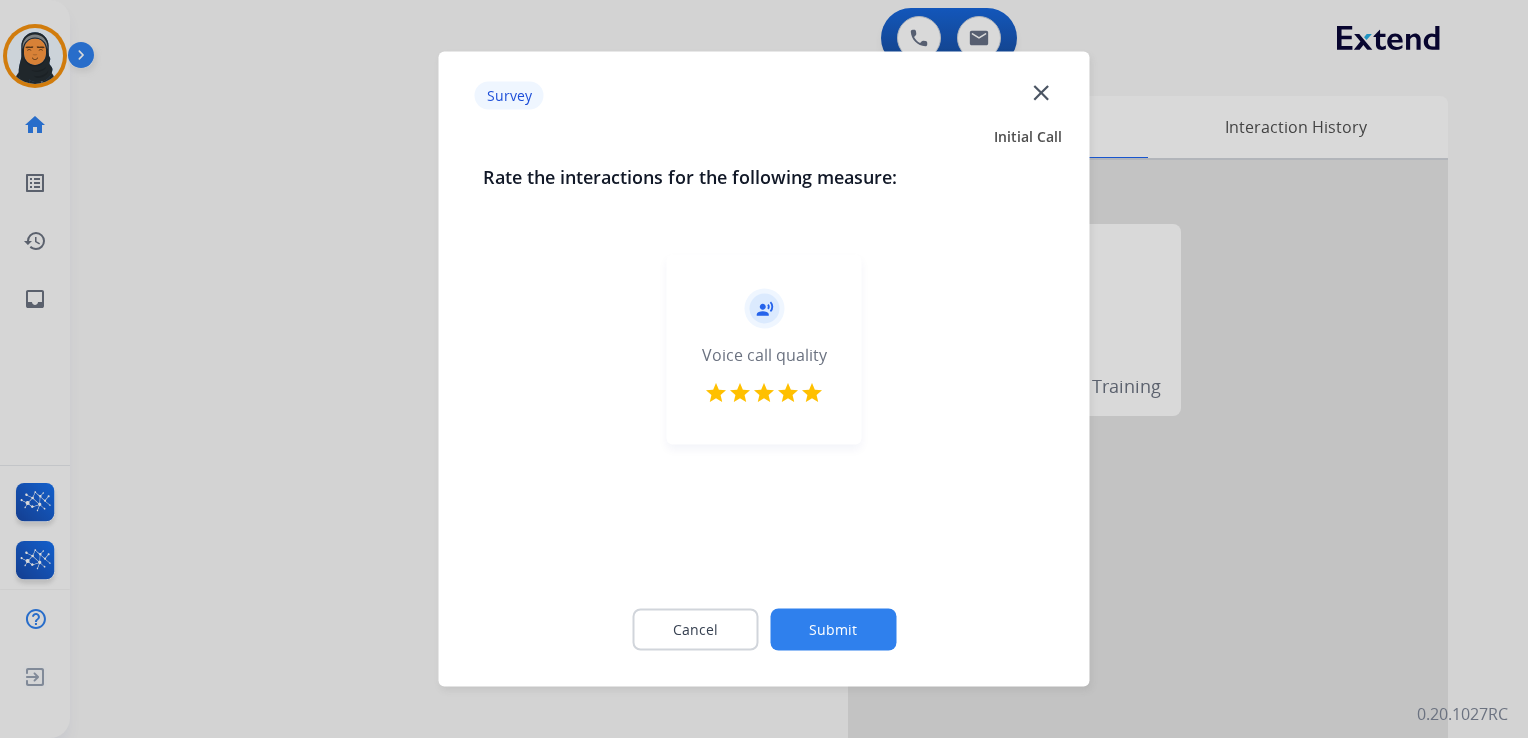 click on "Submit" 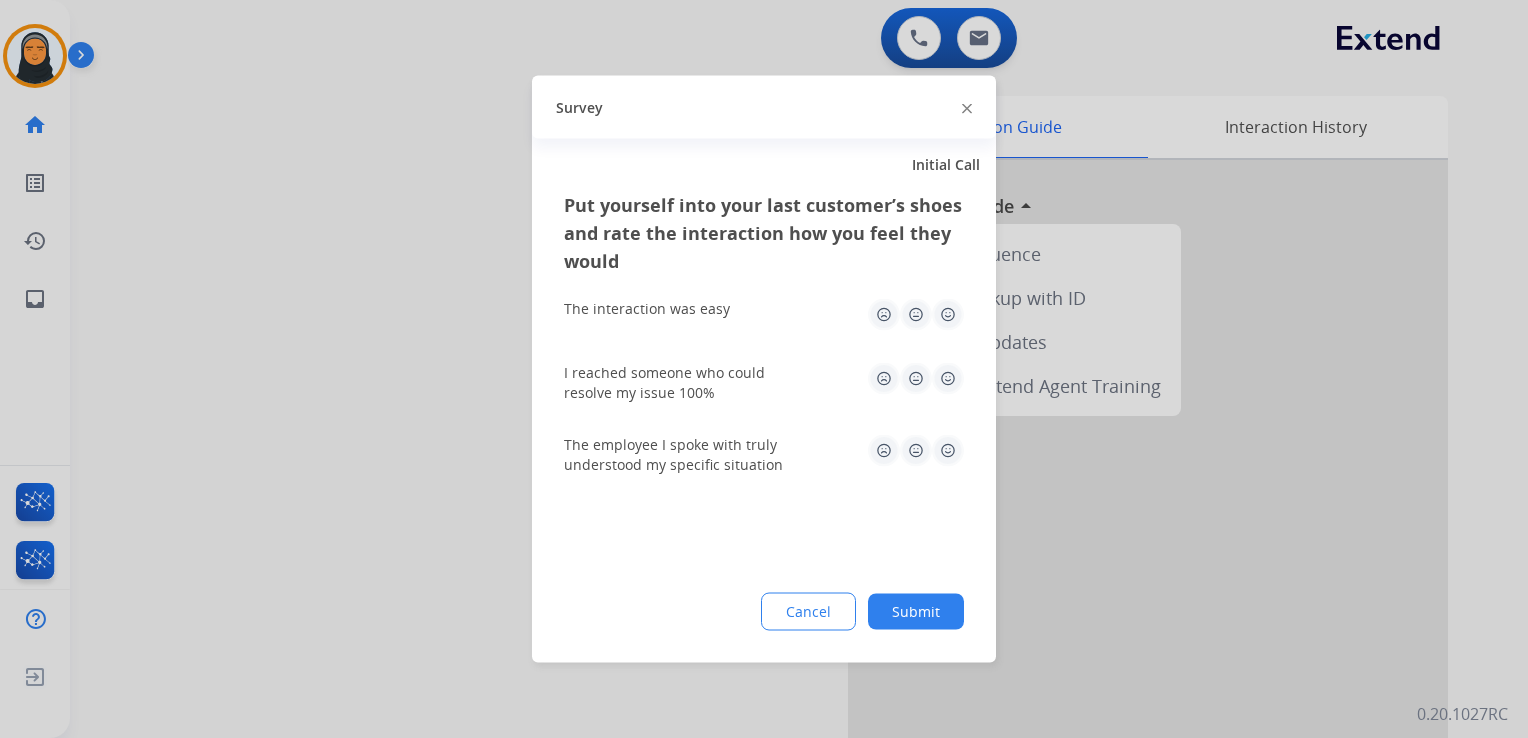 click 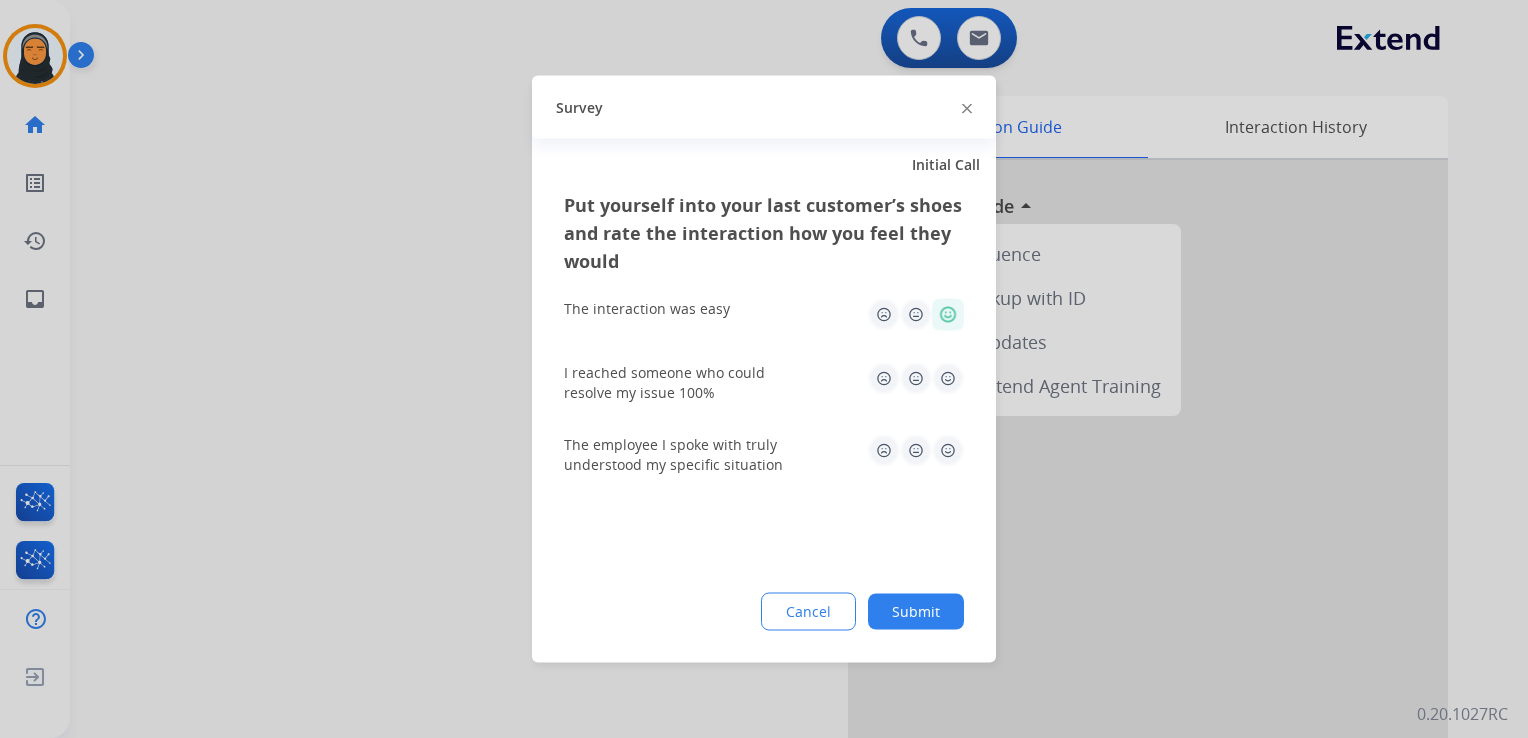 click 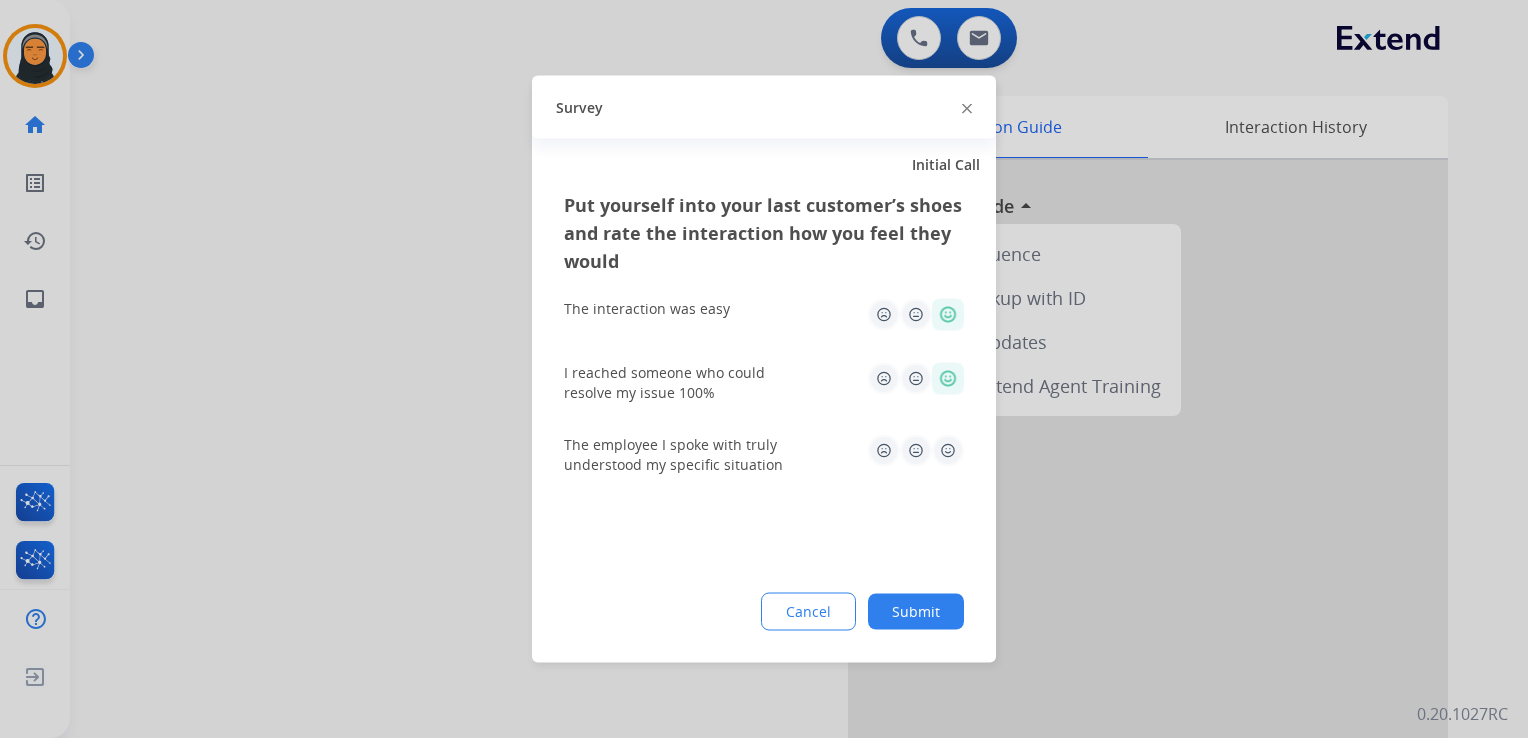 click 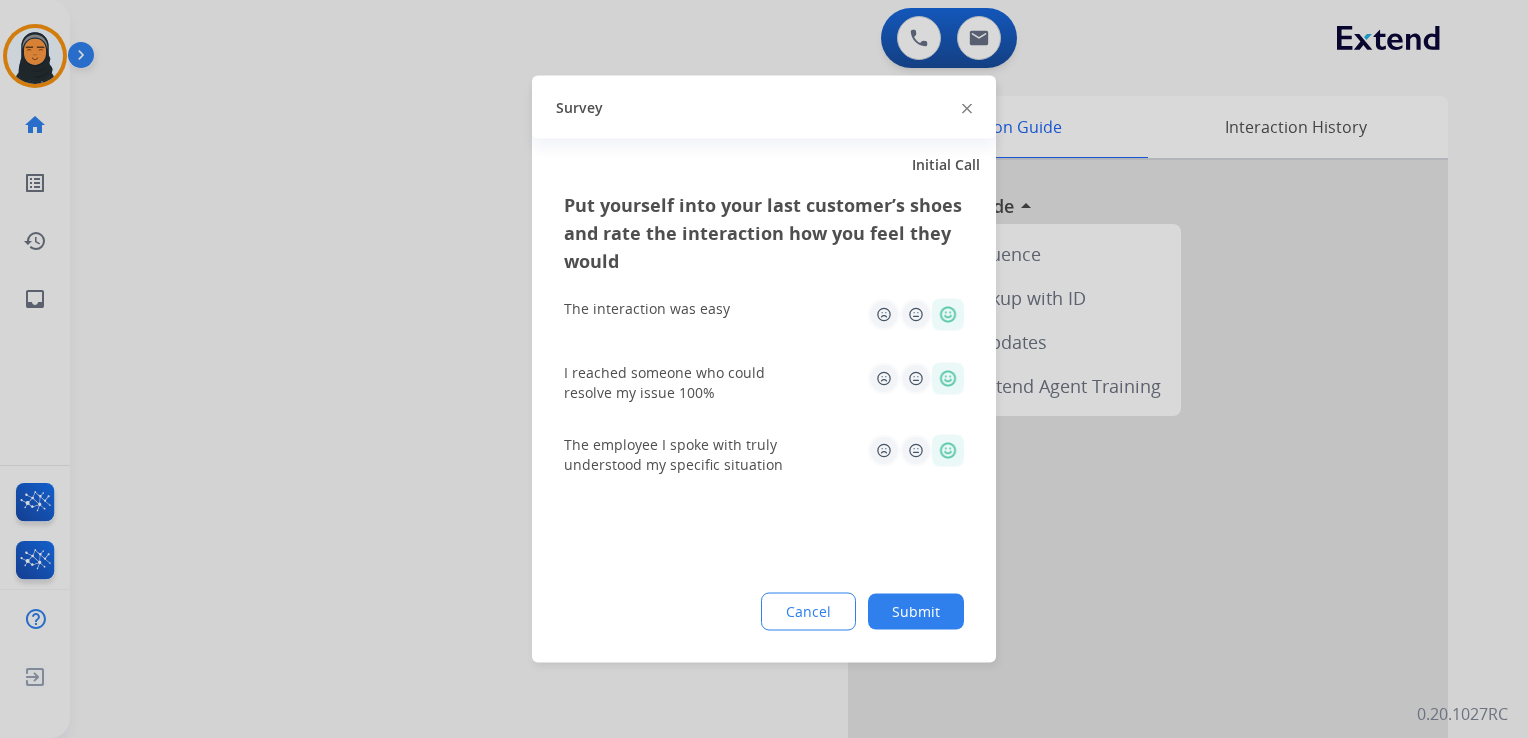 click on "Cancel Submit" 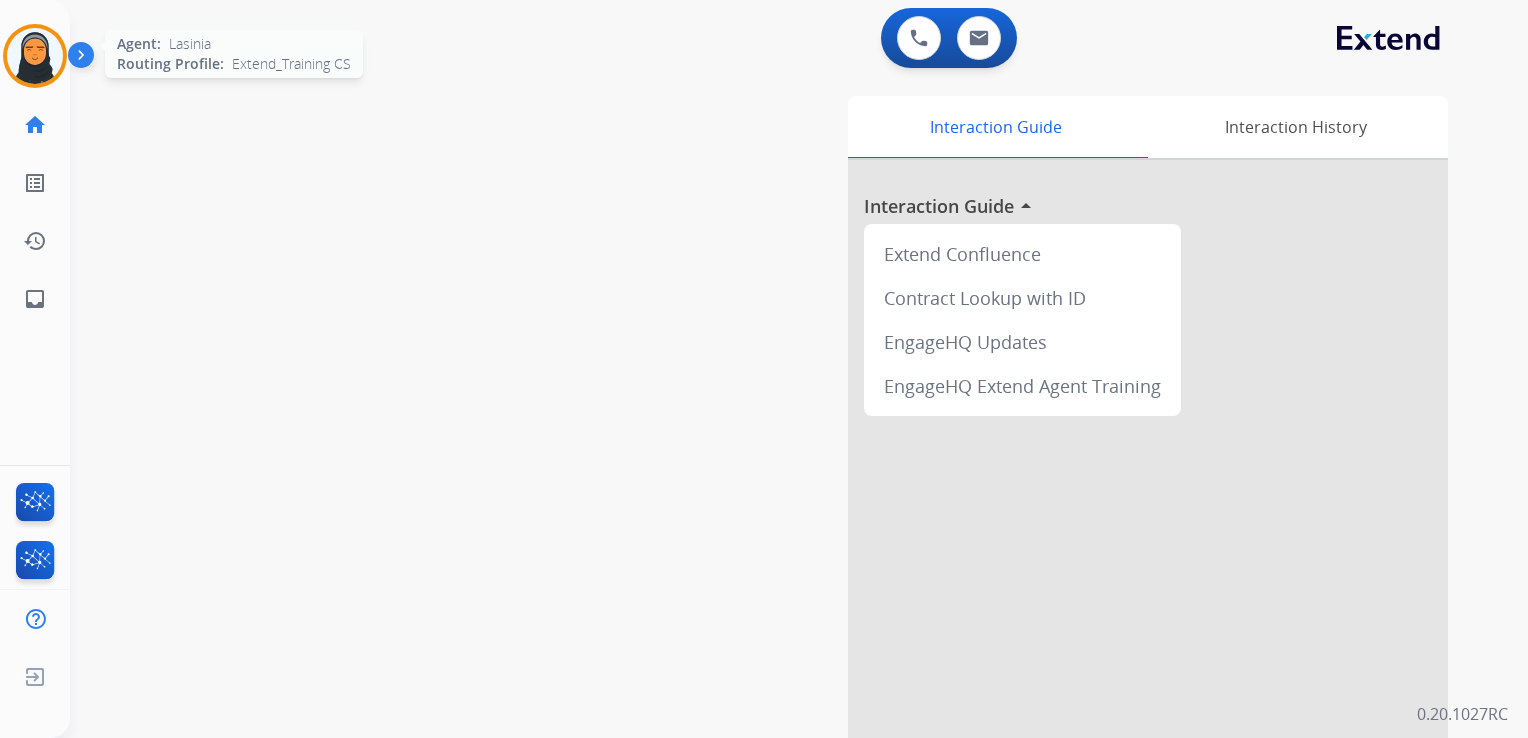 click at bounding box center [35, 56] 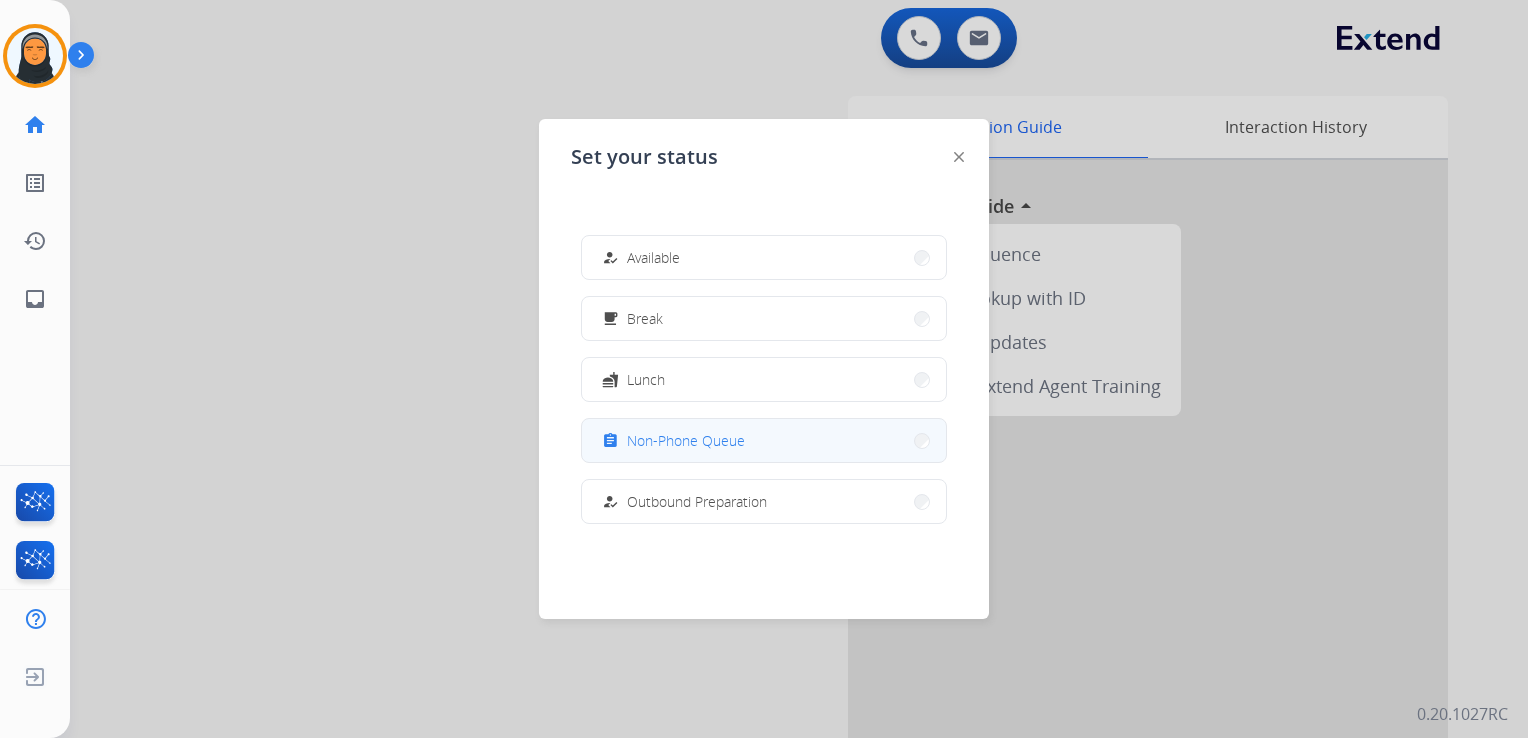 click on "Non-Phone Queue" at bounding box center (686, 440) 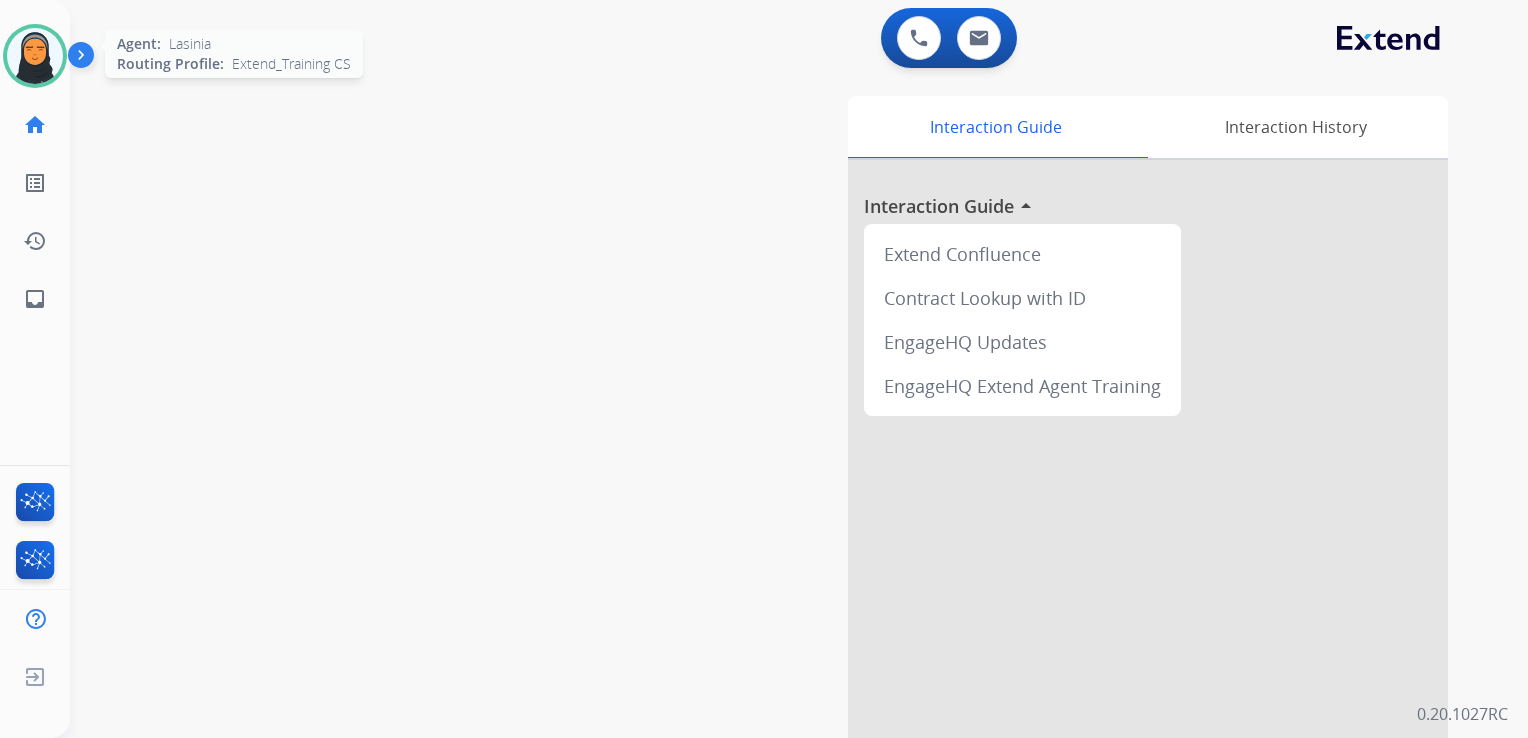 click at bounding box center [35, 56] 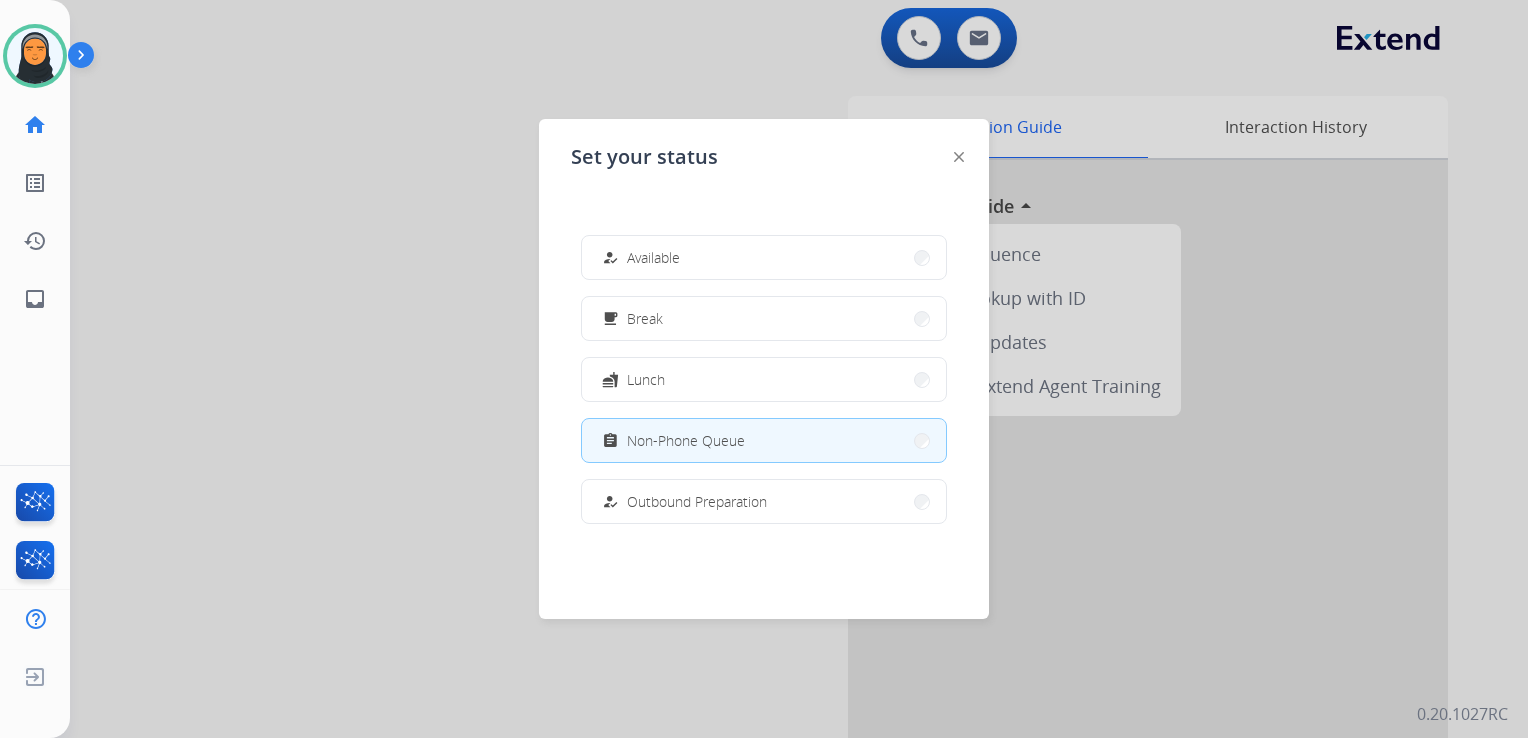 click on "Available" at bounding box center (653, 257) 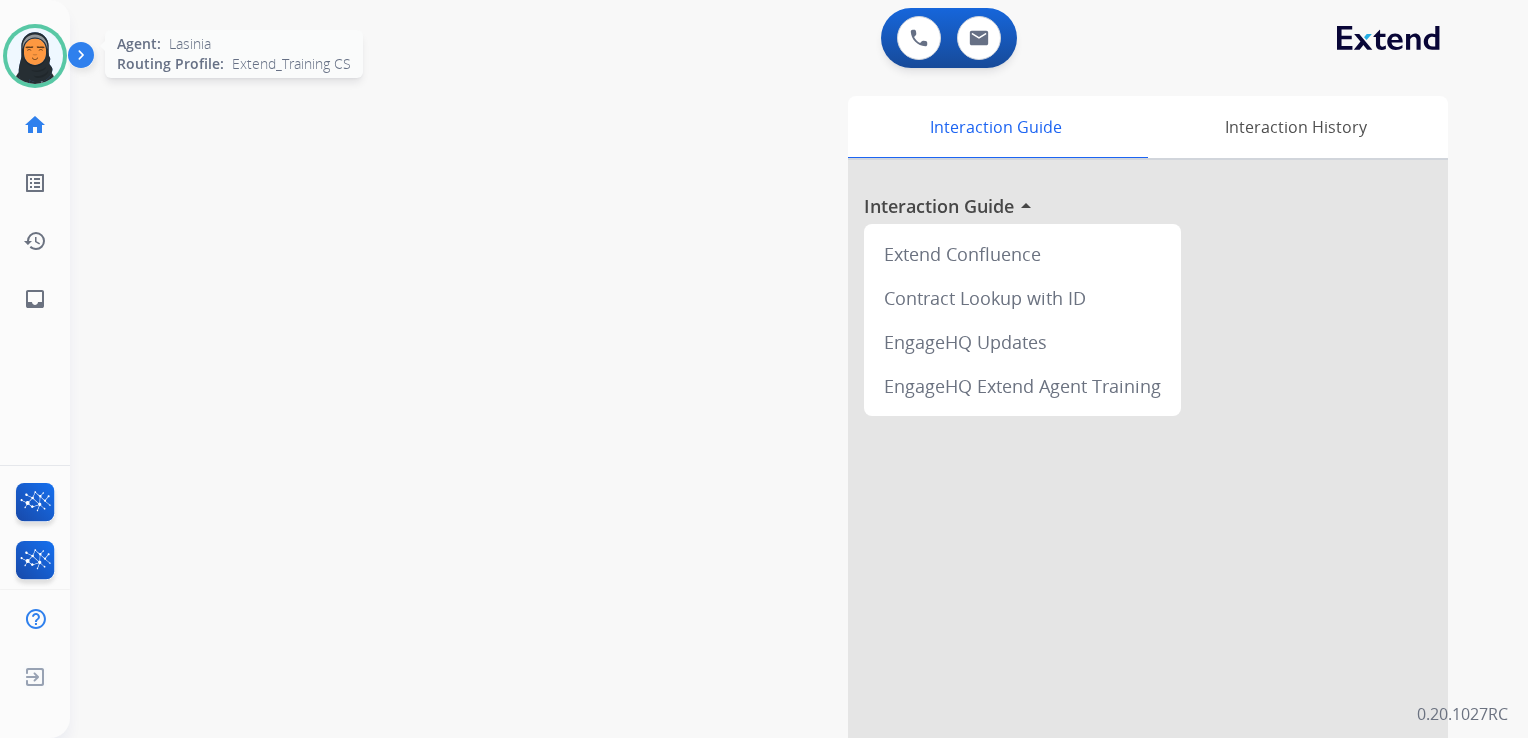 click at bounding box center [35, 56] 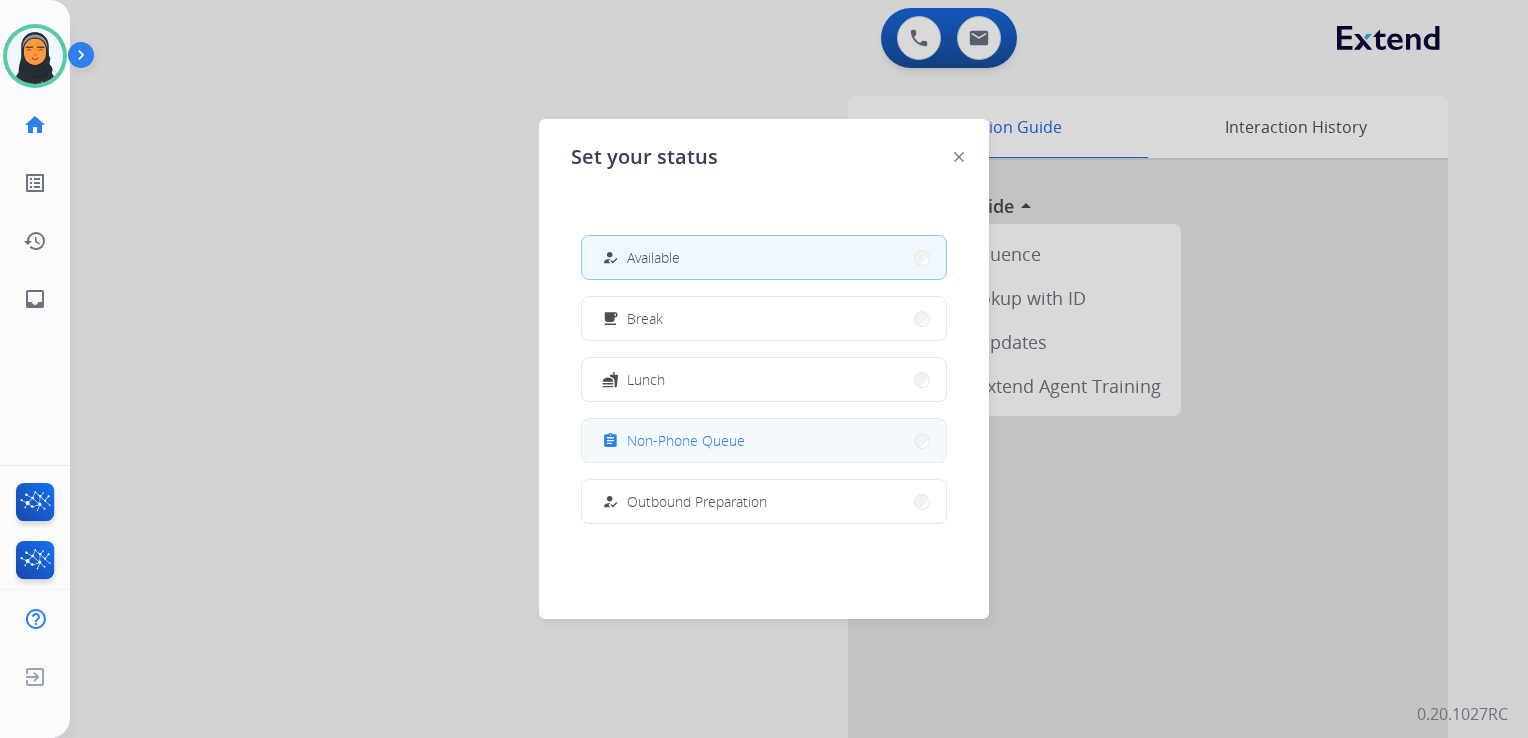 click on "assignment Non-Phone Queue" at bounding box center (764, 440) 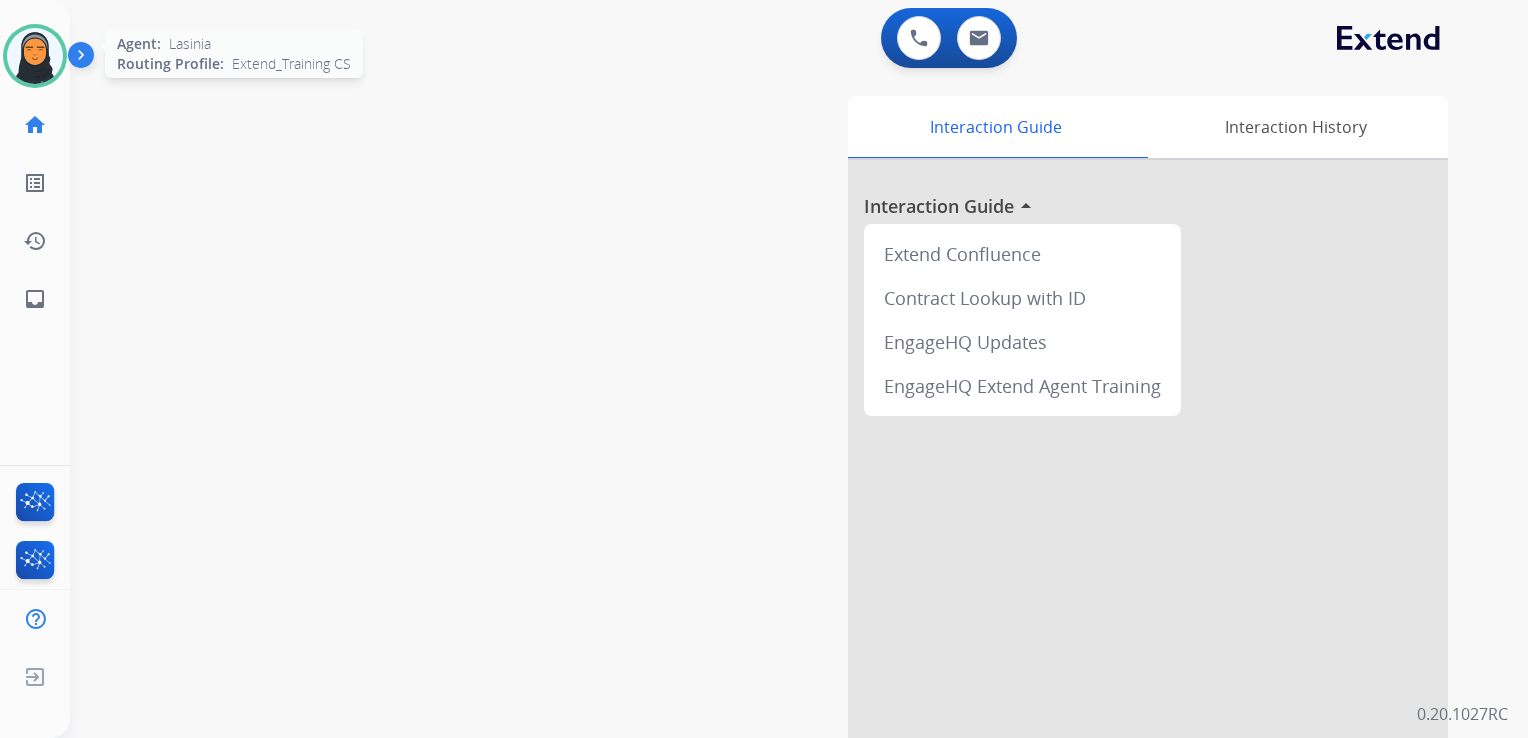 click at bounding box center [35, 56] 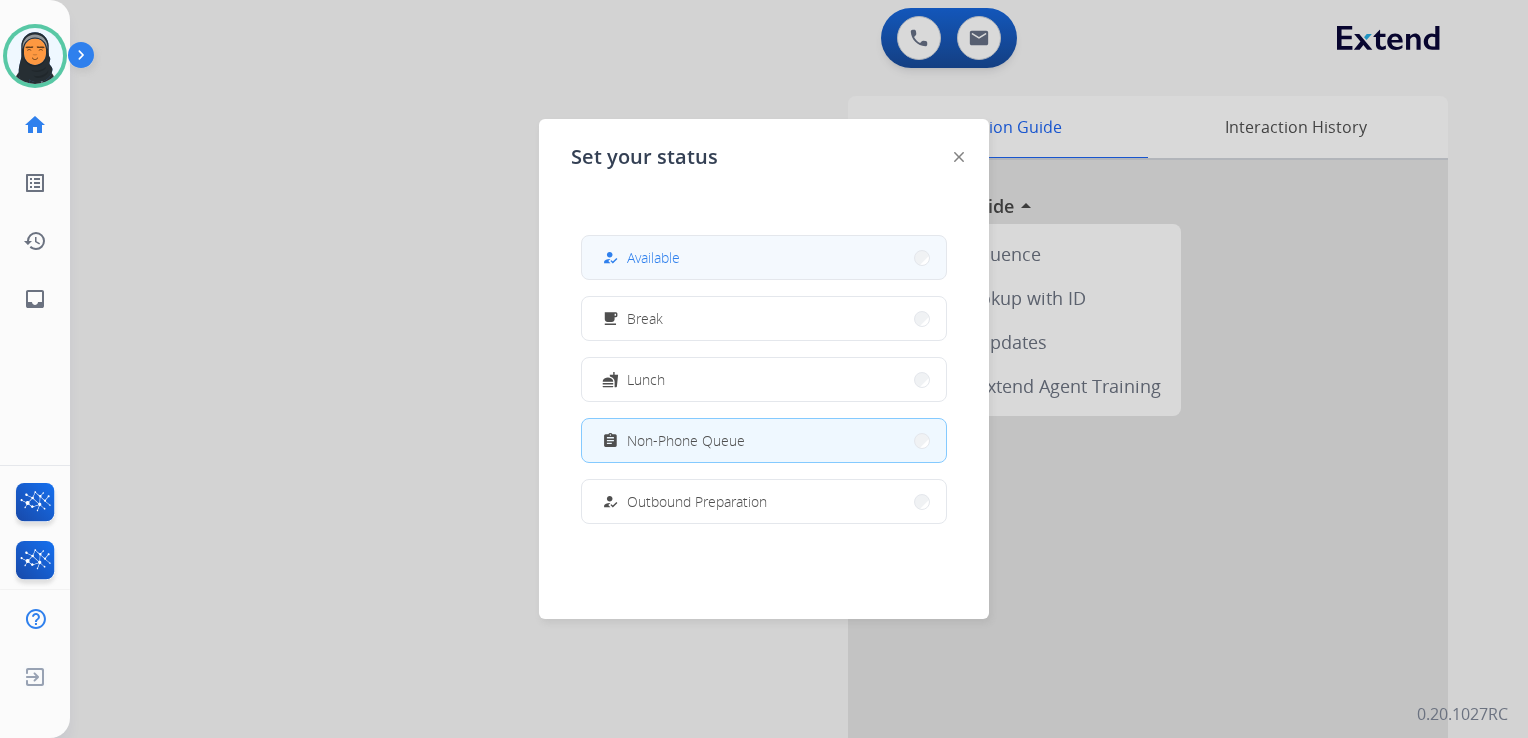 click on "Available" at bounding box center (653, 257) 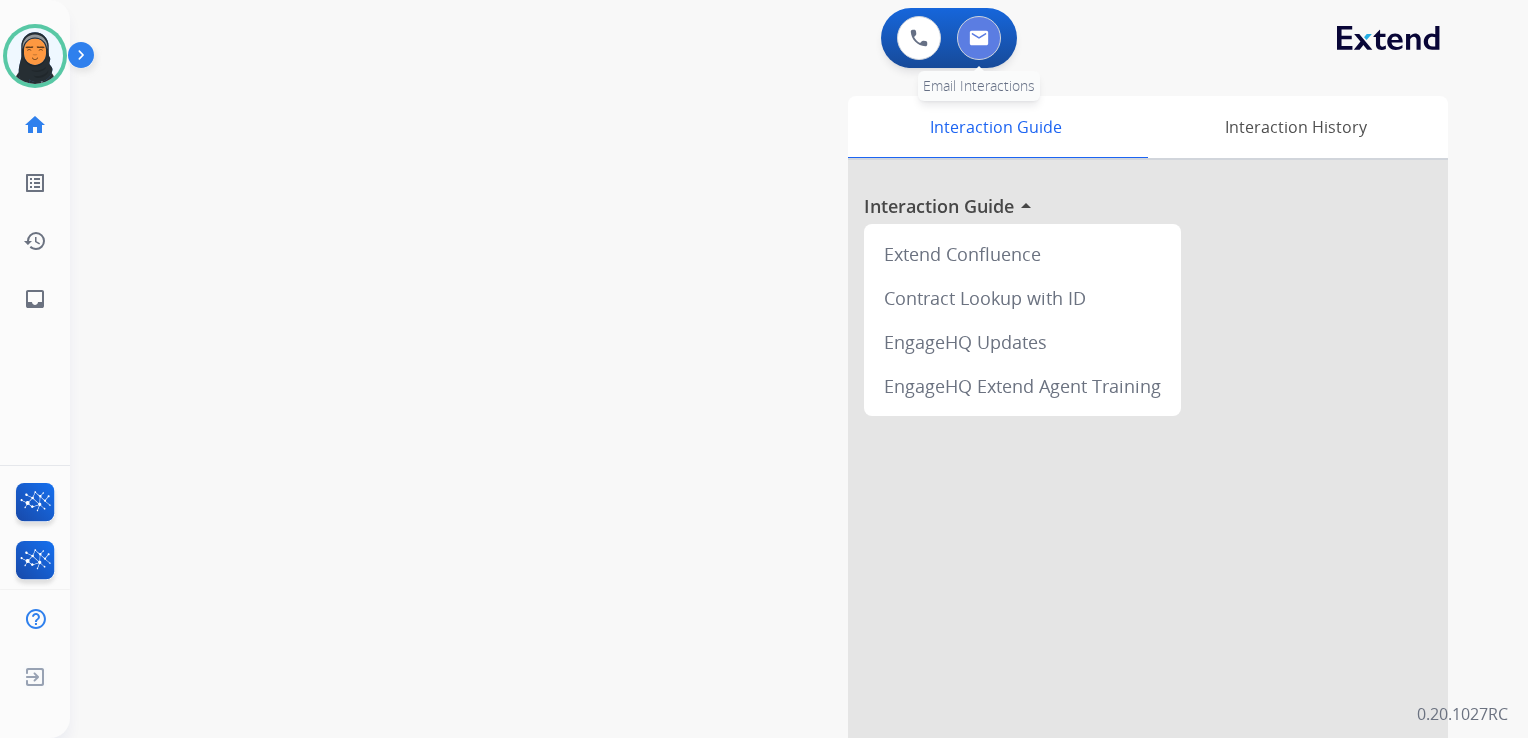 click at bounding box center (979, 38) 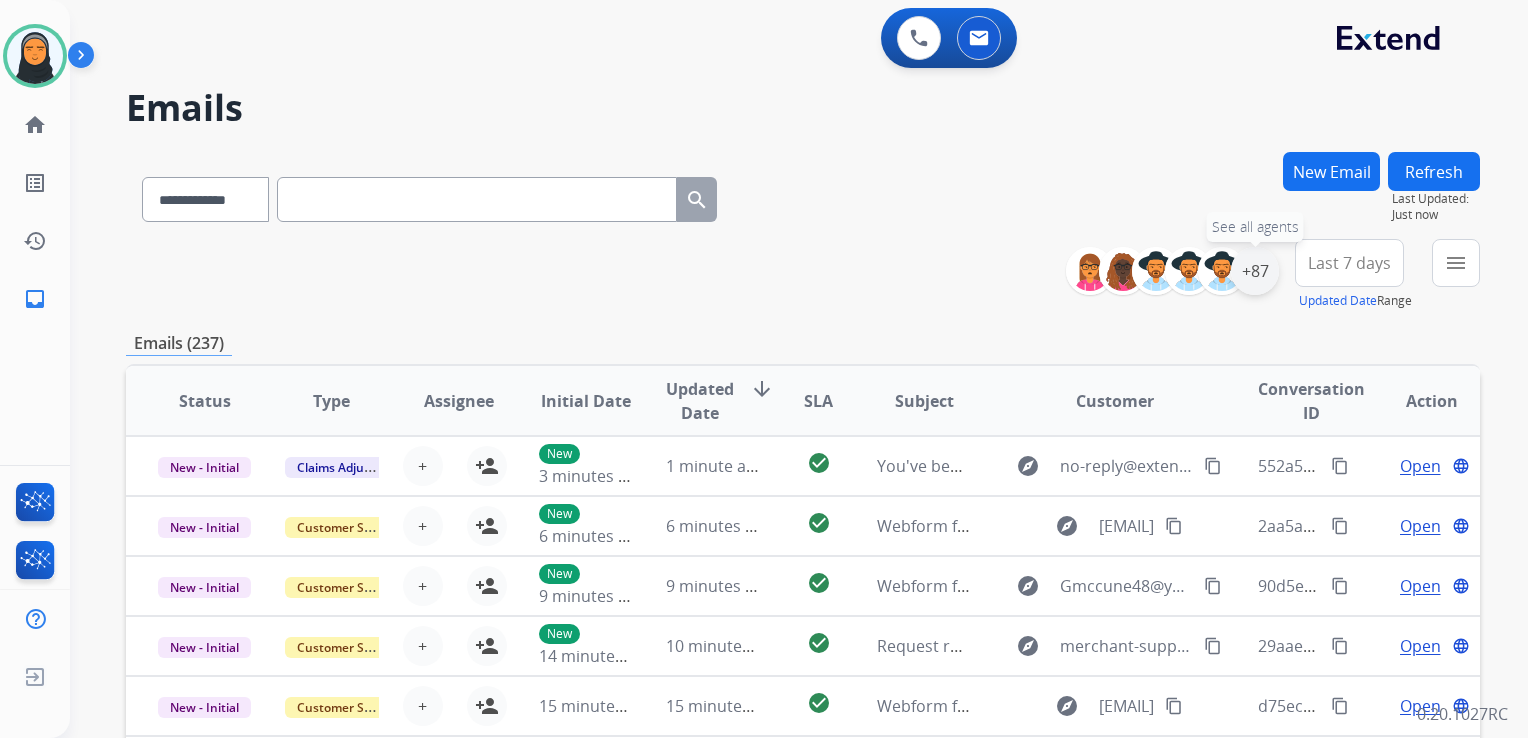 click on "+87" at bounding box center (1255, 271) 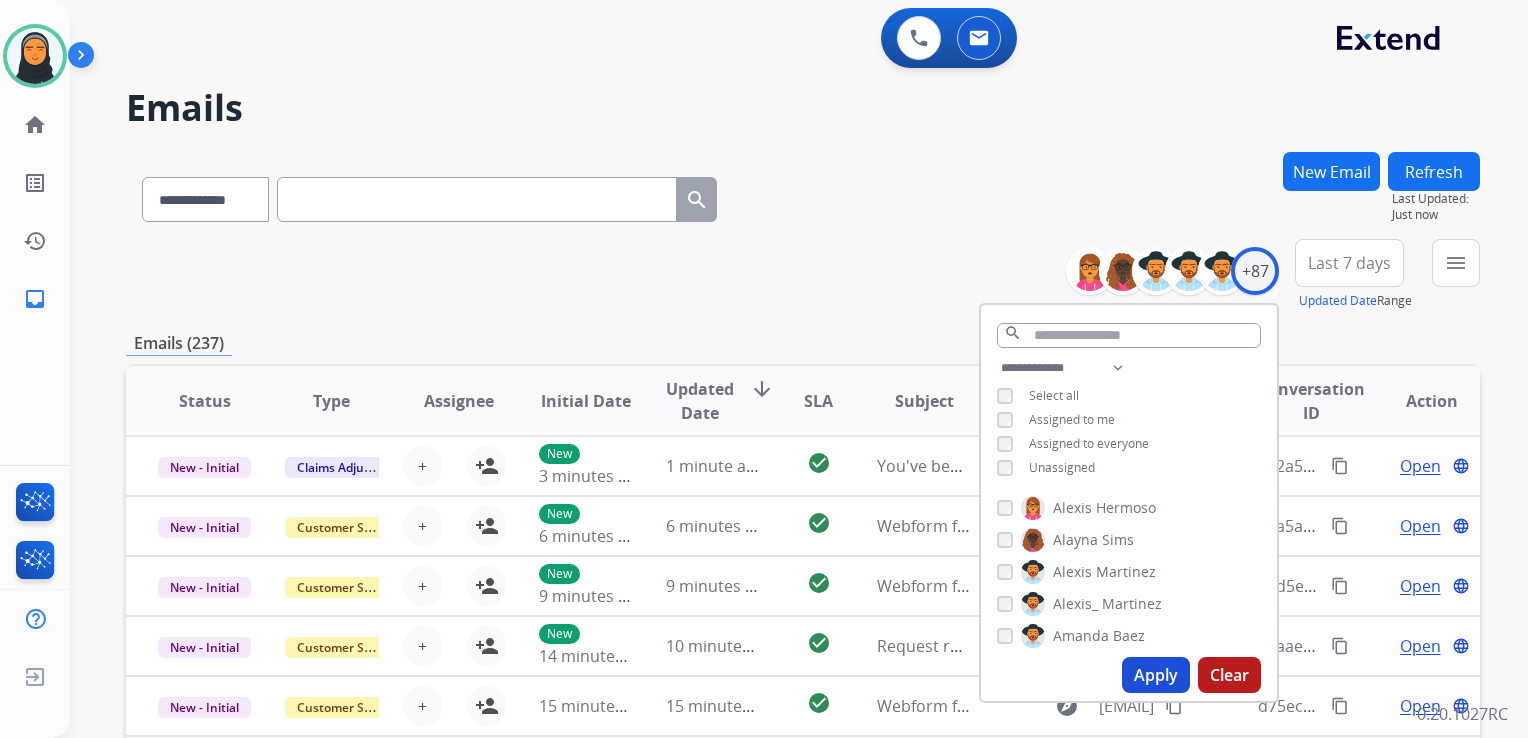 click on "Apply" at bounding box center (1156, 675) 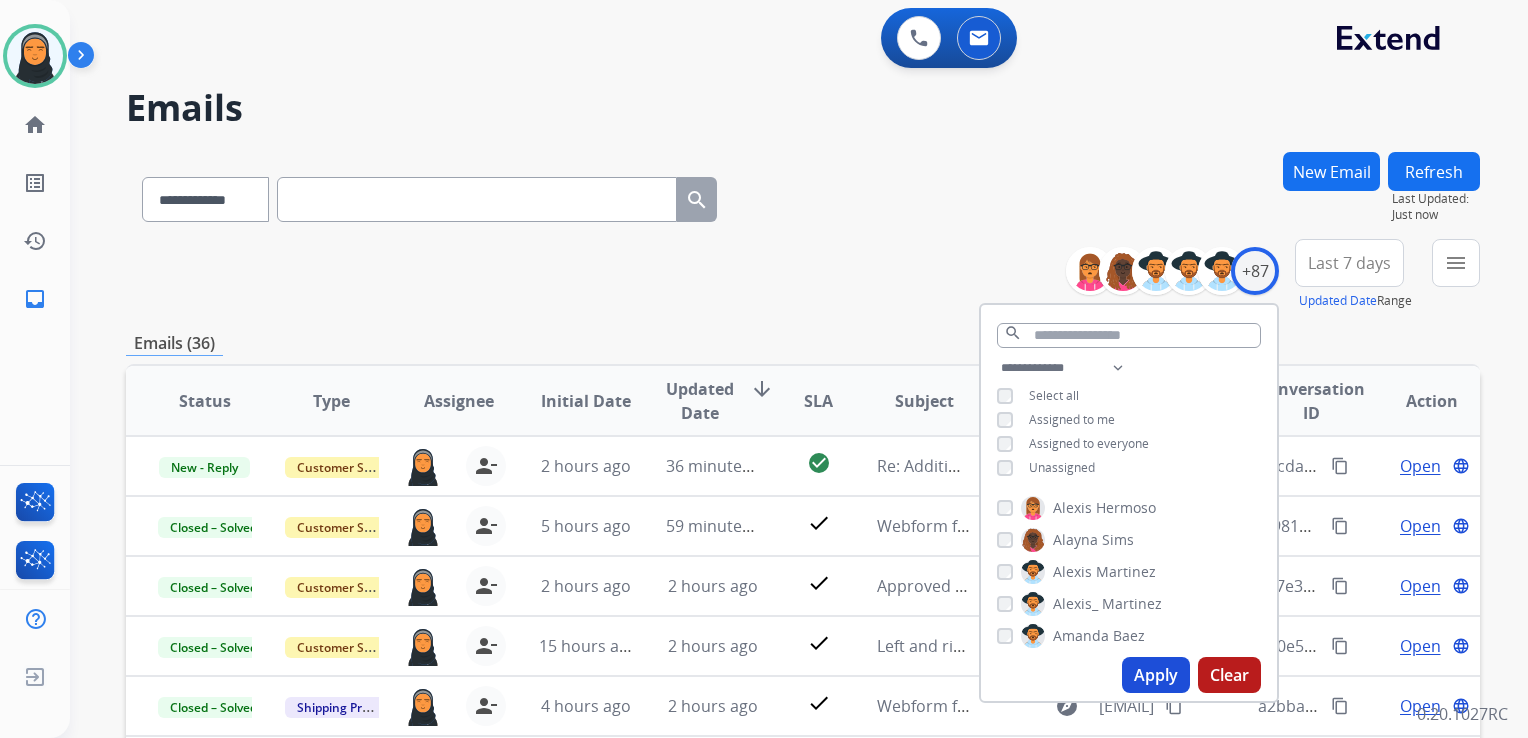 click on "Emails (36)" at bounding box center [803, 343] 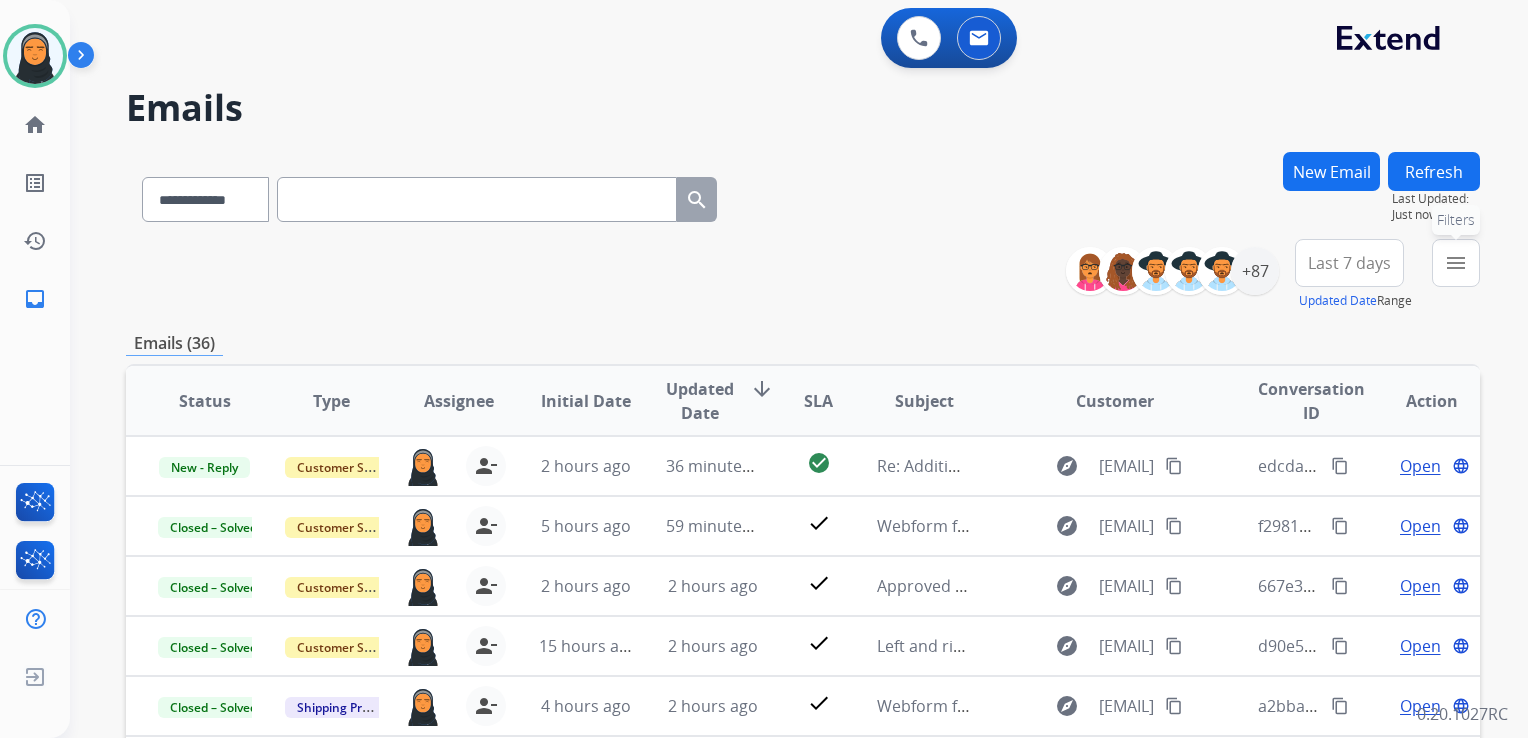 click on "menu  Filters" at bounding box center (1456, 263) 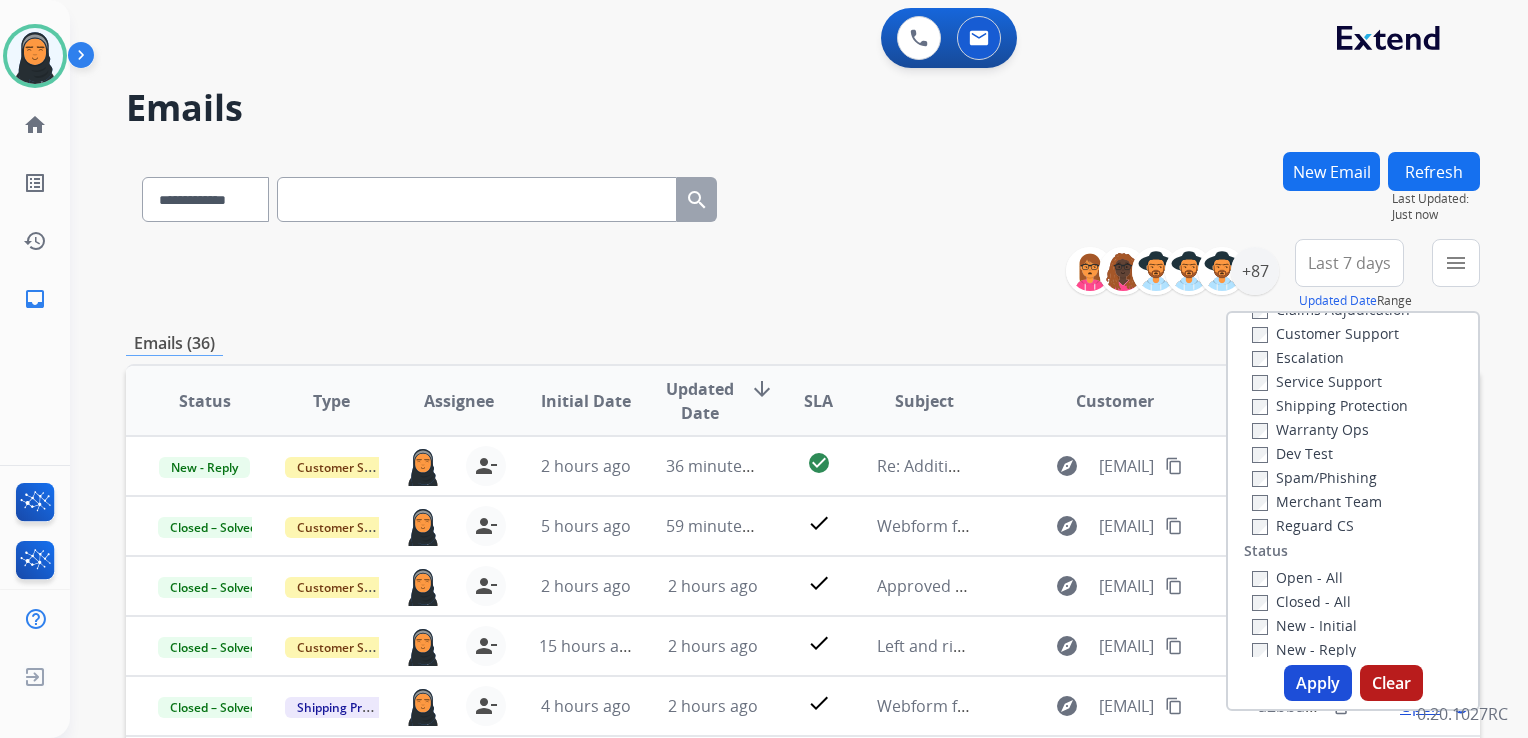 scroll, scrollTop: 100, scrollLeft: 0, axis: vertical 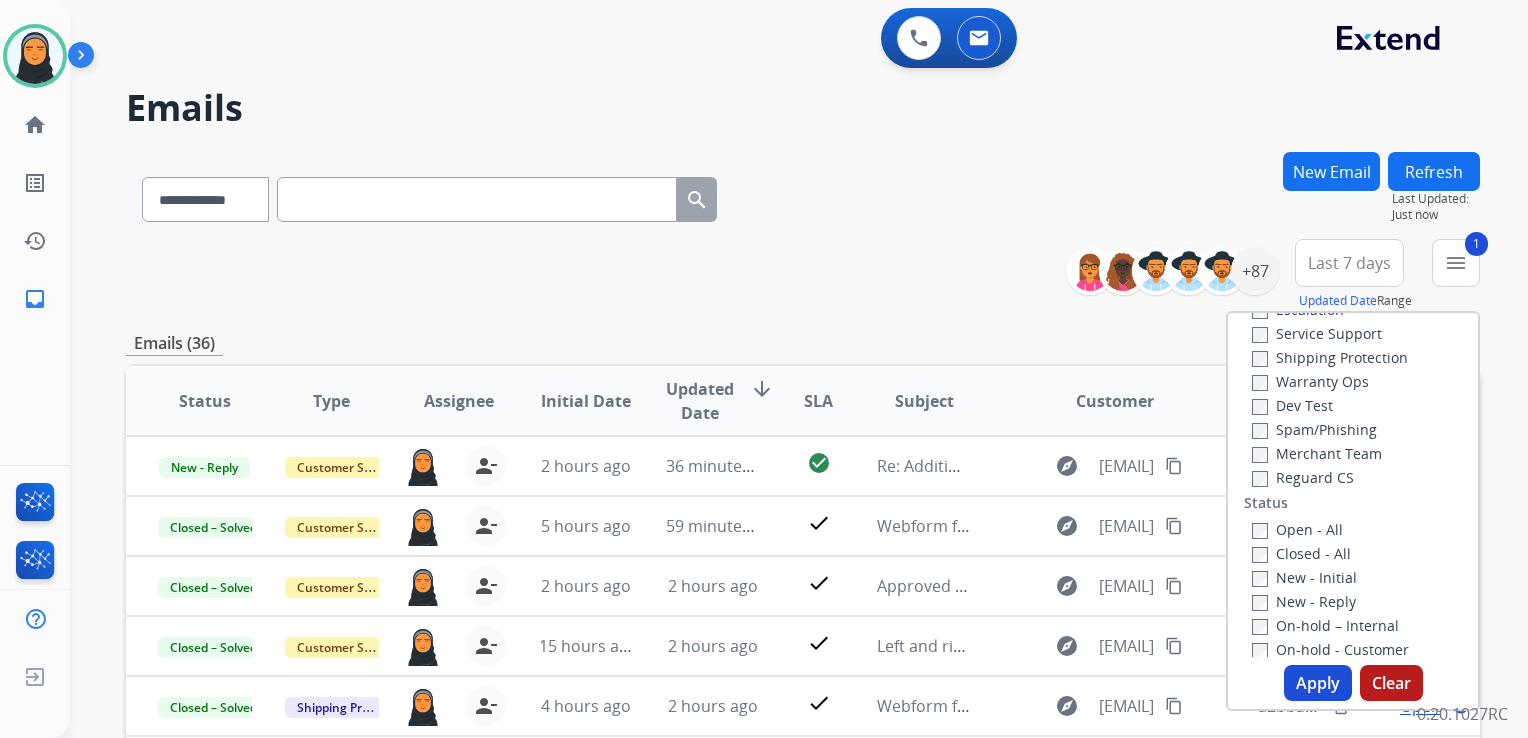click on "New - Reply" at bounding box center (1304, 601) 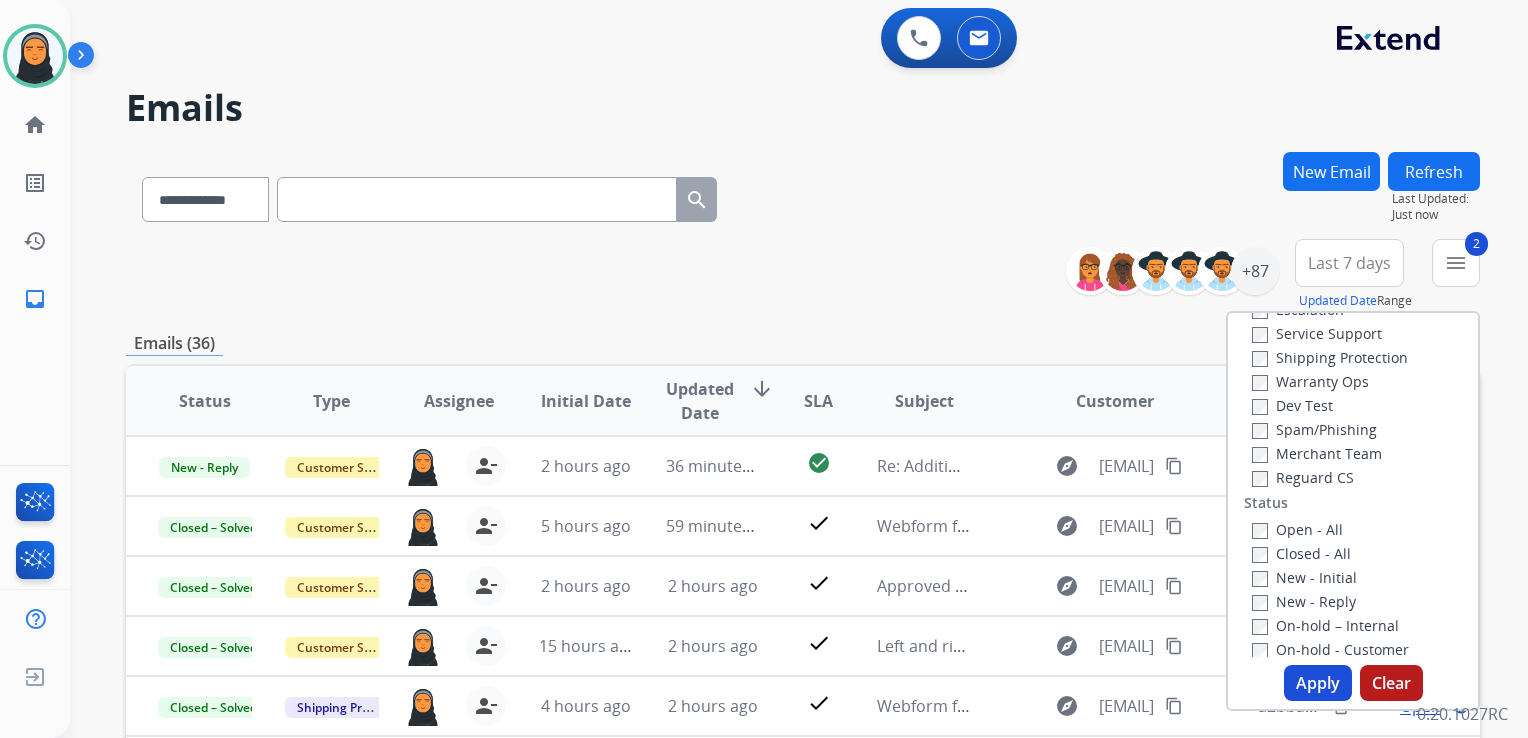 click on "Apply" at bounding box center (1318, 683) 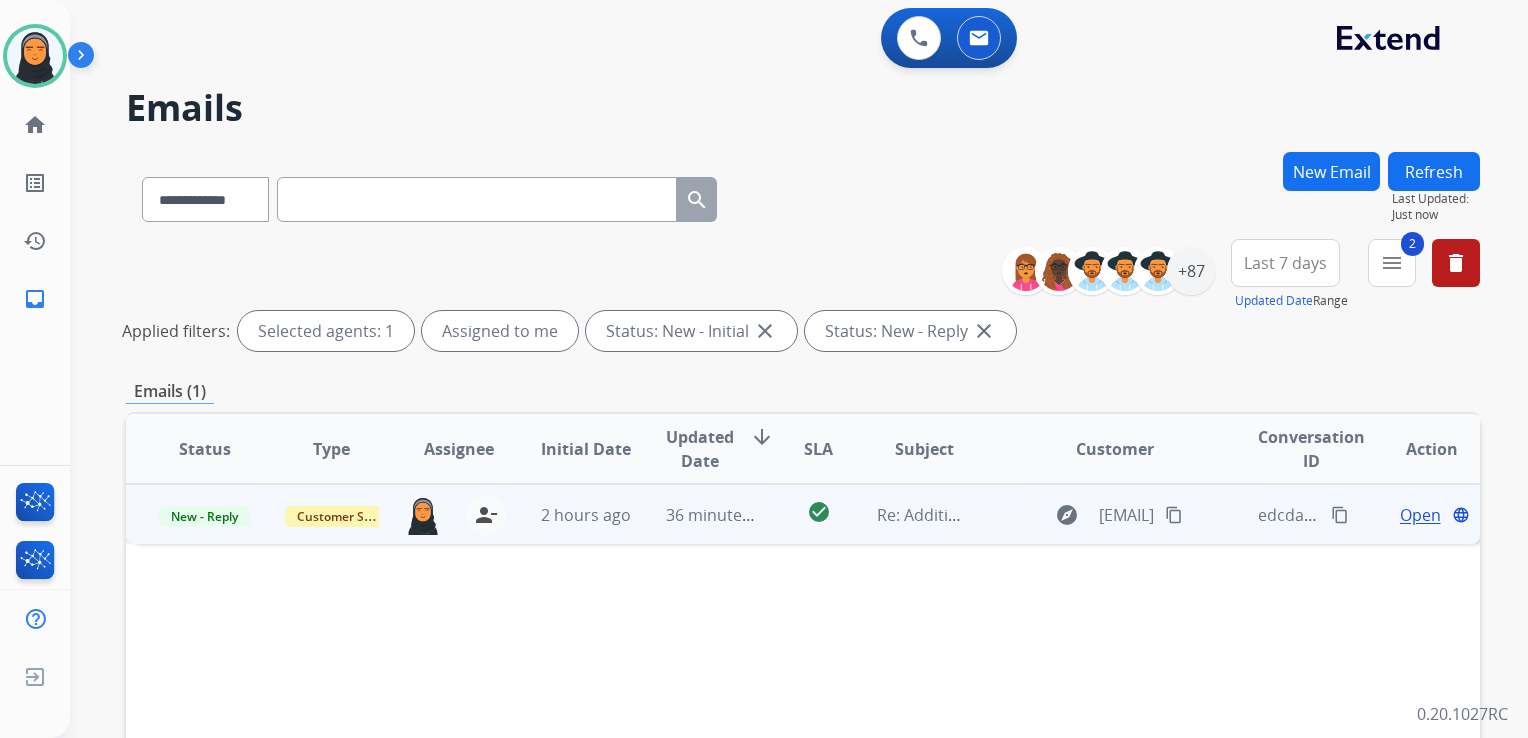click on "check_circle" at bounding box center [803, 514] 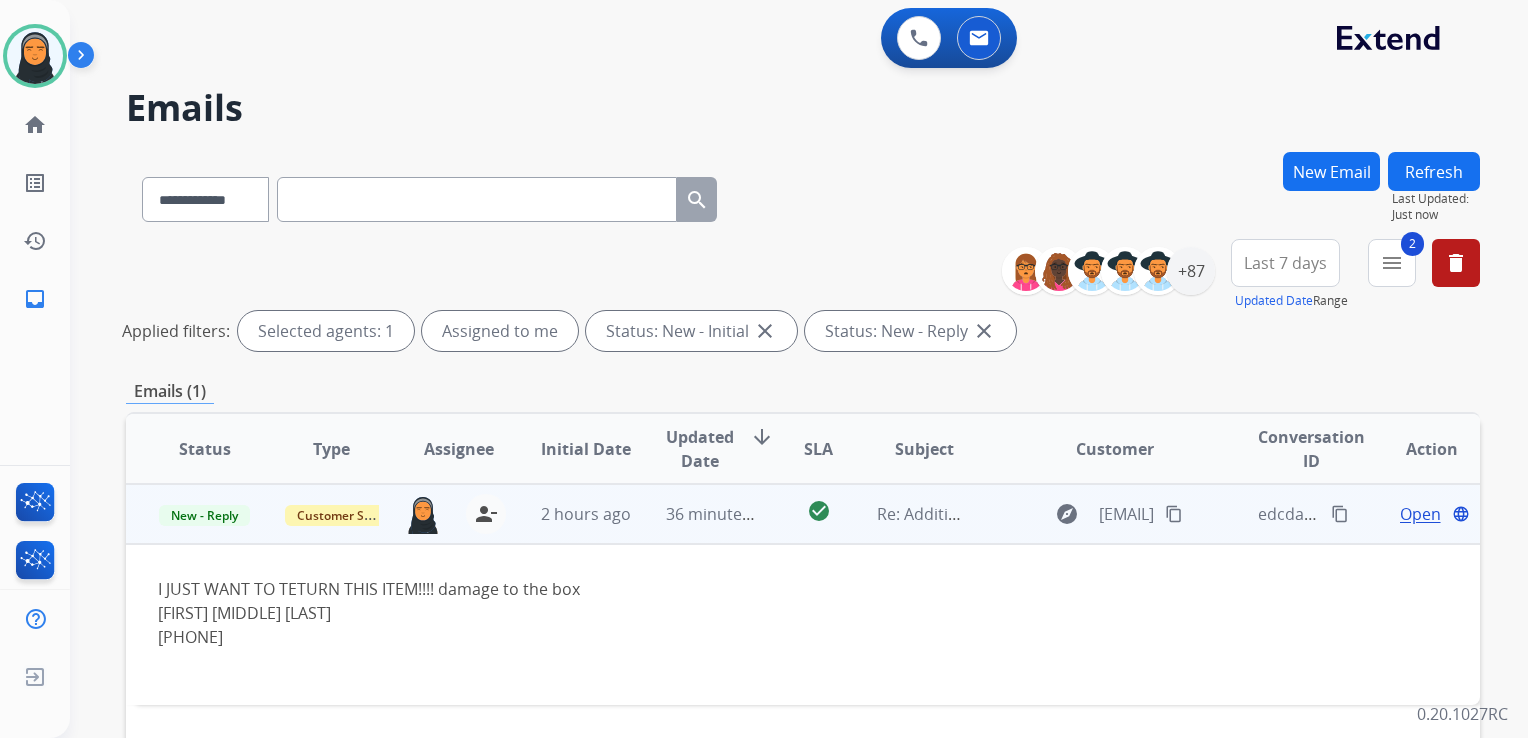 click on "Open" at bounding box center [1420, 514] 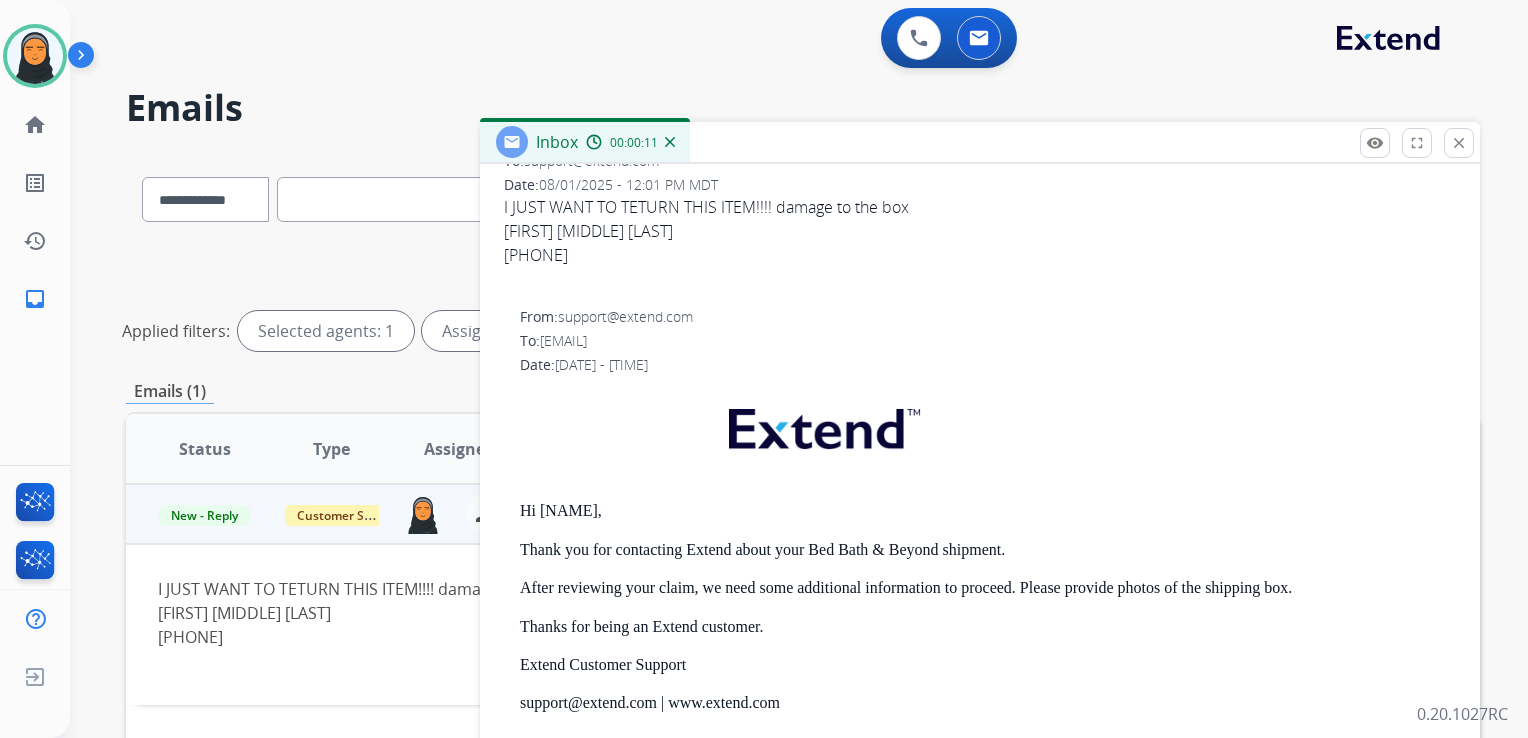 scroll, scrollTop: 335, scrollLeft: 0, axis: vertical 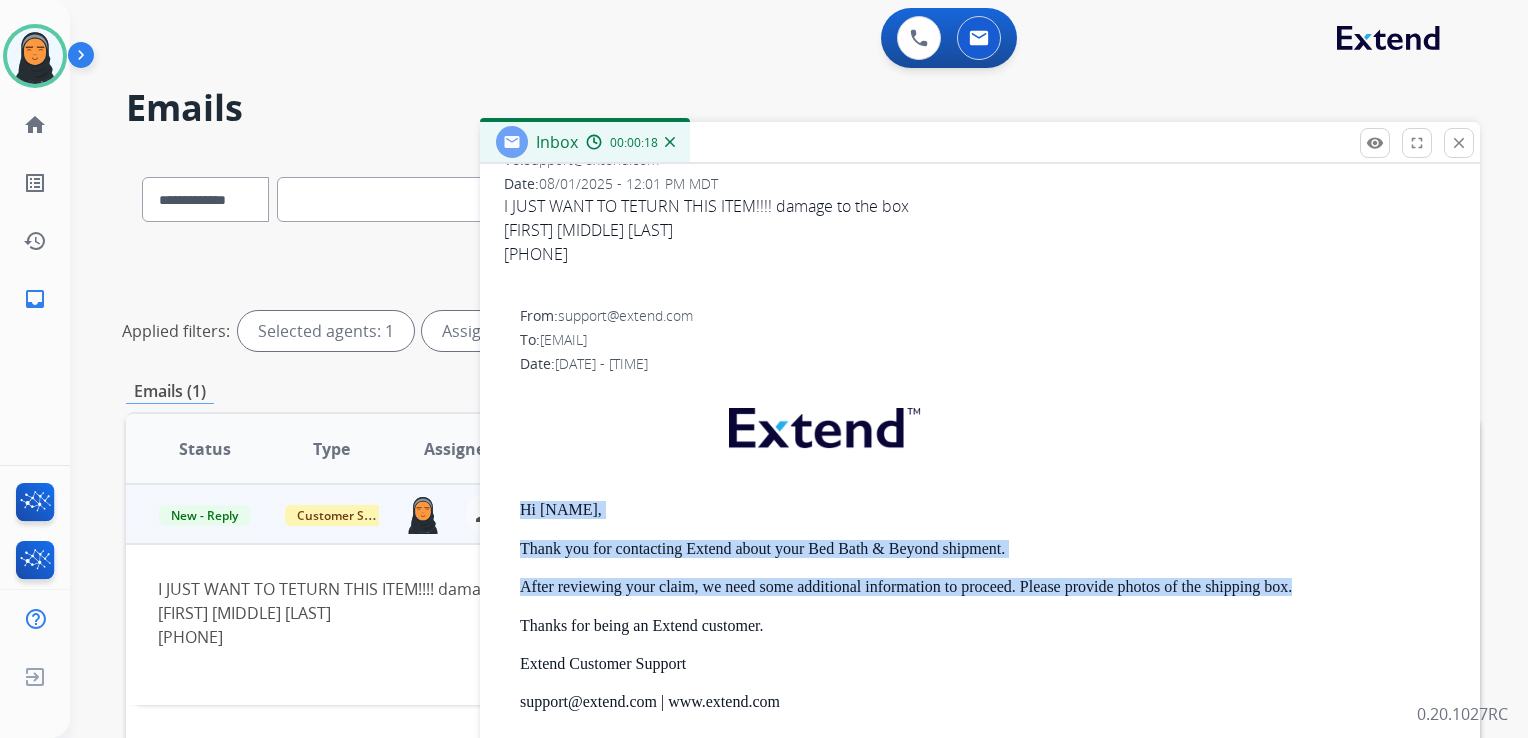 drag, startPoint x: 515, startPoint y: 505, endPoint x: 1303, endPoint y: 587, distance: 792.255 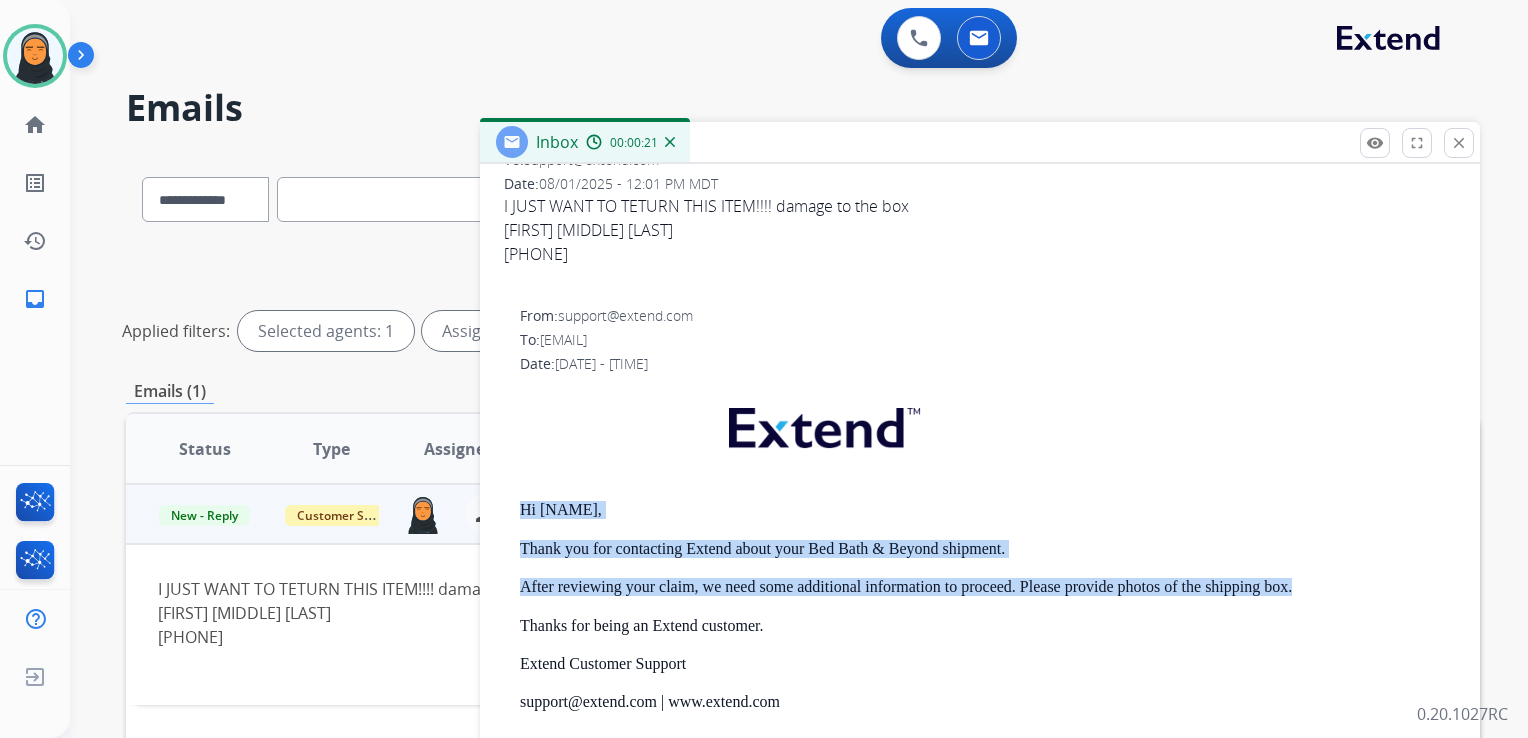 copy on "Hi [NAME], Thank you for contacting Extend about your Bed Bath & Beyond shipment. After reviewing your claim, we need some additional information to proceed. Please provide photos of the shipping box." 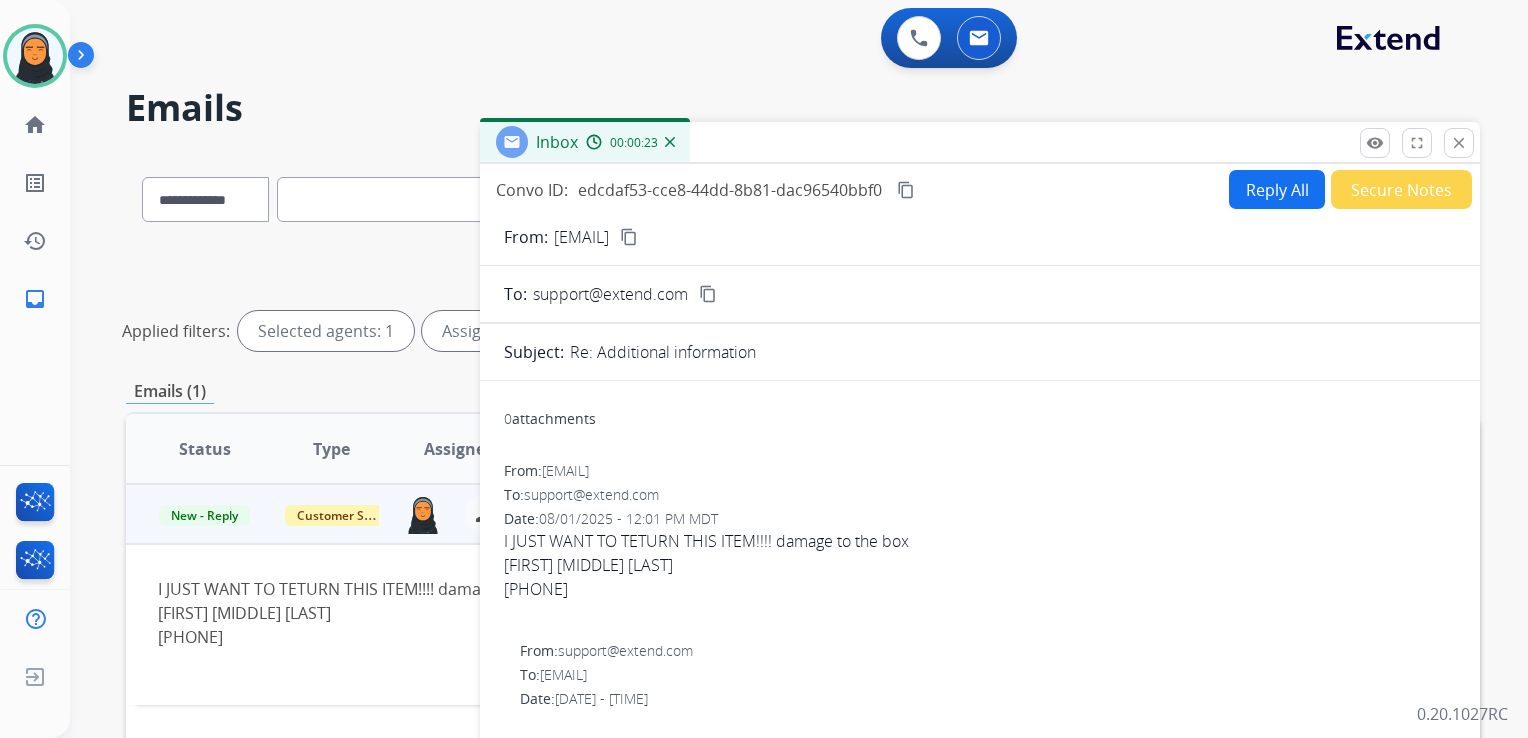 click on "Reply All" at bounding box center [1277, 189] 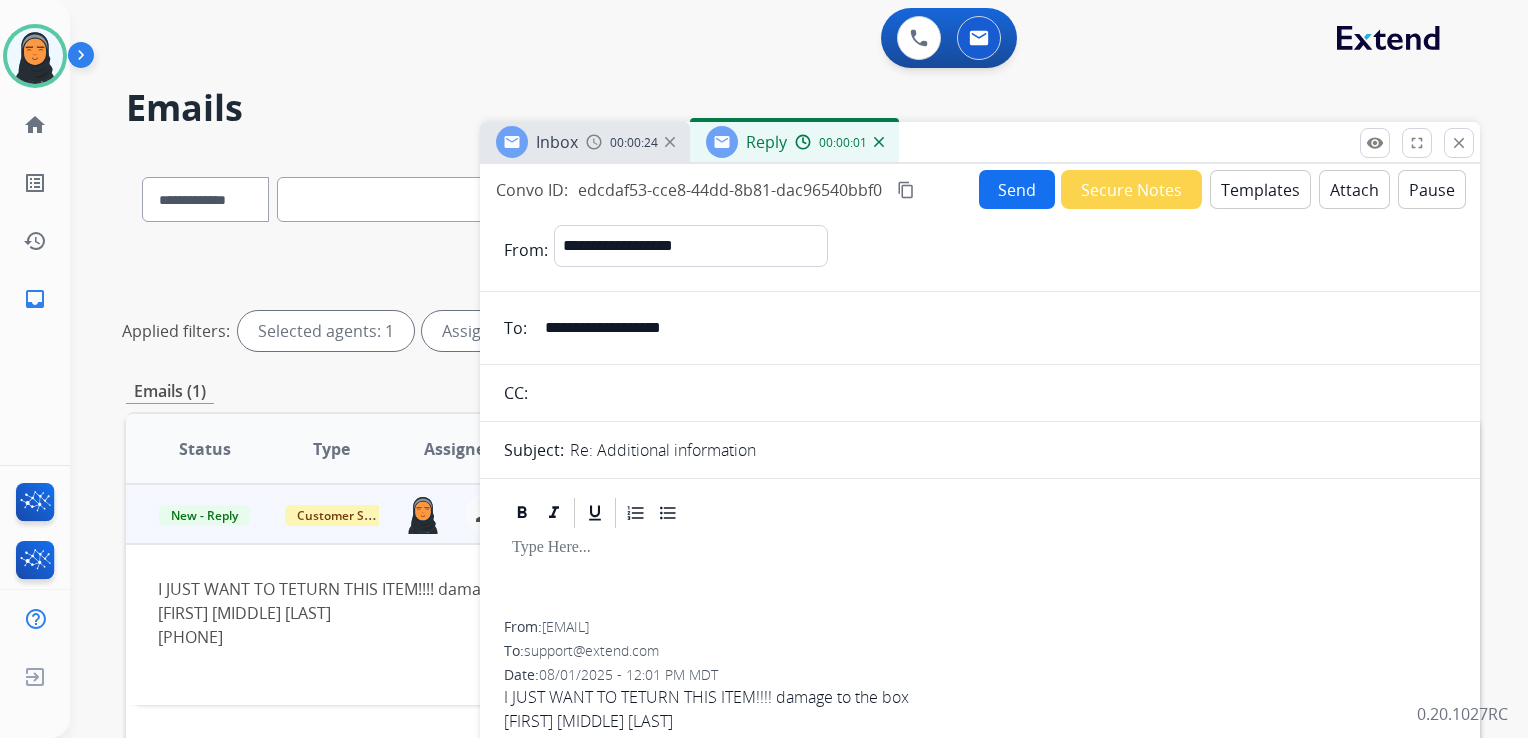 click on "Templates" at bounding box center (1260, 189) 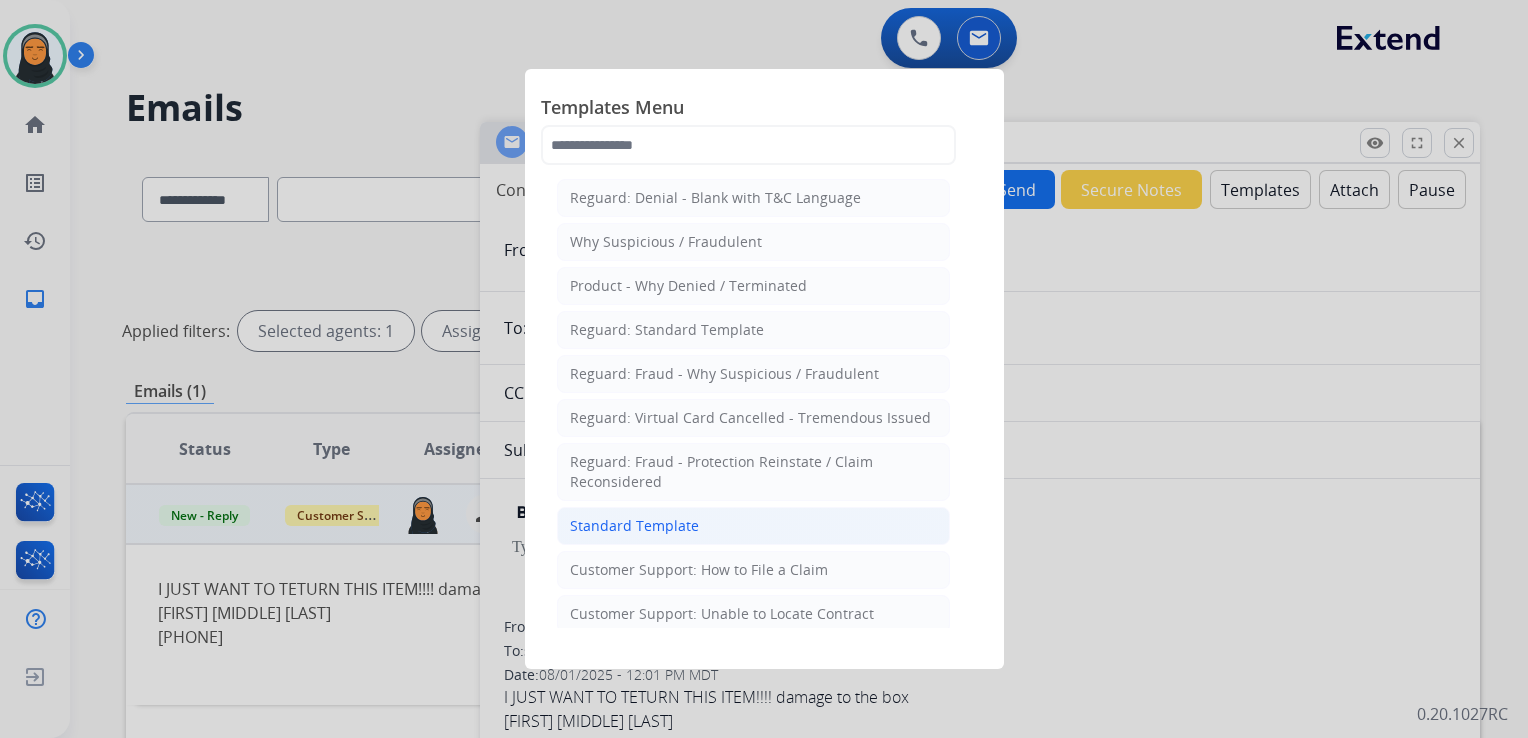 click on "Standard Template" 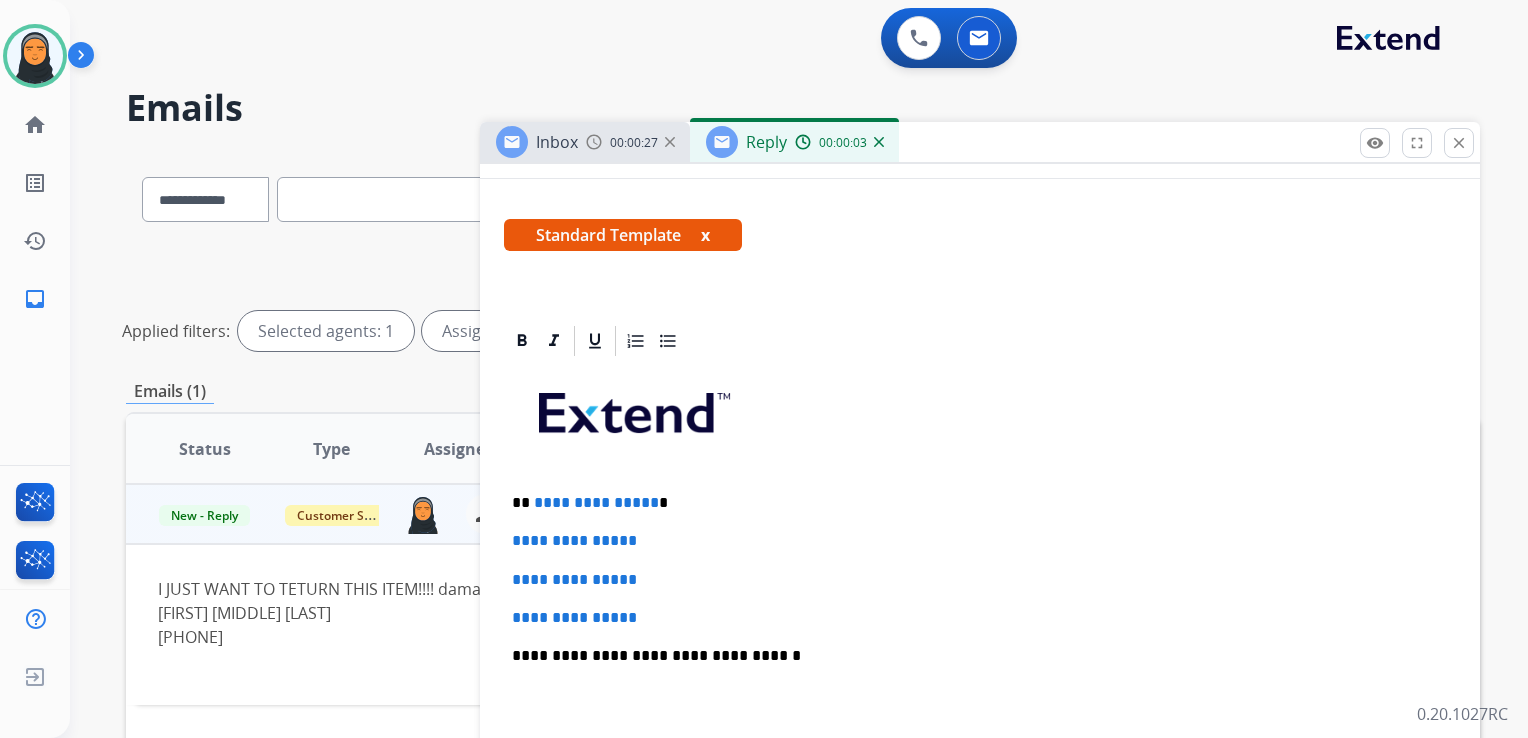 scroll, scrollTop: 500, scrollLeft: 0, axis: vertical 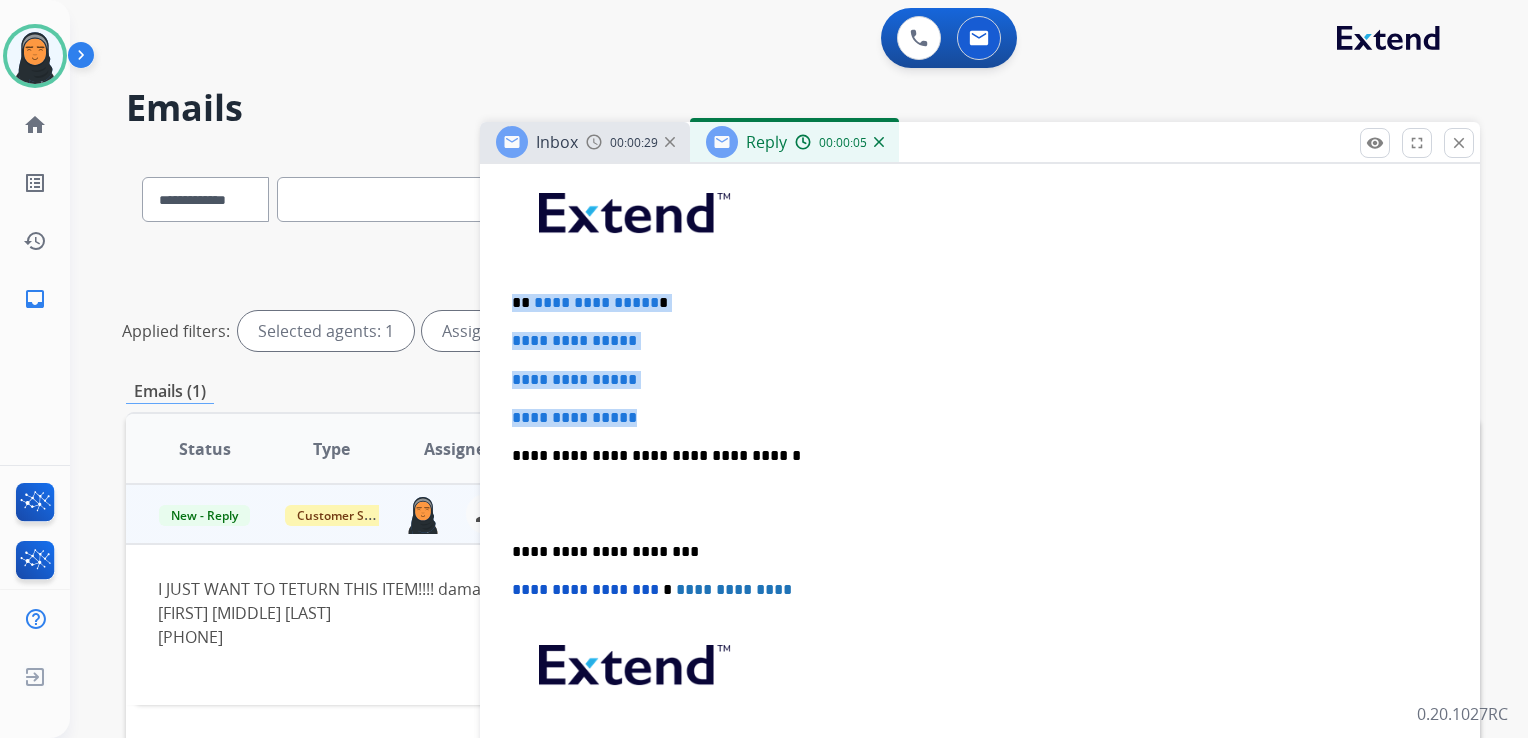 drag, startPoint x: 510, startPoint y: 294, endPoint x: 723, endPoint y: 403, distance: 239.26973 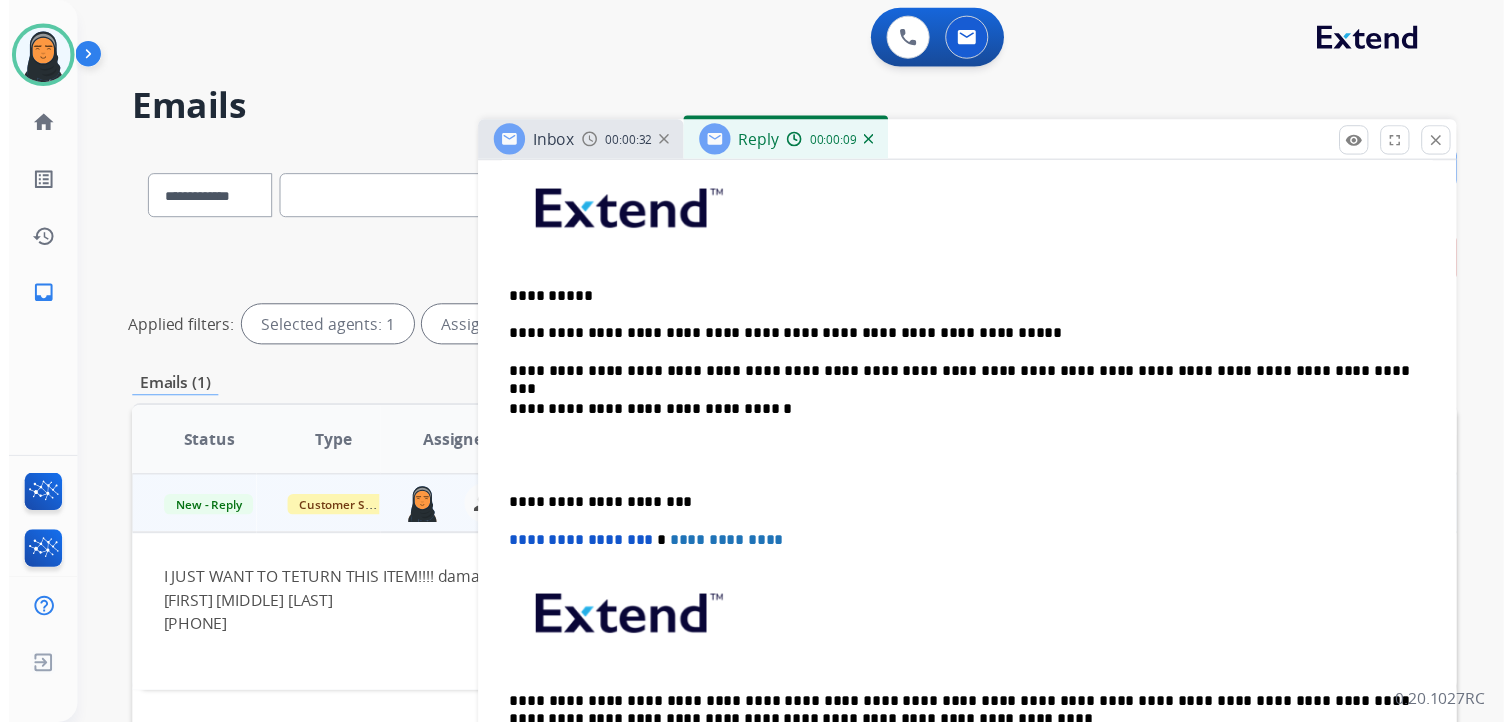 scroll, scrollTop: 0, scrollLeft: 0, axis: both 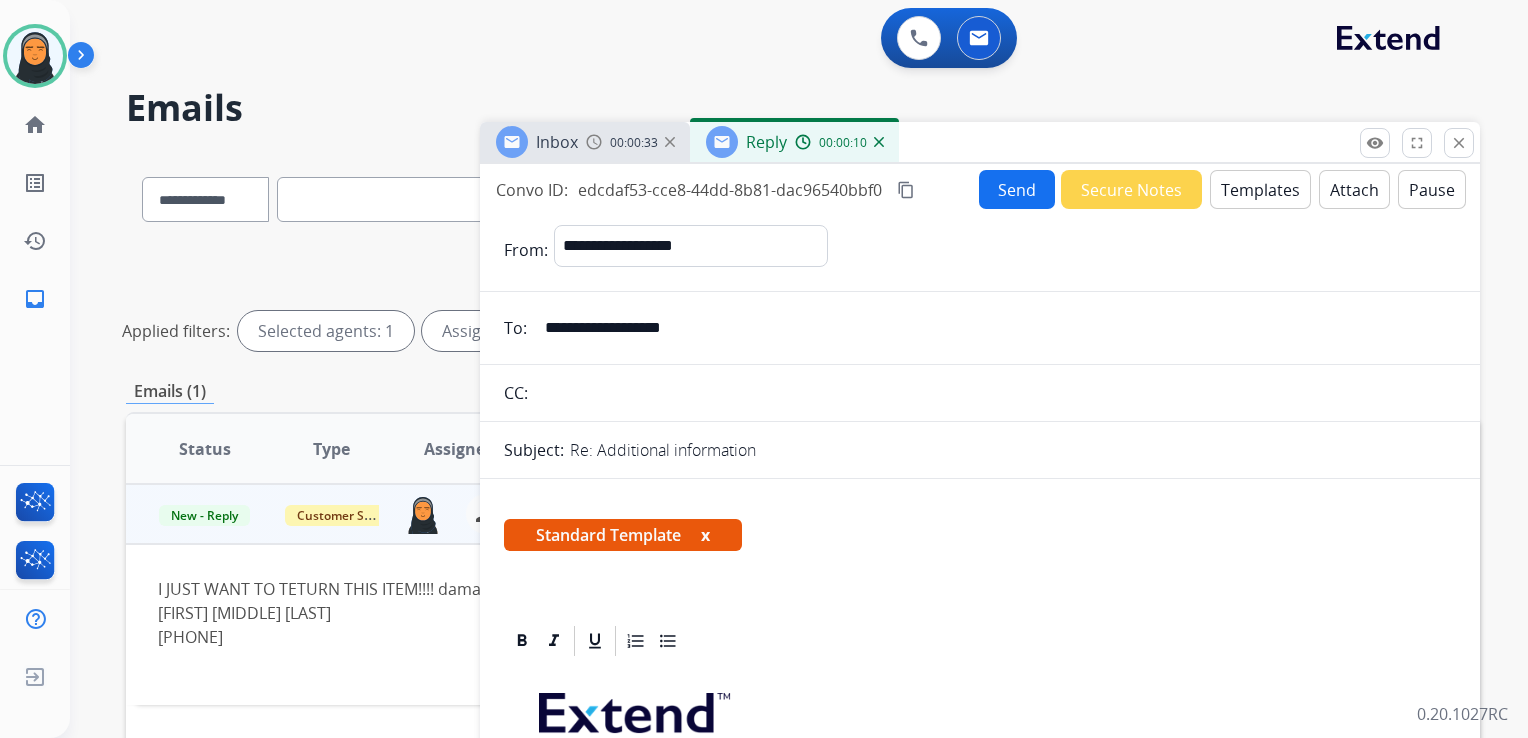 click on "Send" at bounding box center (1017, 189) 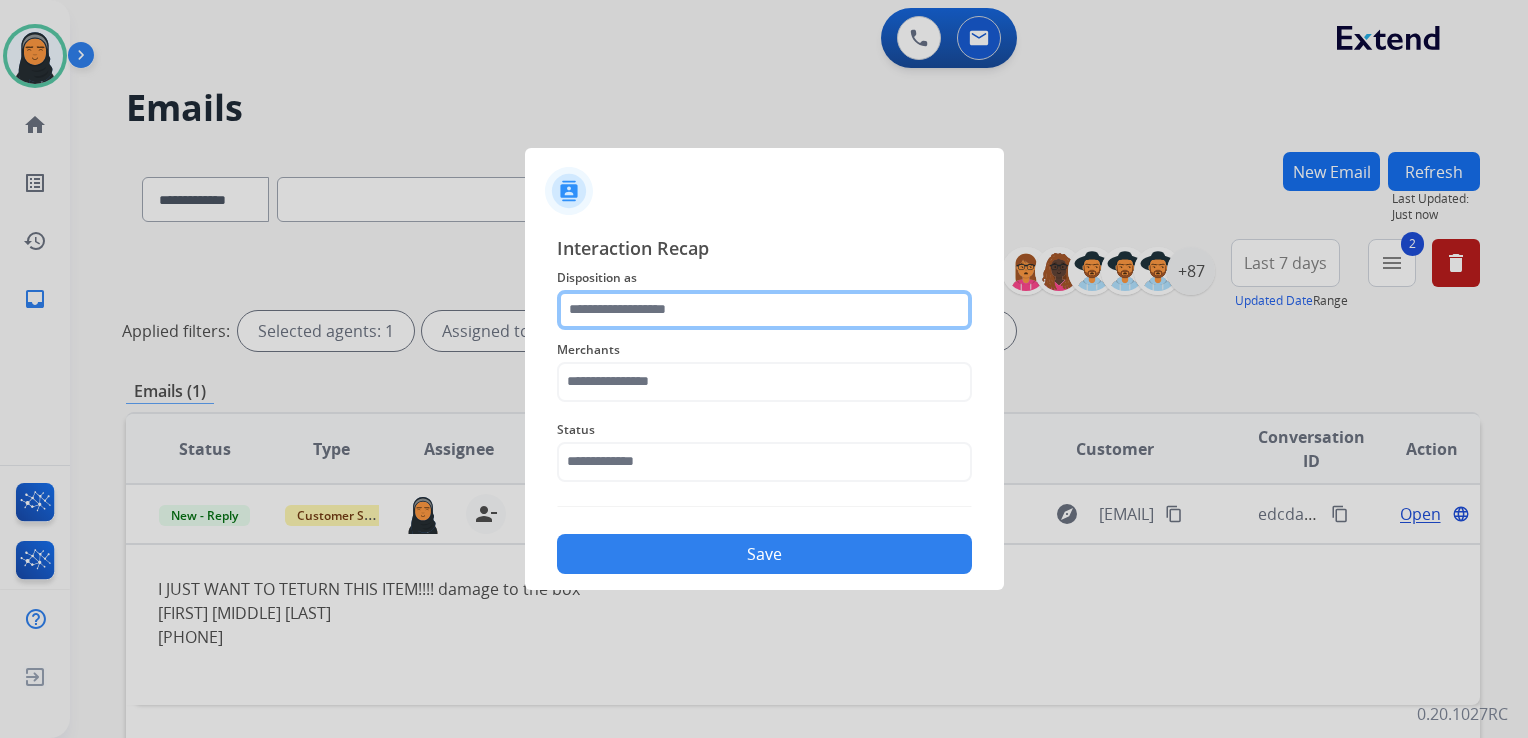 click 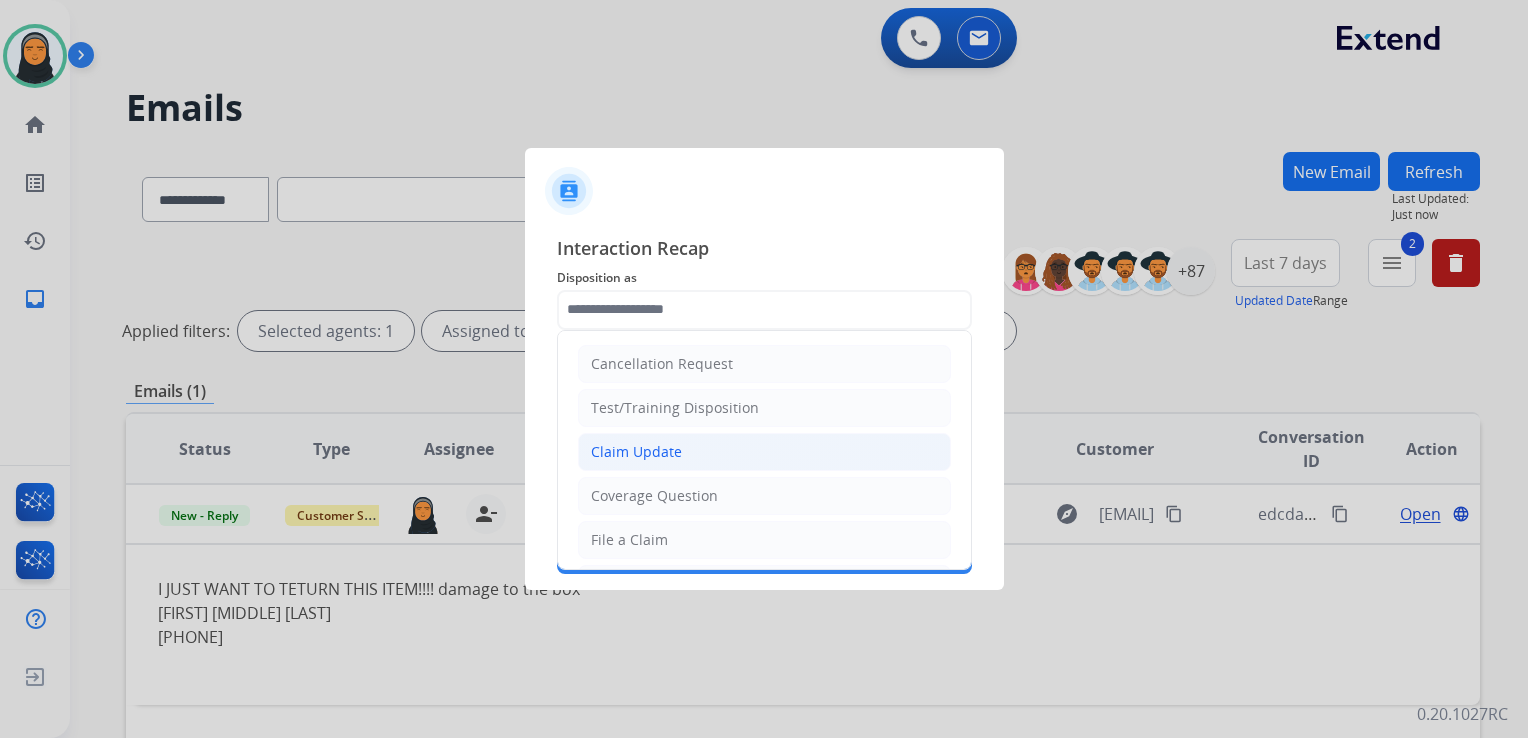 click on "Claim Update" 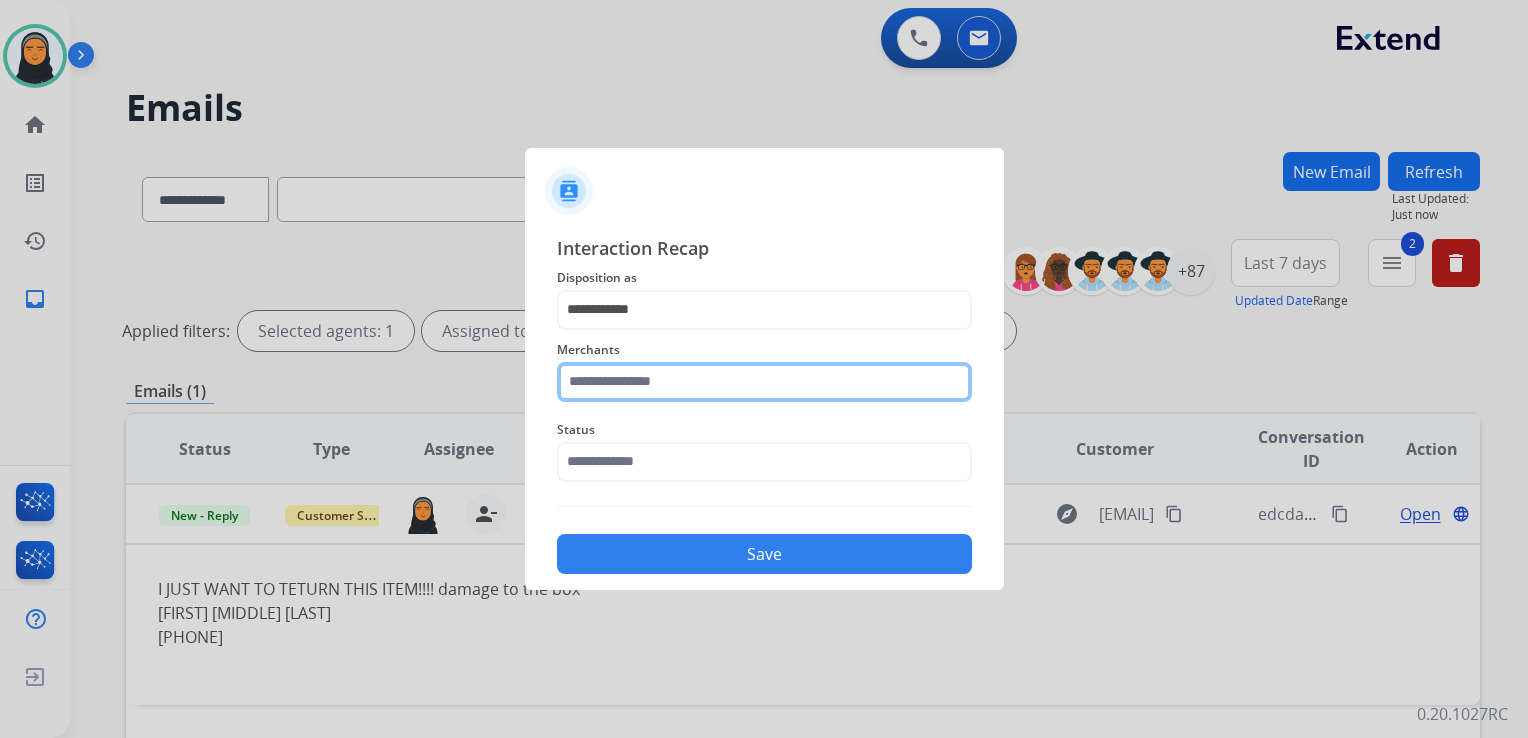 click 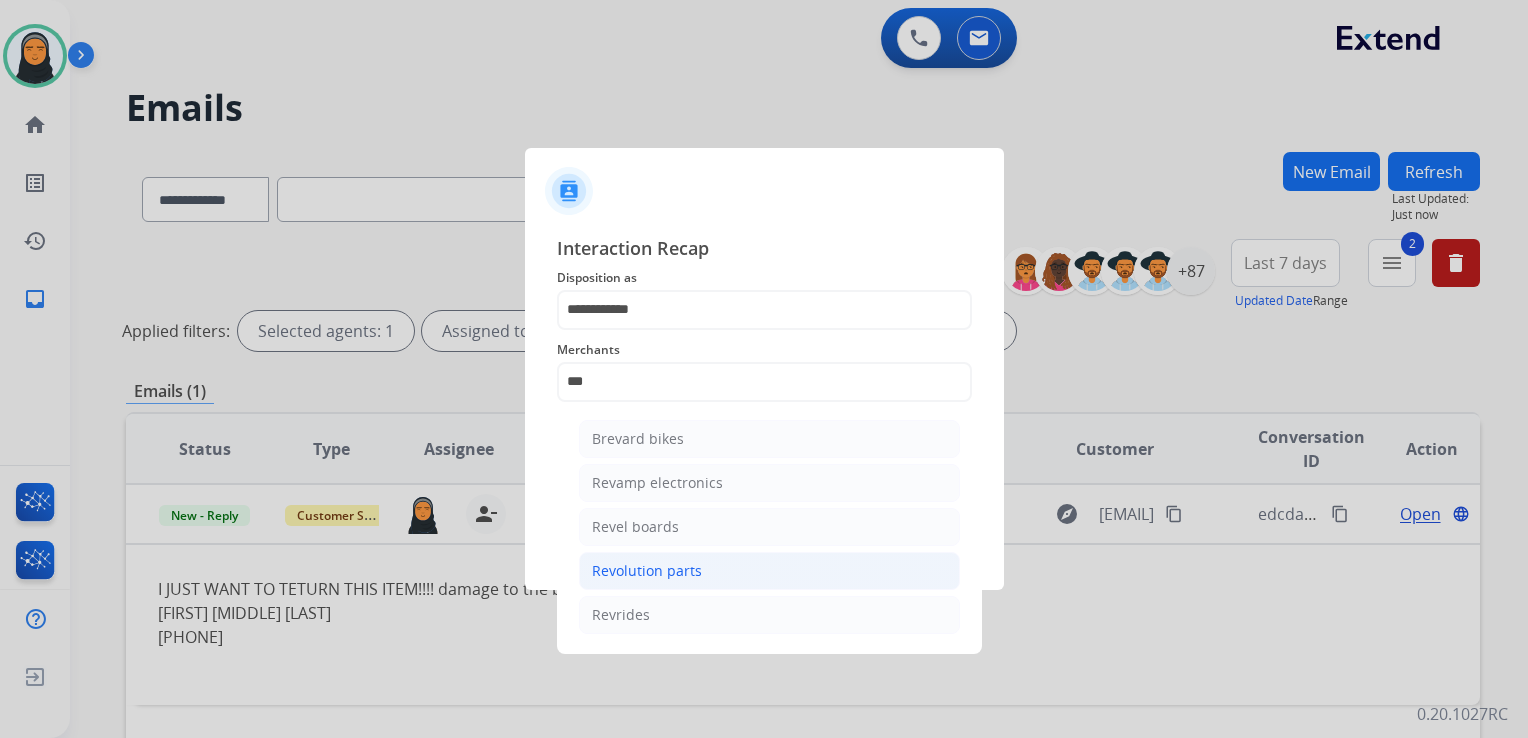 click on "Revolution parts" 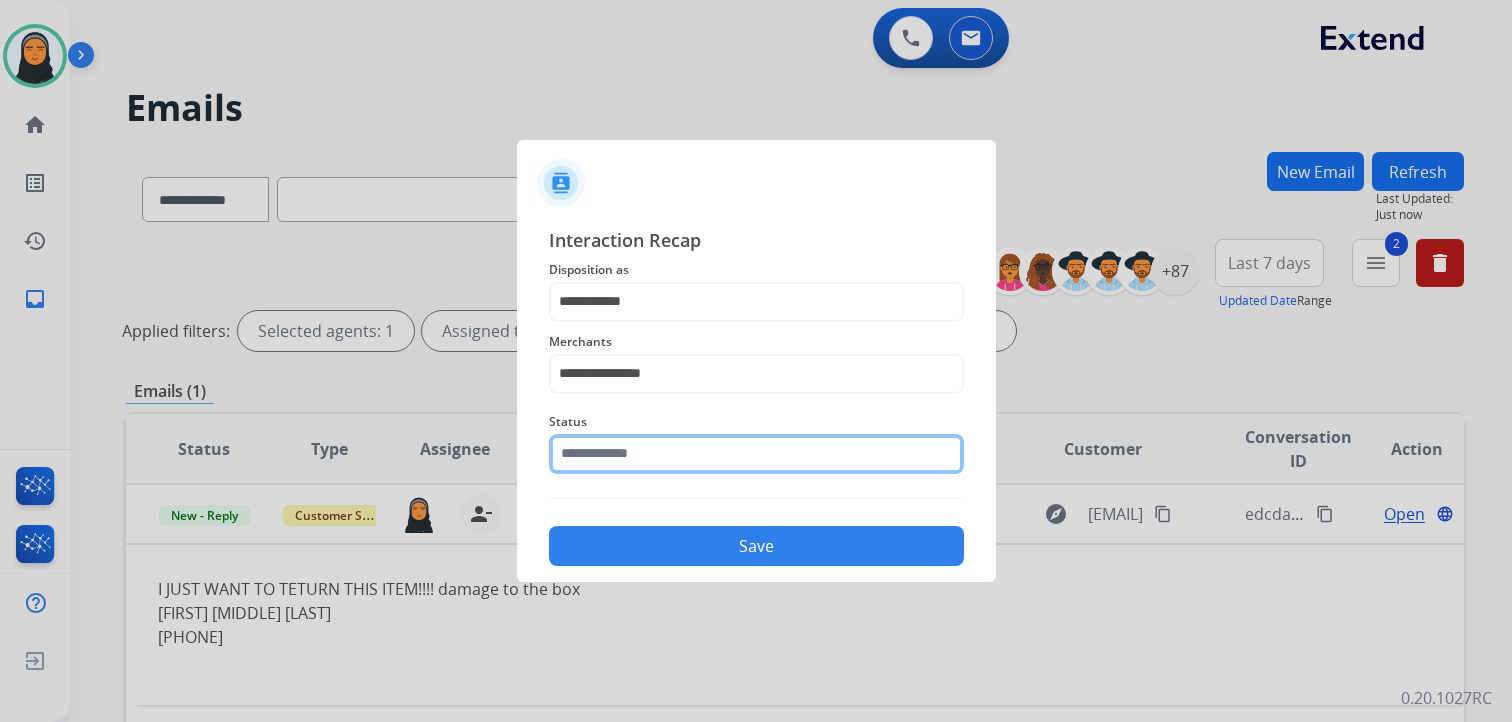 click 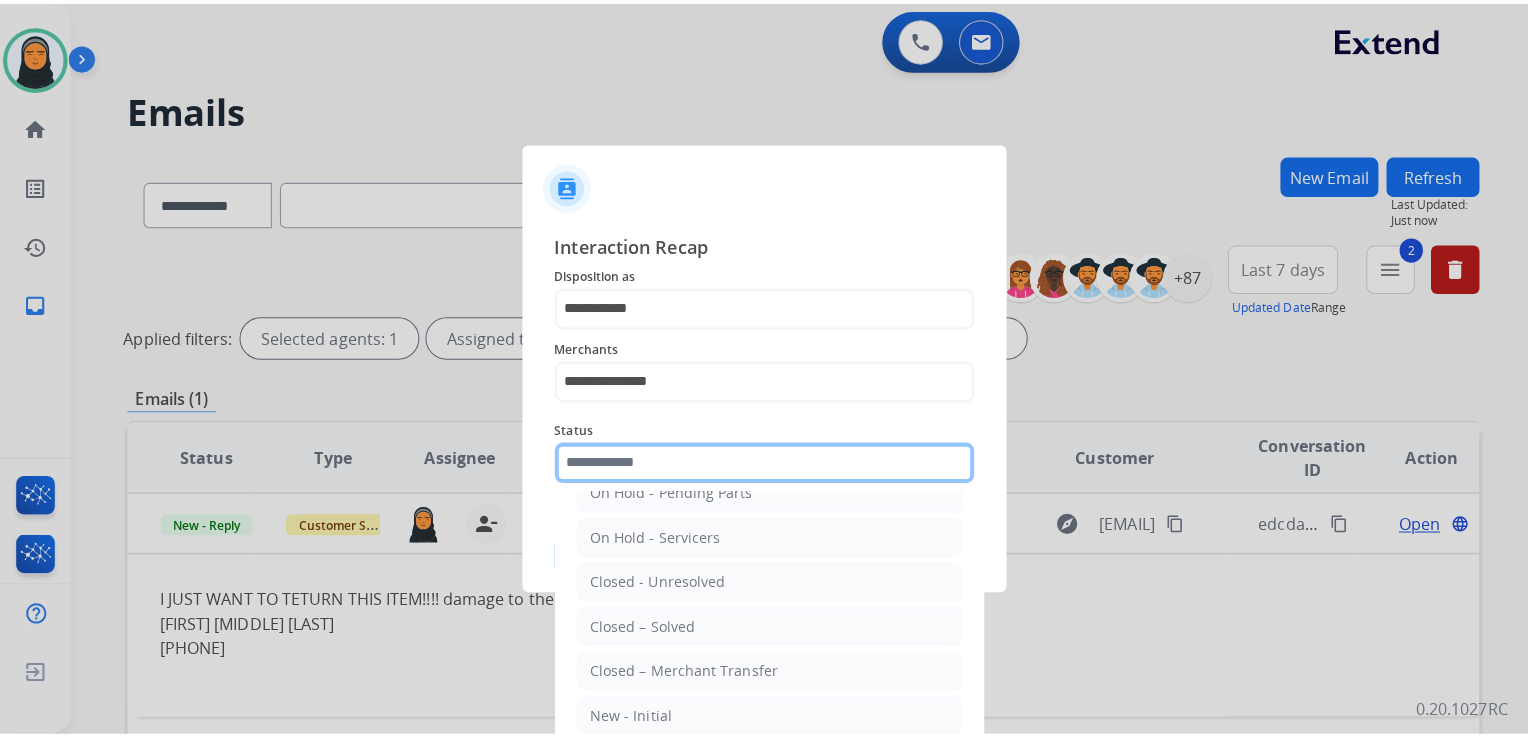 scroll, scrollTop: 116, scrollLeft: 0, axis: vertical 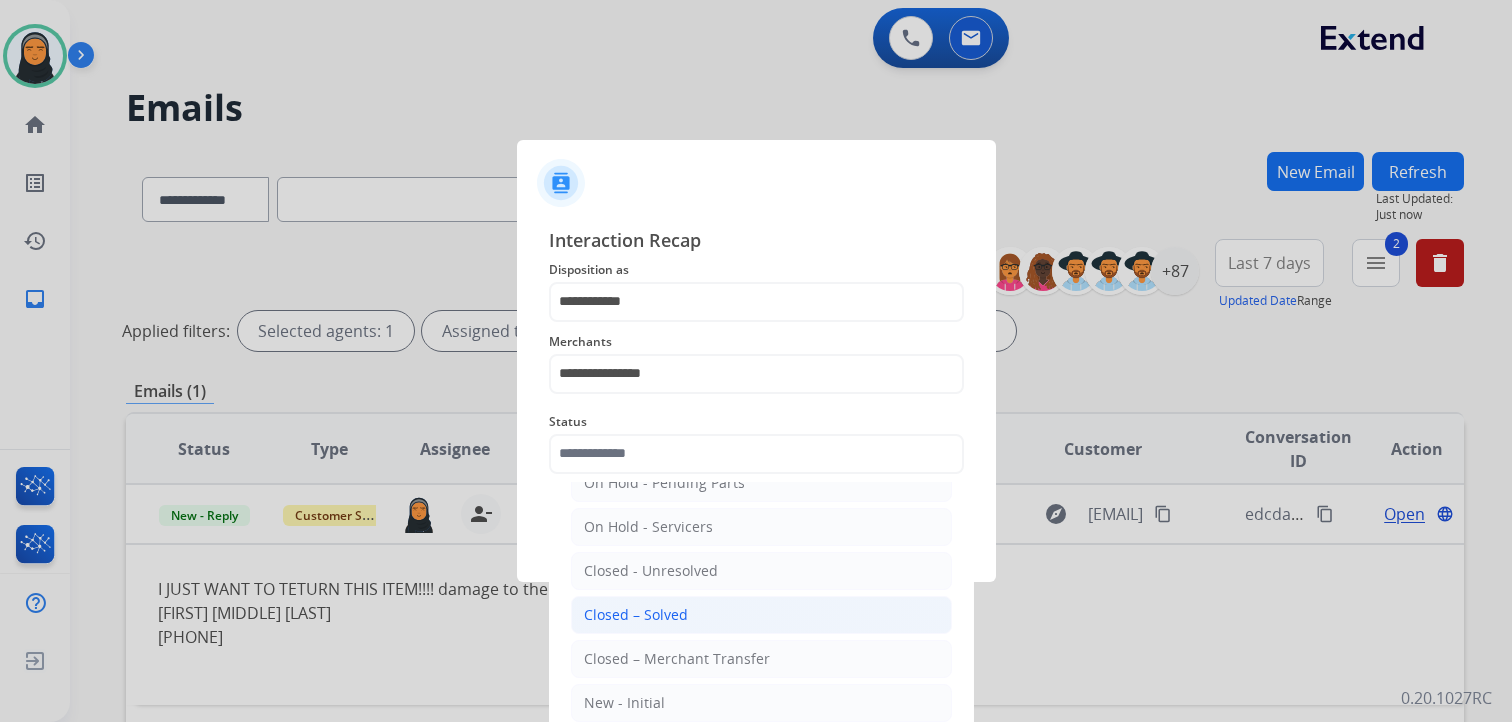 click on "Closed – Solved" 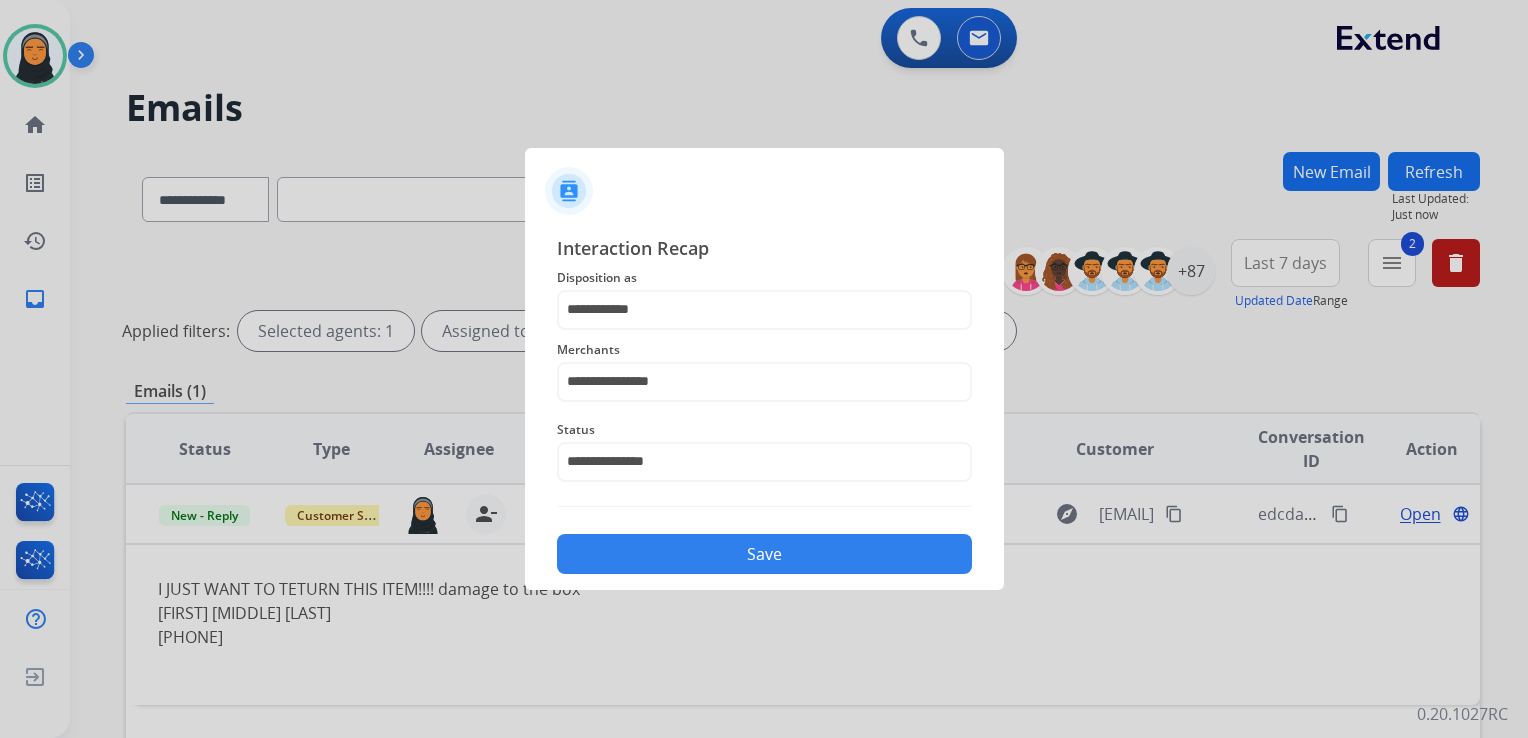 click on "Save" 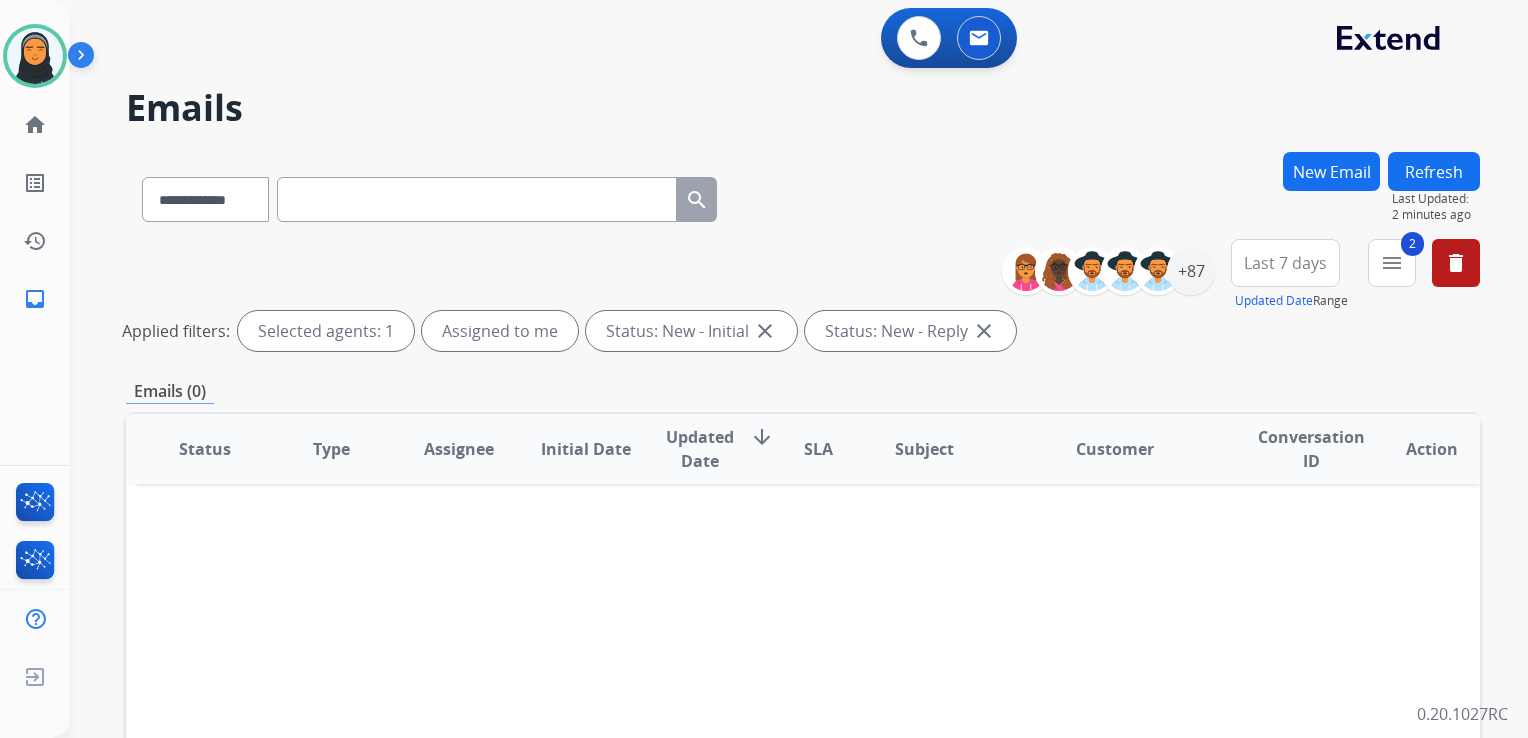 click on "Refresh" at bounding box center (1434, 171) 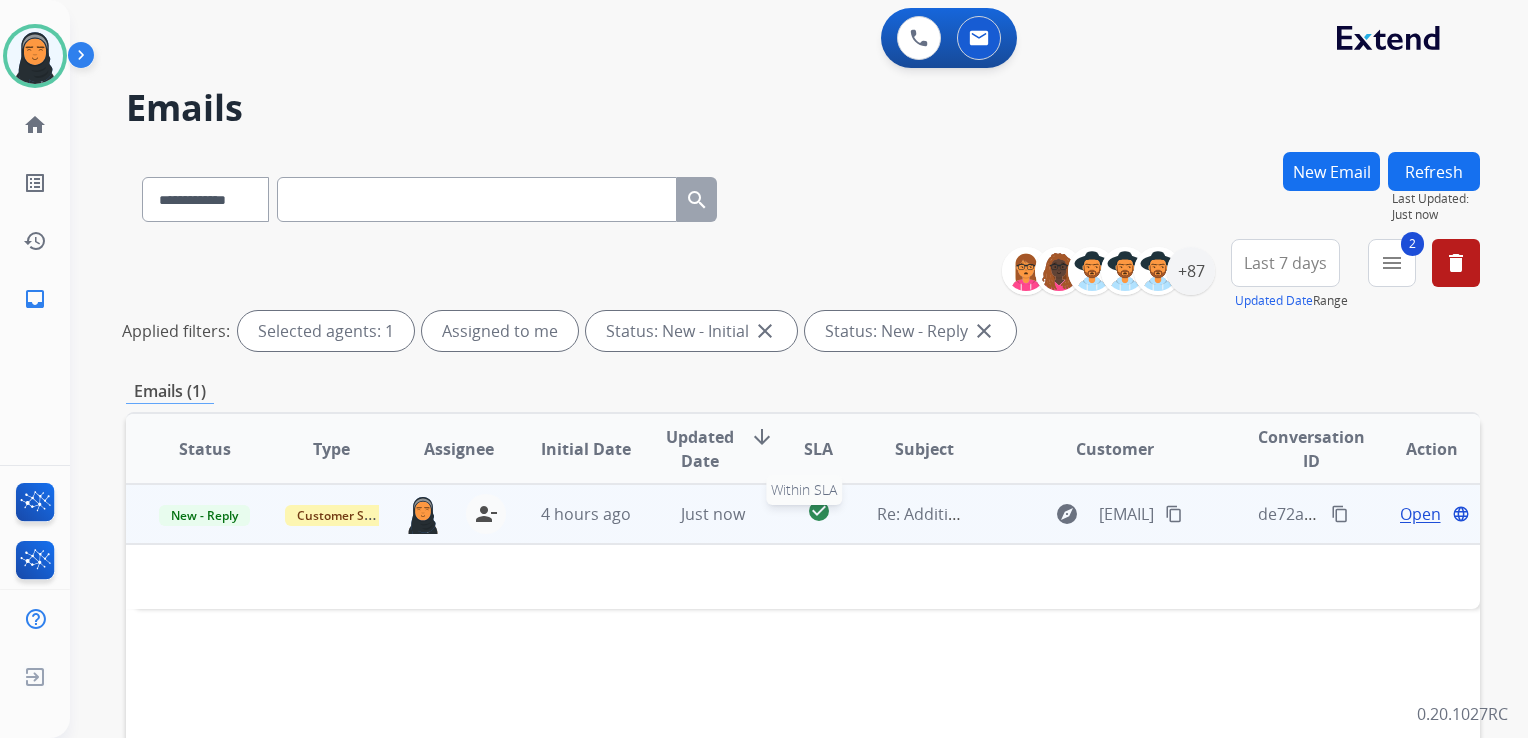 click on "check_circle" at bounding box center [819, 514] 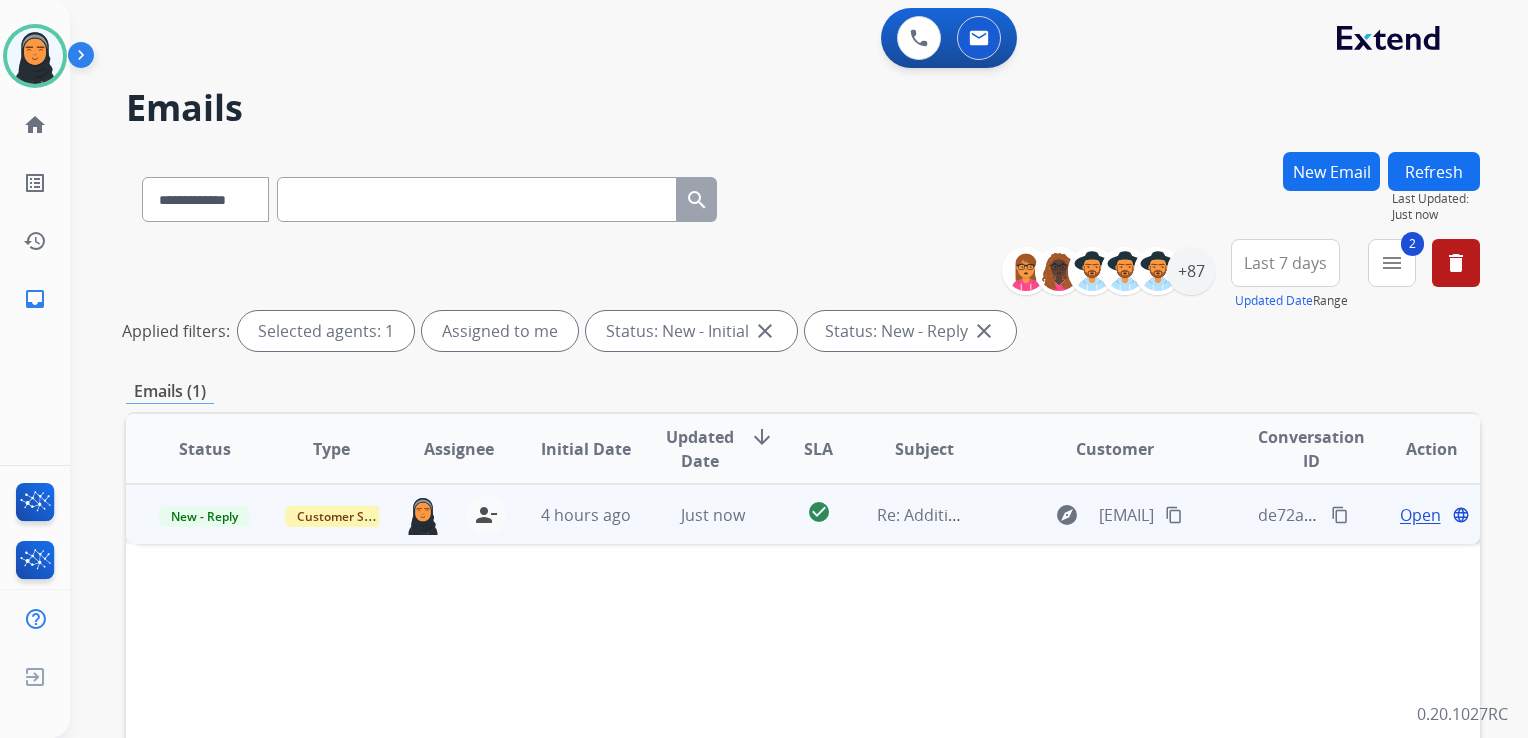 click on "Re: Additional information" at bounding box center [908, 514] 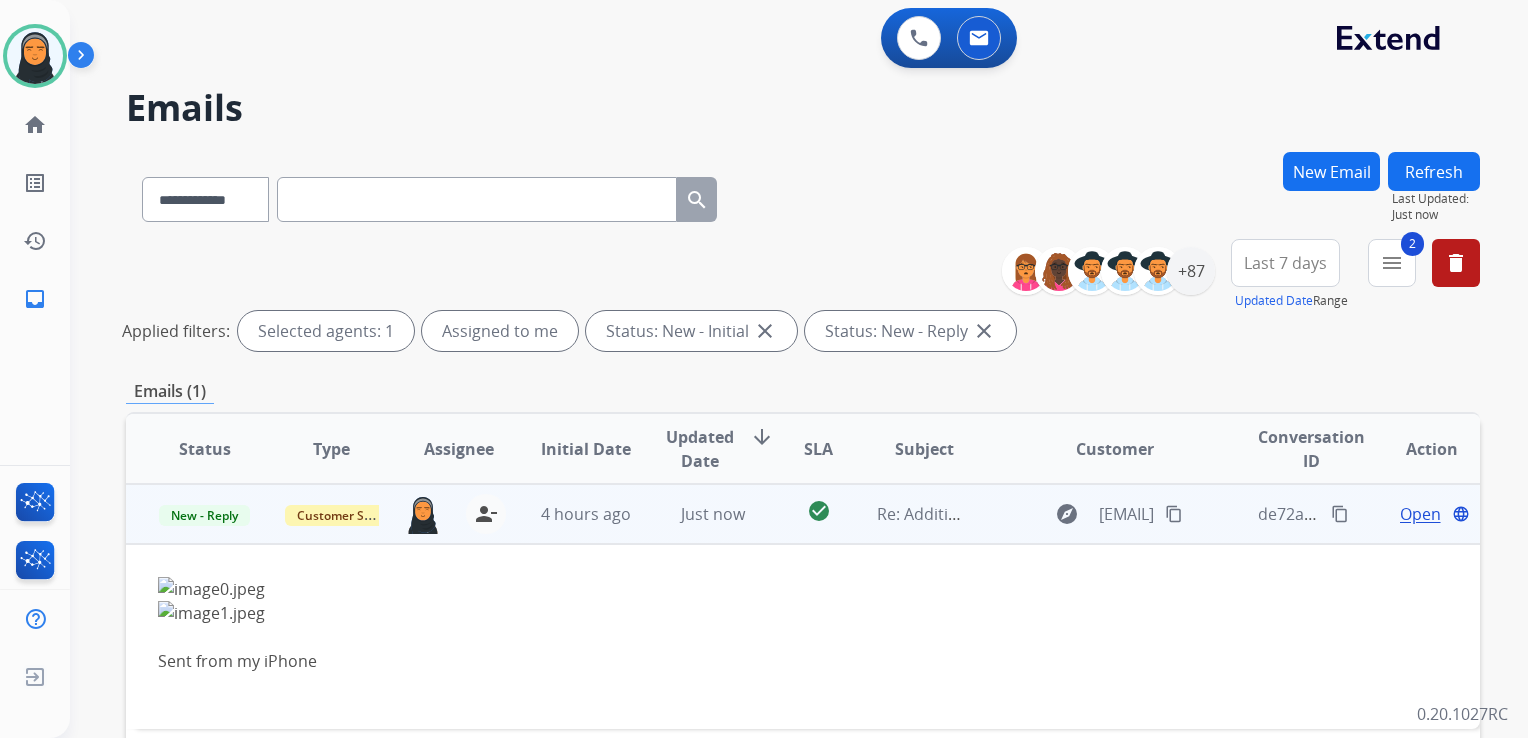 click on "Open" at bounding box center (1420, 514) 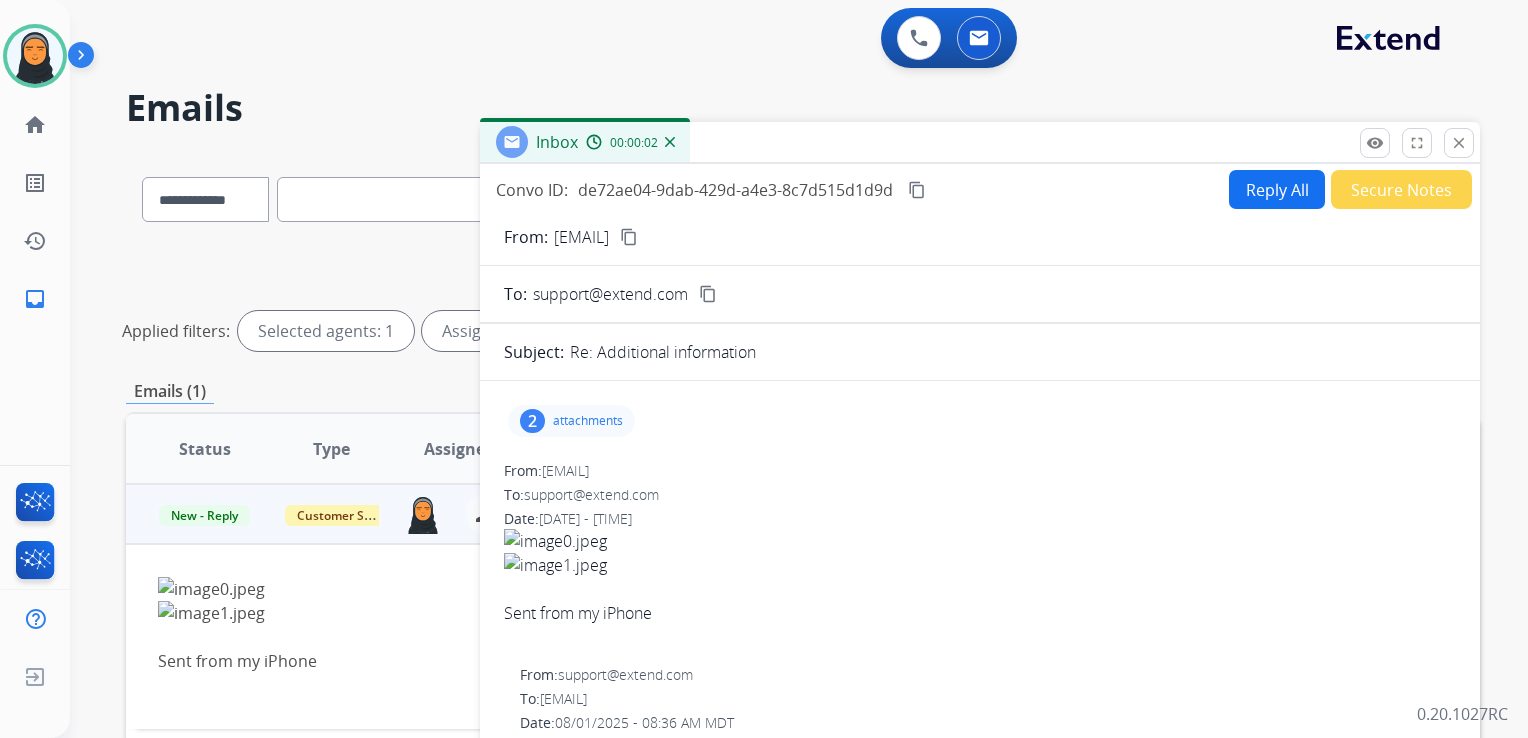 click on "attachments" at bounding box center (588, 421) 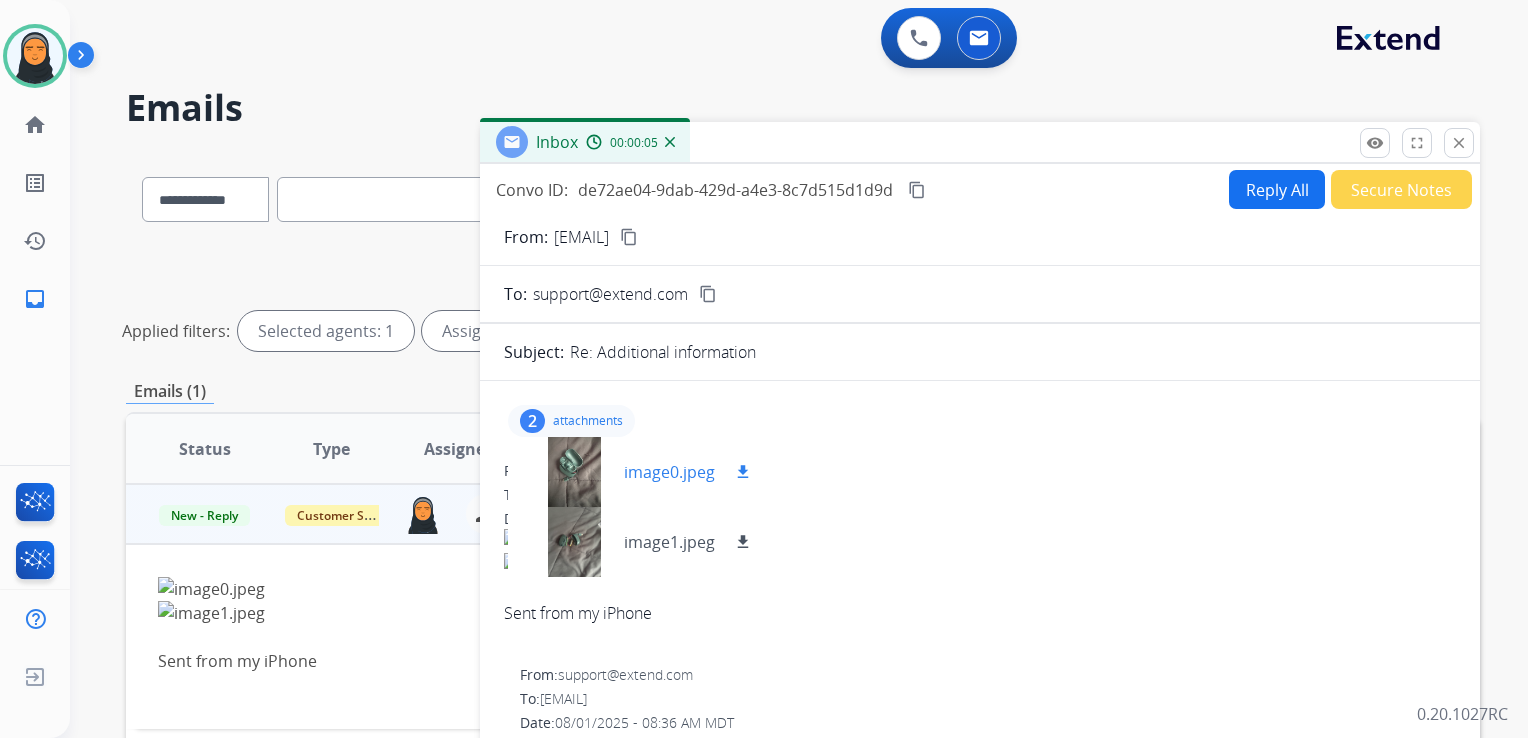 click at bounding box center (574, 472) 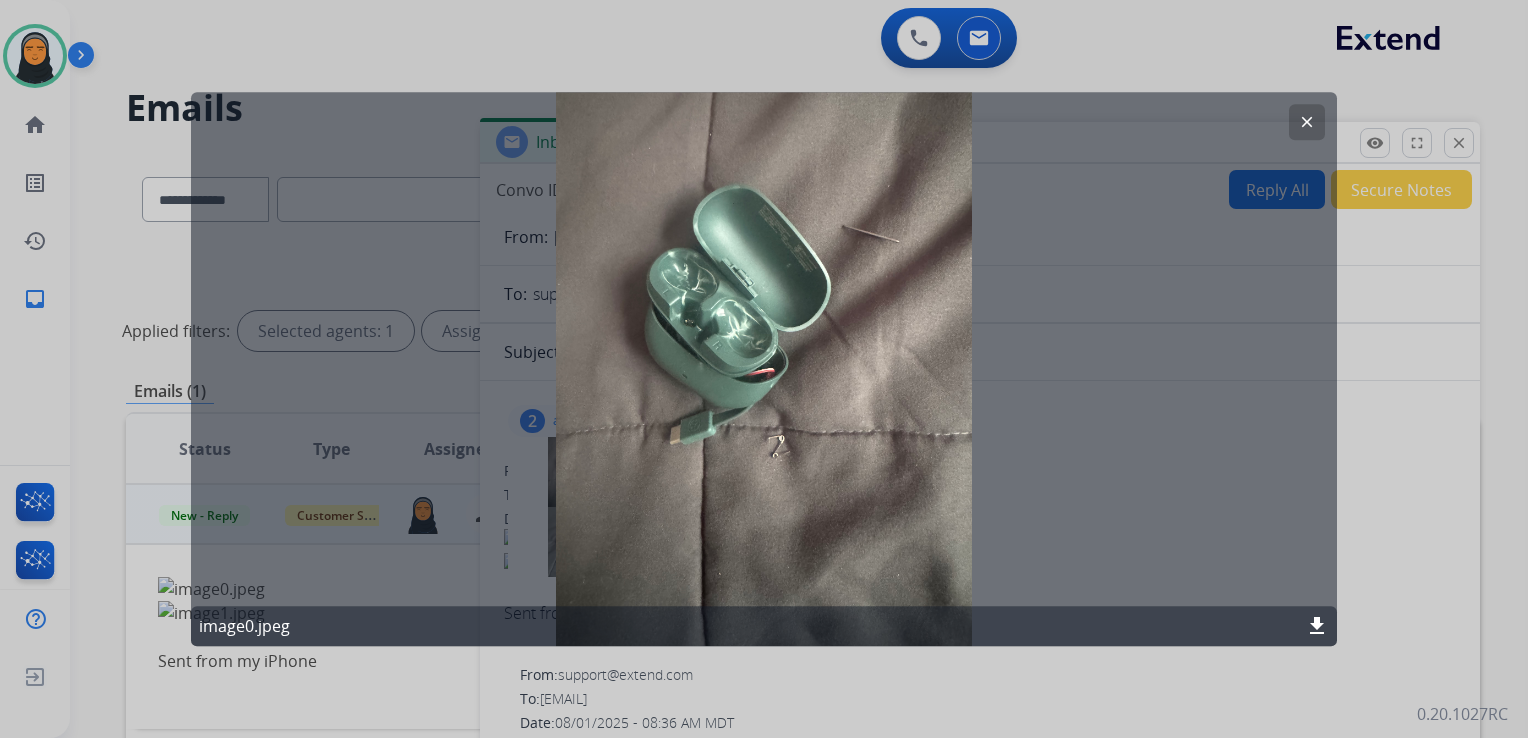 click on "clear" 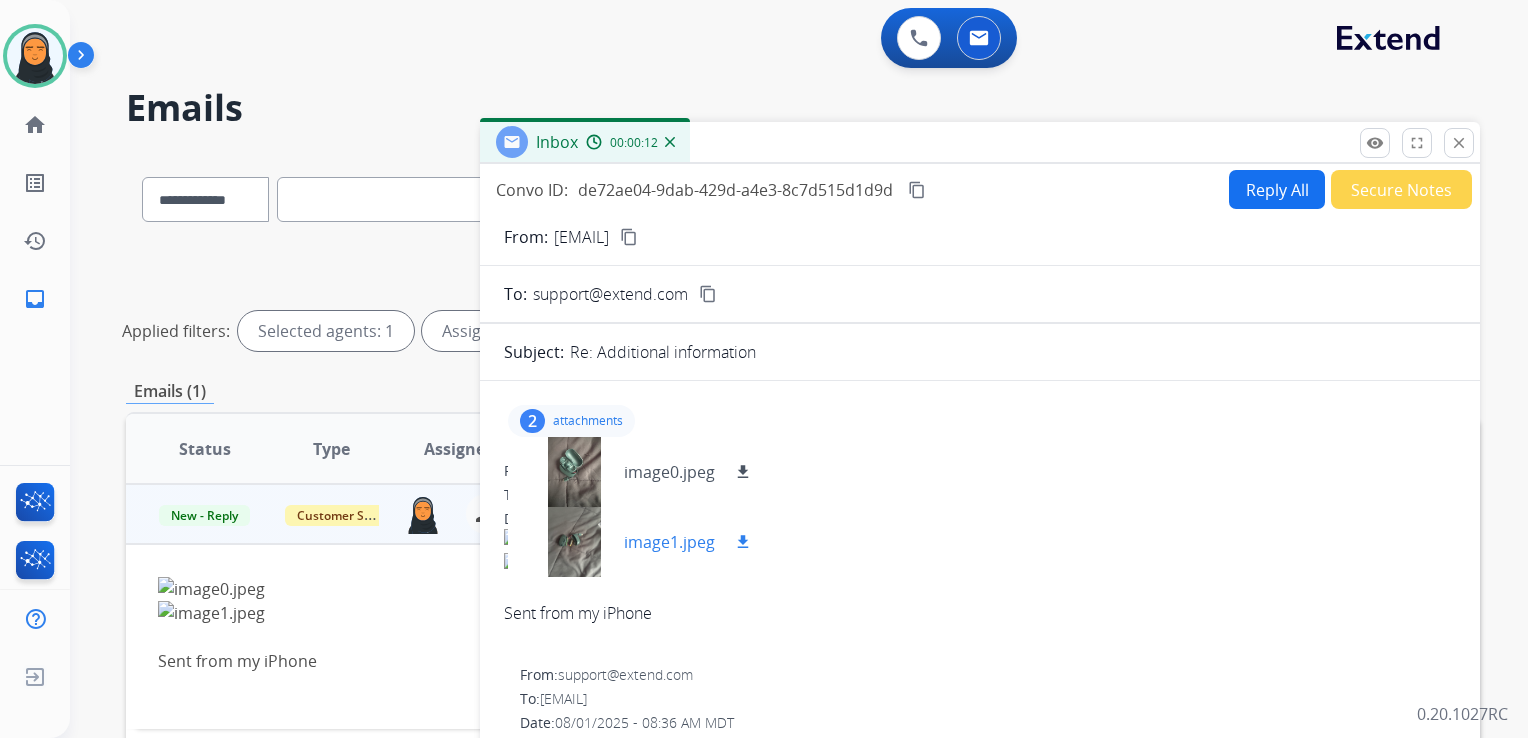 click at bounding box center [574, 542] 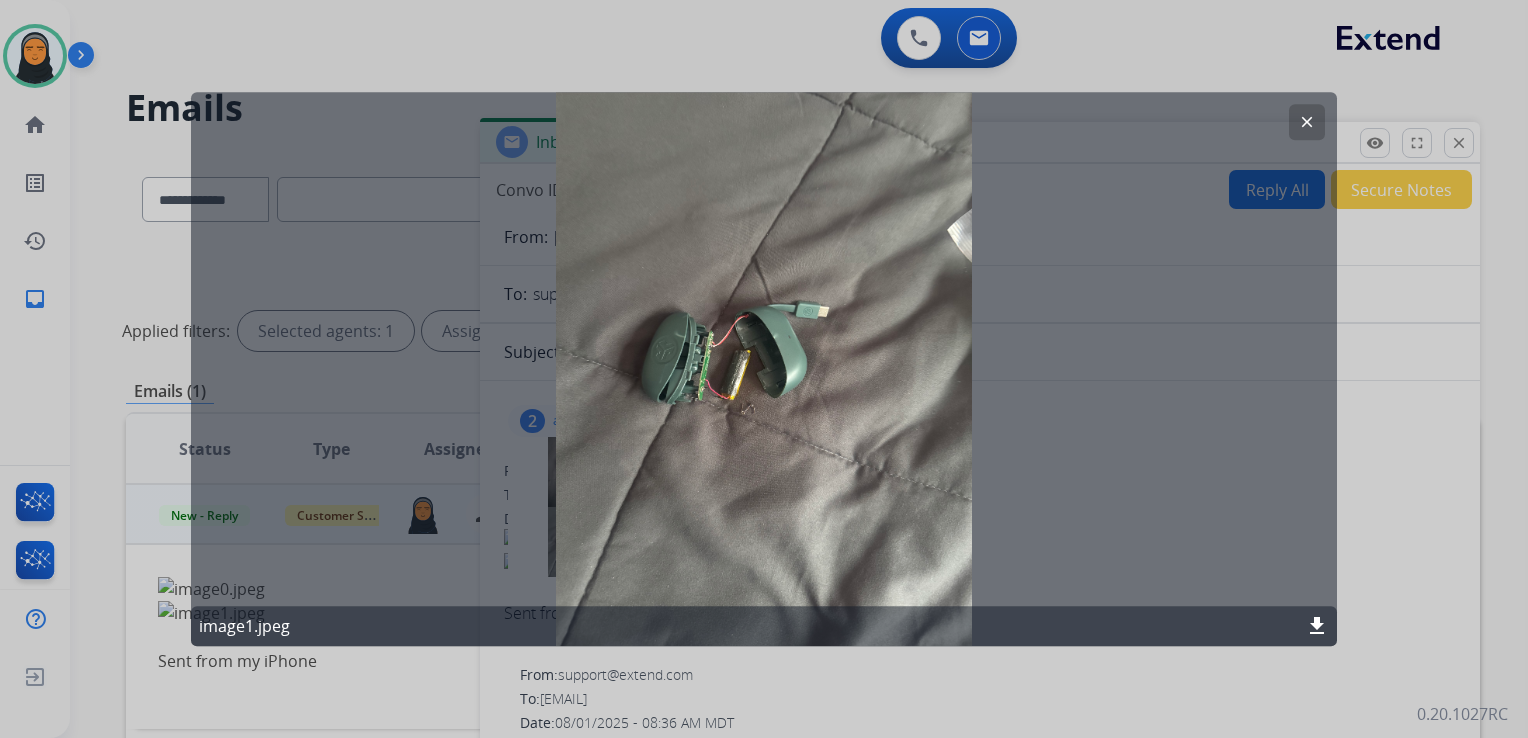 click on "clear" 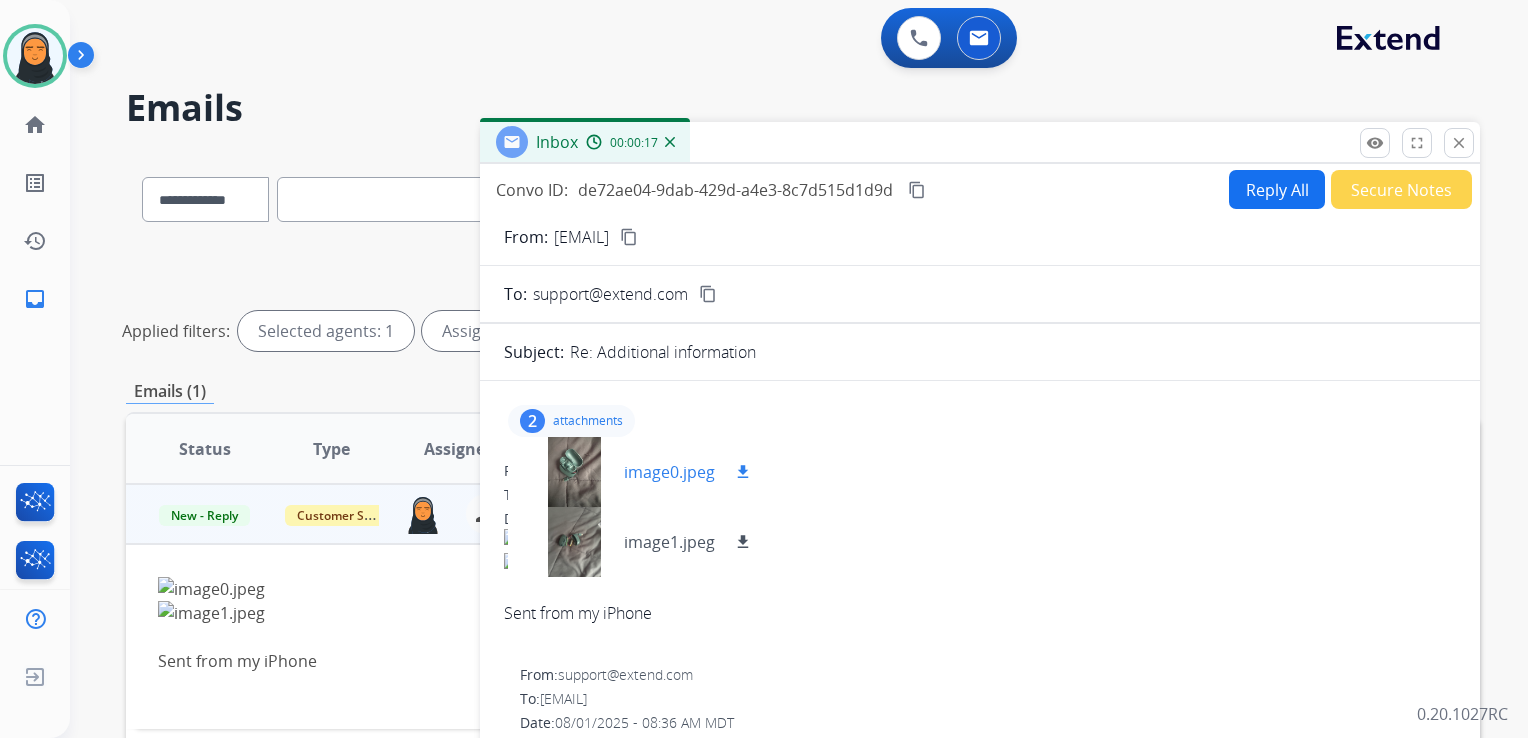click on "download" at bounding box center [743, 472] 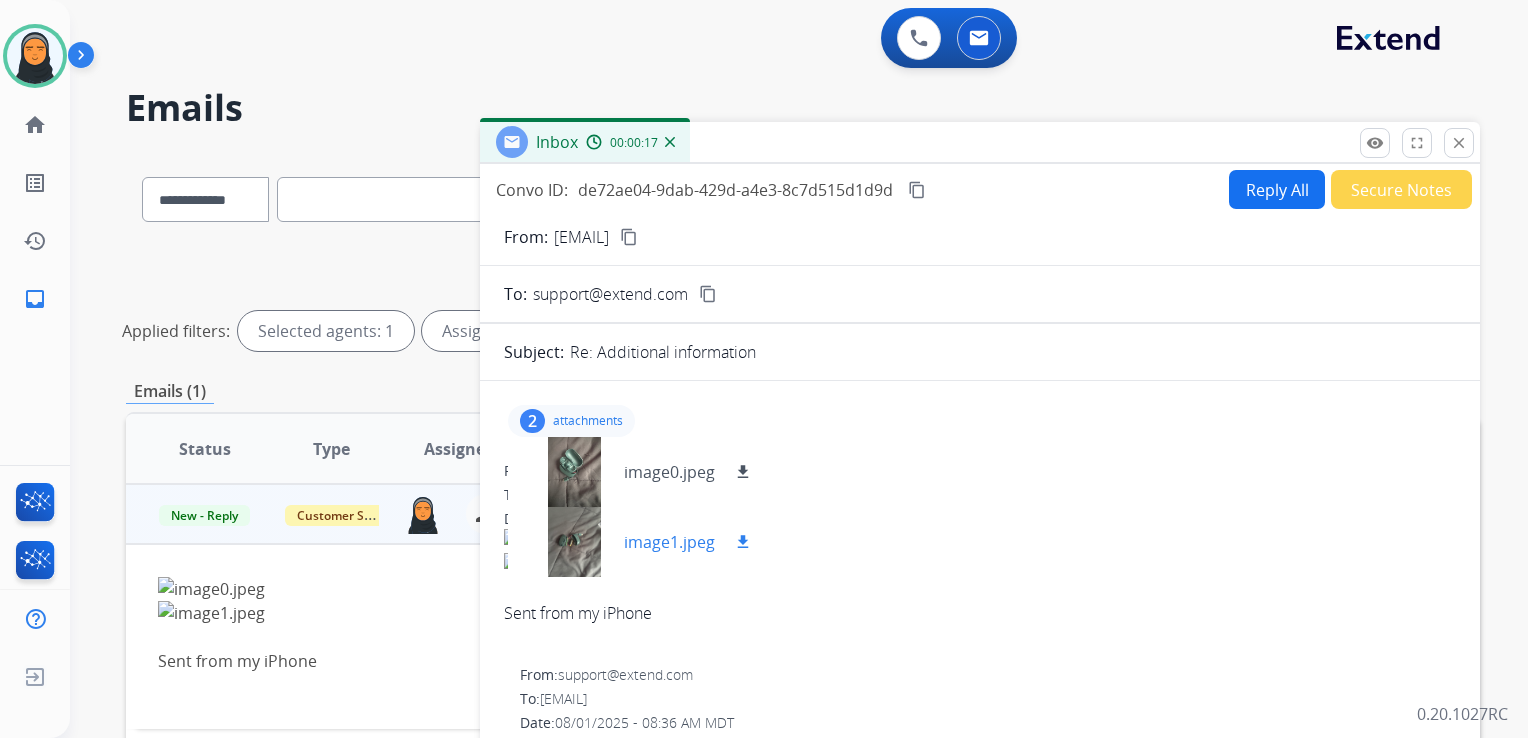 click on "download" at bounding box center (743, 542) 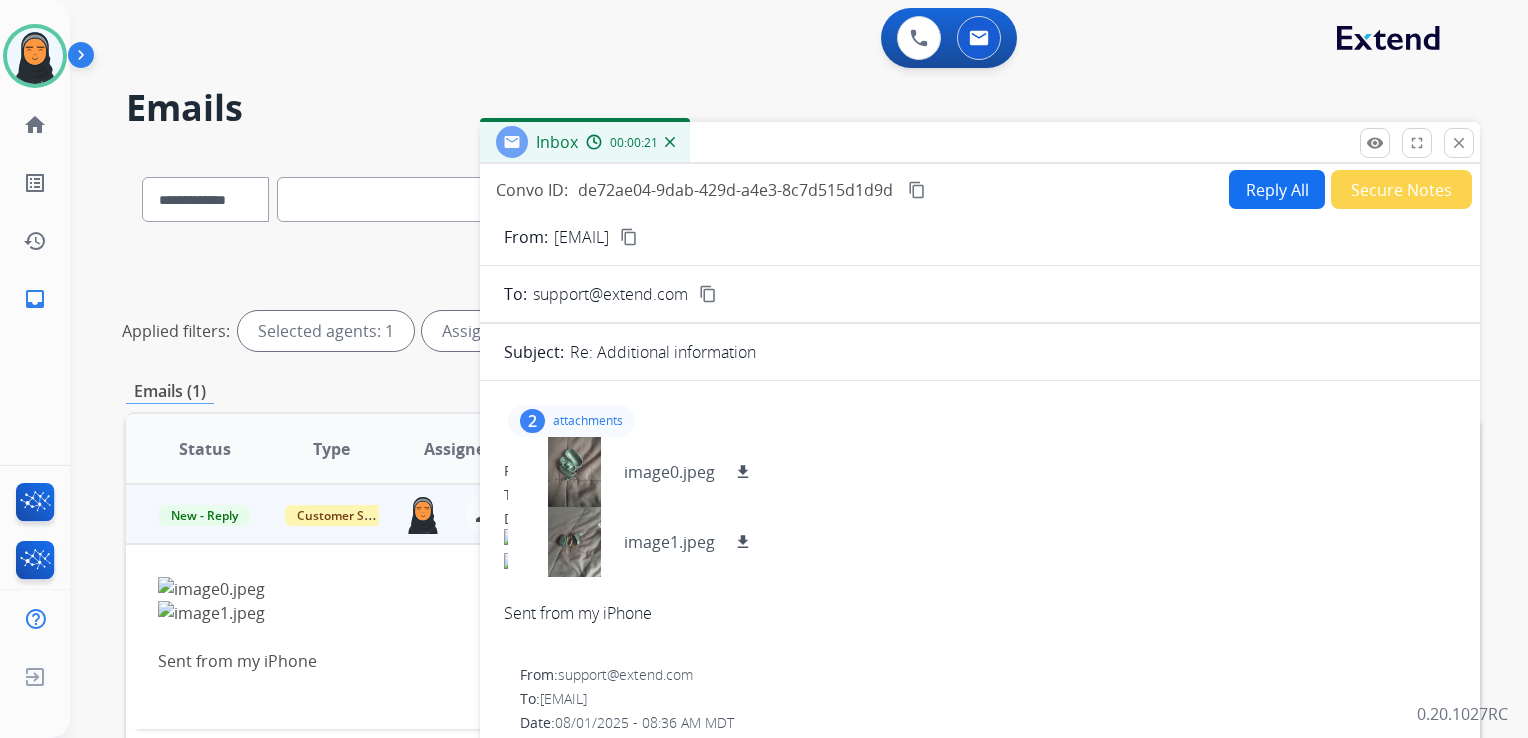 click on "content_copy" at bounding box center (629, 237) 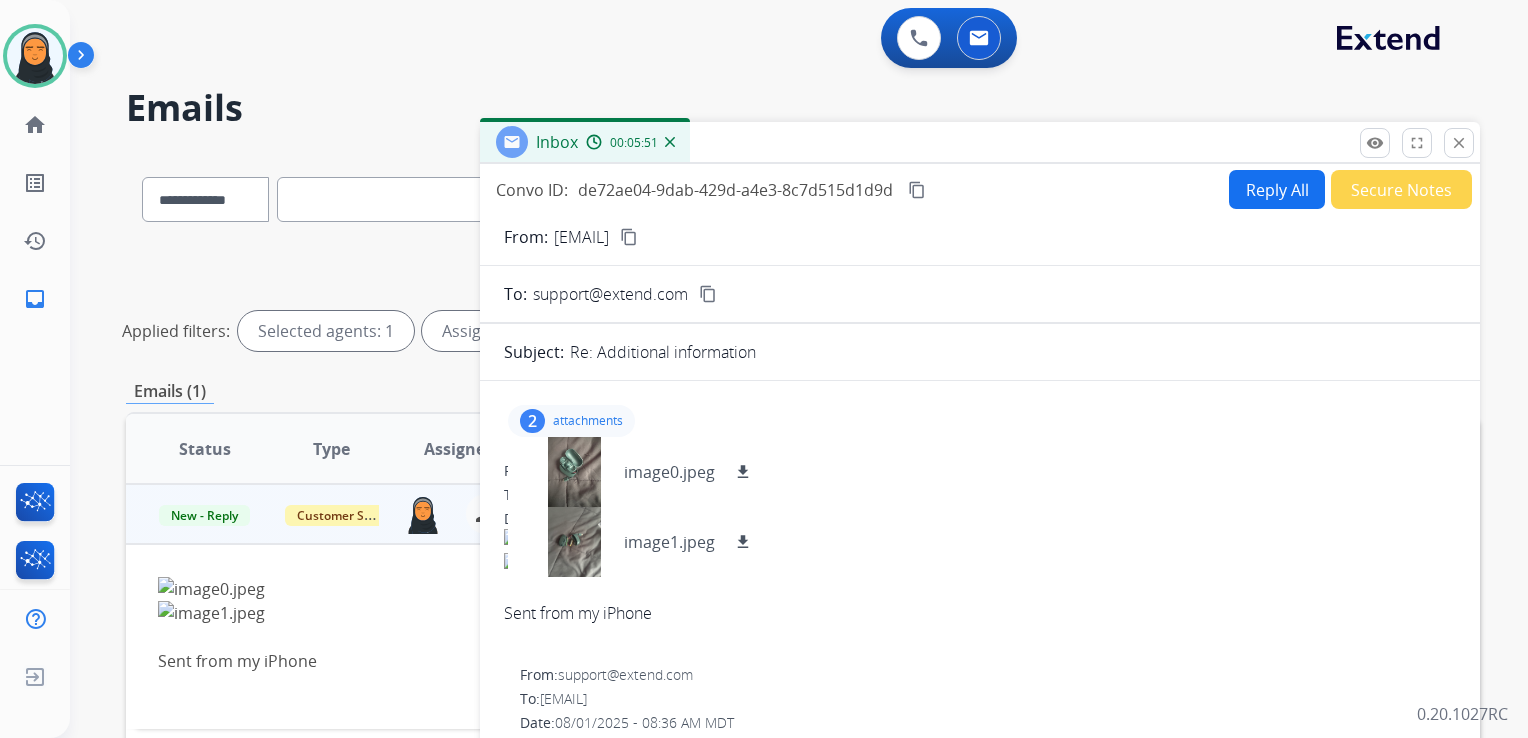 click on "Reply All" at bounding box center (1277, 189) 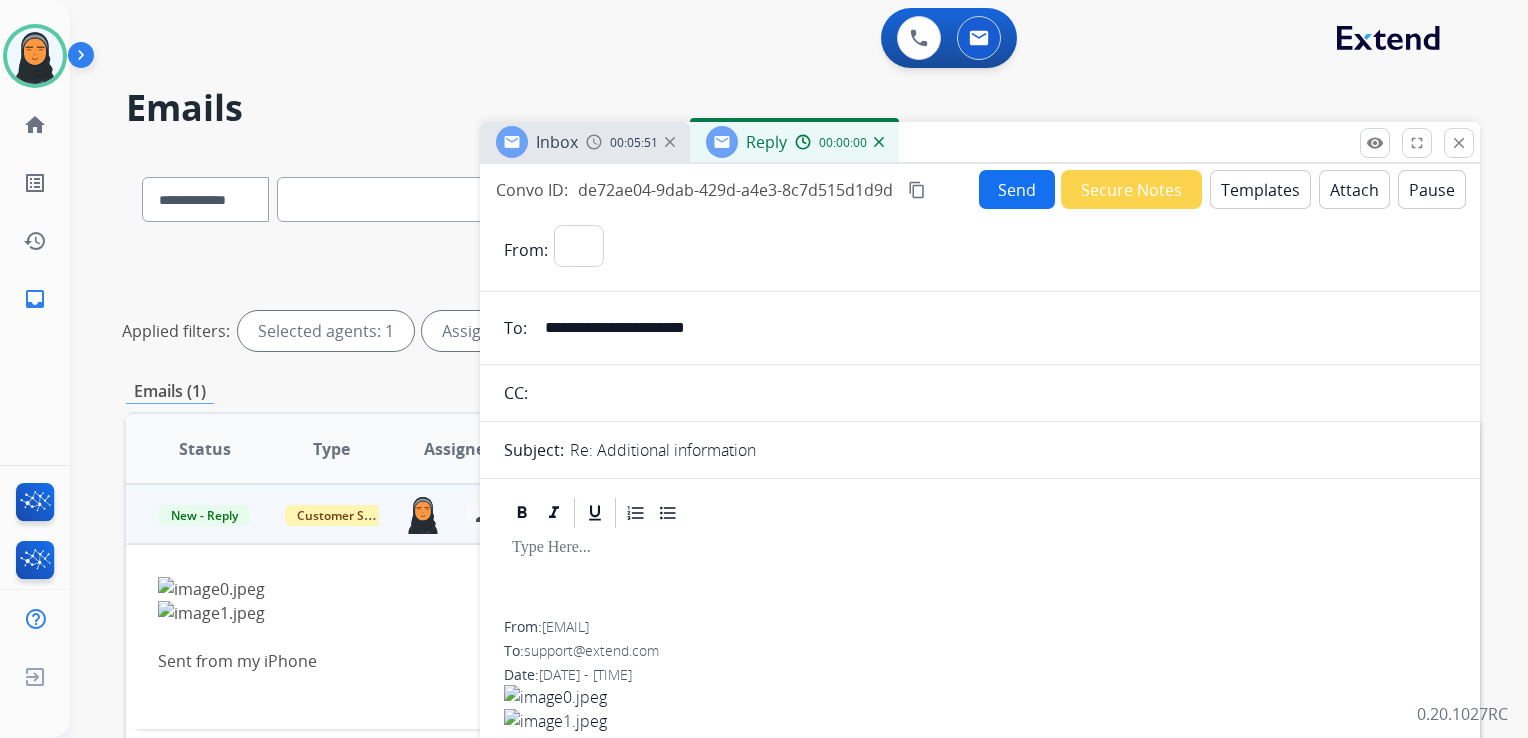 select on "**********" 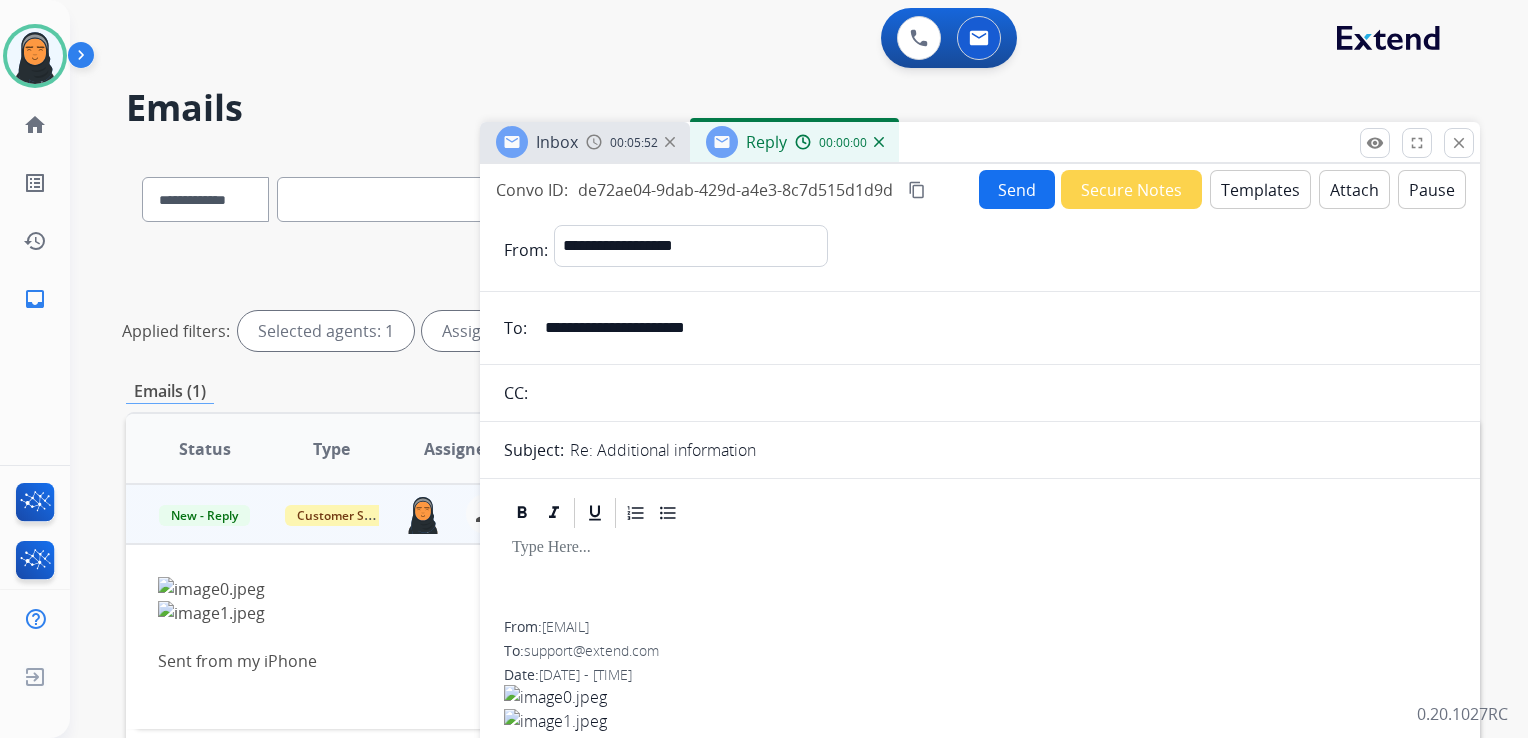 click on "Templates" at bounding box center (1260, 189) 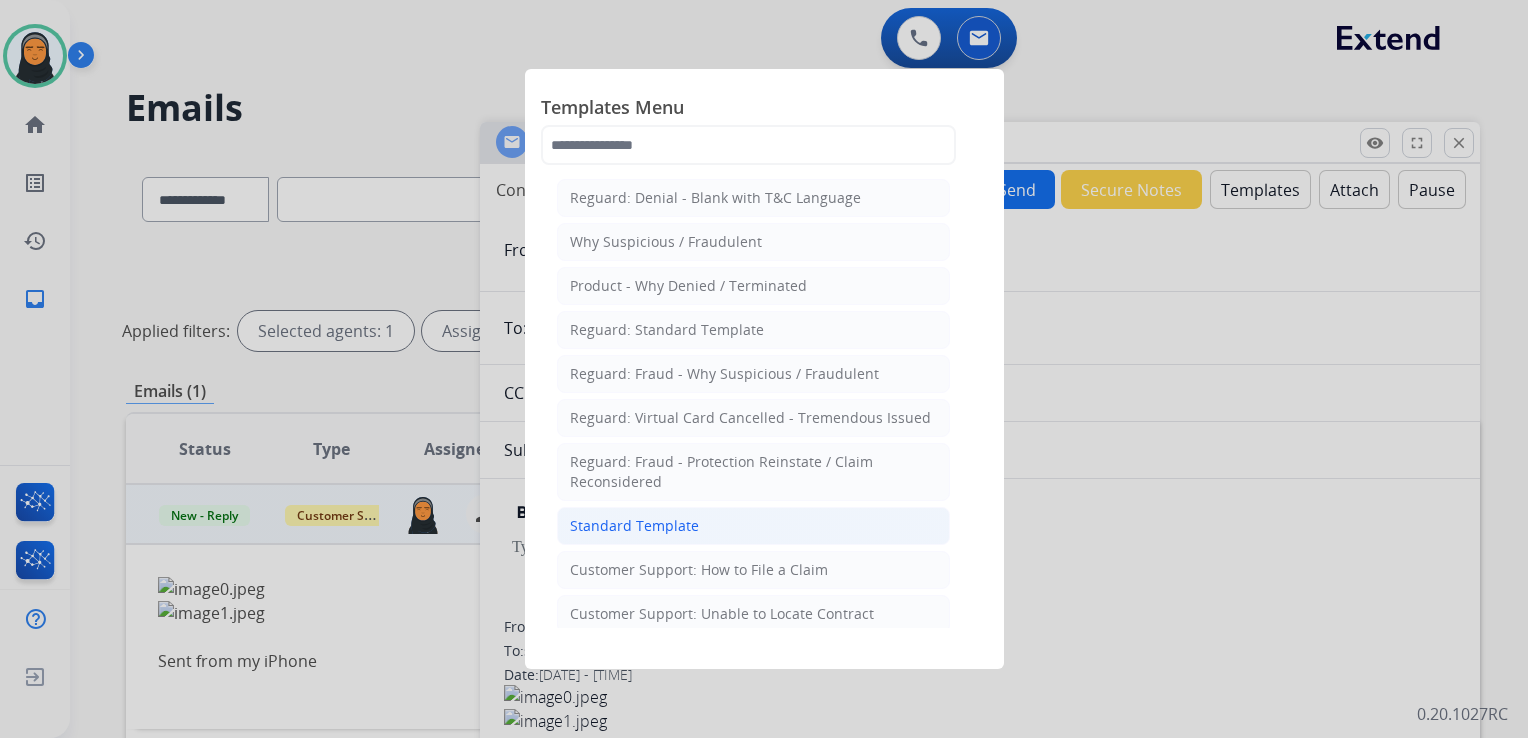 click on "Standard Template" 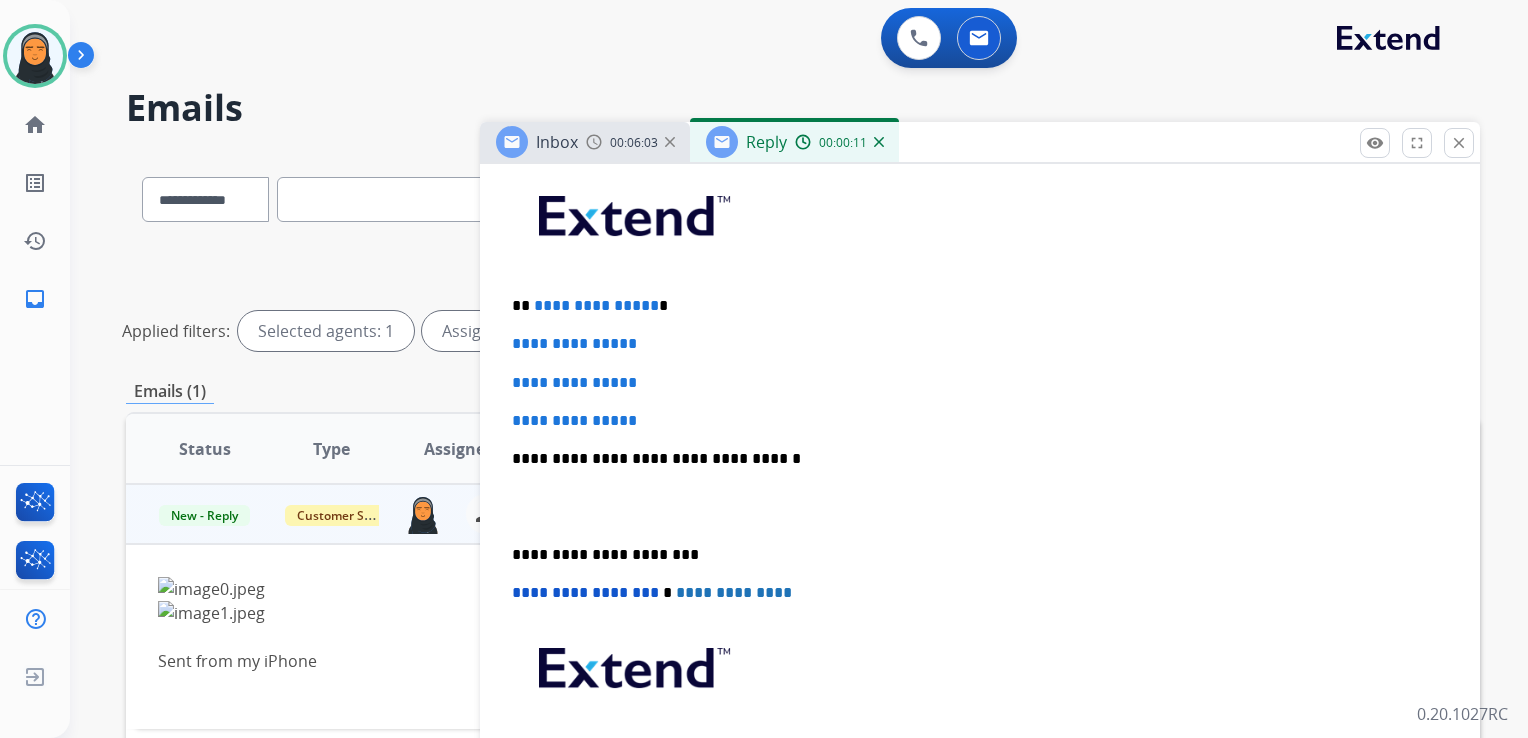 scroll, scrollTop: 500, scrollLeft: 0, axis: vertical 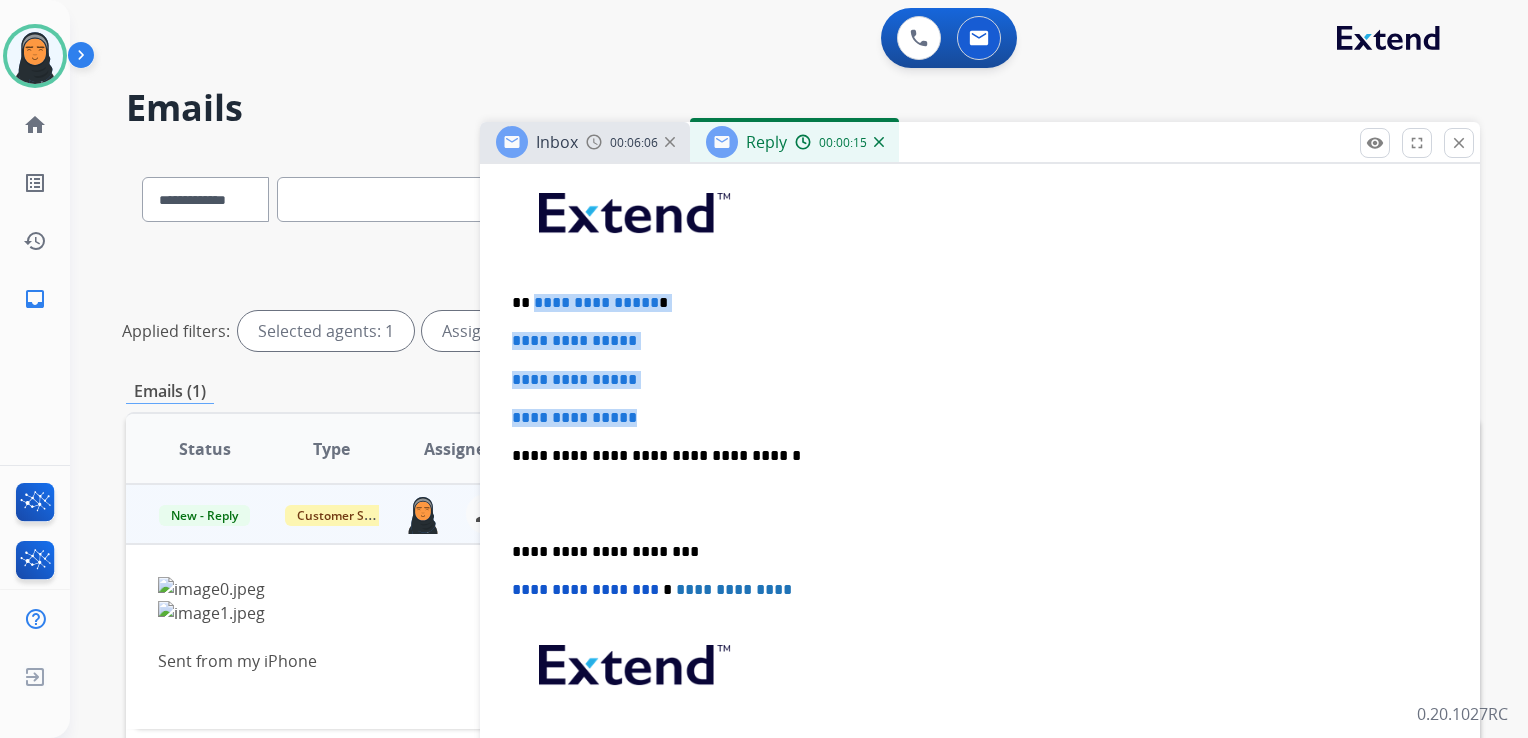 drag, startPoint x: 530, startPoint y: 298, endPoint x: 694, endPoint y: 393, distance: 189.52837 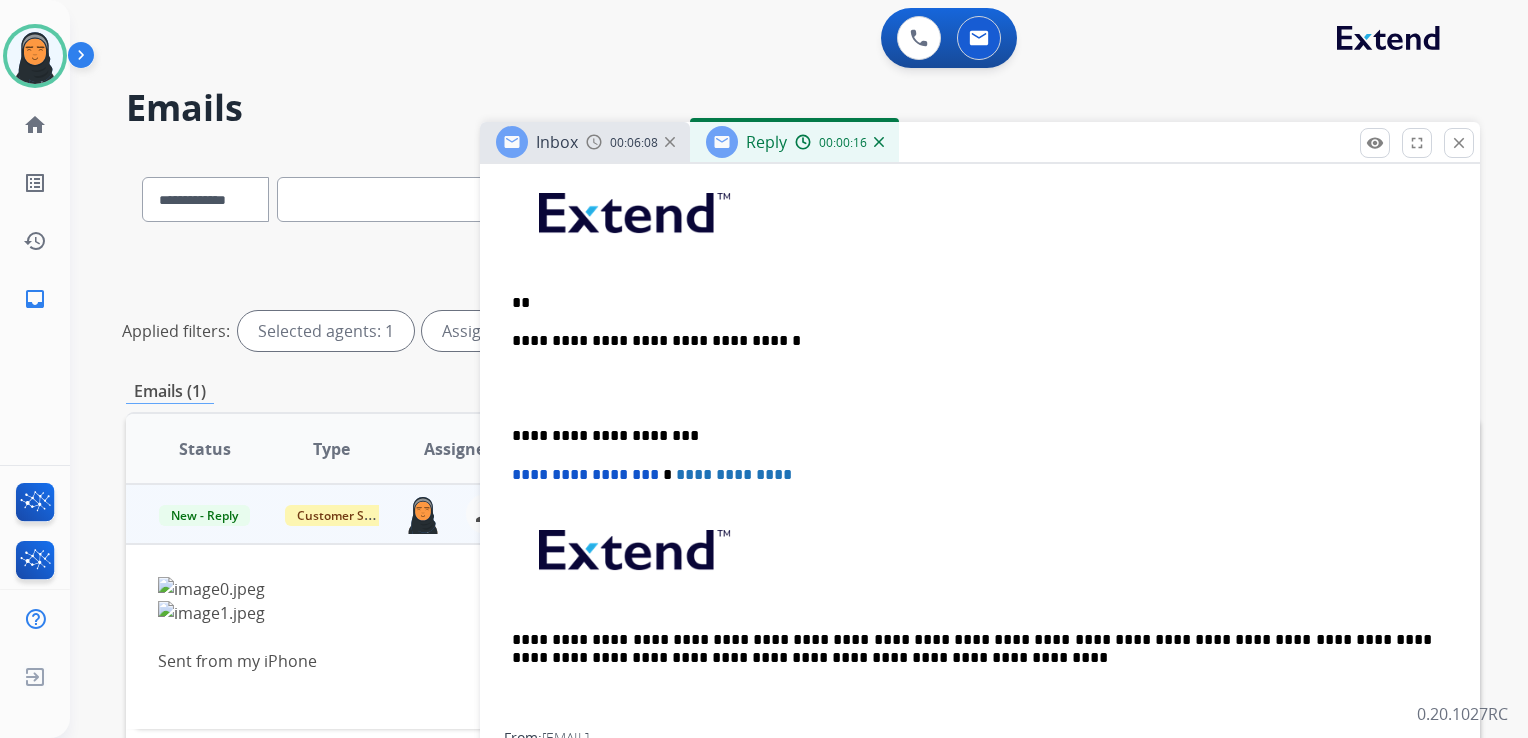 type 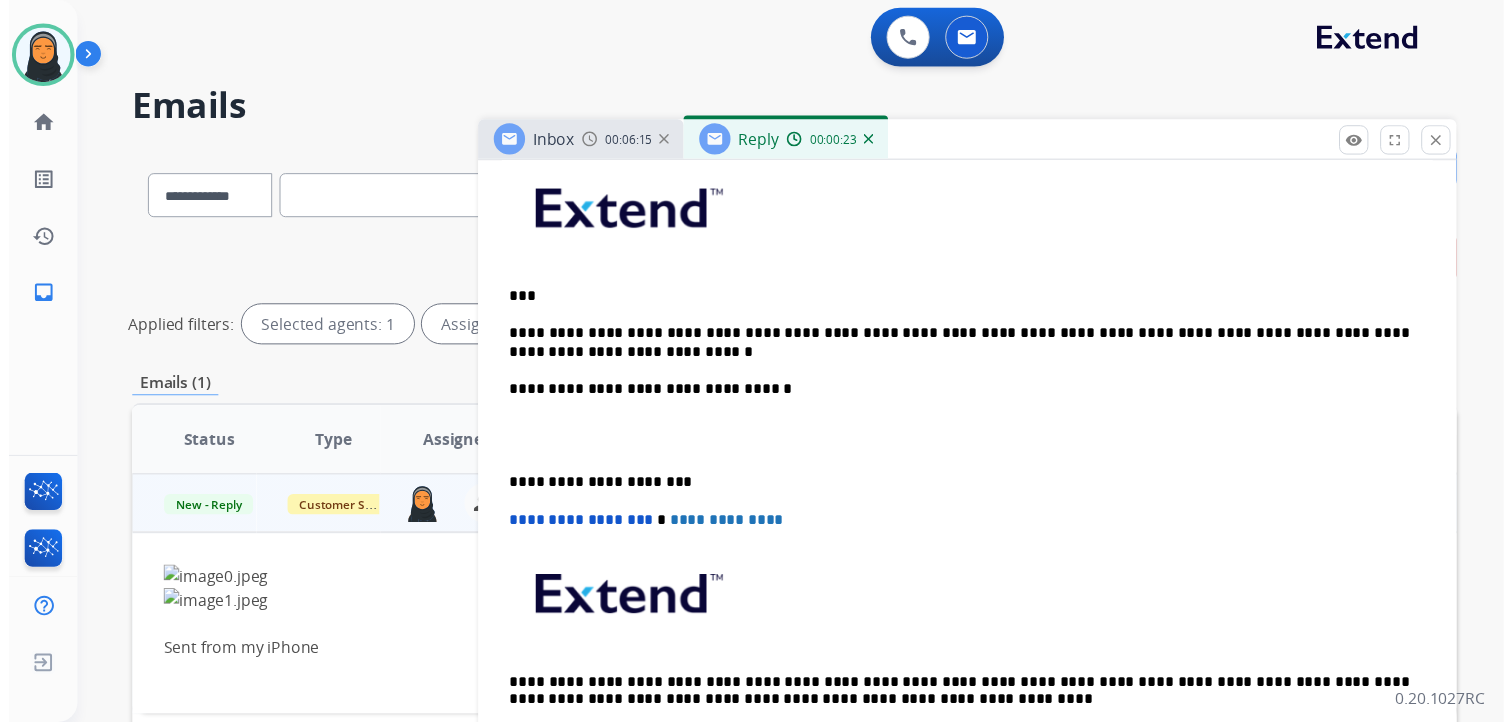scroll, scrollTop: 0, scrollLeft: 0, axis: both 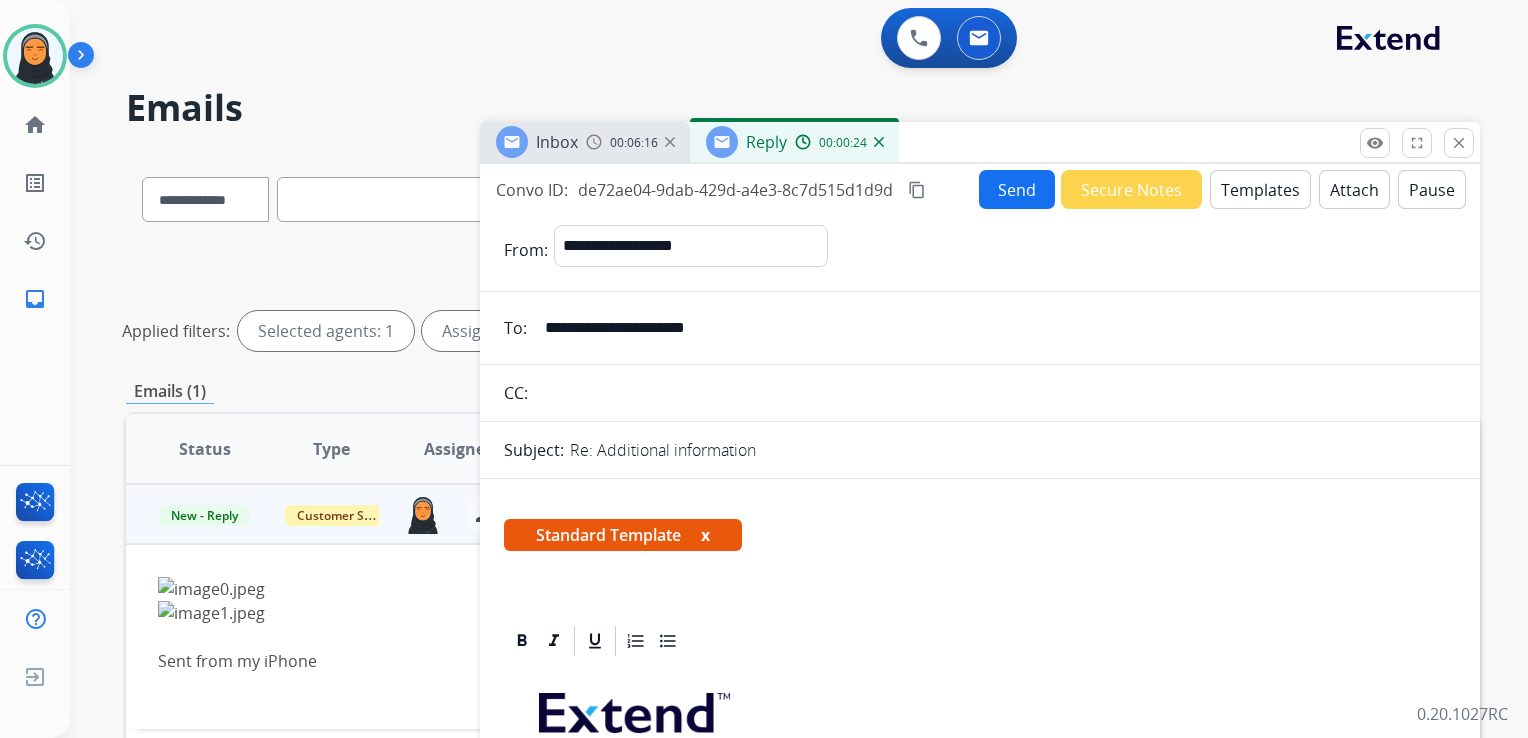 click on "Send" at bounding box center (1017, 189) 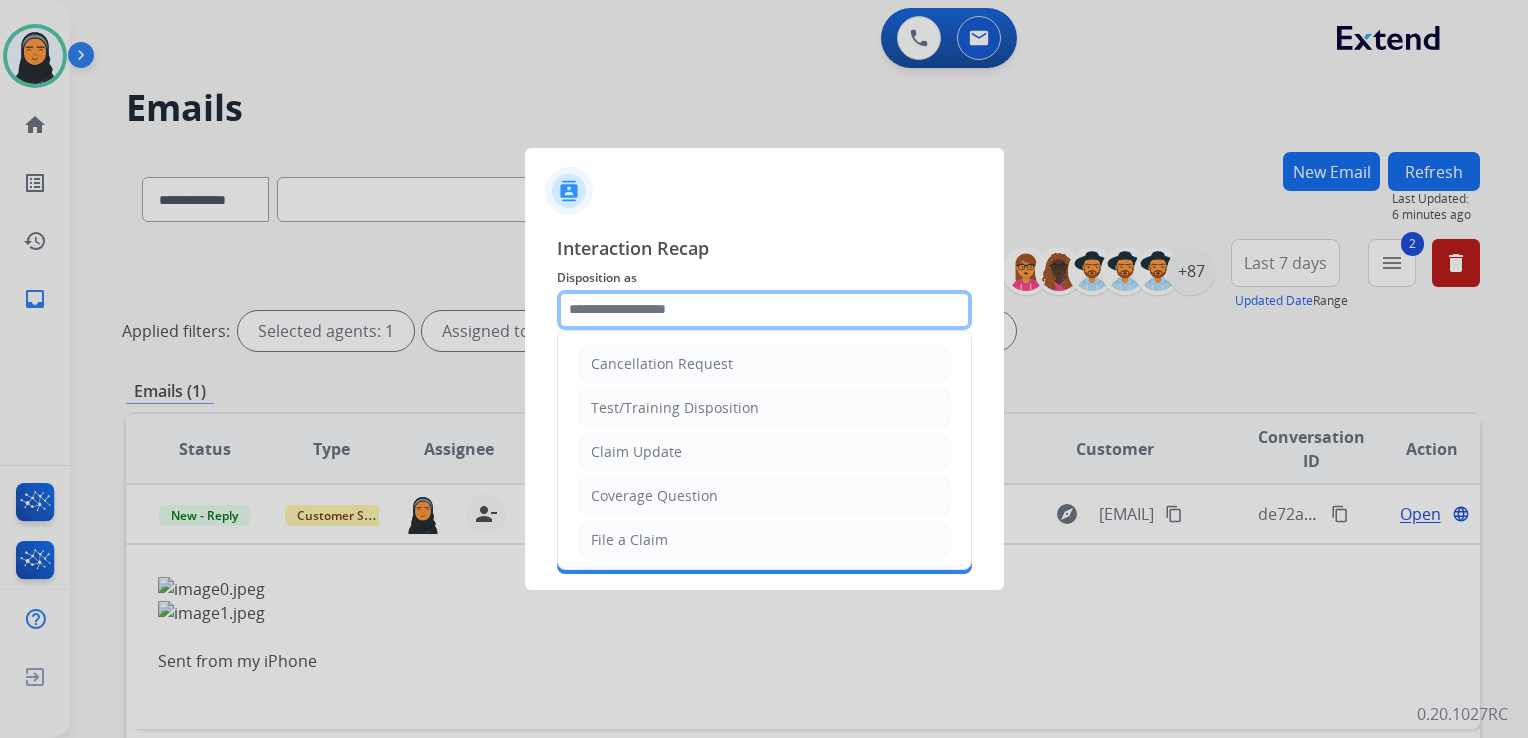click 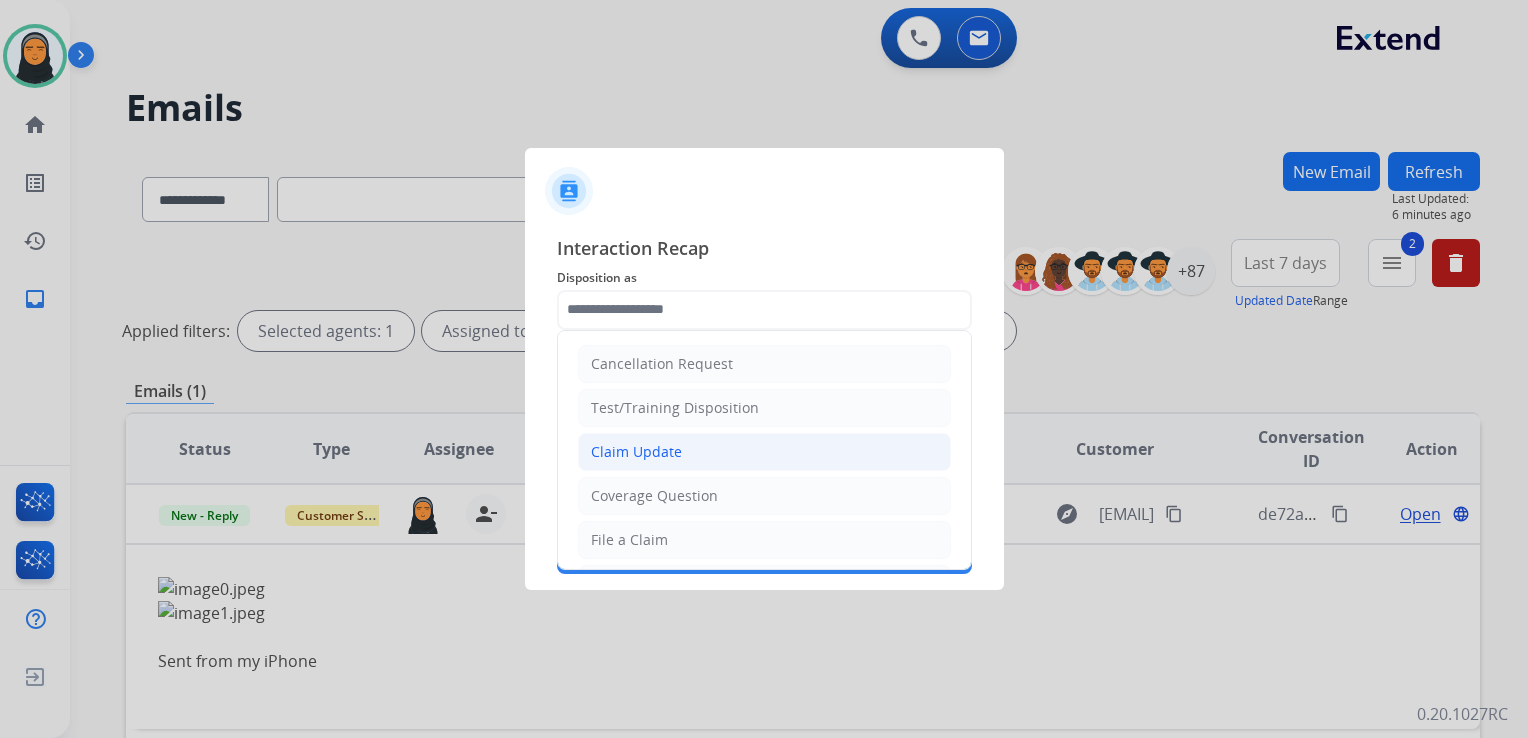 click on "Claim Update" 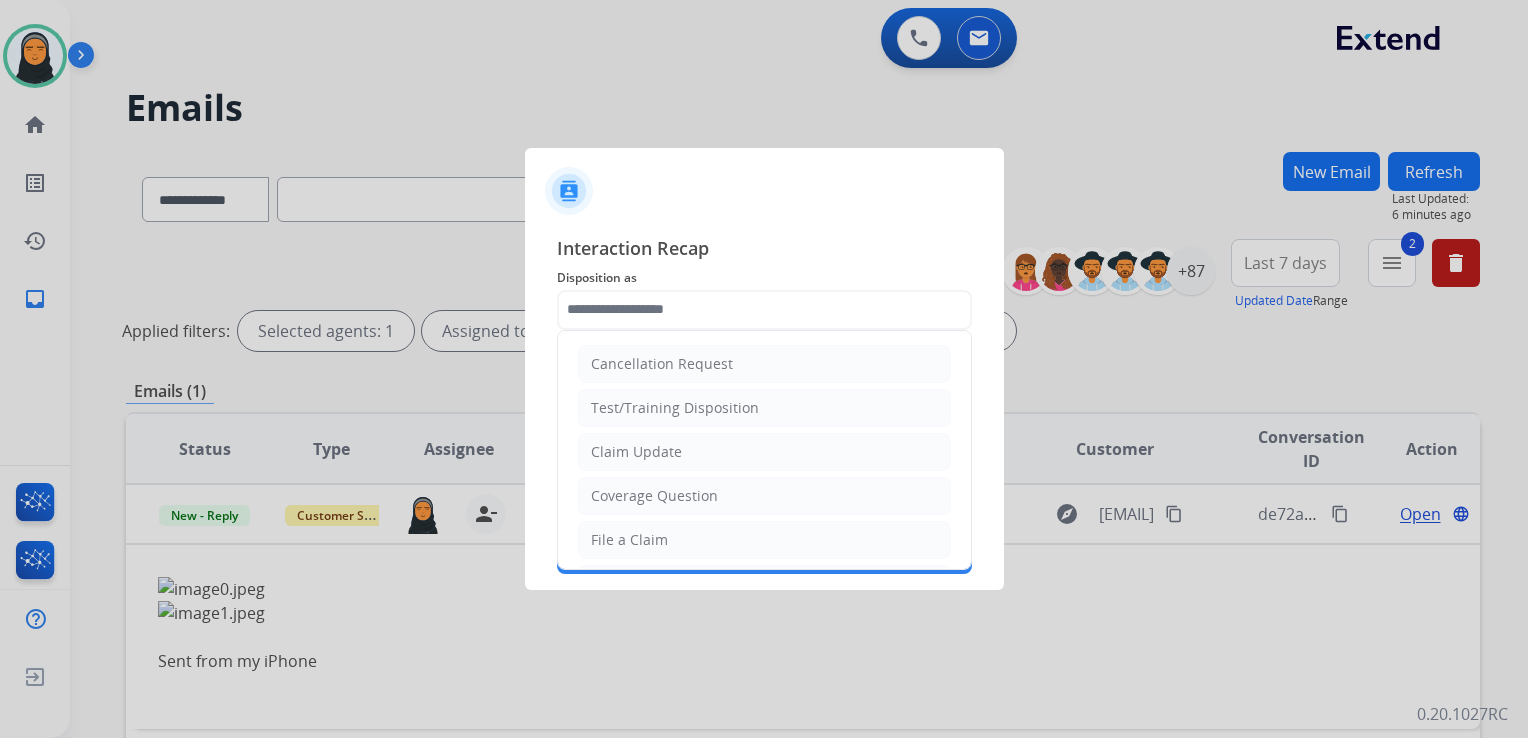 type on "**********" 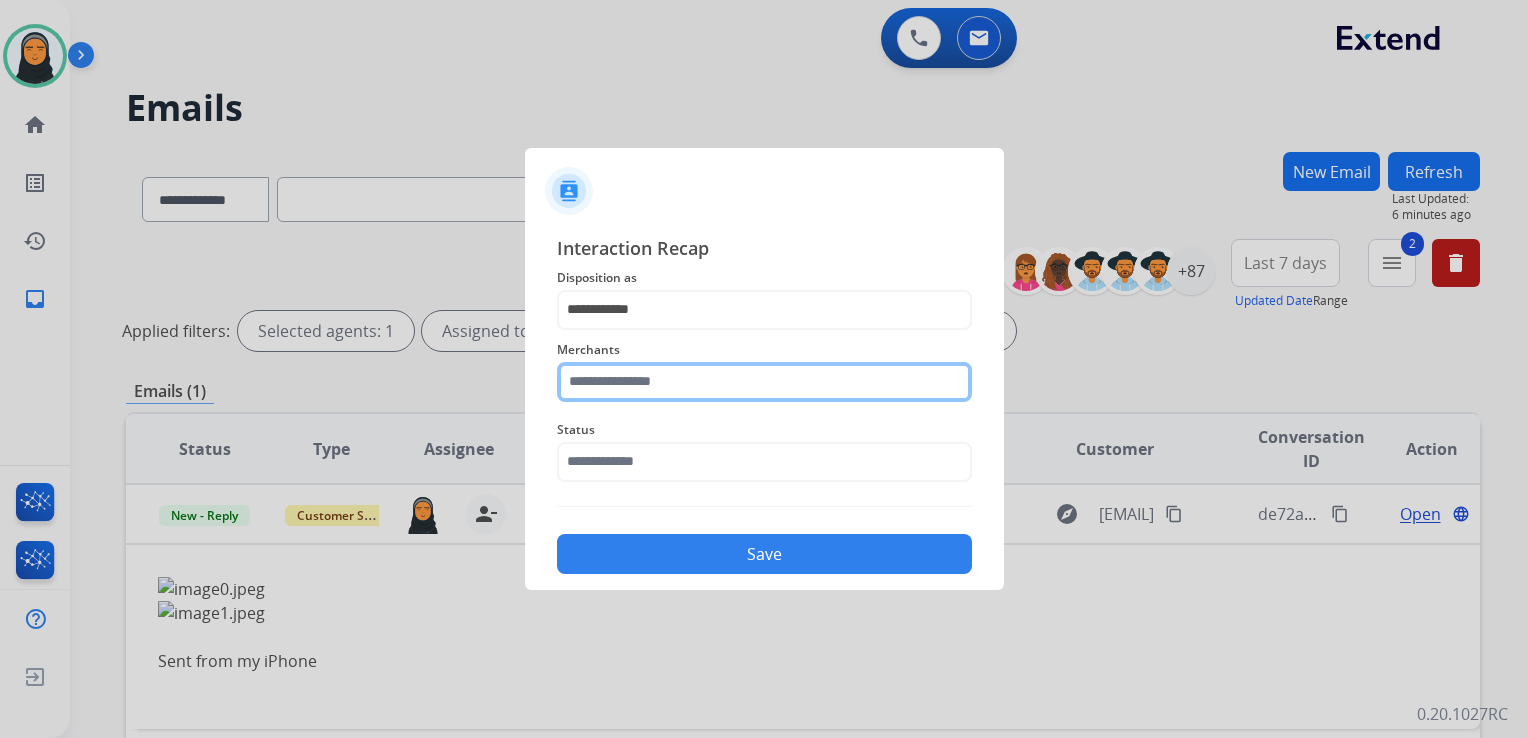 click 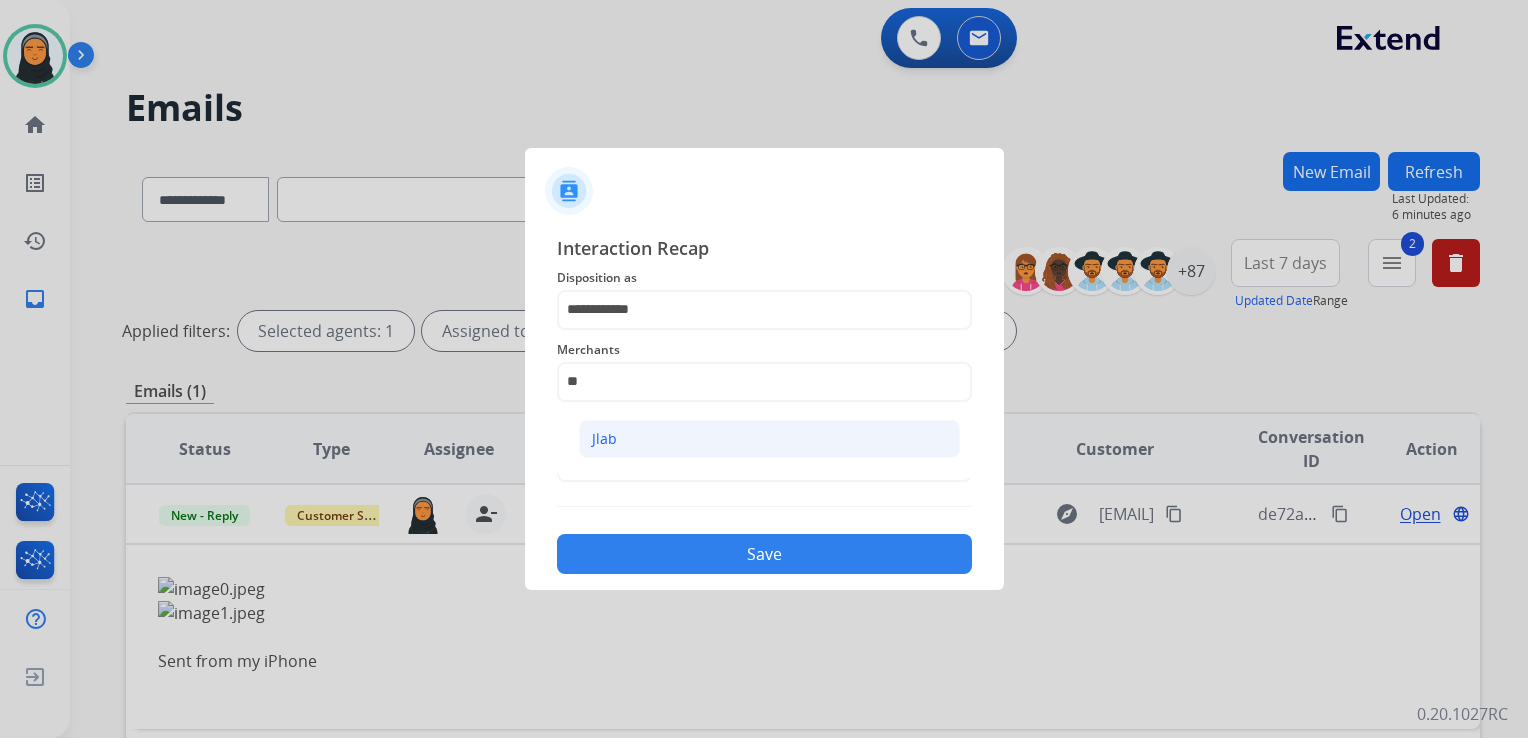 click on "Jlab" 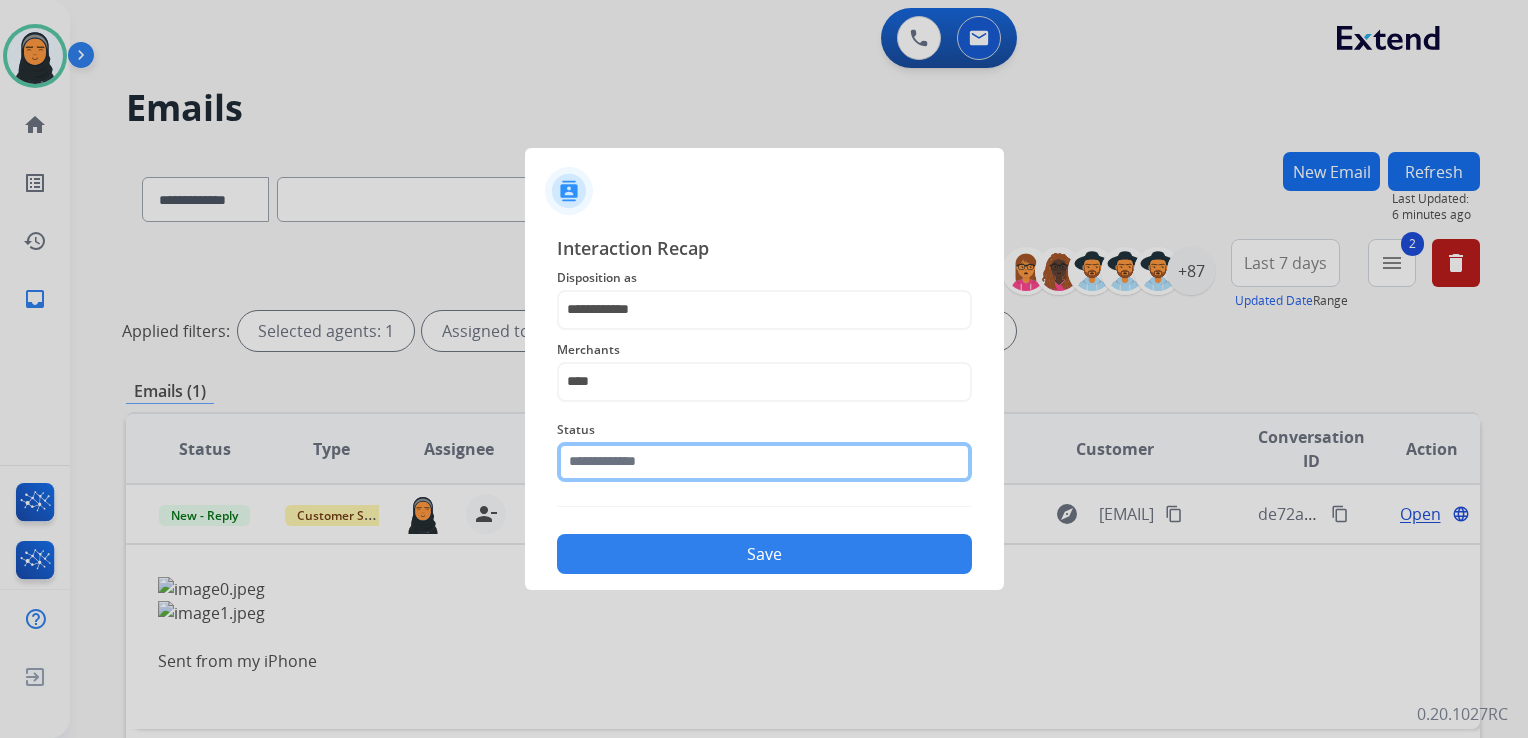 click 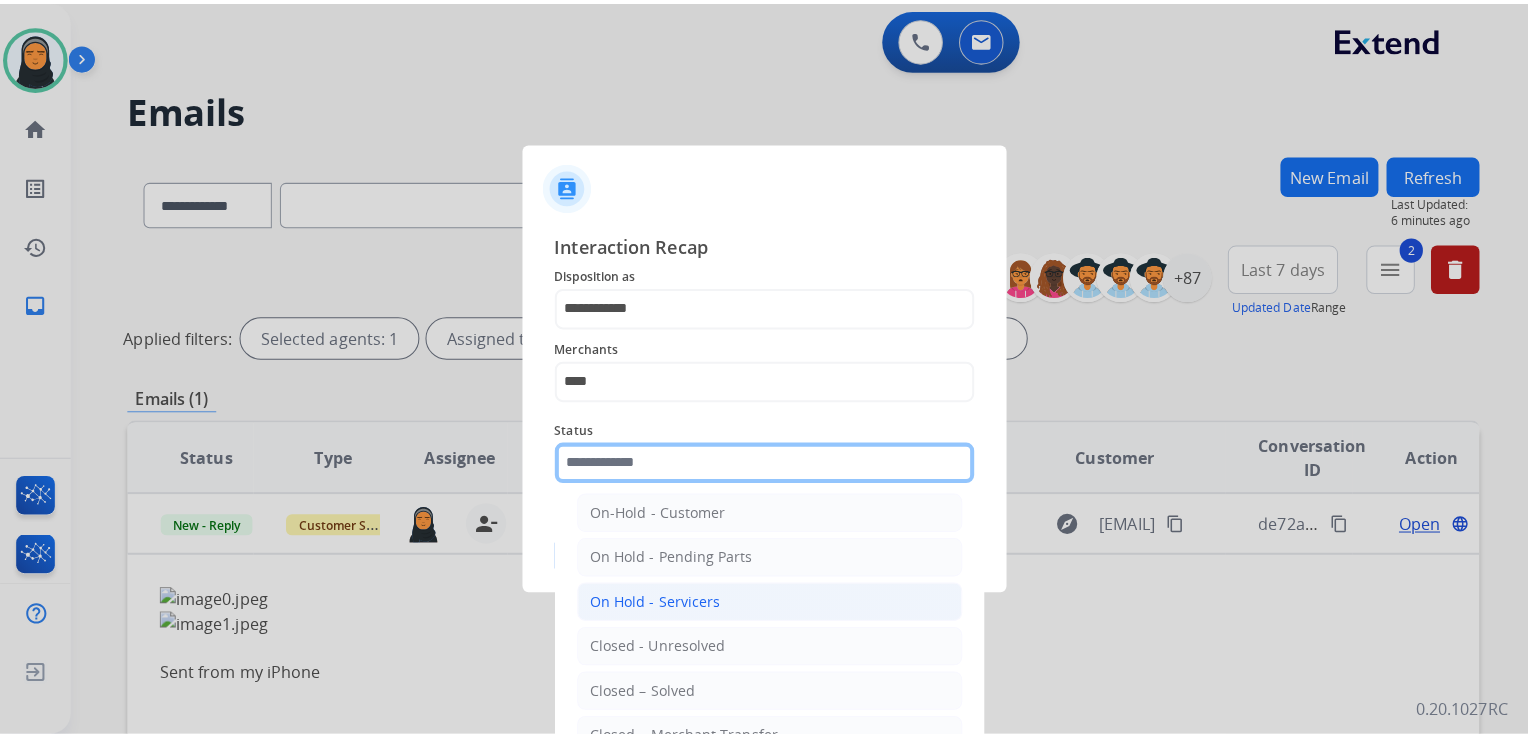 scroll, scrollTop: 100, scrollLeft: 0, axis: vertical 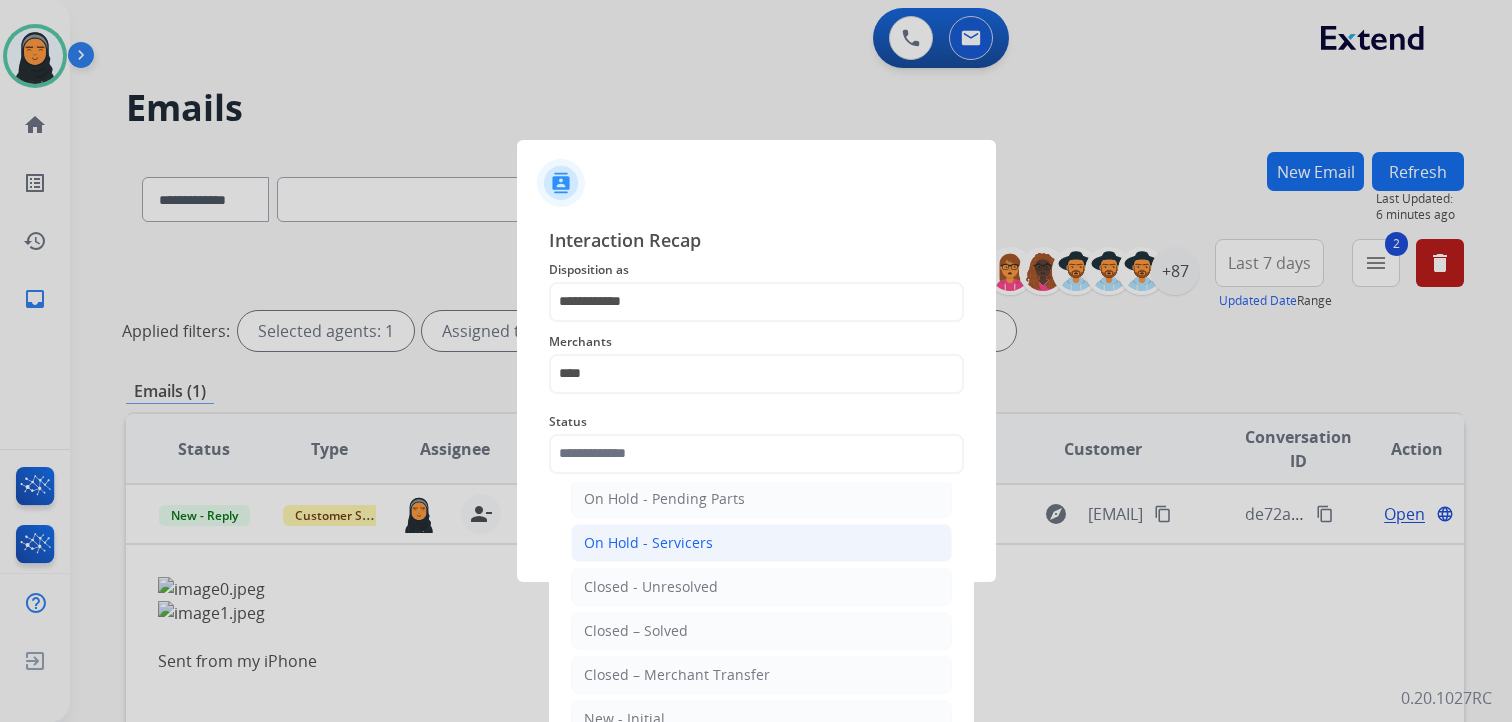 click on "Closed – Solved" 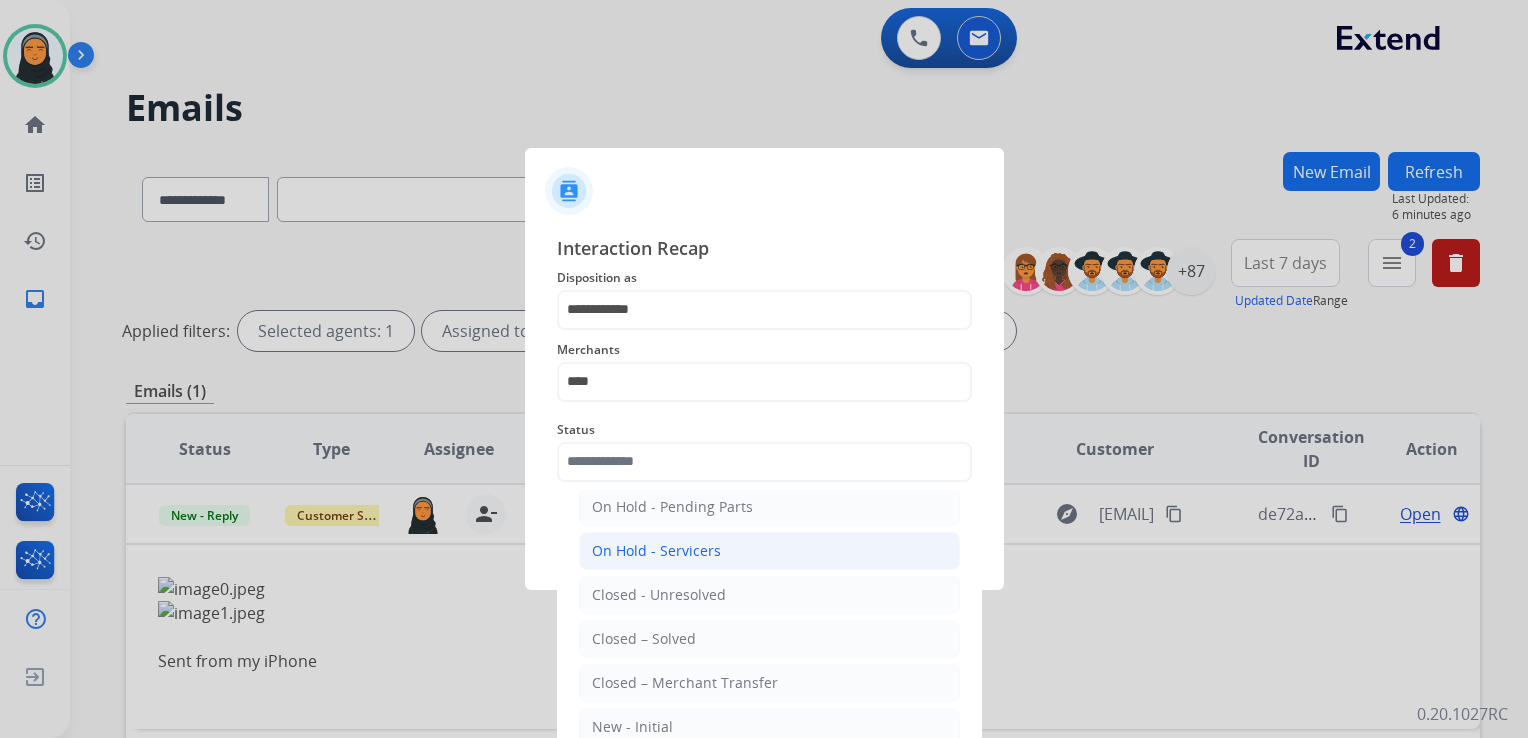 type on "**********" 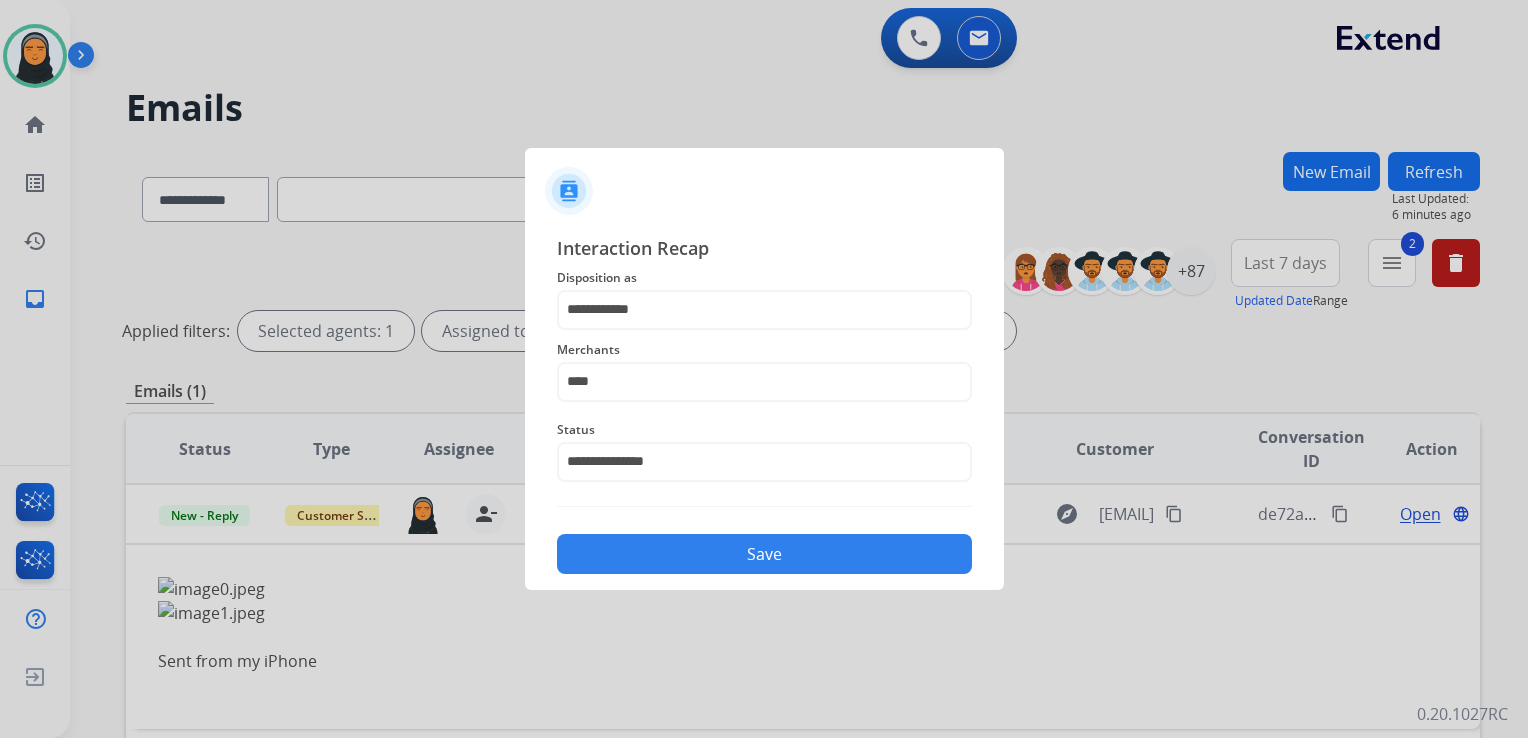 click on "Save" 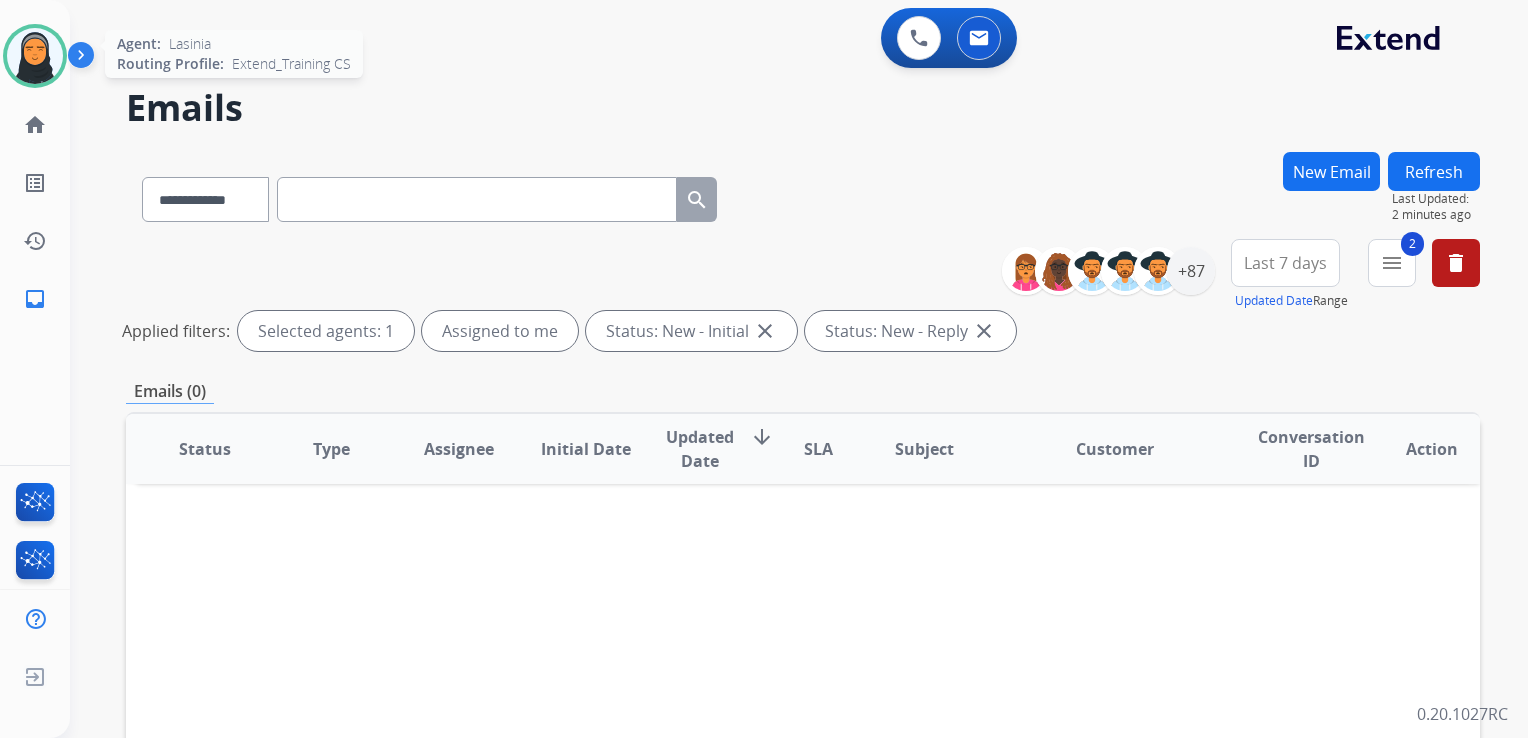 click at bounding box center (35, 56) 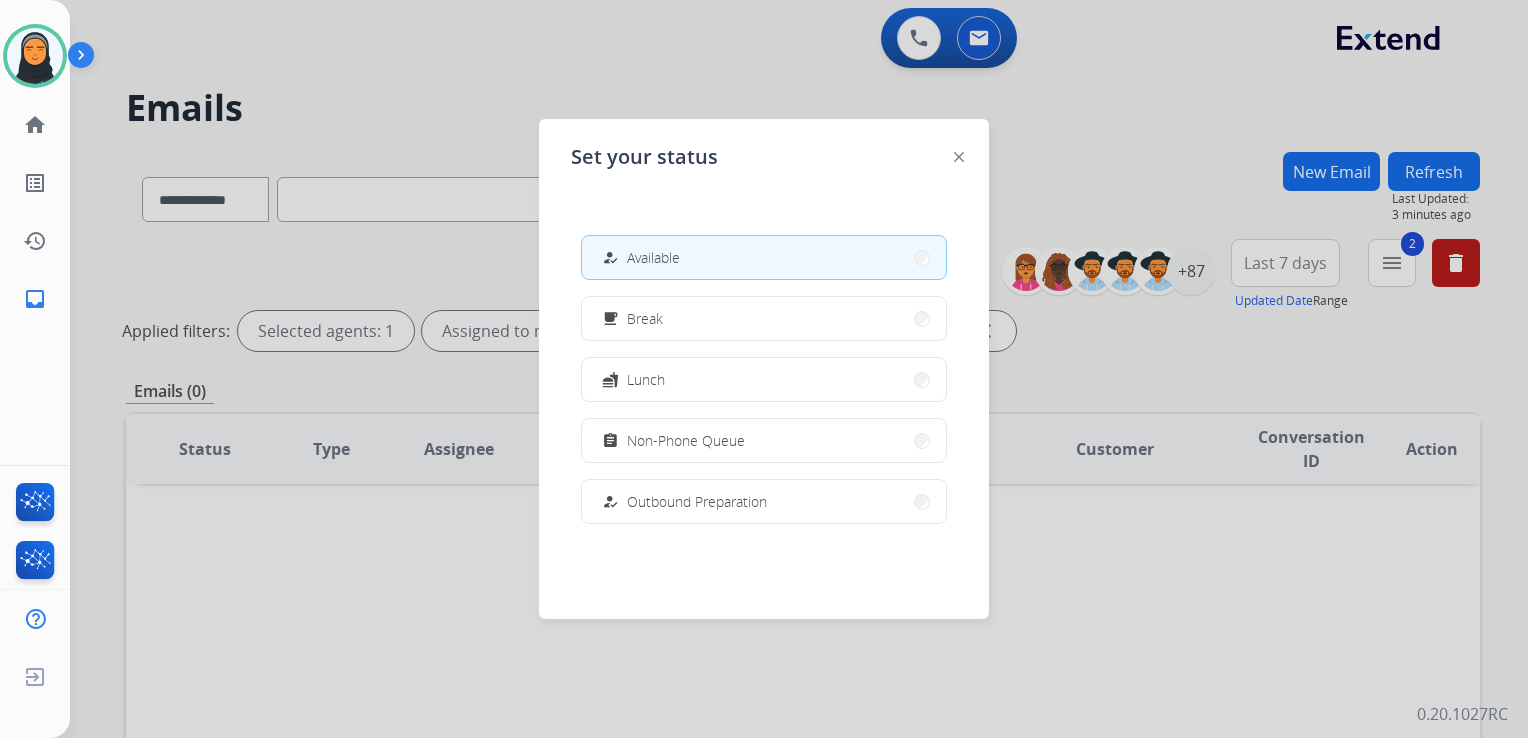 click at bounding box center (764, 369) 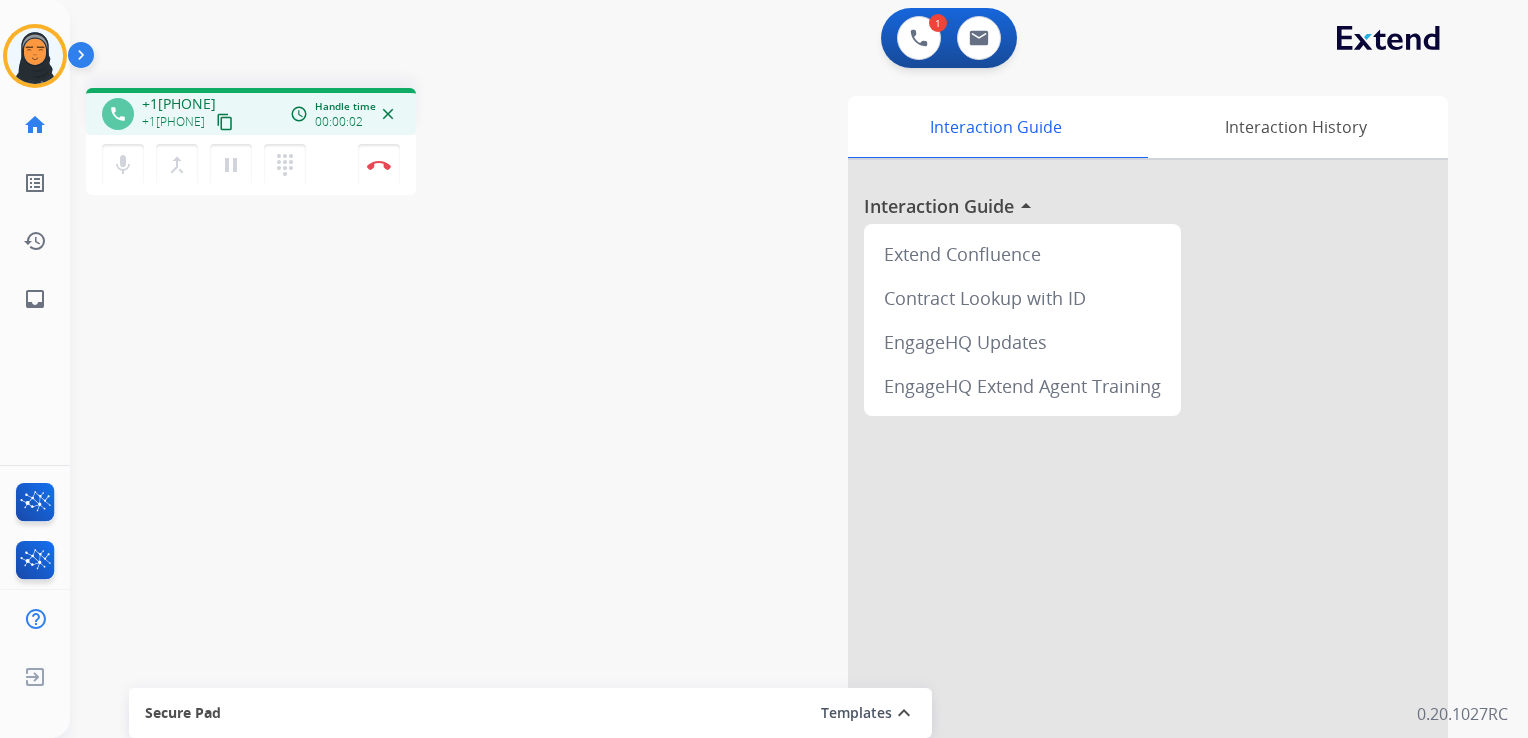 click on "content_copy" at bounding box center [225, 122] 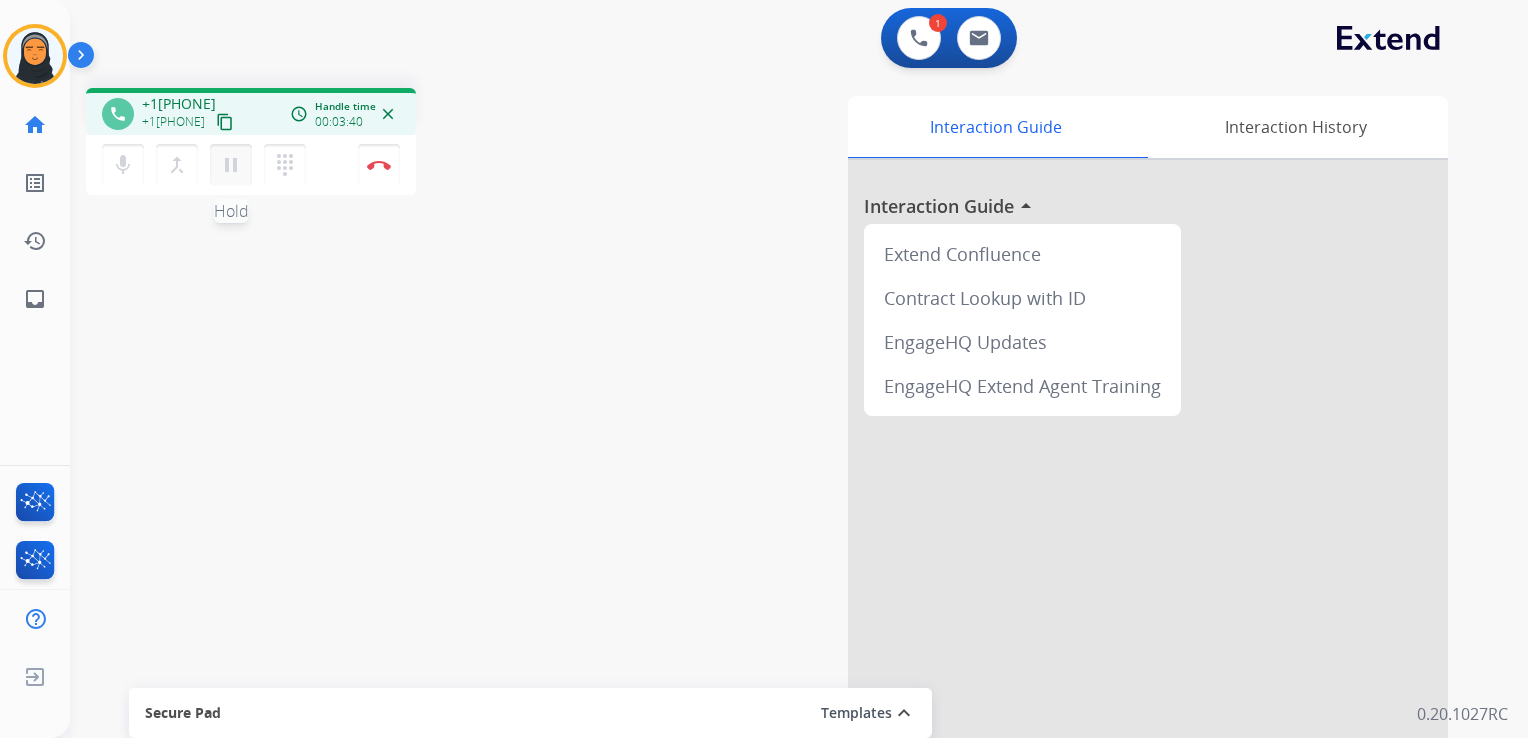 click on "pause" at bounding box center [231, 165] 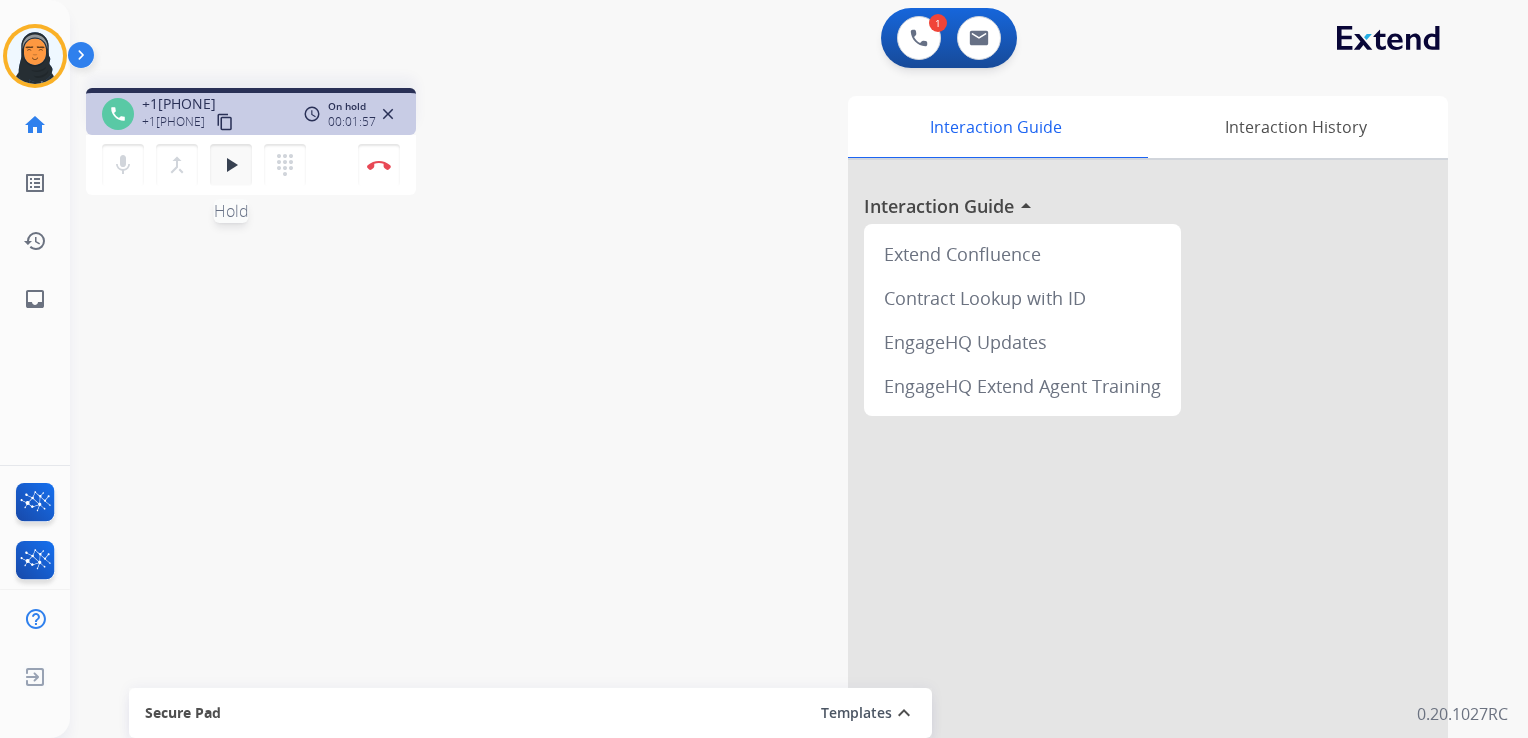 drag, startPoint x: 228, startPoint y: 169, endPoint x: 238, endPoint y: 175, distance: 11.661903 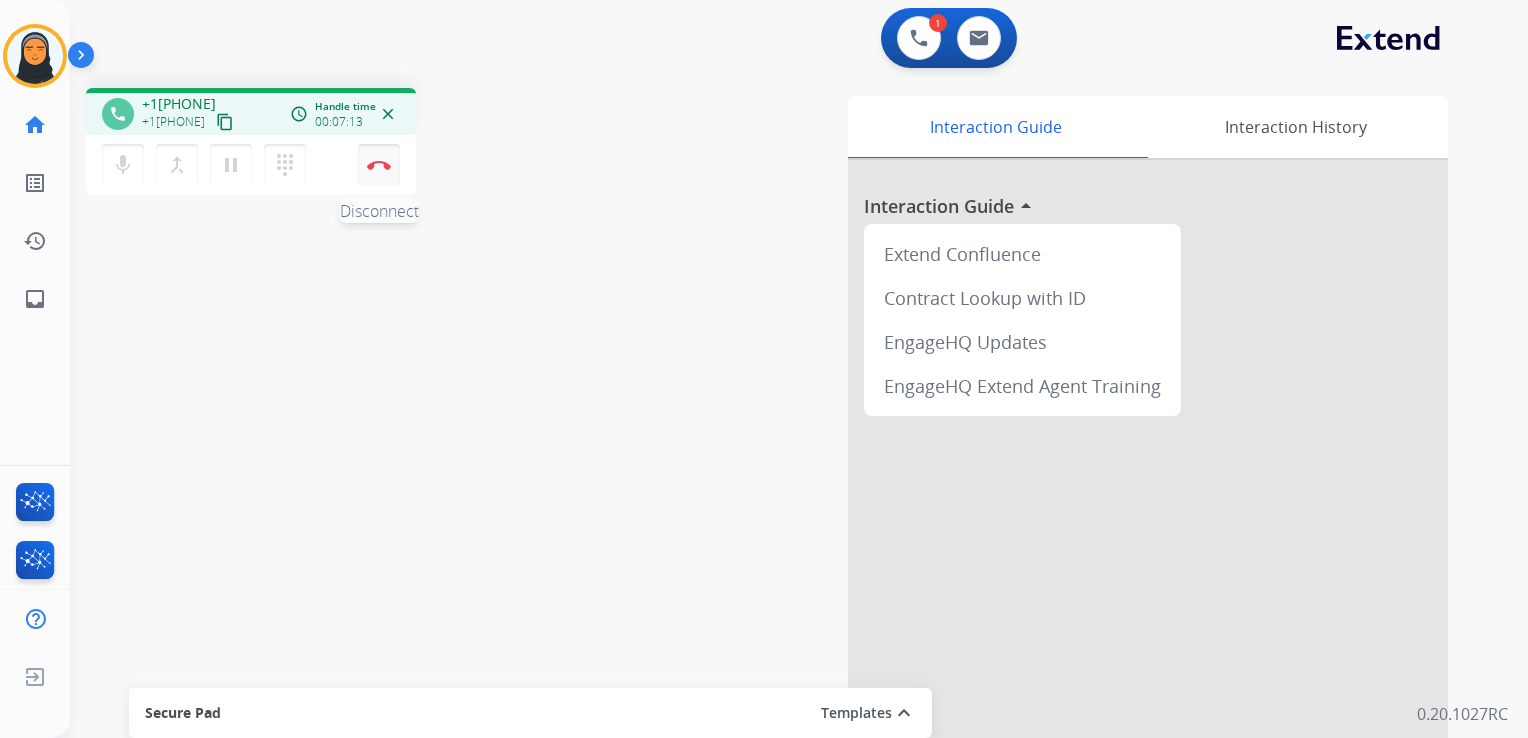 click on "Disconnect" at bounding box center (379, 165) 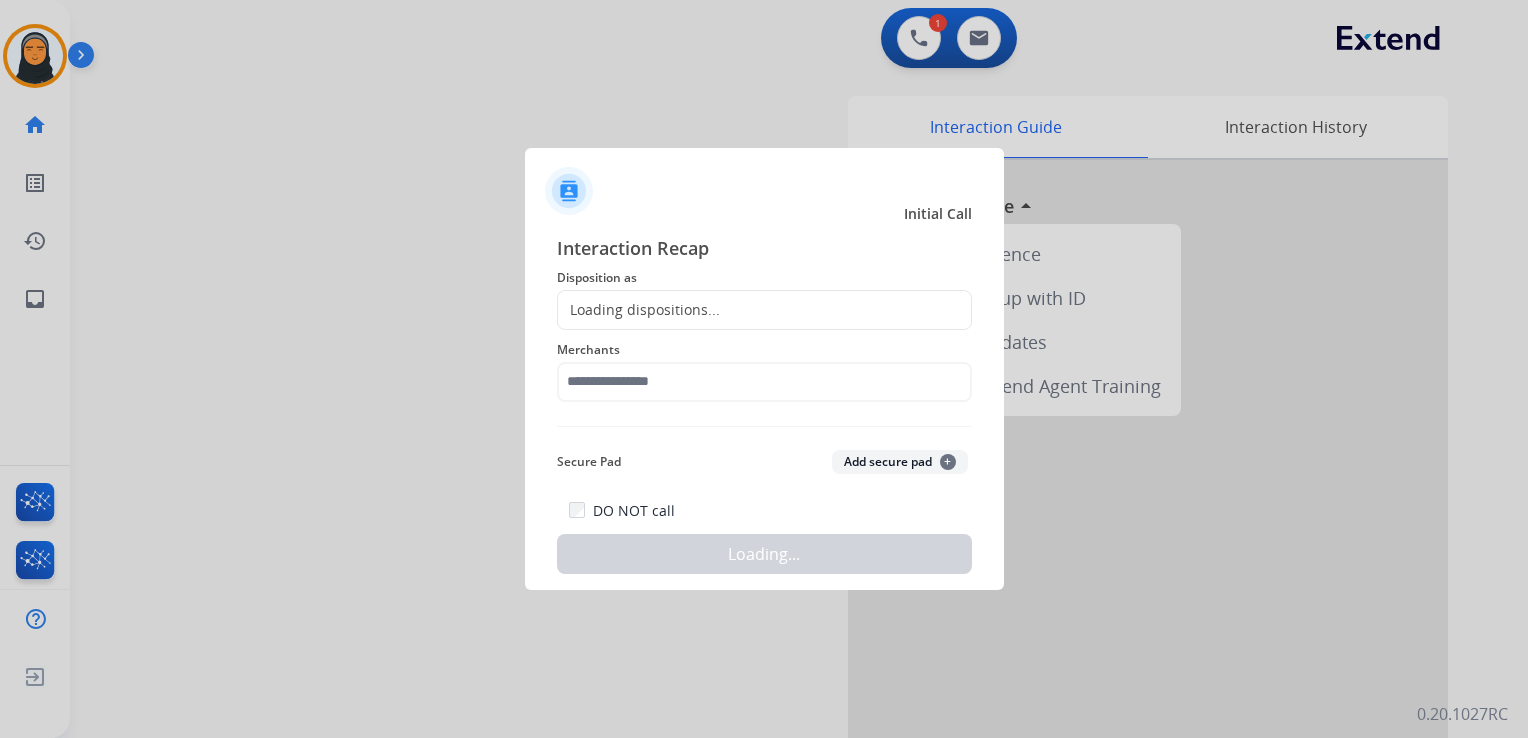 click on "Loading dispositions..." 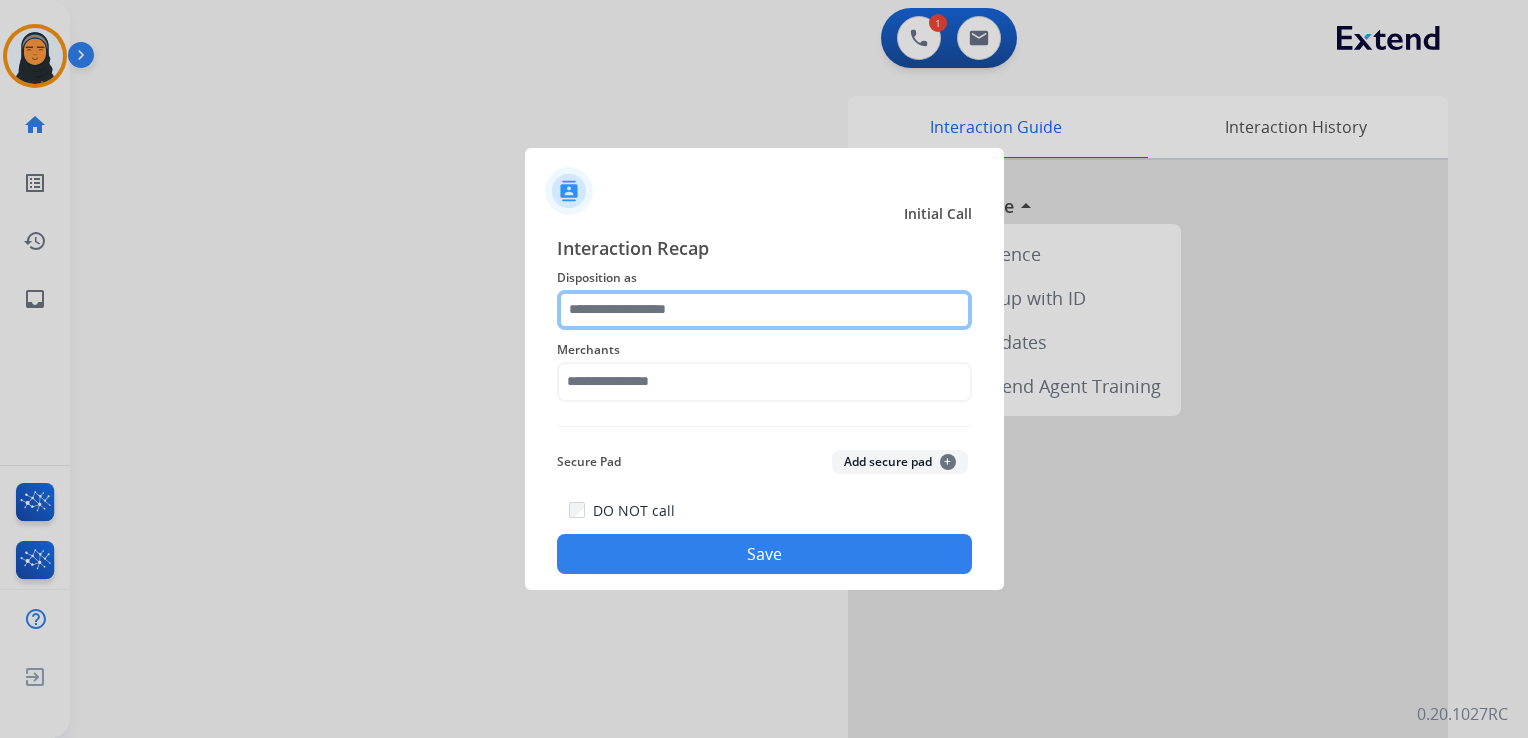 click 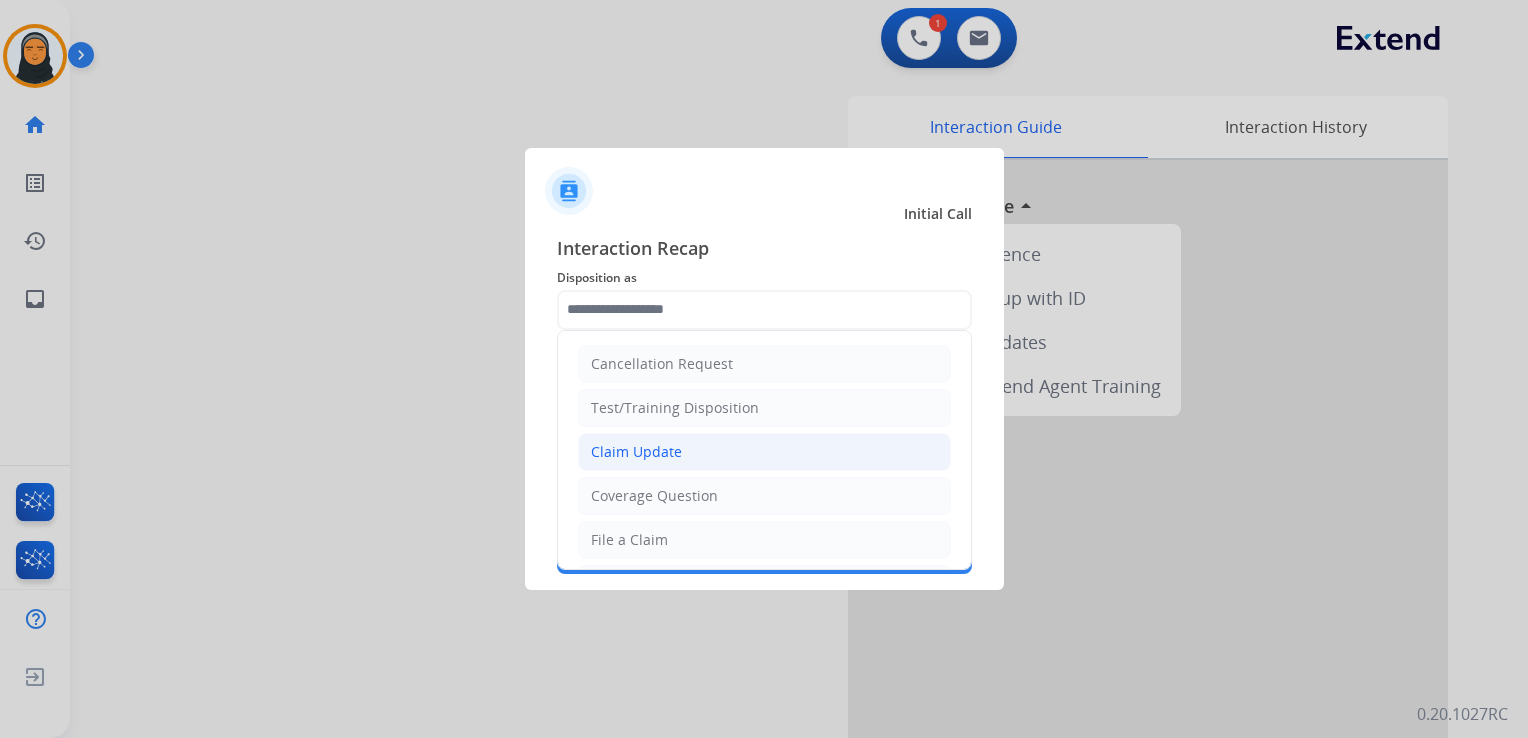 click on "Claim Update" 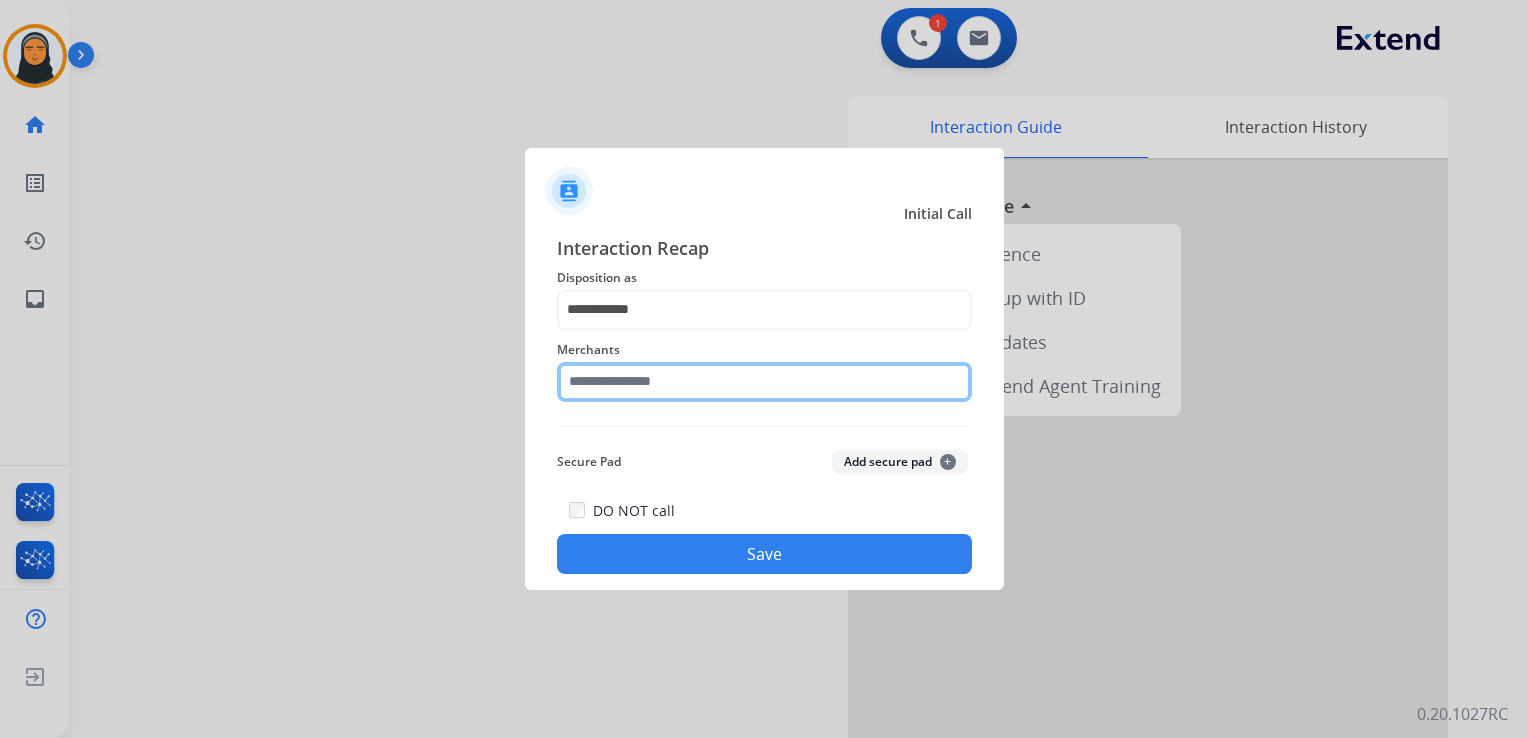 click 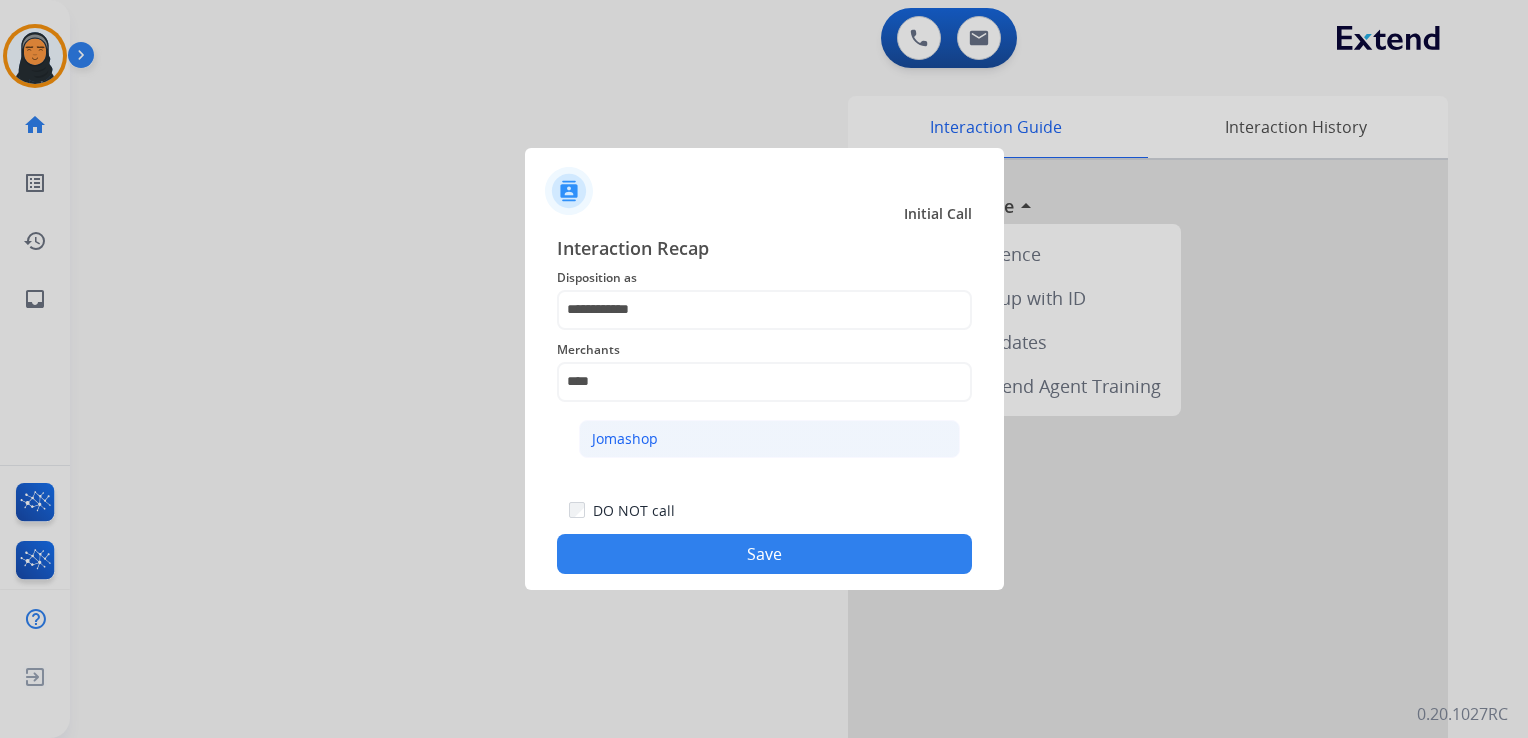 click on "Jomashop" 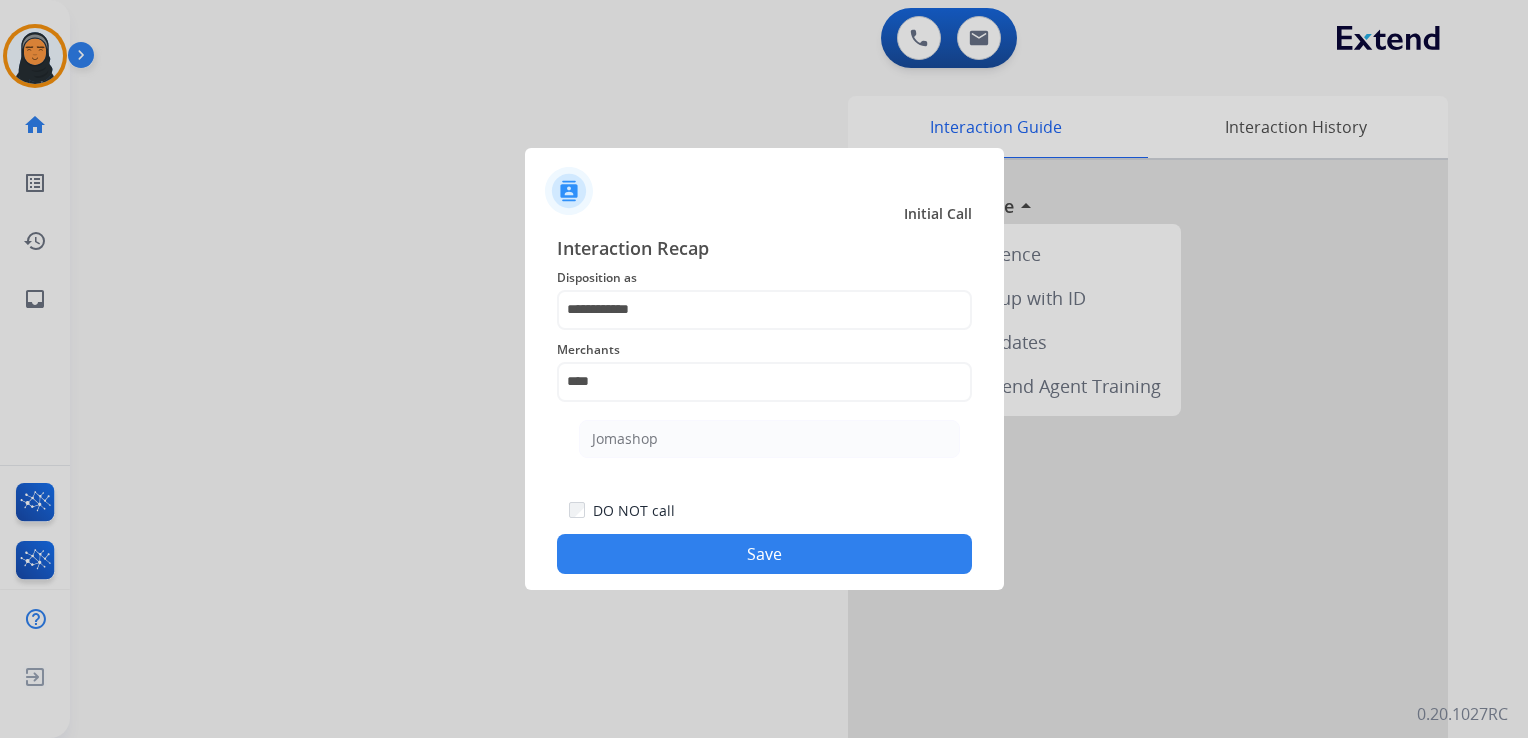 type on "********" 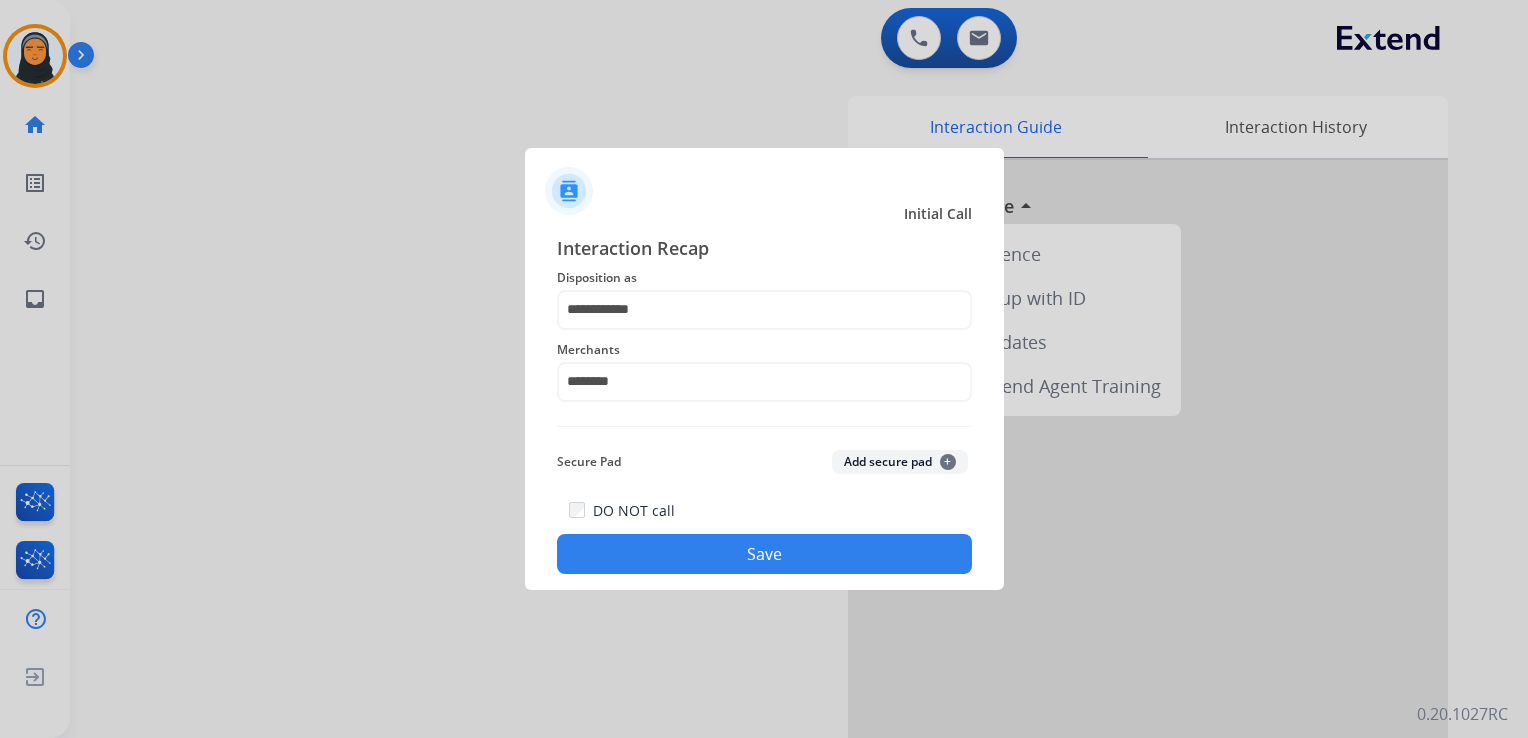 click on "Save" 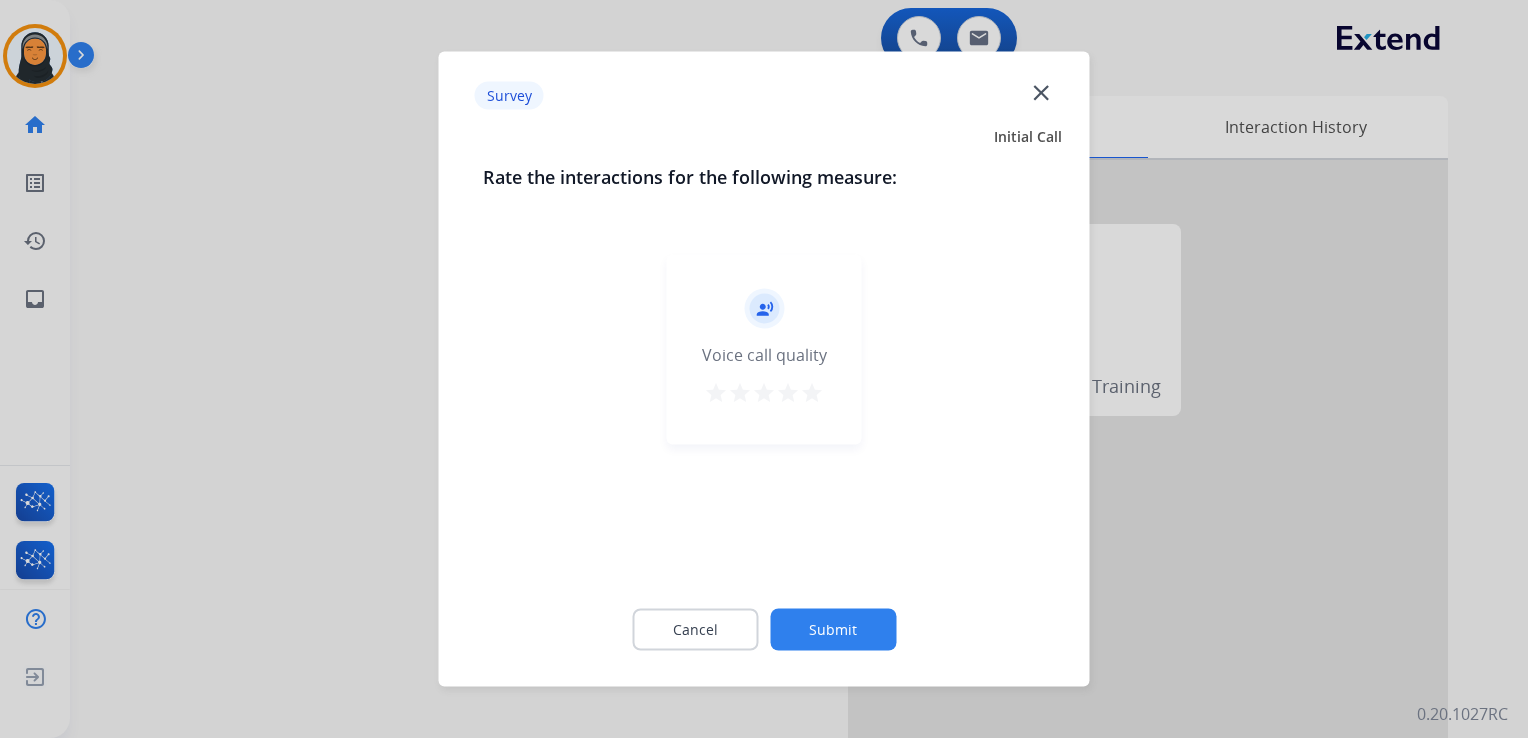 click on "star" at bounding box center [812, 393] 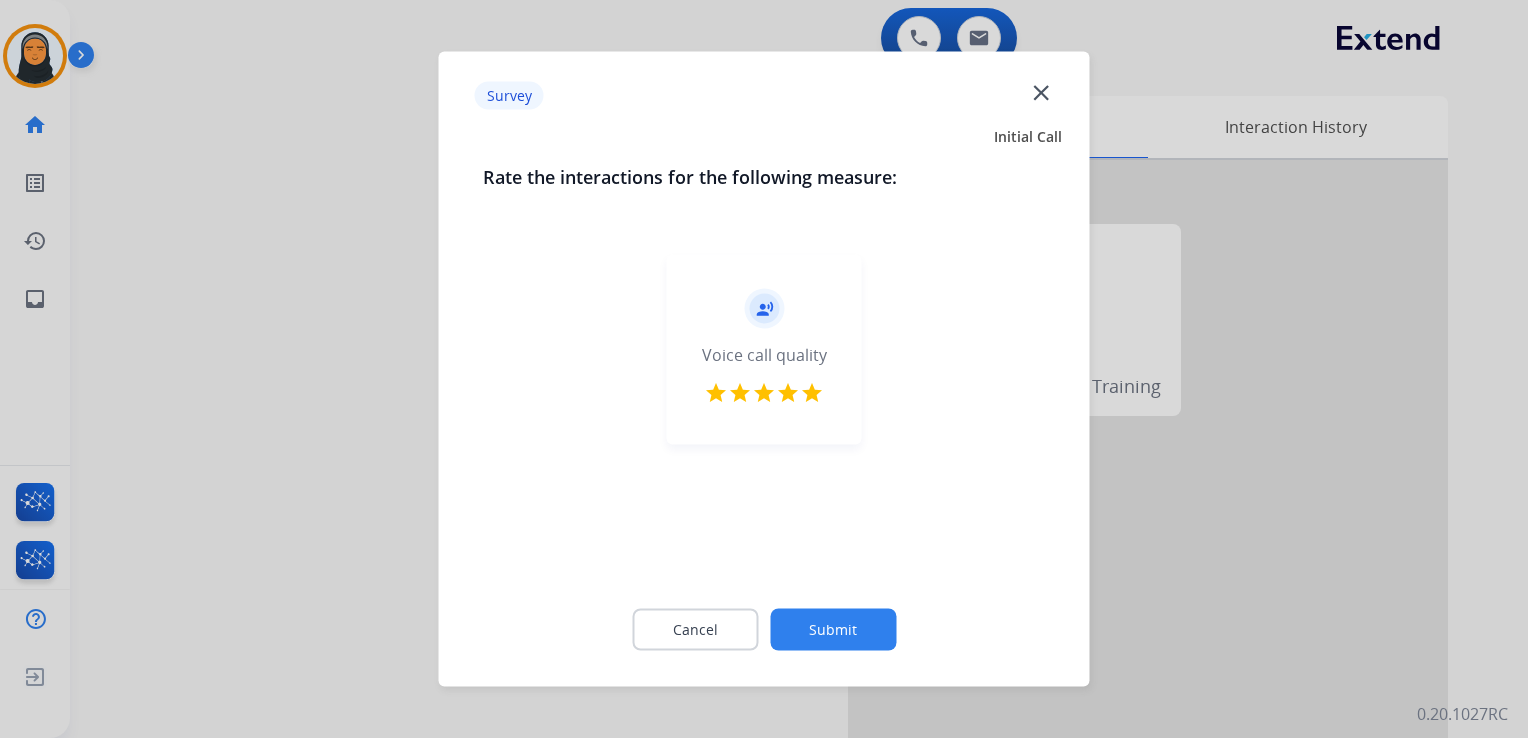 click on "Submit" 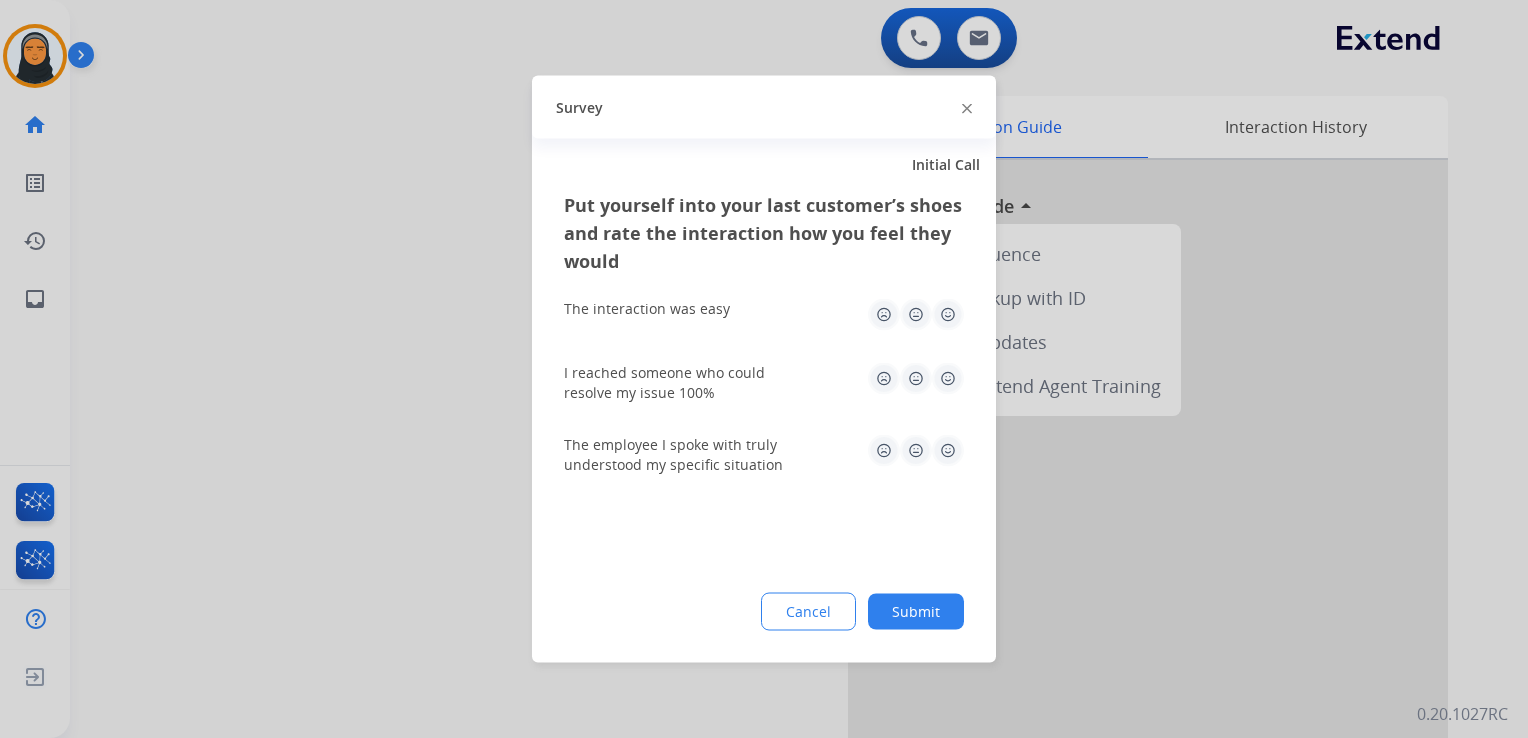 click 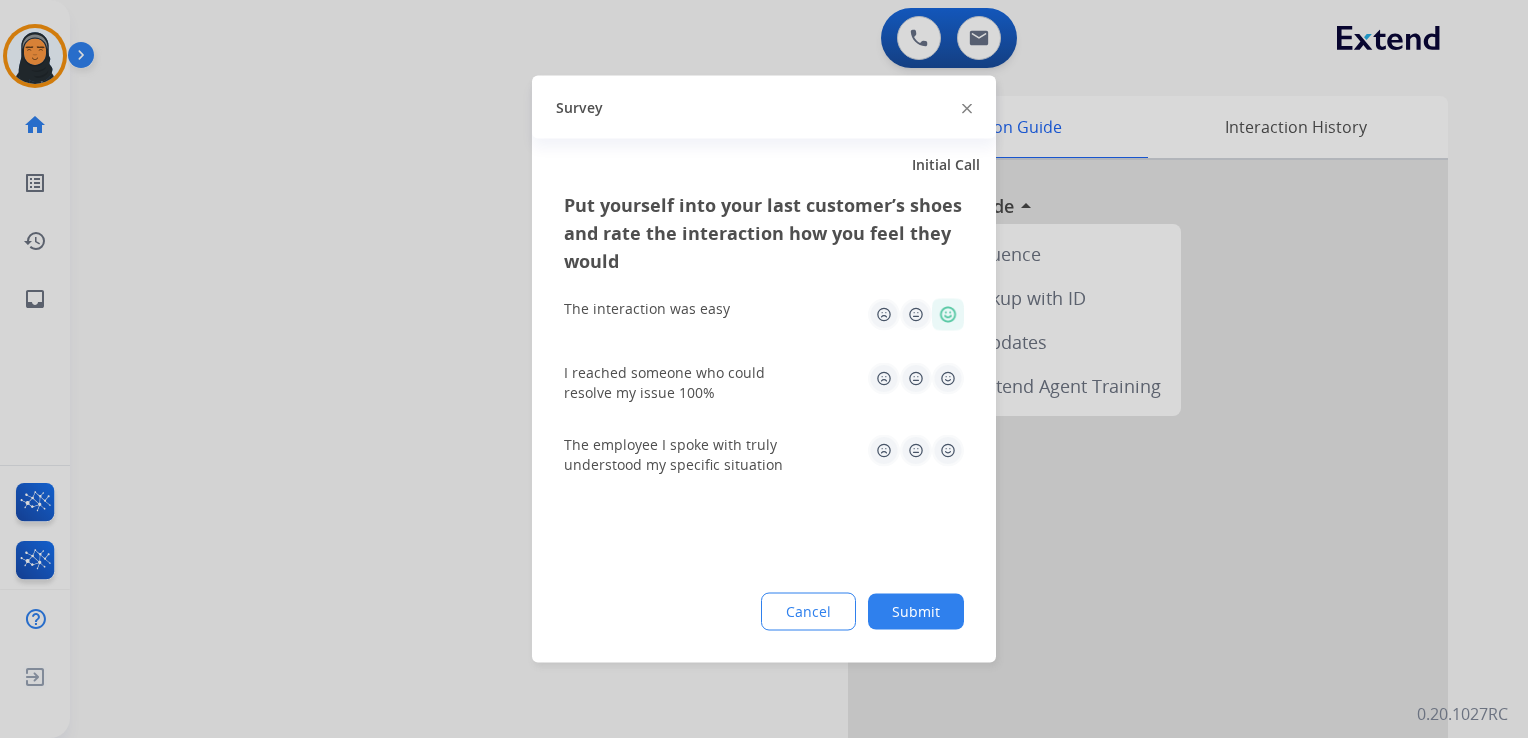 click 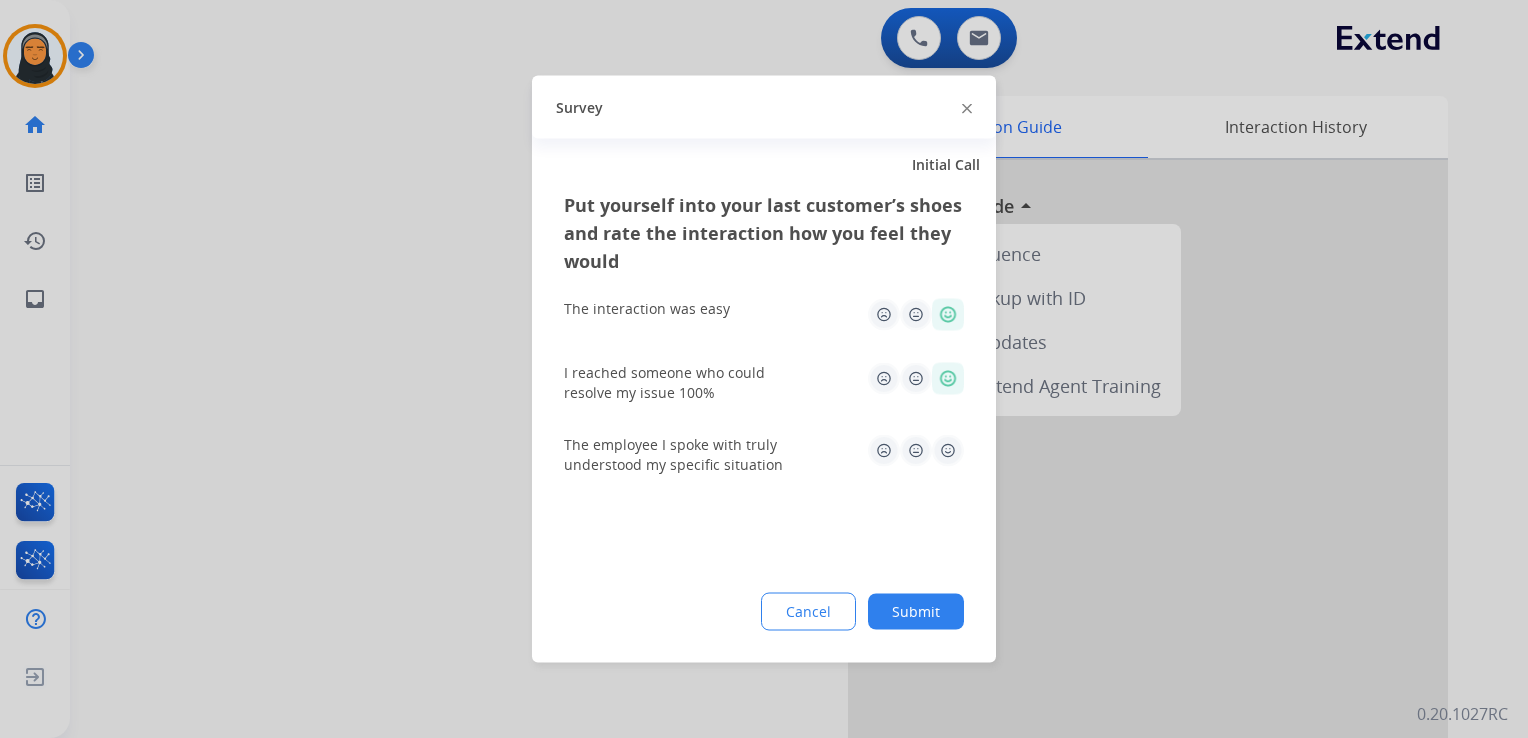 click 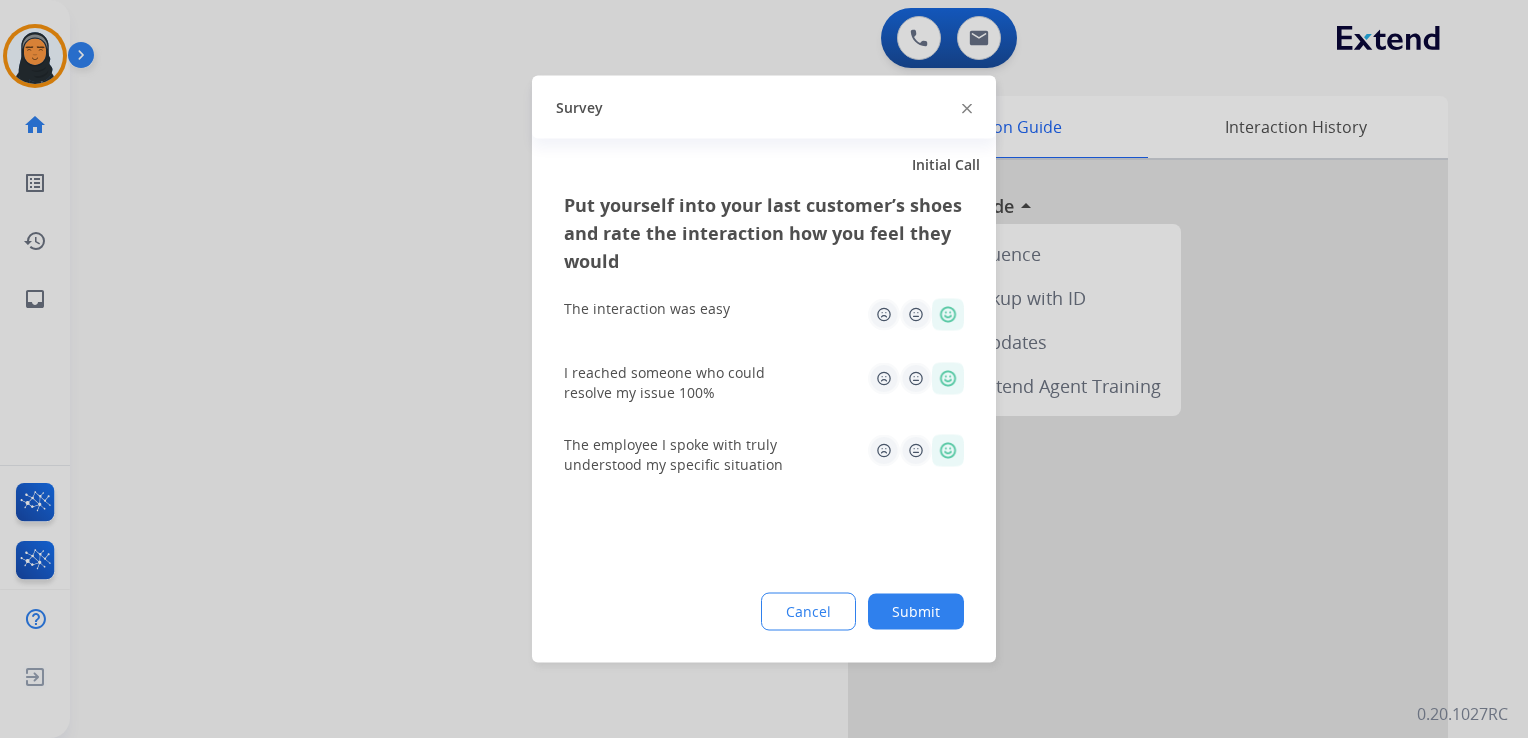 click on "Submit" 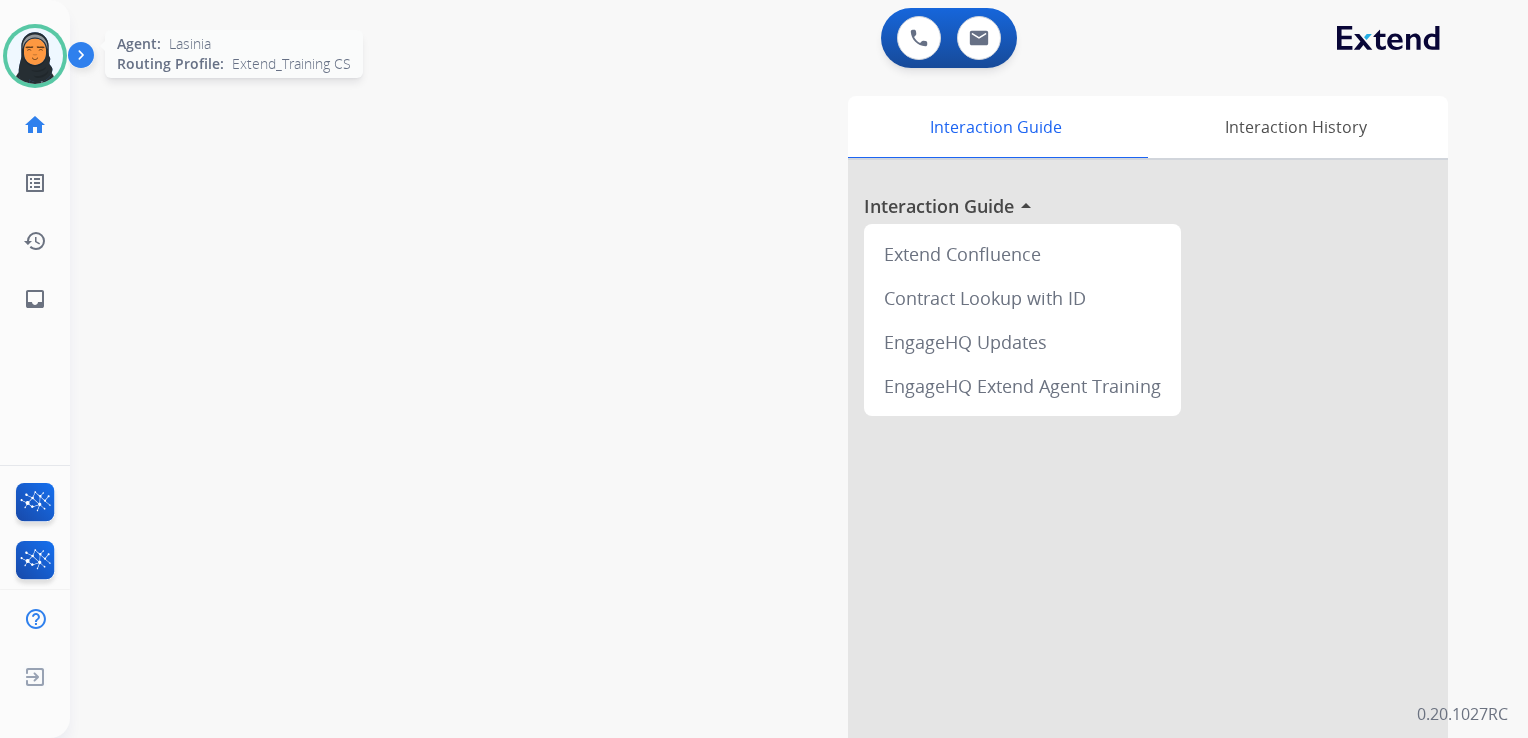 click at bounding box center [35, 56] 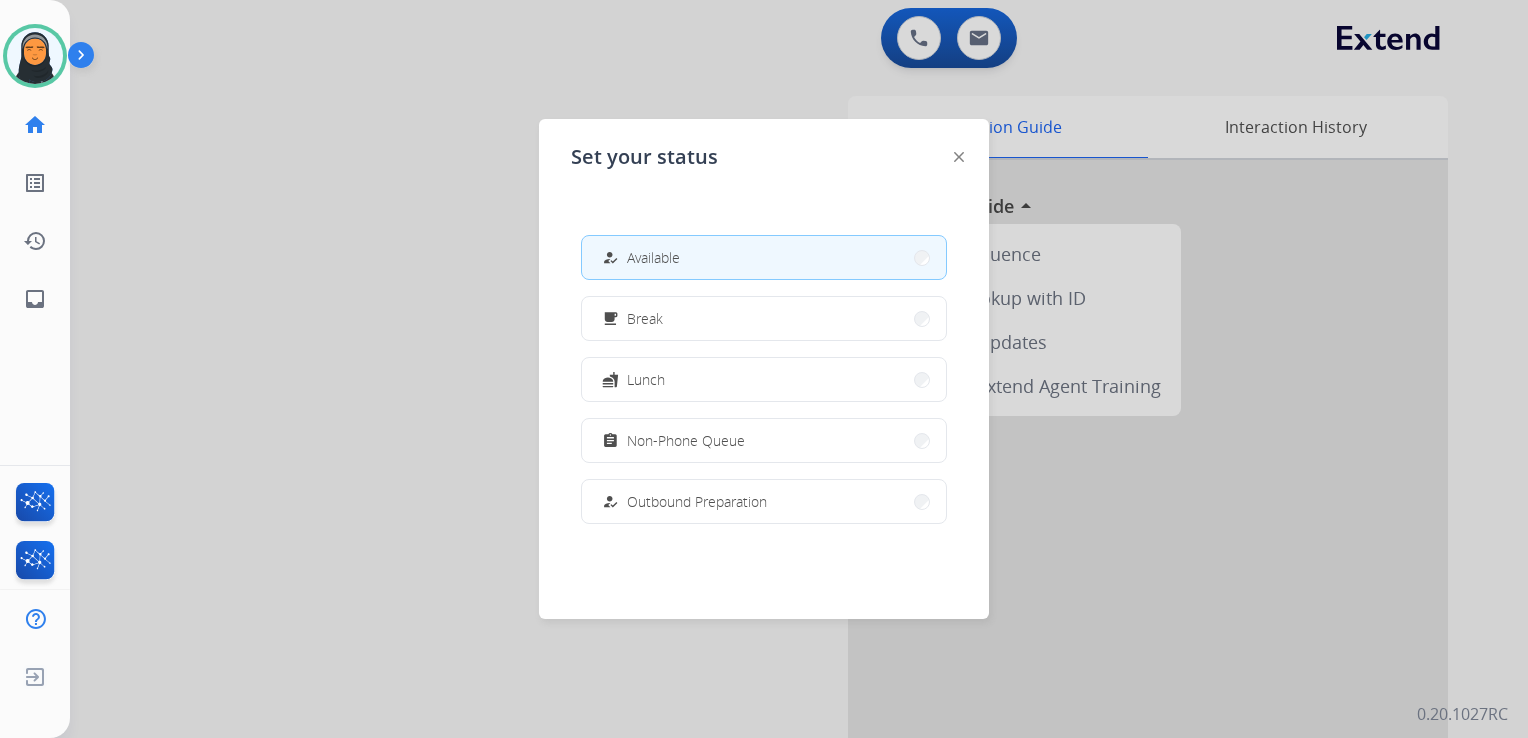 click on "Non-Phone Queue" at bounding box center [686, 440] 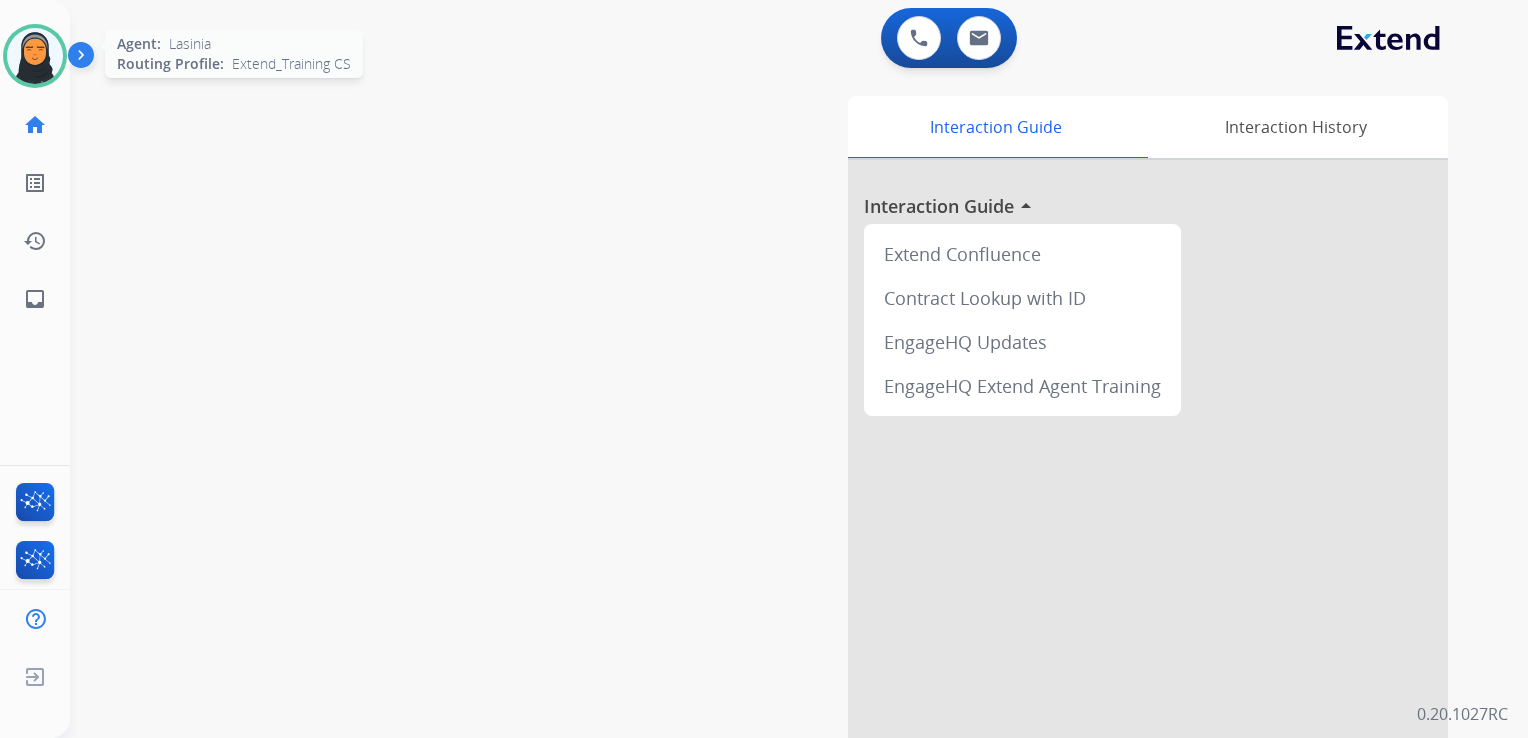 click at bounding box center (35, 56) 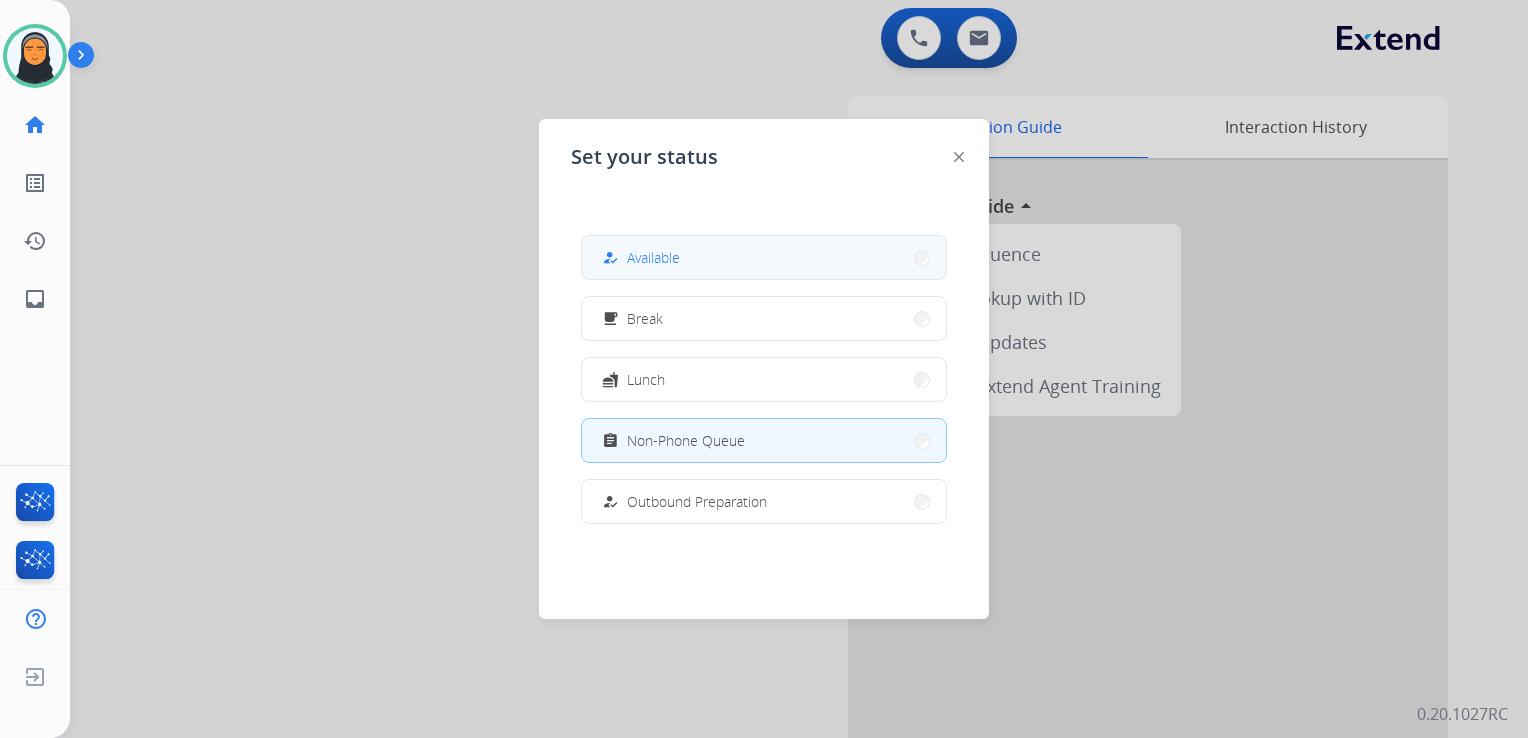 click on "Available" at bounding box center [653, 257] 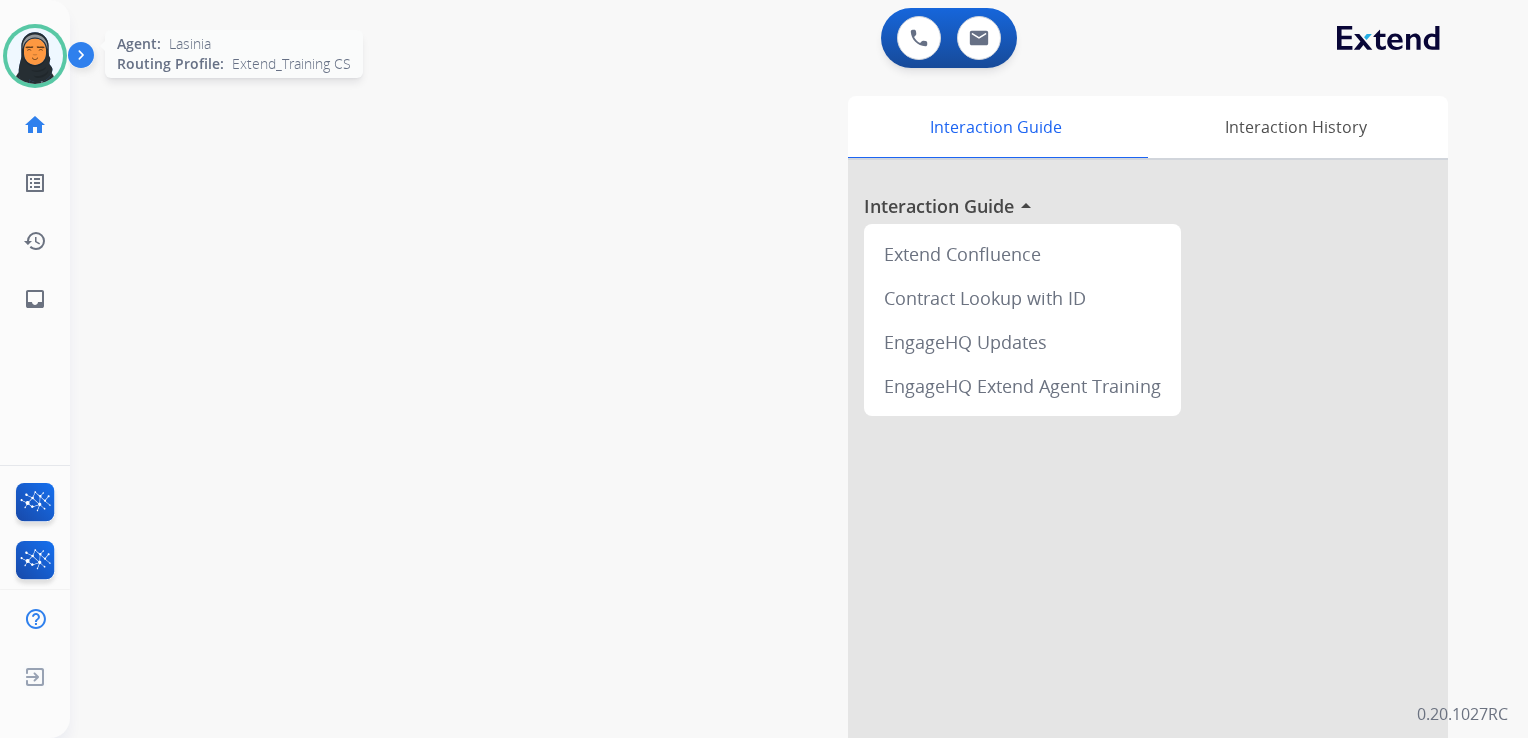 click at bounding box center [35, 56] 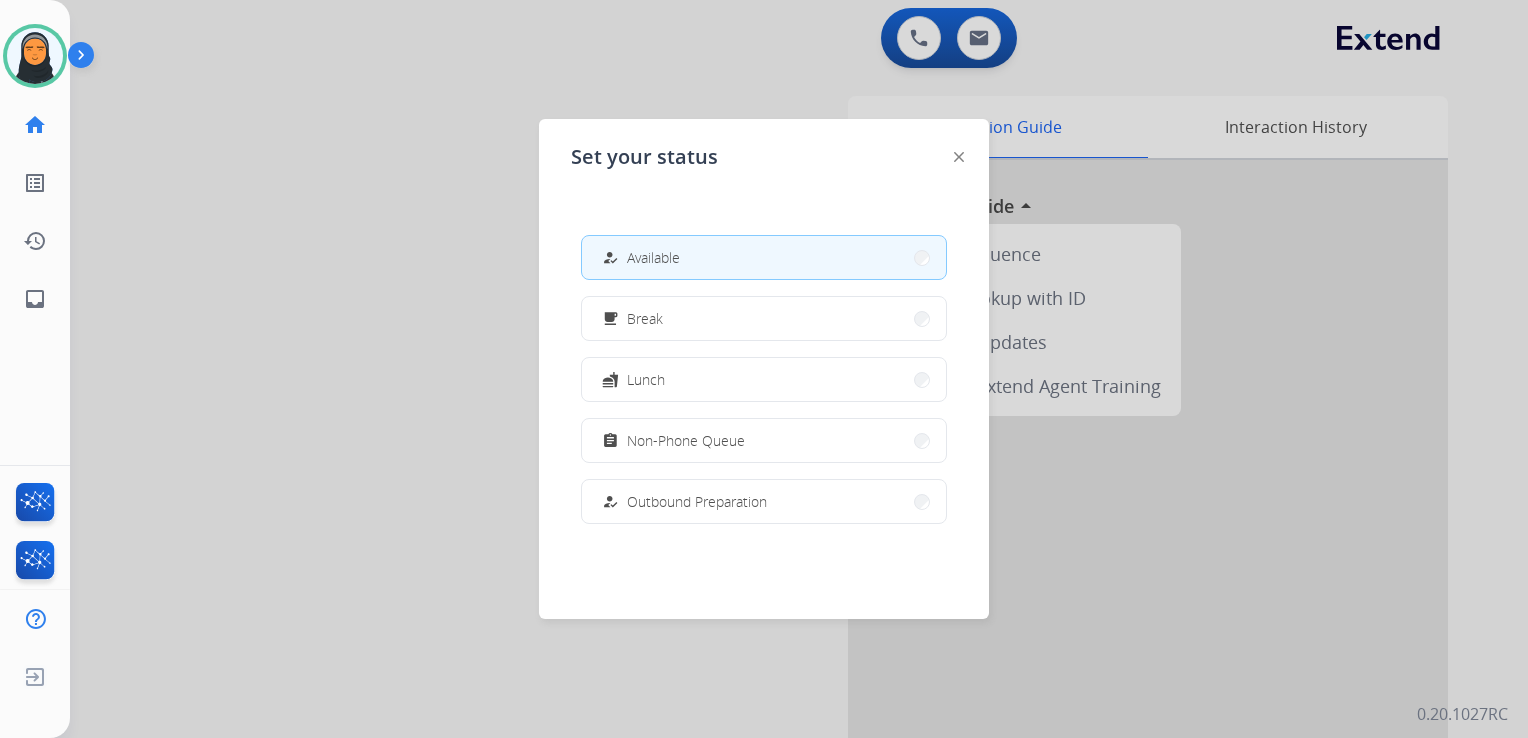 click at bounding box center [764, 369] 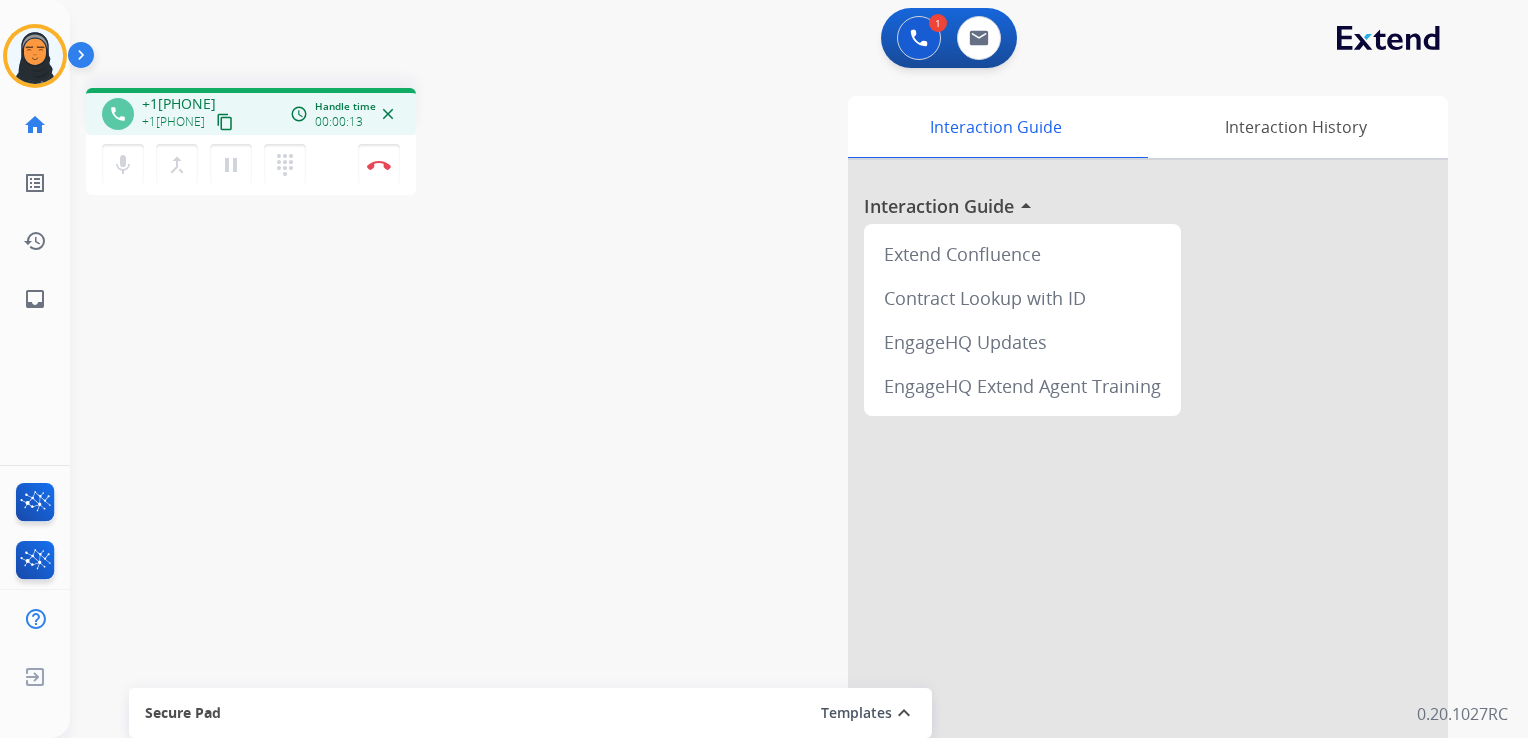 click on "content_copy" at bounding box center (225, 122) 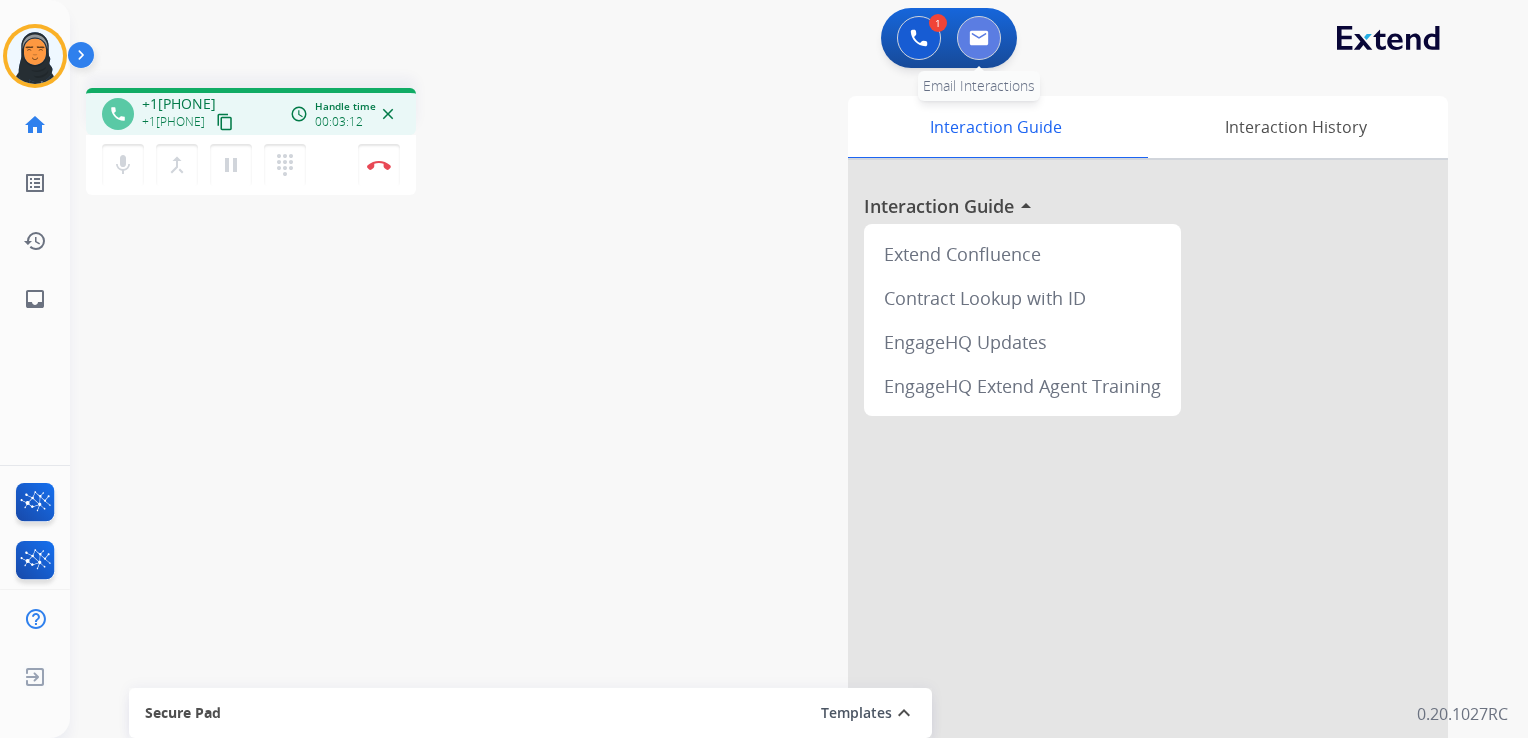 click at bounding box center (979, 38) 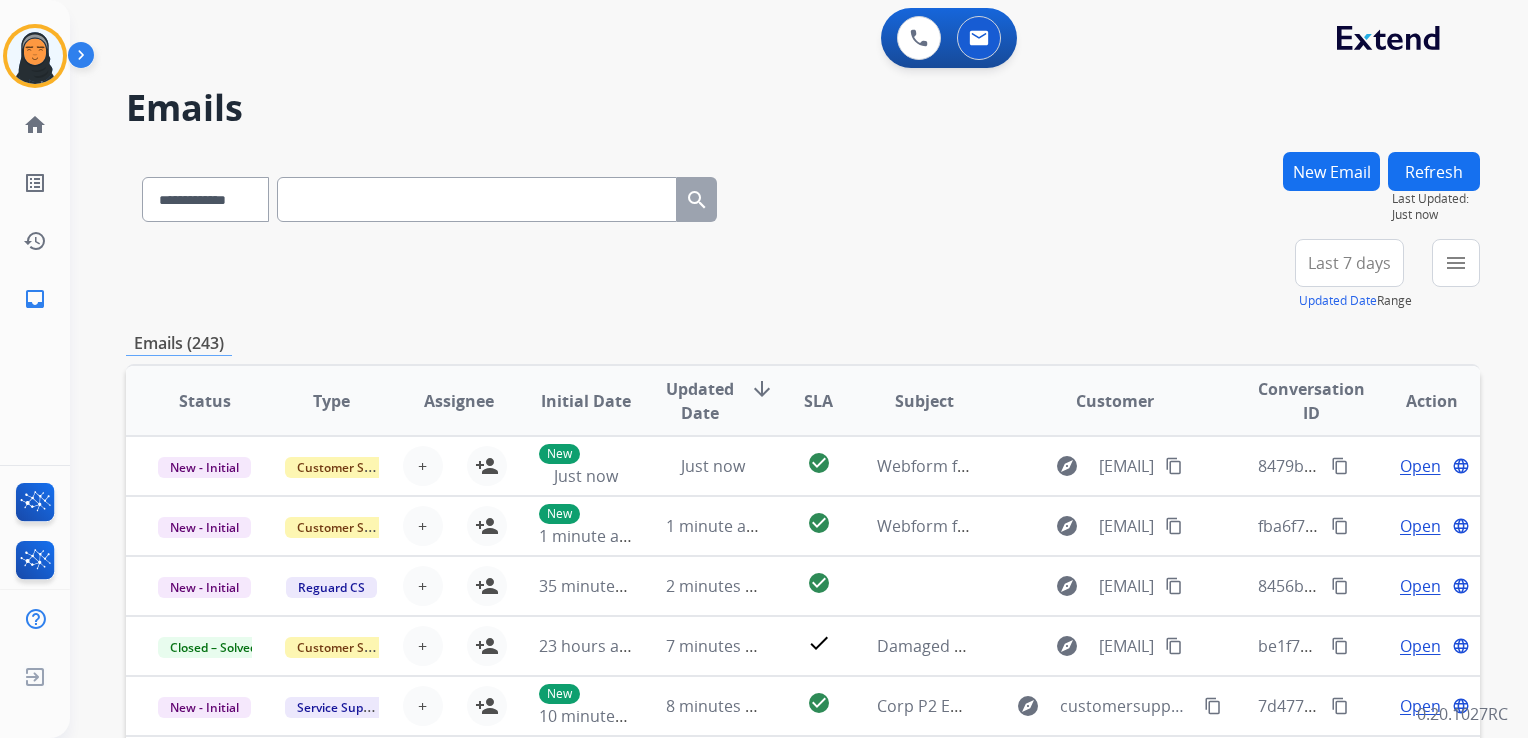 click on "New Email" at bounding box center [1331, 171] 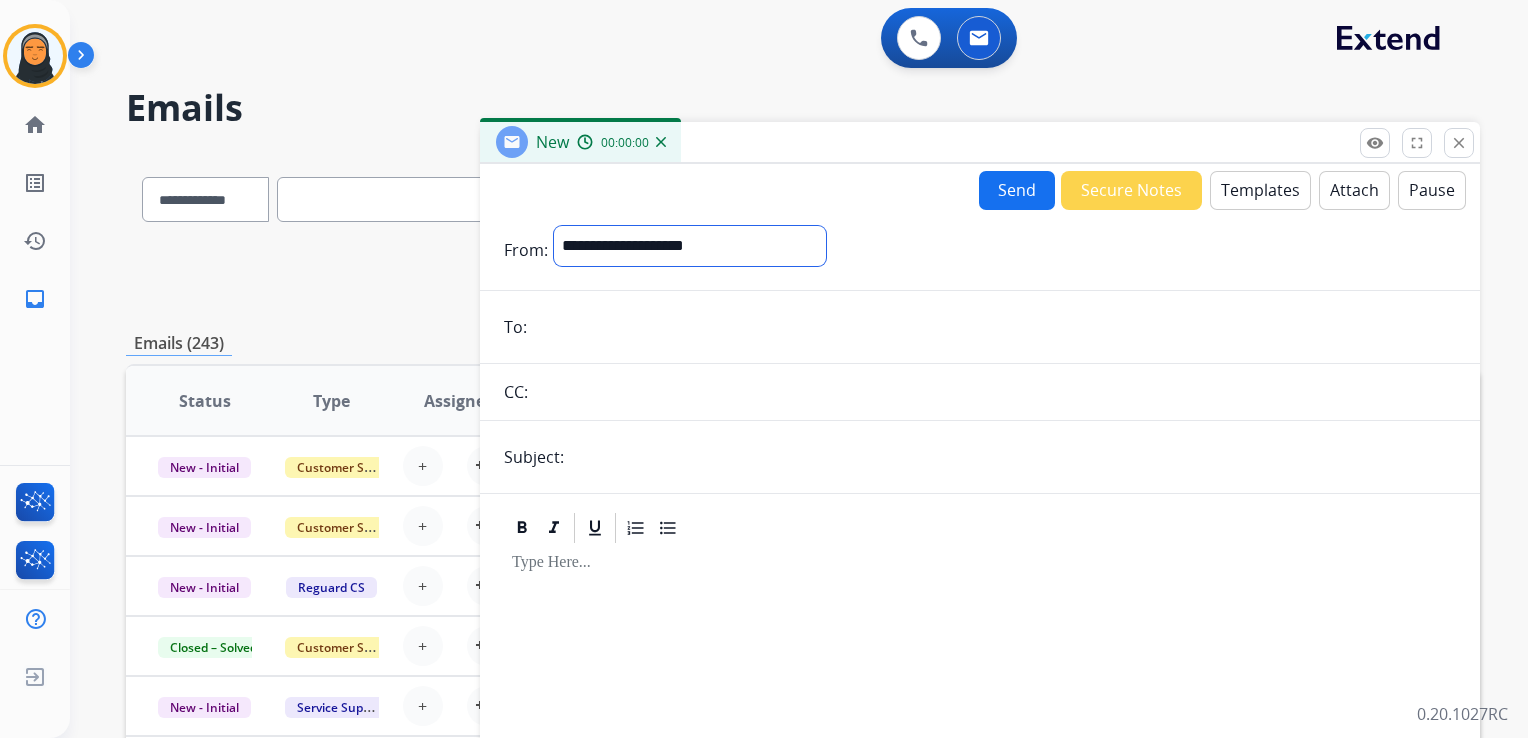 drag, startPoint x: 680, startPoint y: 242, endPoint x: 679, endPoint y: 257, distance: 15.033297 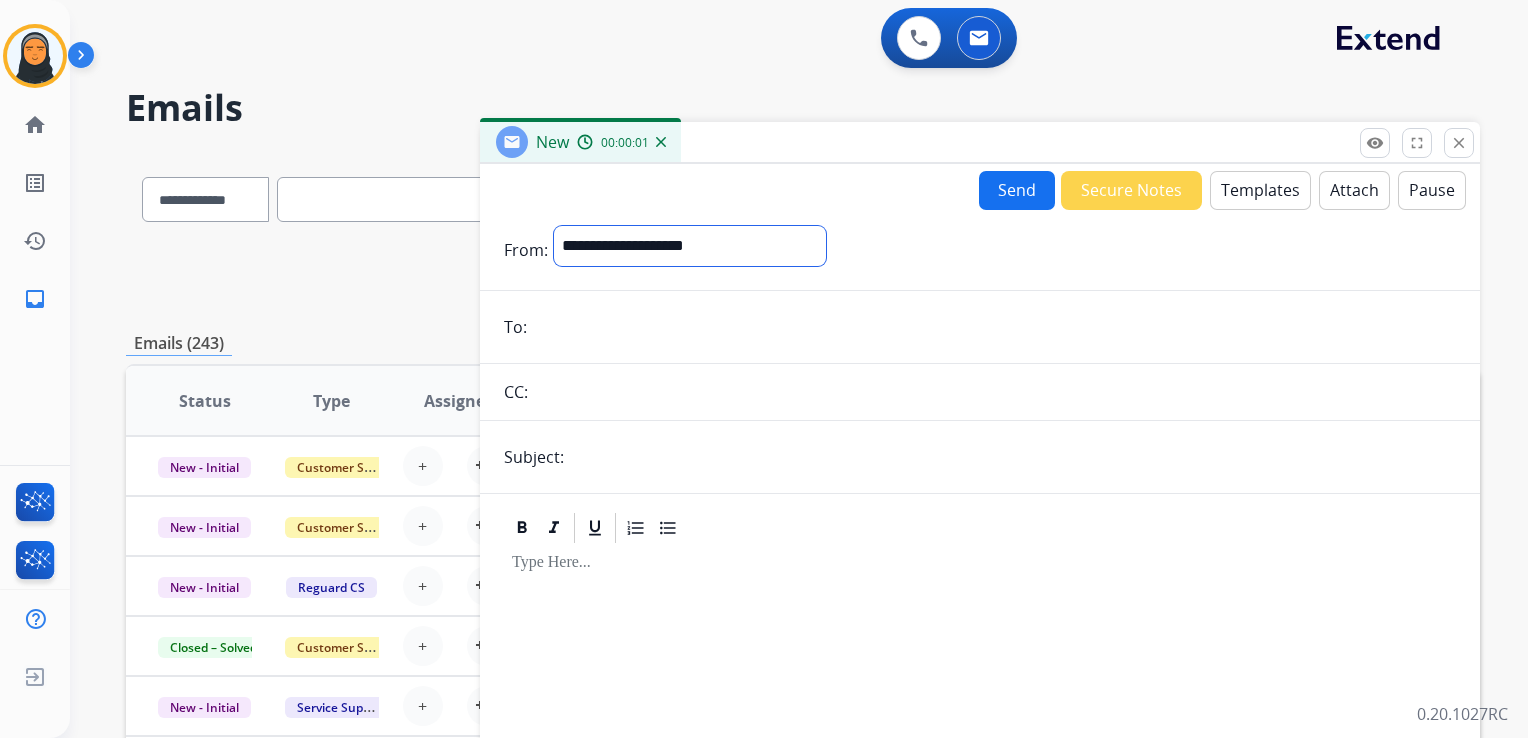 select on "**********" 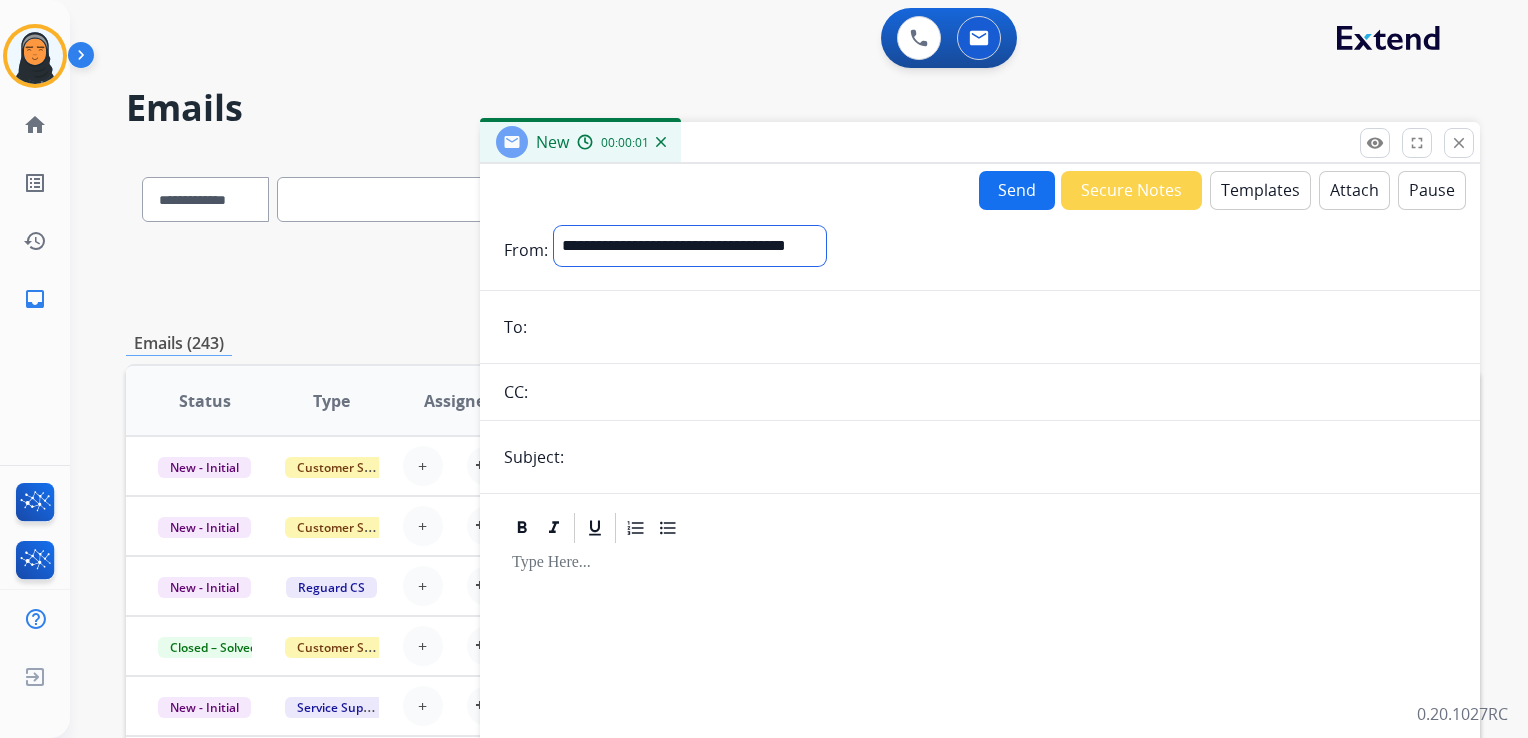 click on "**********" at bounding box center (690, 246) 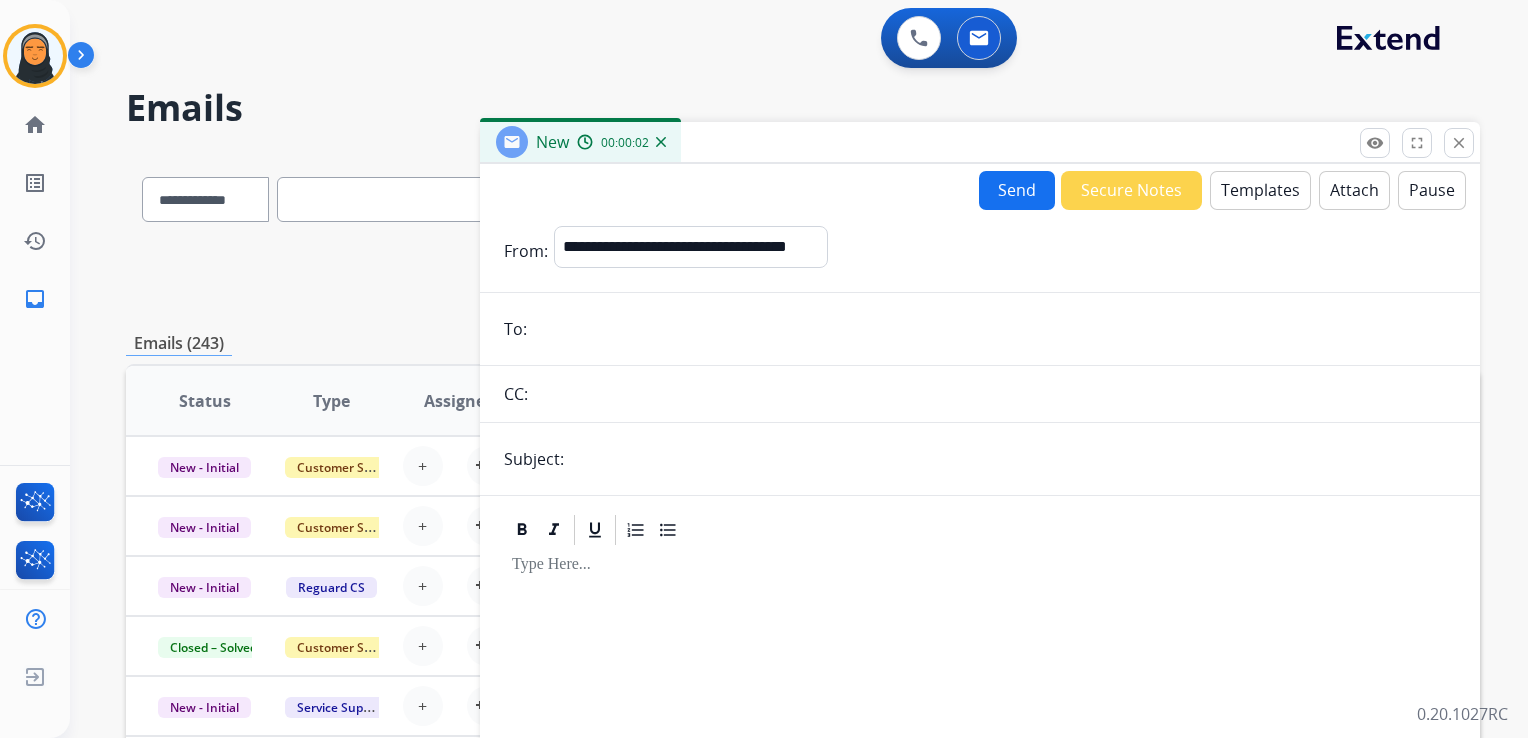 click at bounding box center (994, 329) 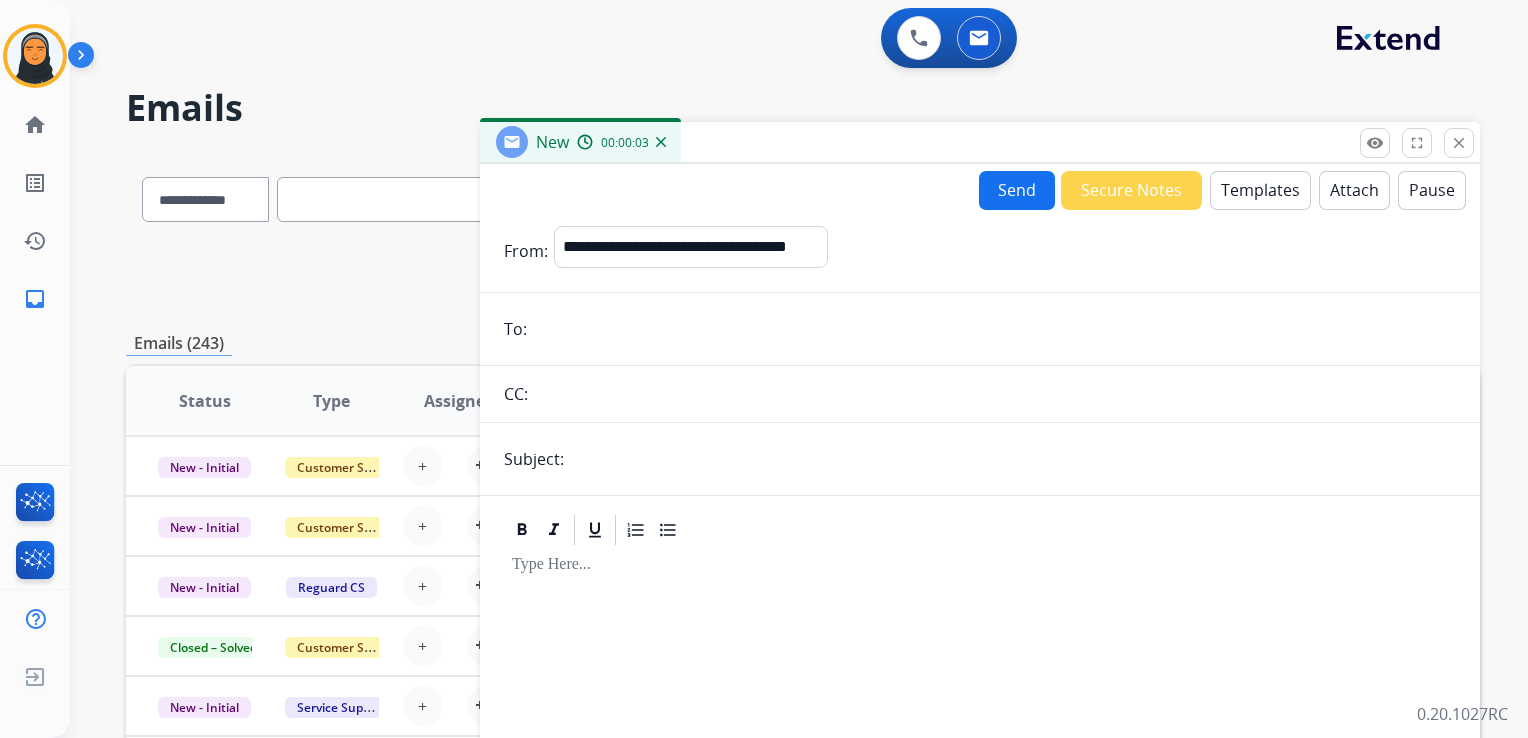 paste on "**********" 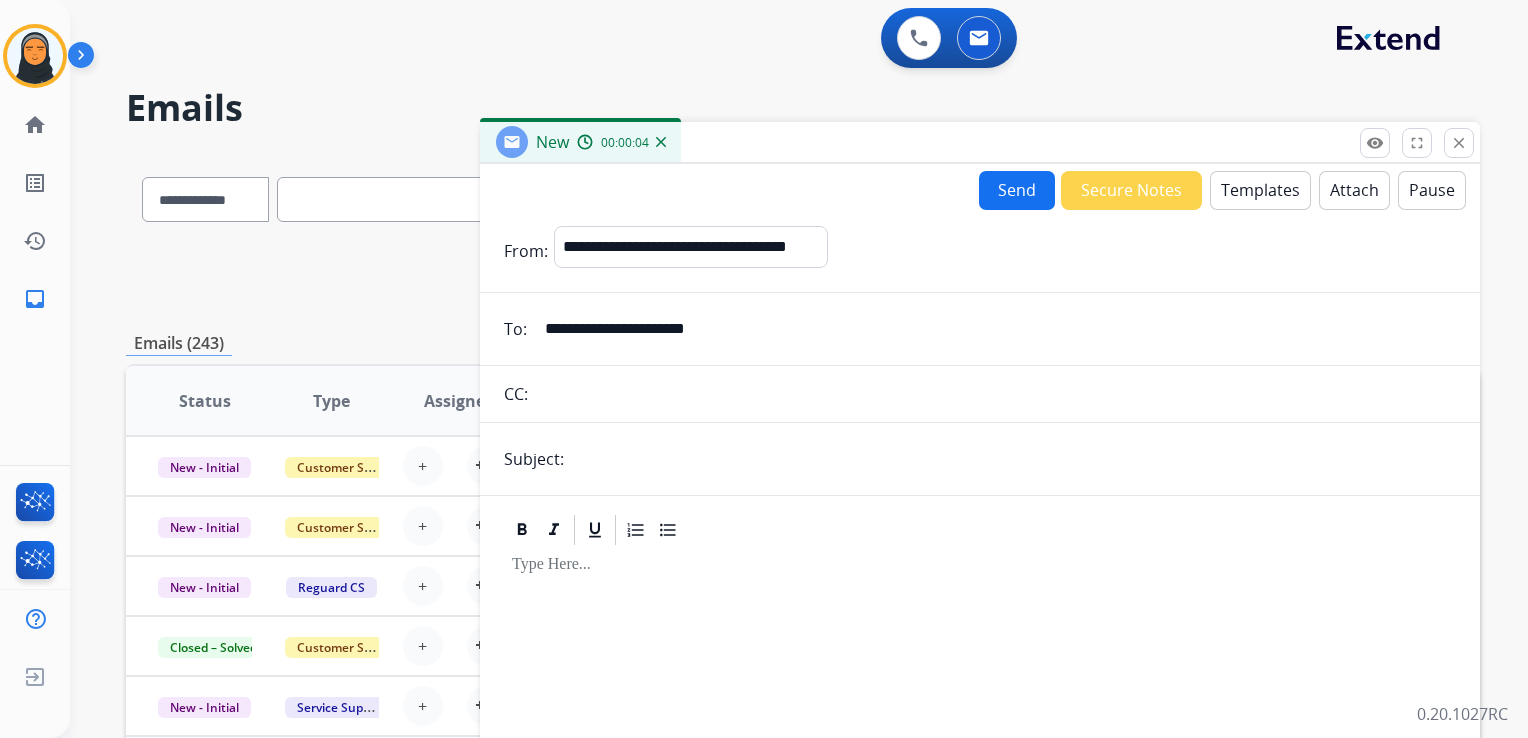 type on "**********" 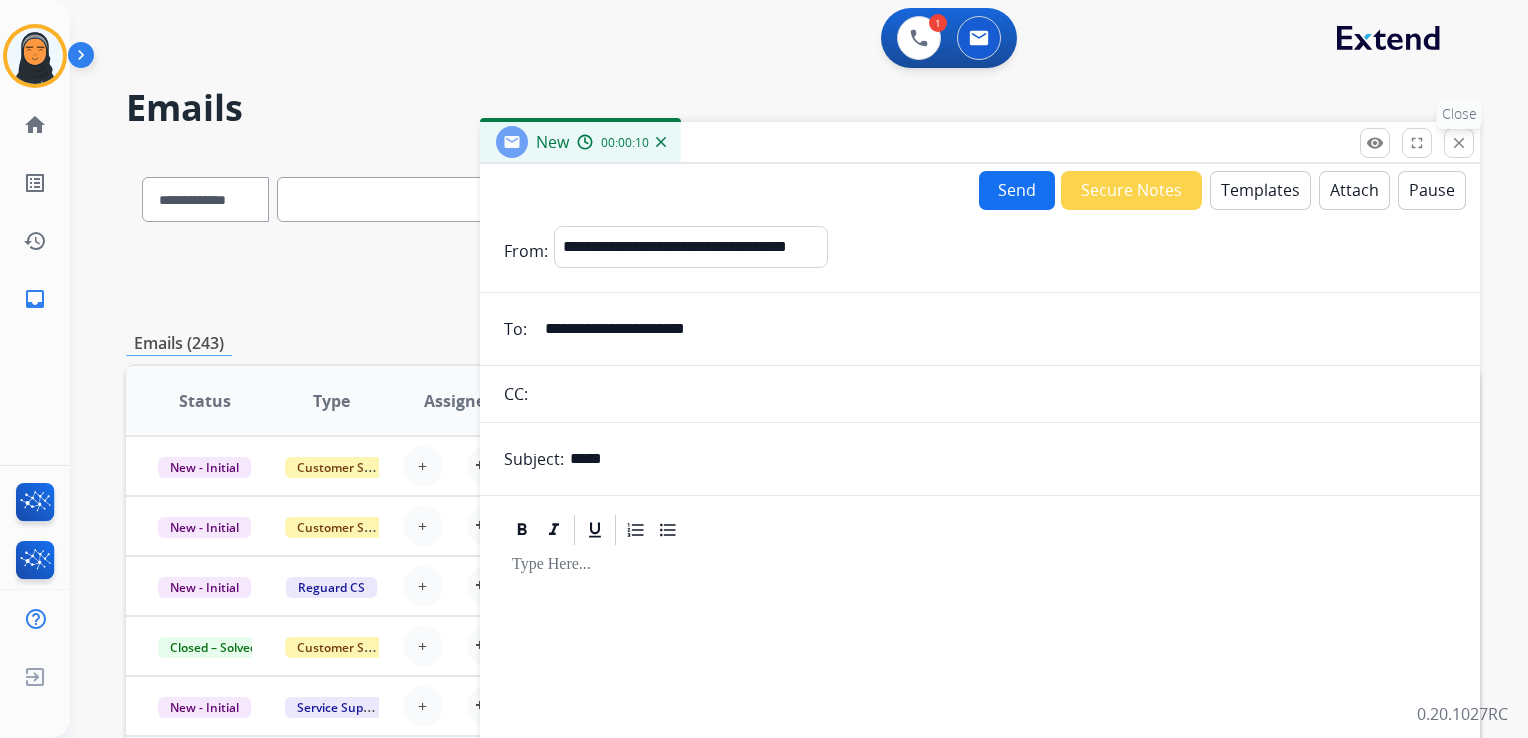 type on "*****" 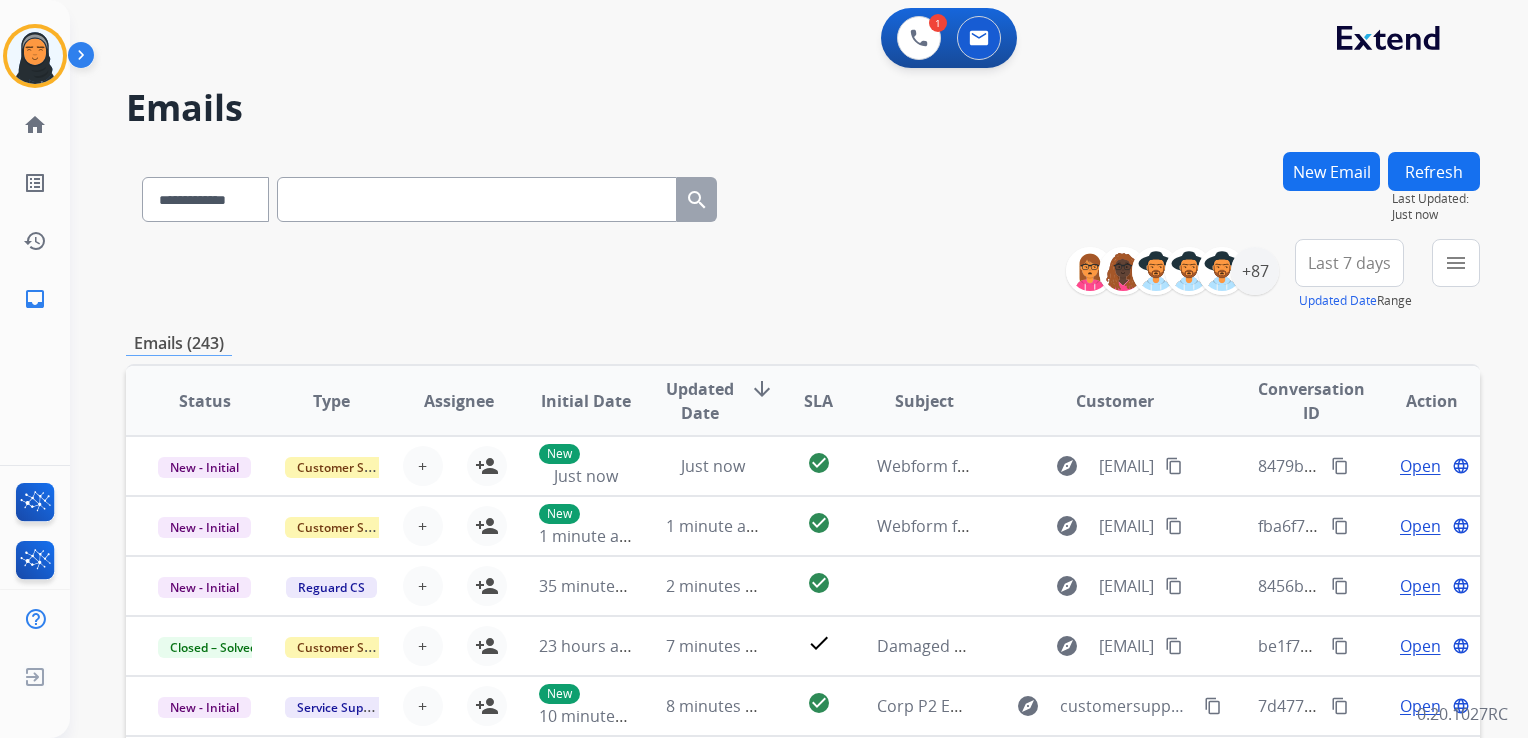 click on "New Email" at bounding box center (1331, 171) 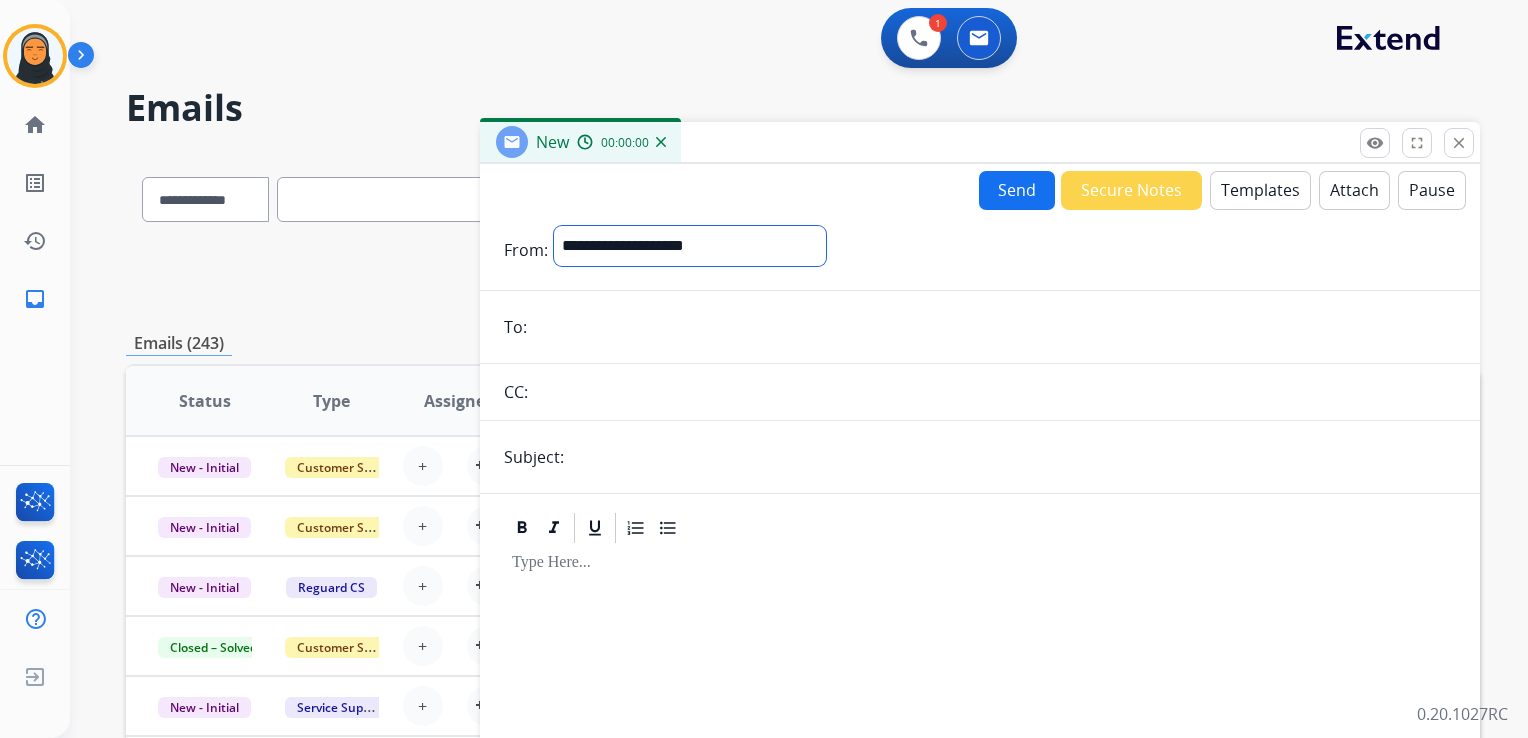 click on "**********" at bounding box center (690, 246) 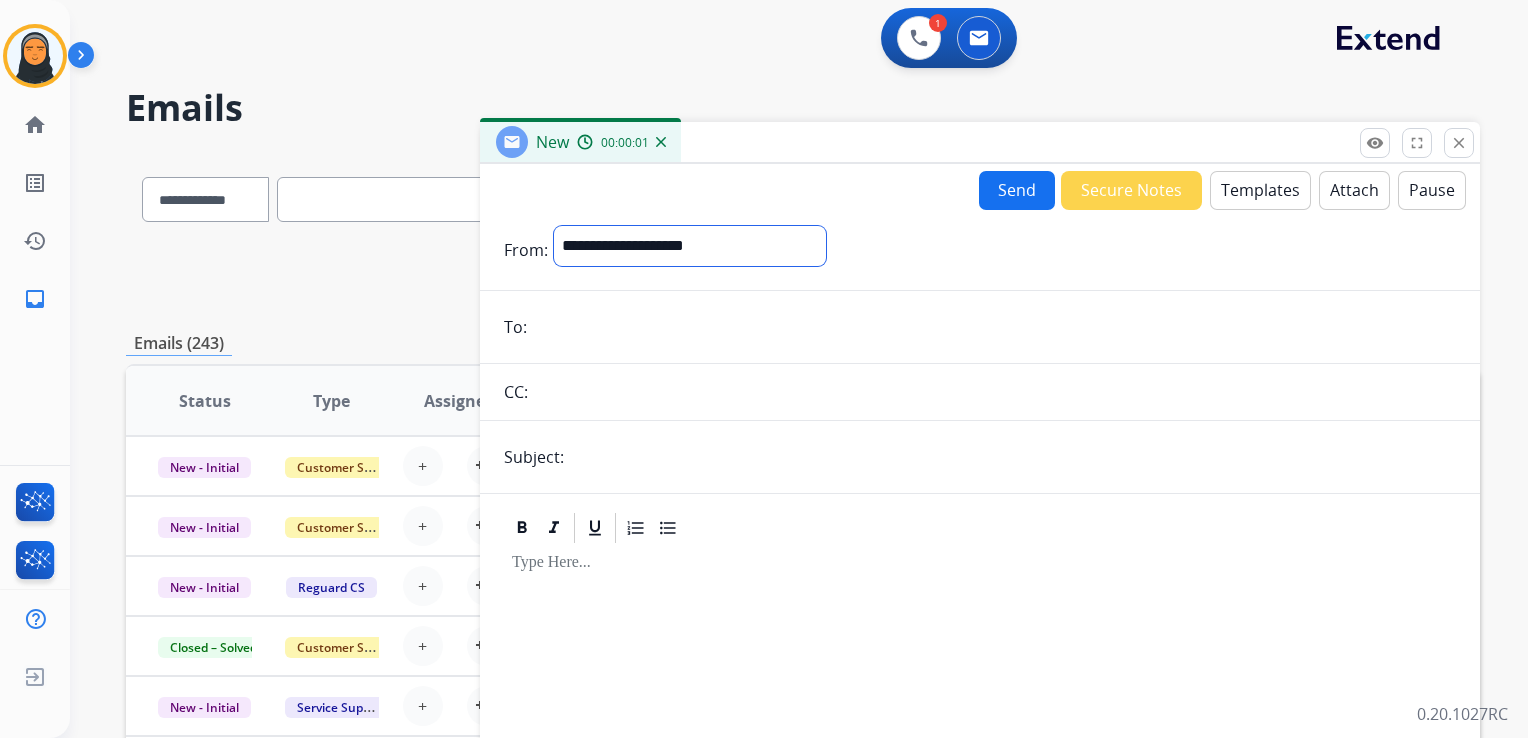 select on "**********" 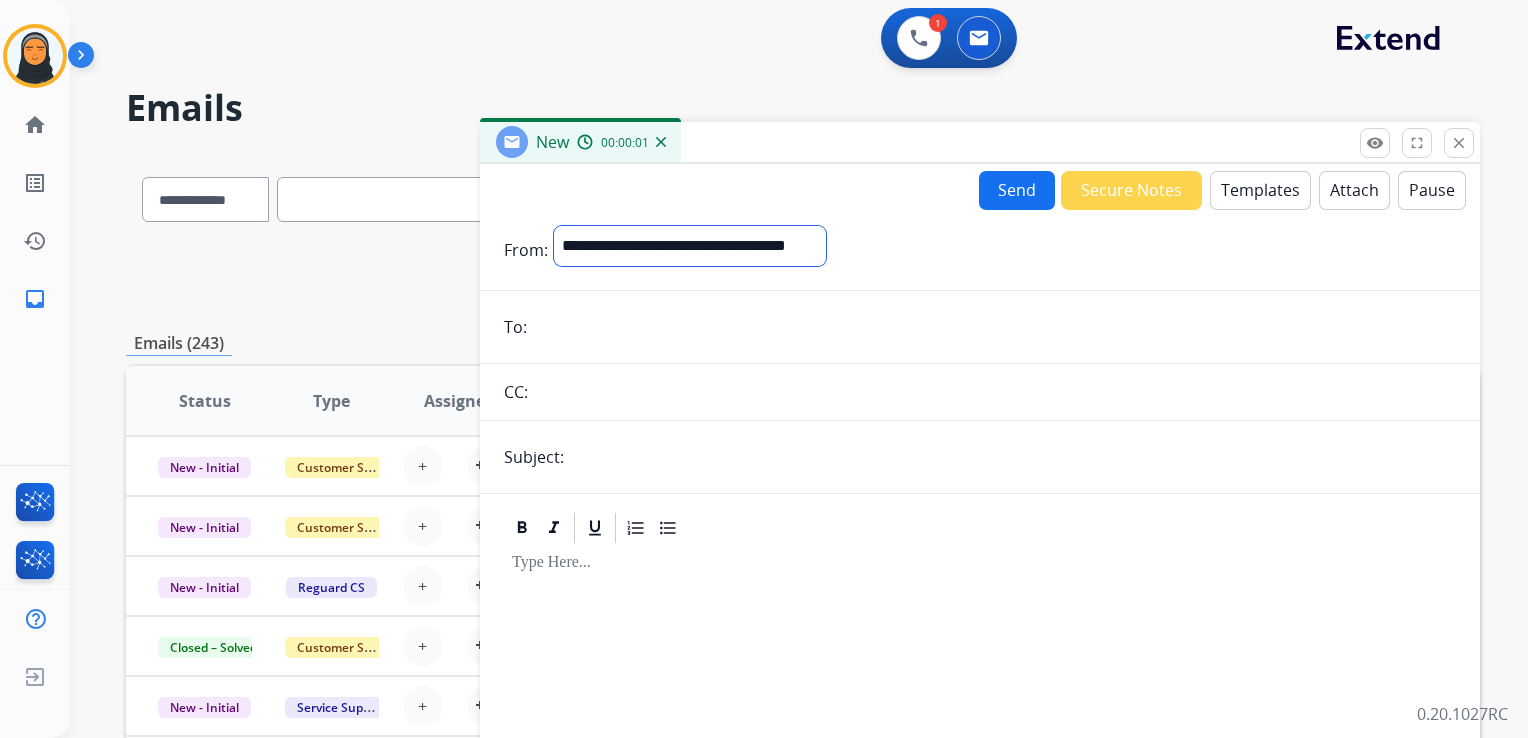 click on "**********" at bounding box center [690, 246] 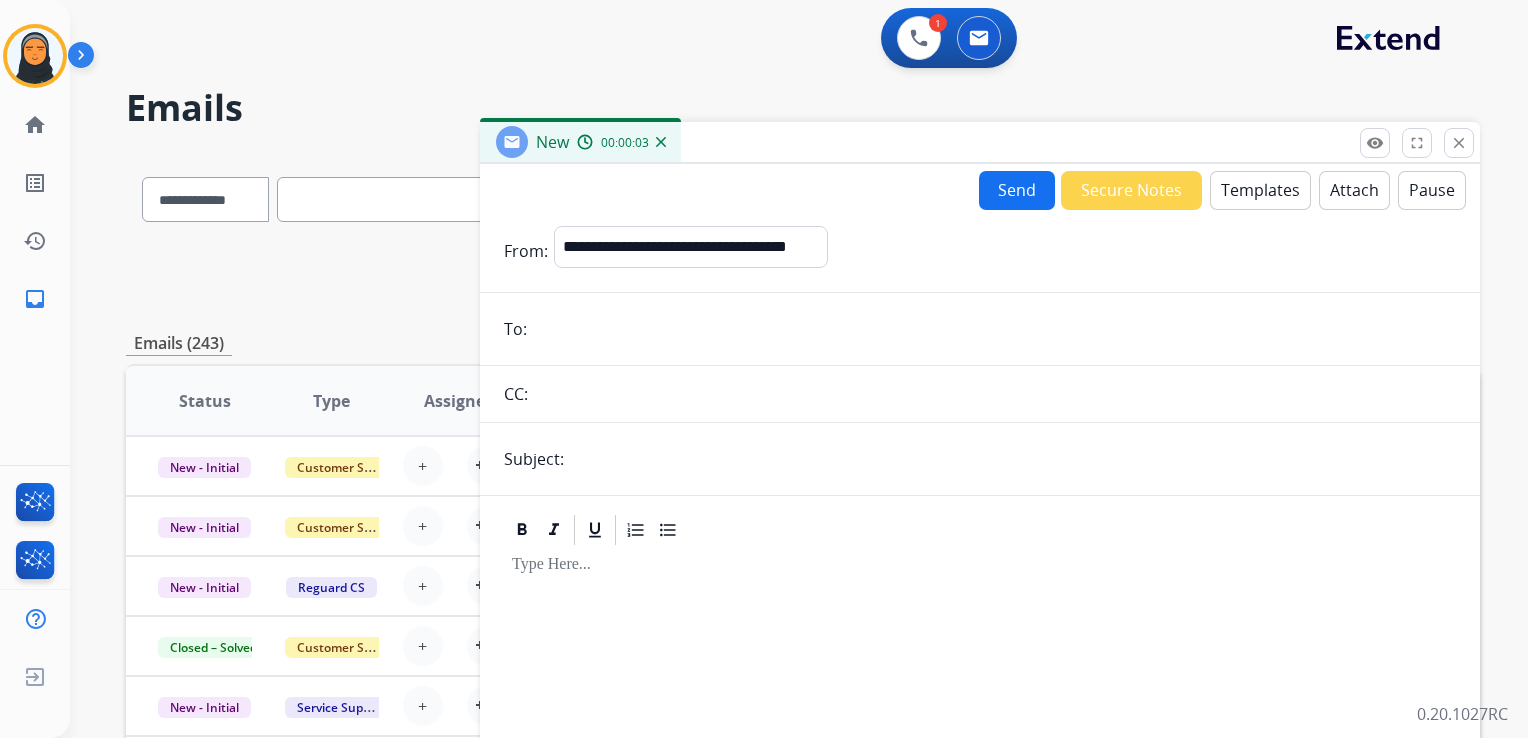 click at bounding box center [994, 329] 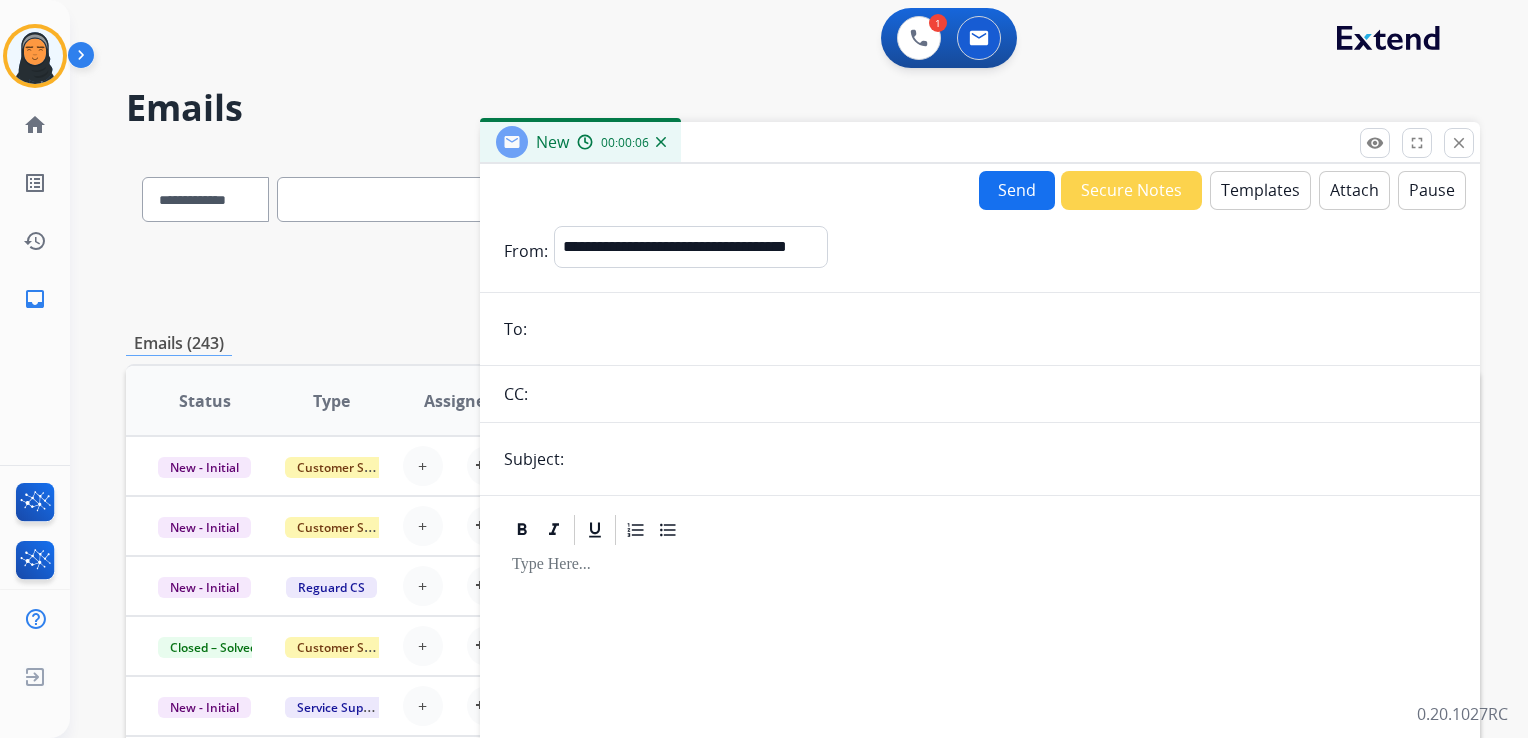 paste on "**********" 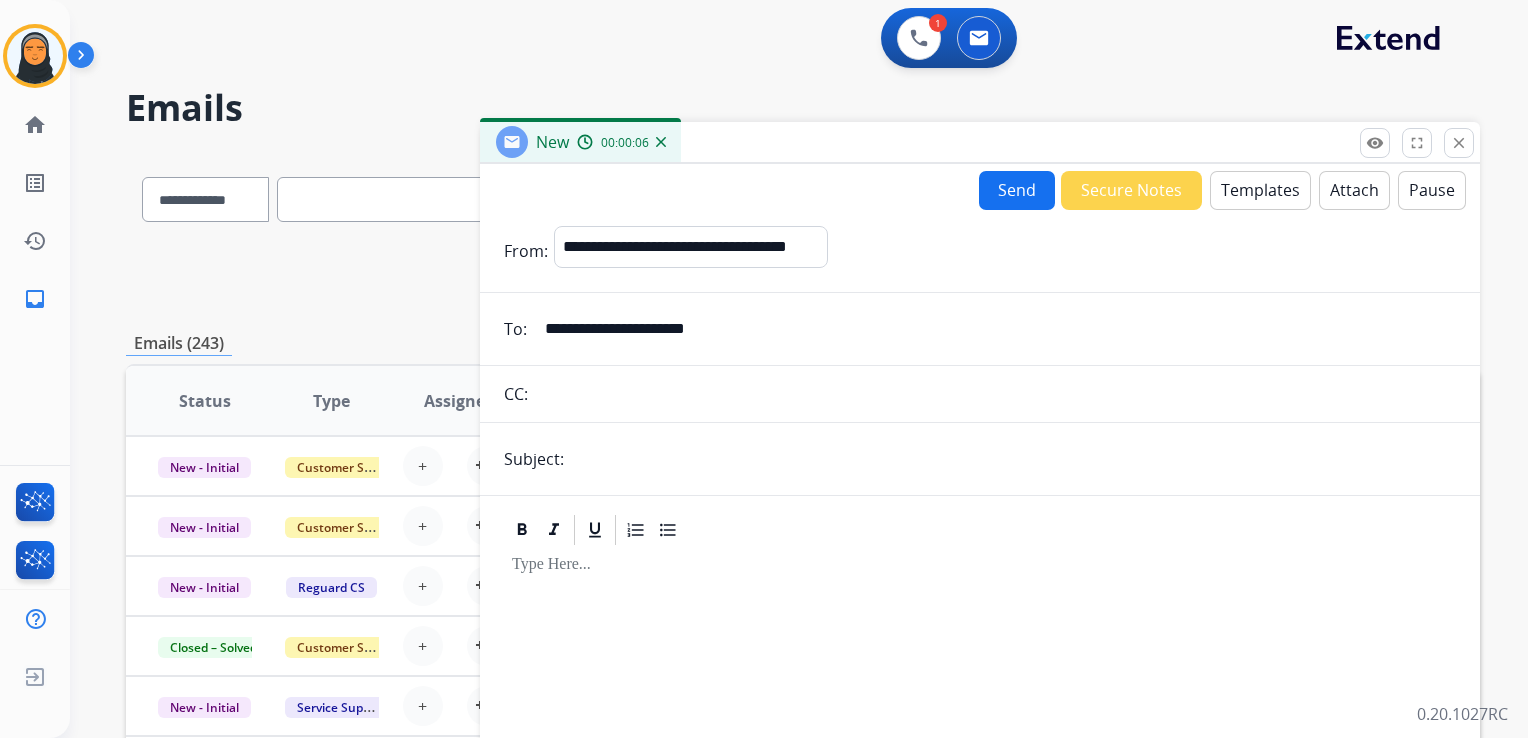 type on "**********" 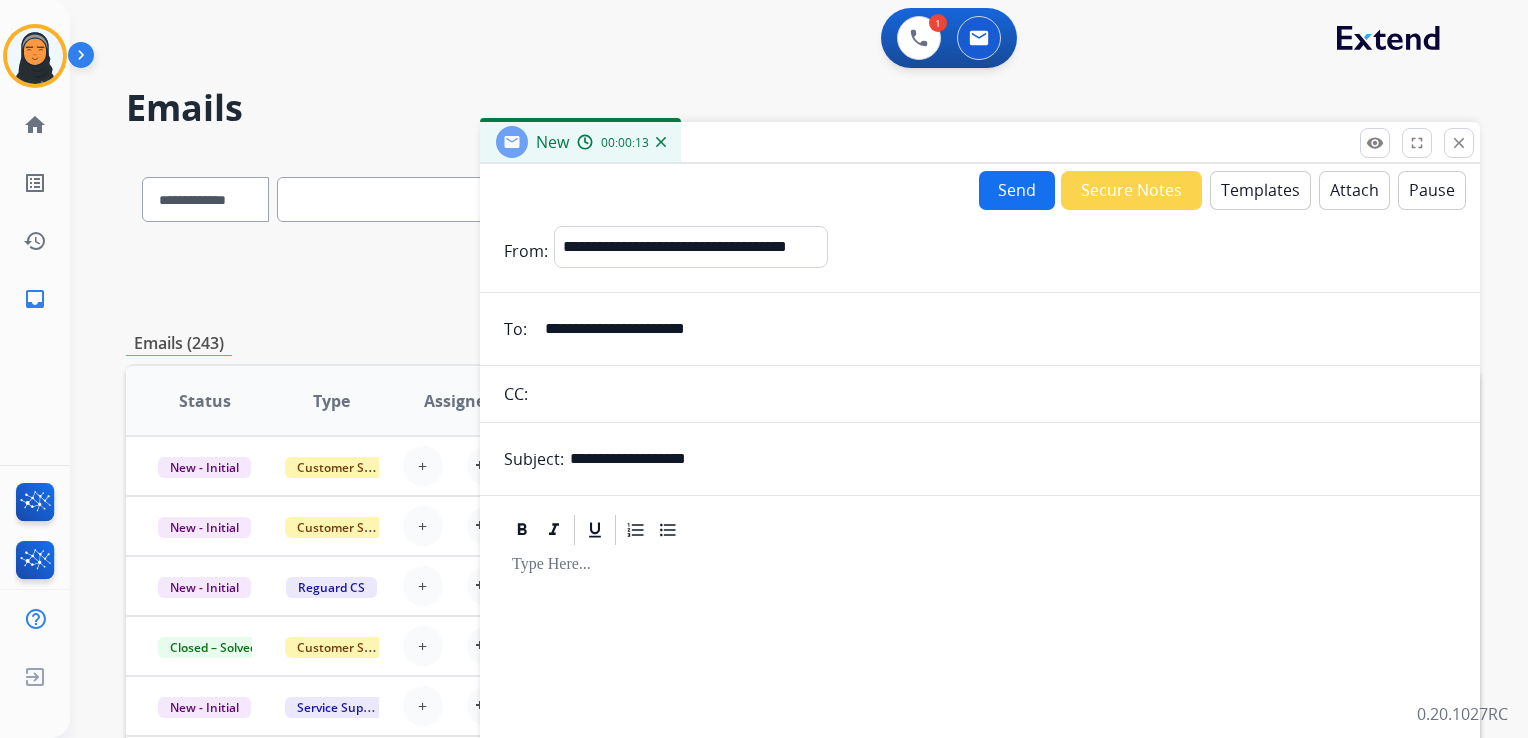 type on "**********" 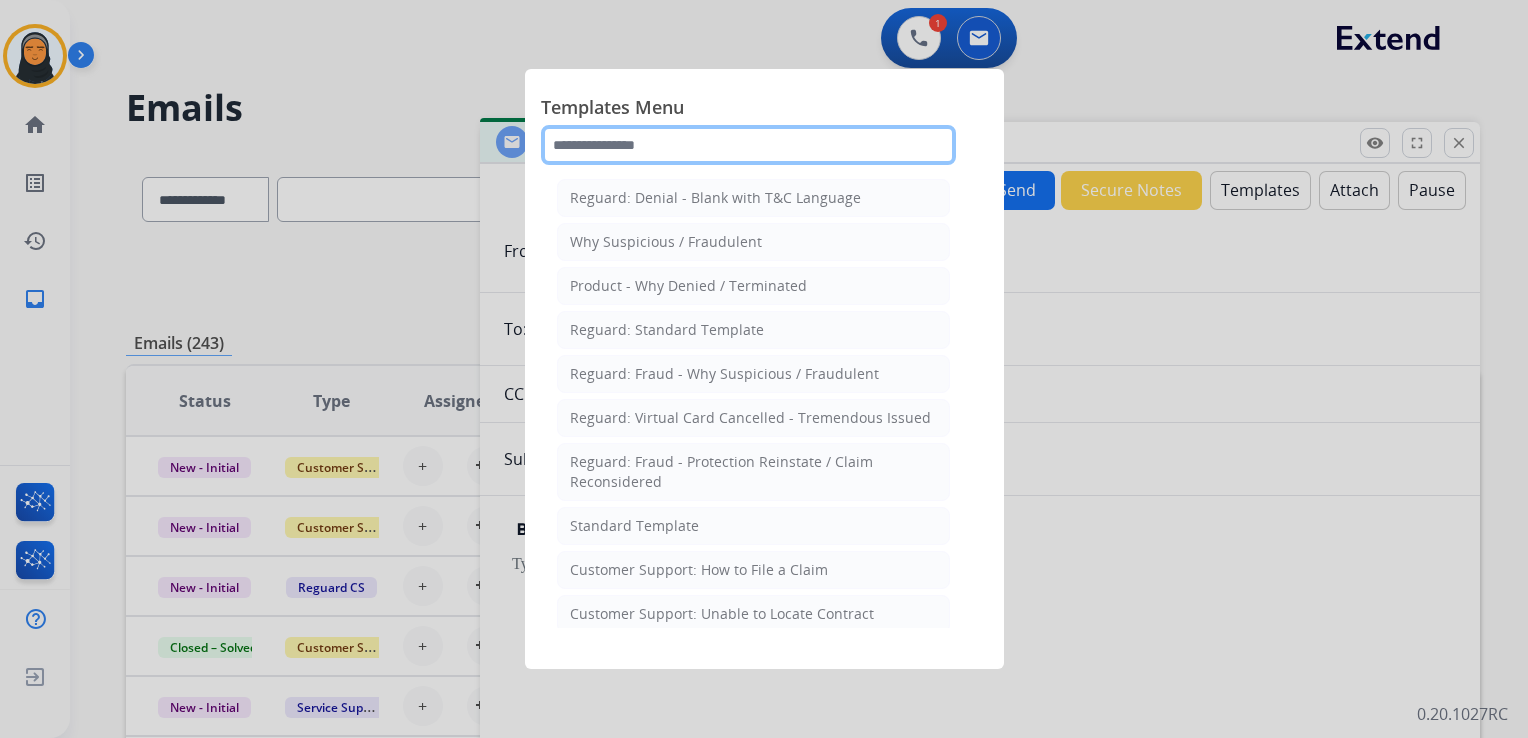 click 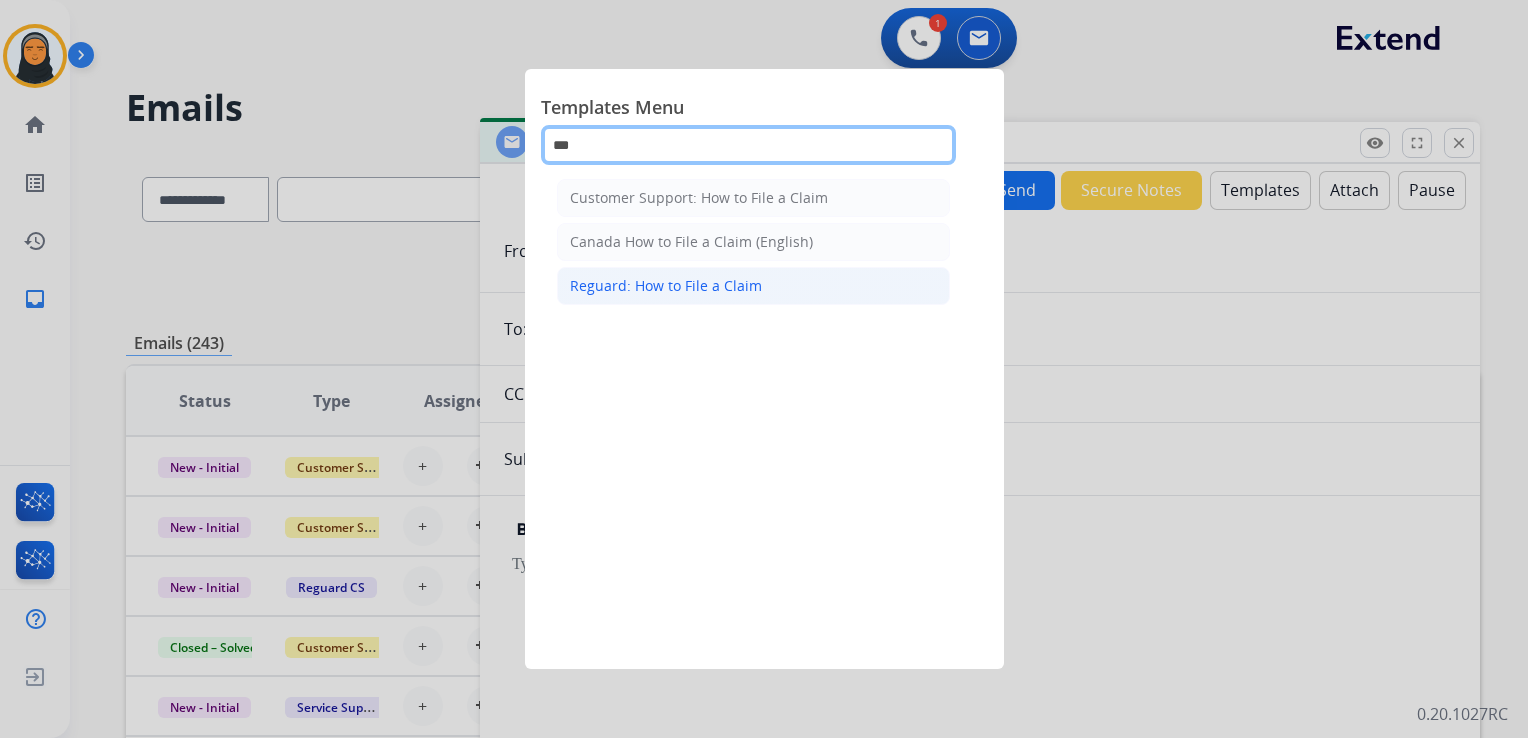 type on "***" 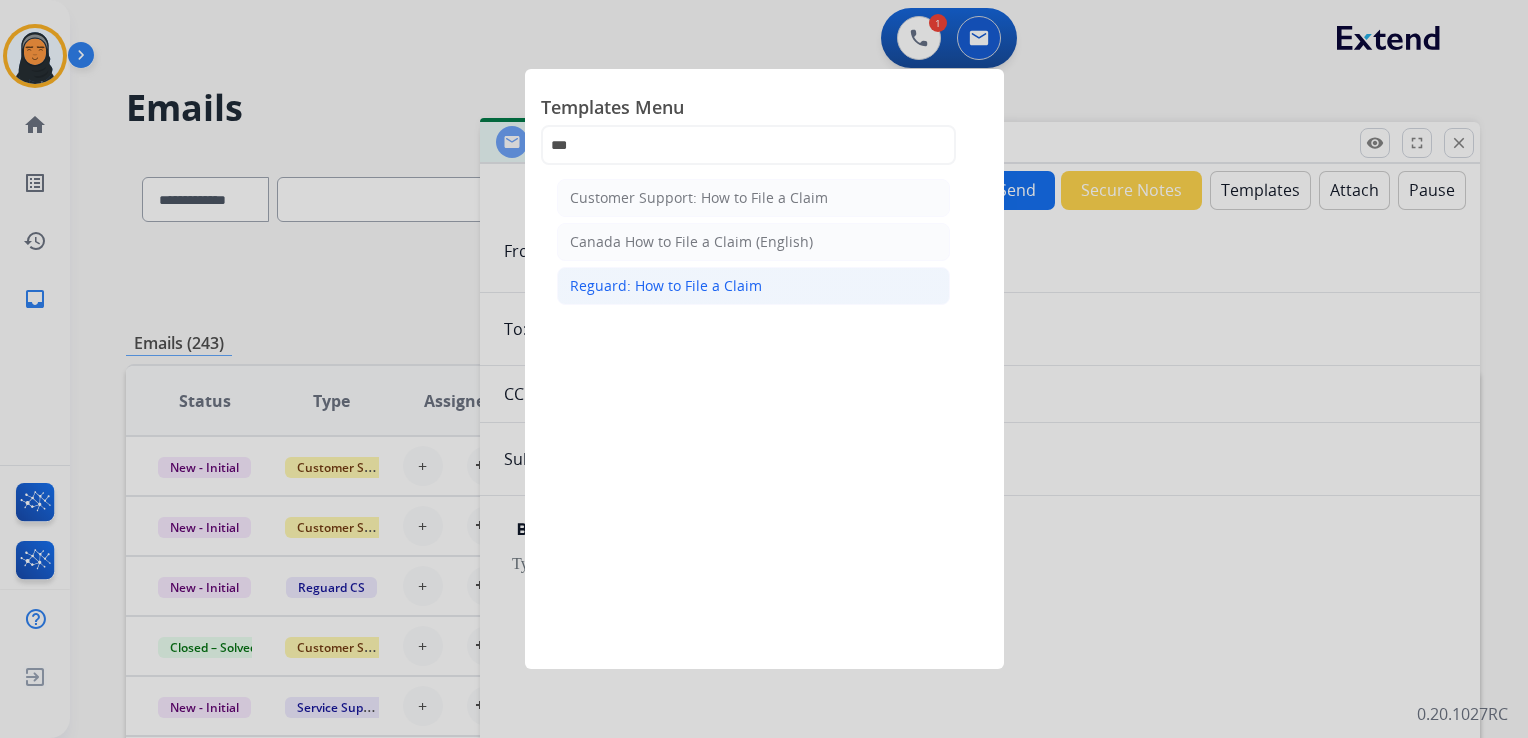 click on "Reguard: How to File a Claim" 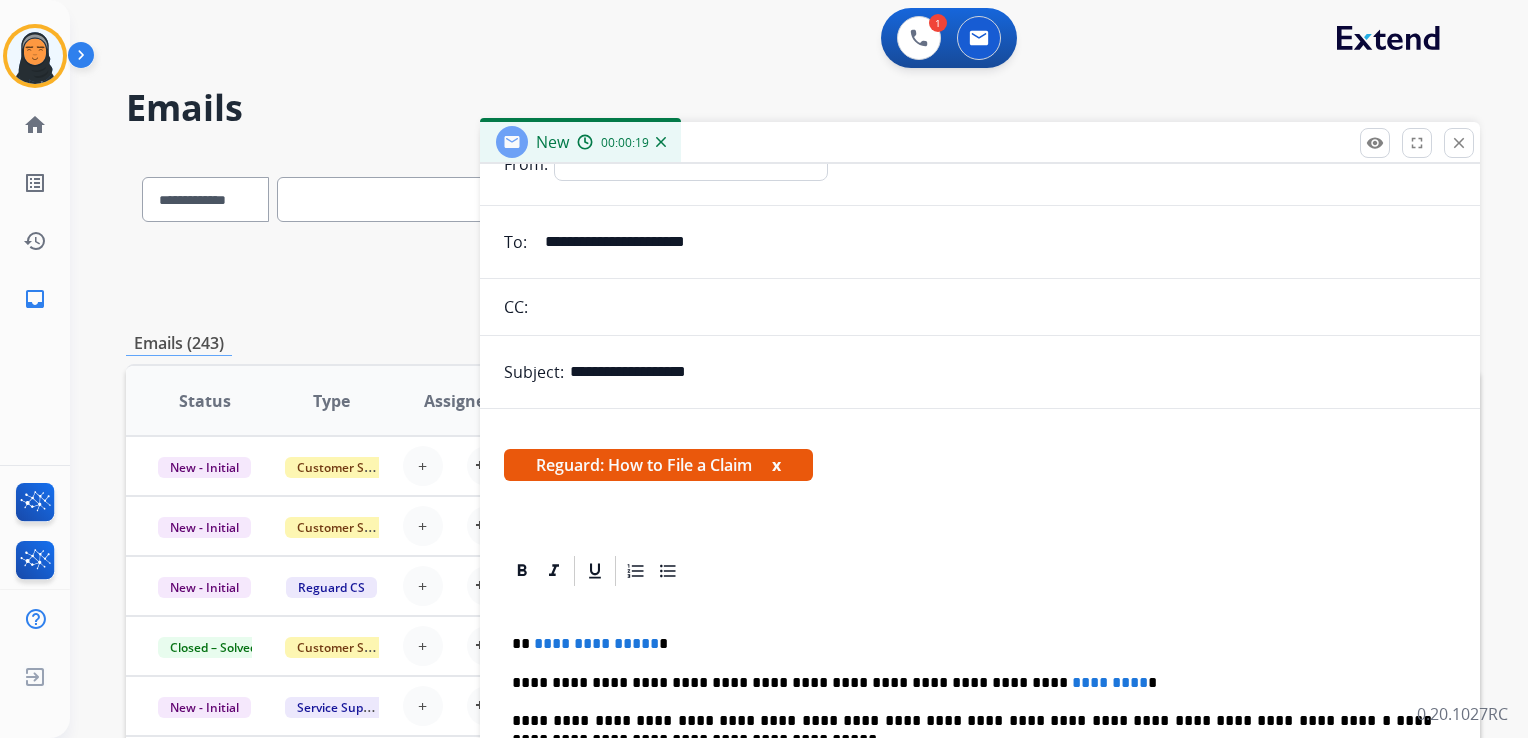 scroll, scrollTop: 224, scrollLeft: 0, axis: vertical 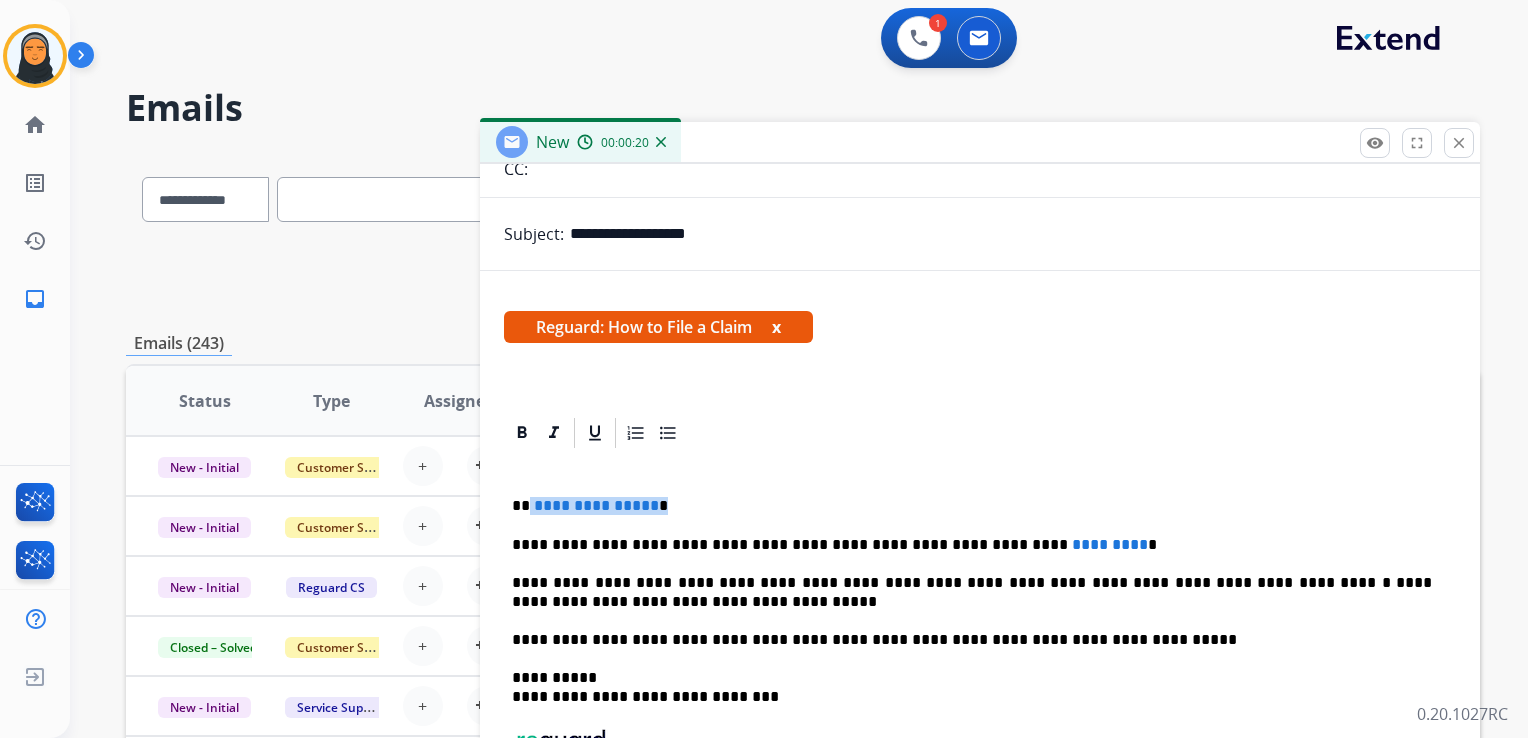 drag, startPoint x: 656, startPoint y: 500, endPoint x: 528, endPoint y: 500, distance: 128 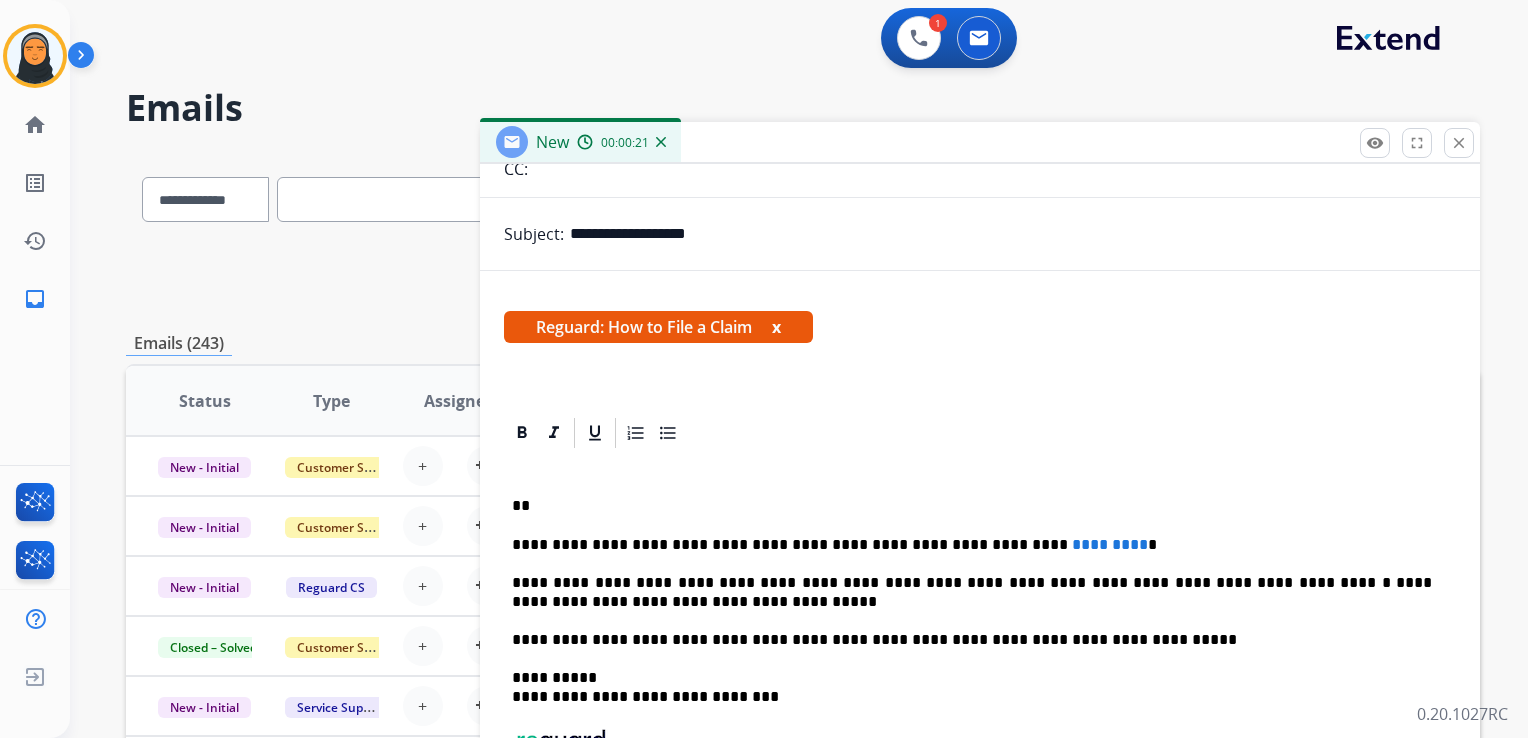 type 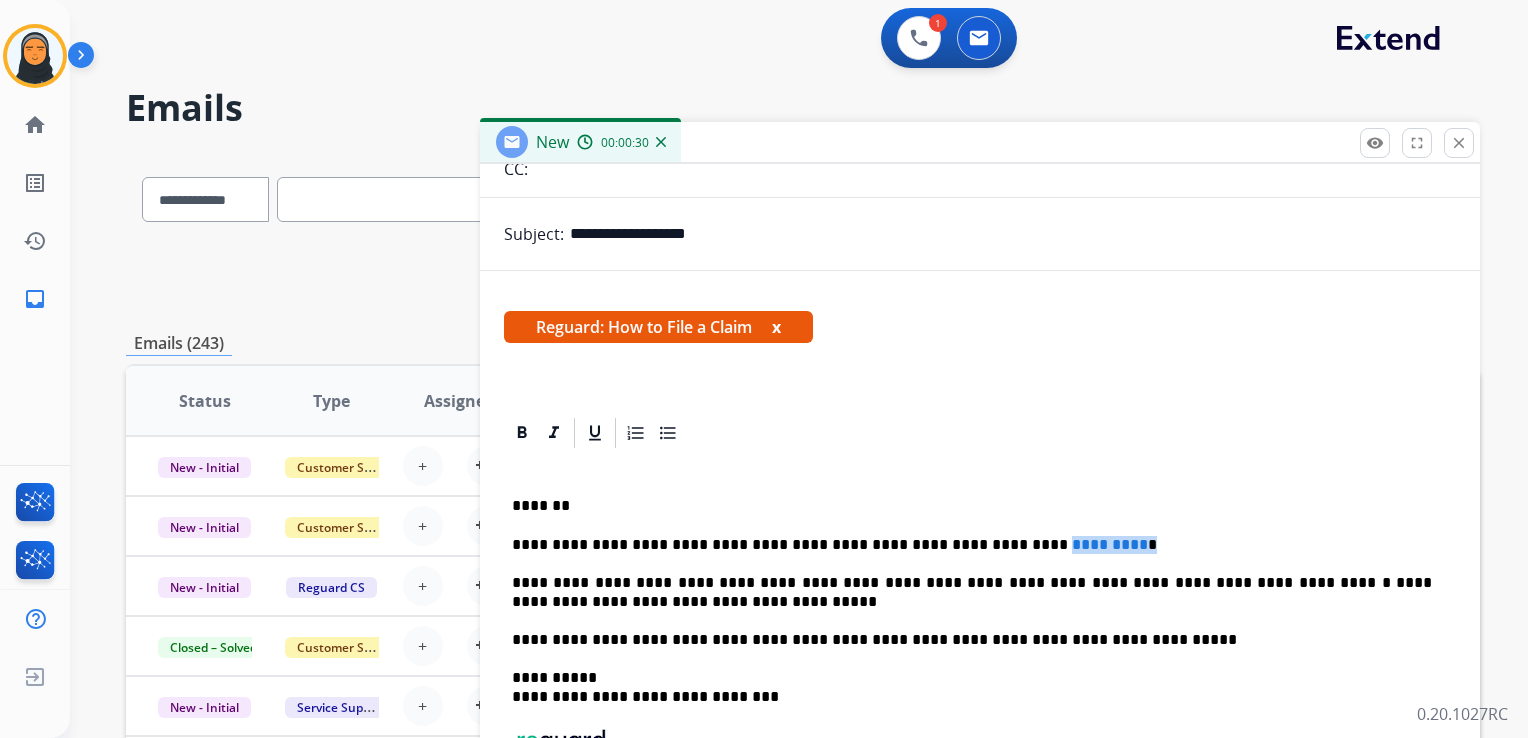 drag, startPoint x: 1068, startPoint y: 540, endPoint x: 973, endPoint y: 535, distance: 95.131485 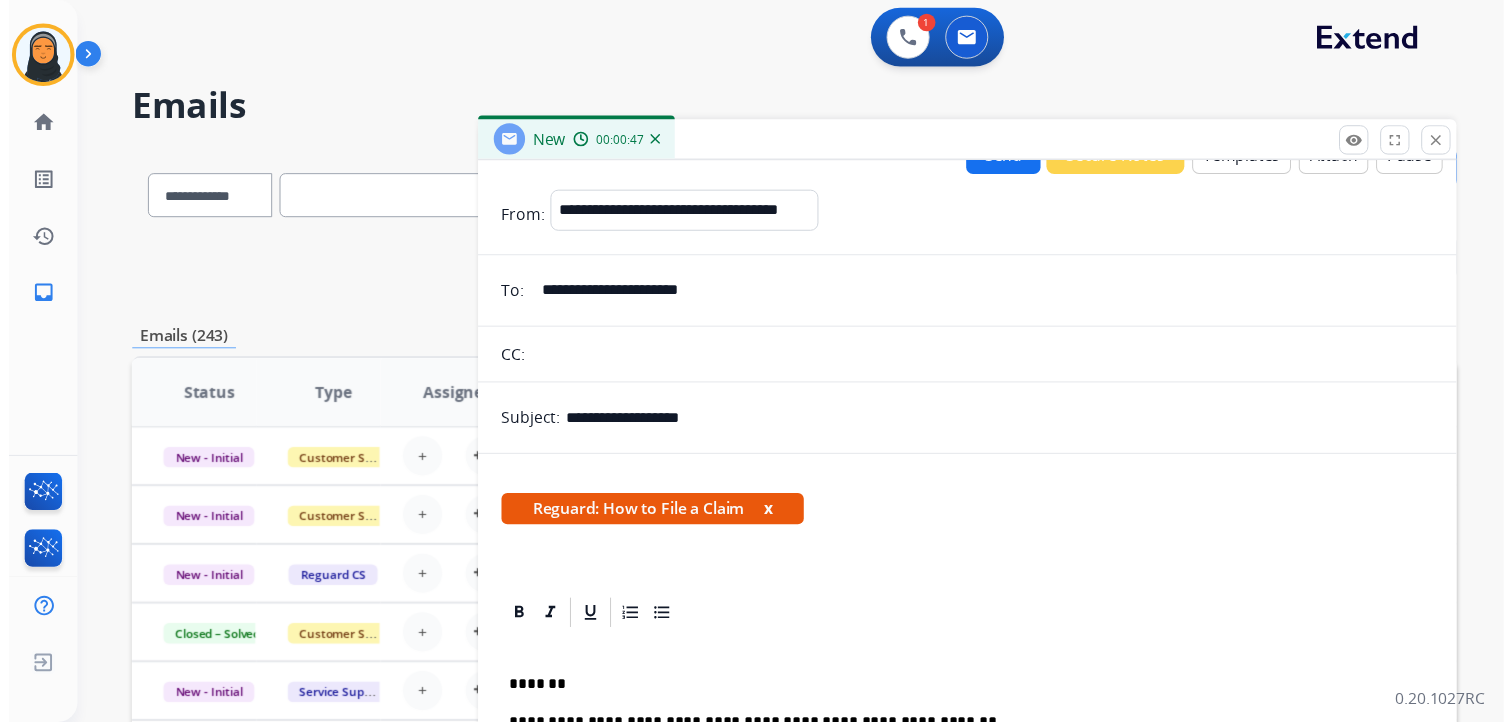 scroll, scrollTop: 0, scrollLeft: 0, axis: both 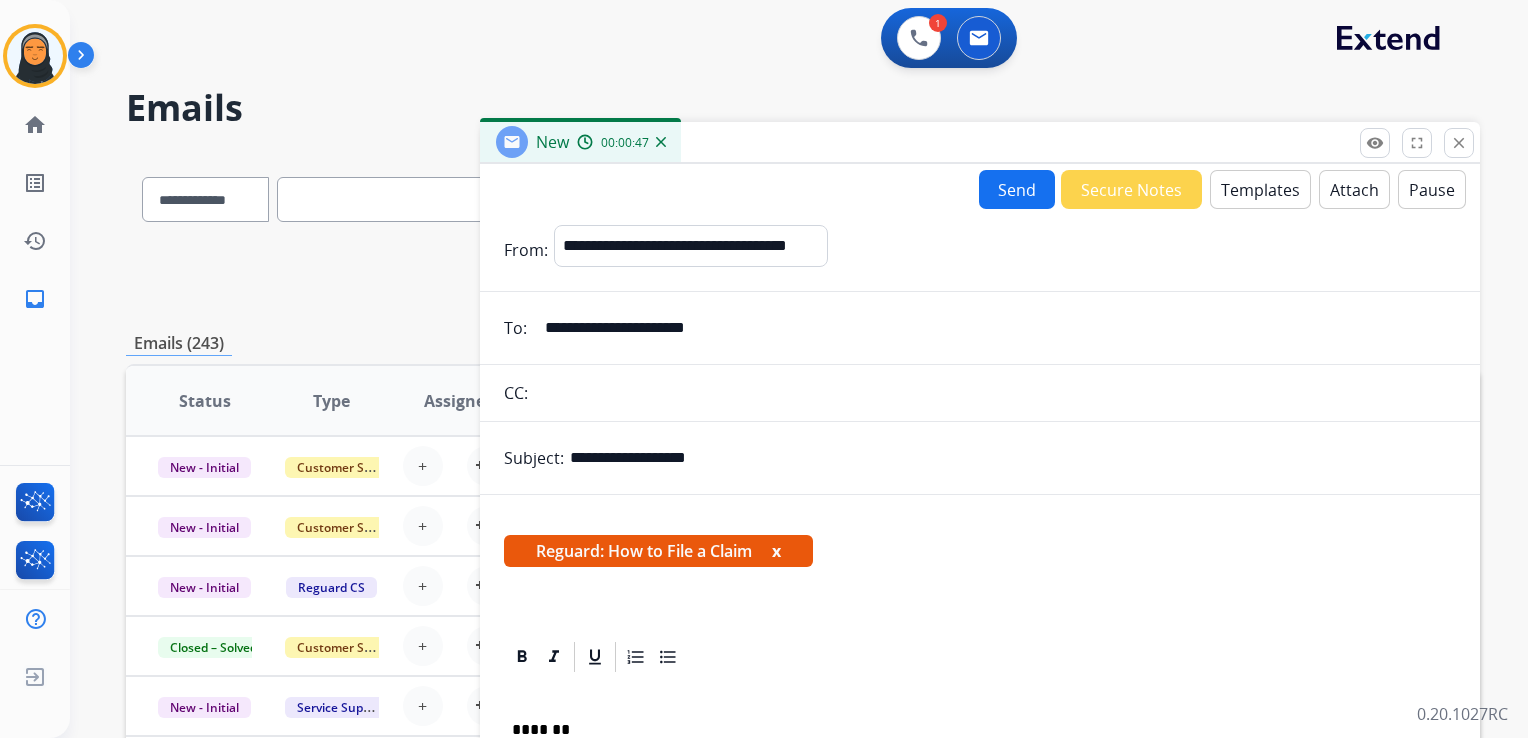 click on "Send" at bounding box center (1017, 189) 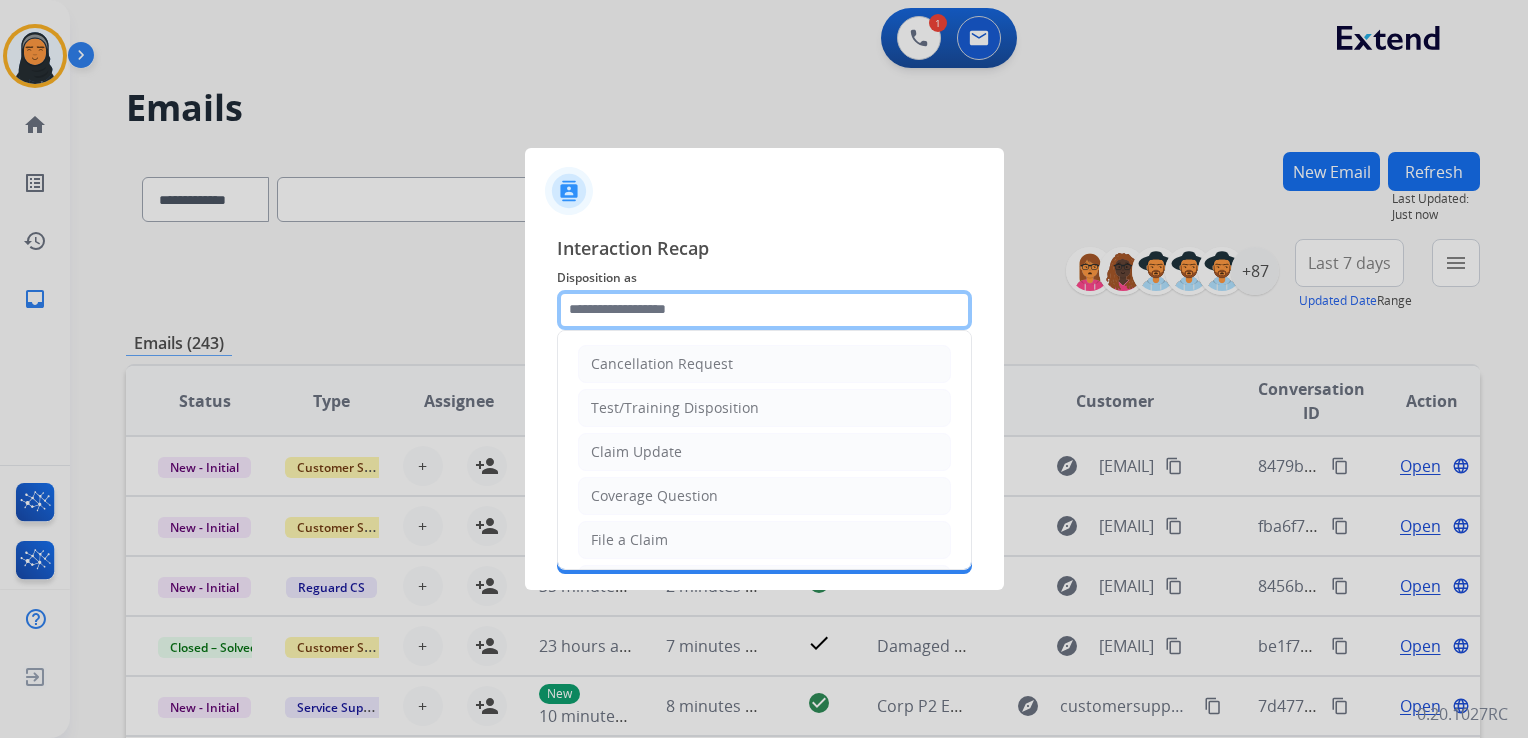 click 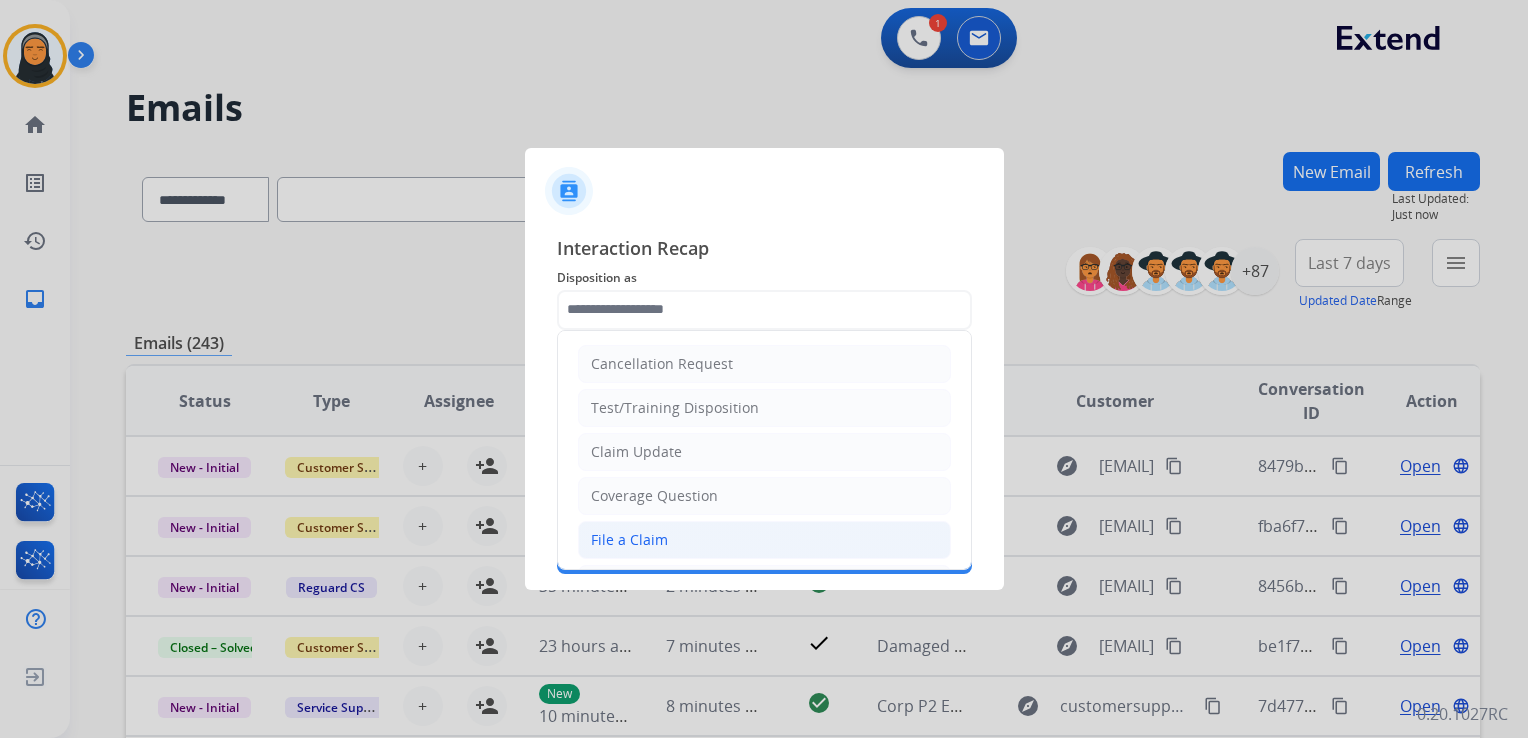 click on "File a Claim" 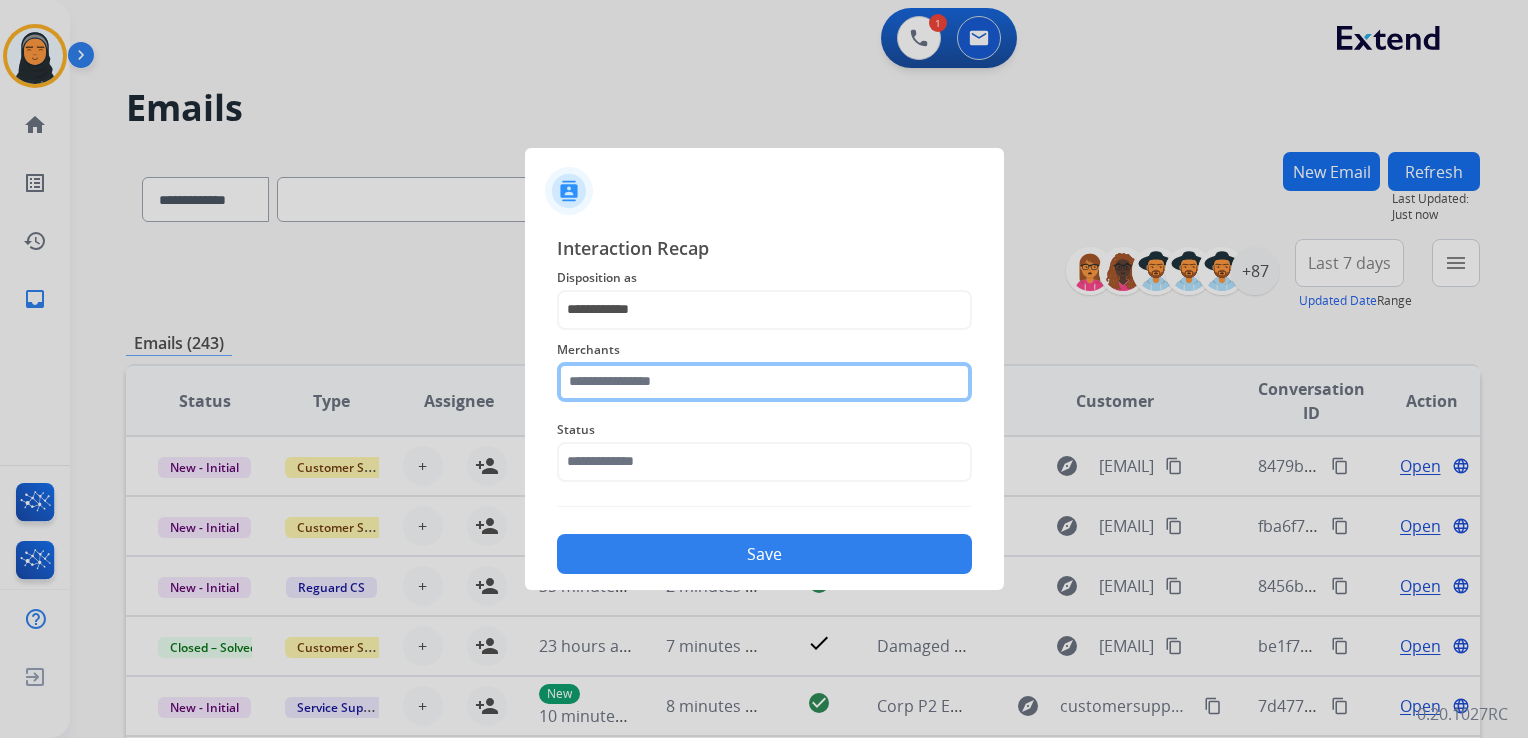 click 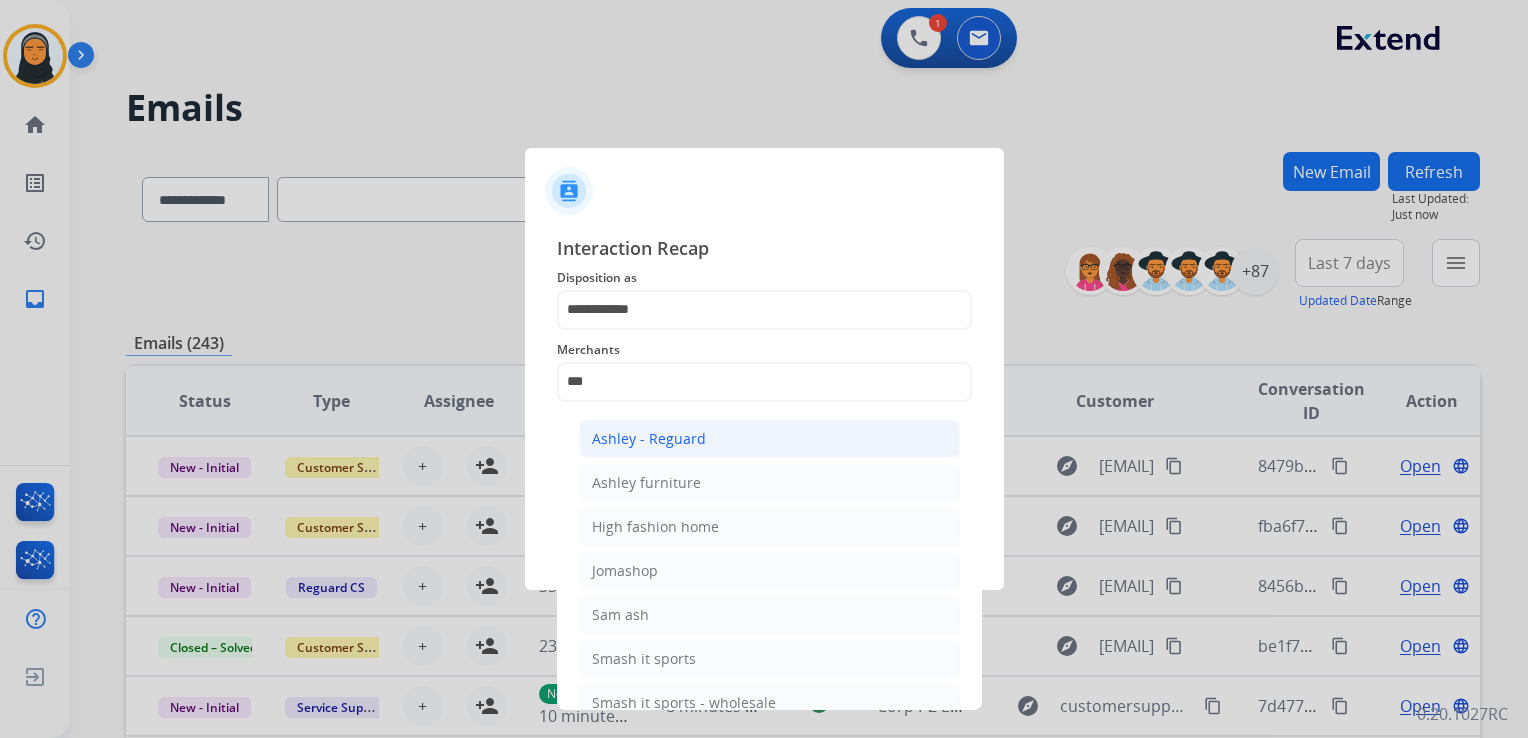 click on "Ashley - Reguard" 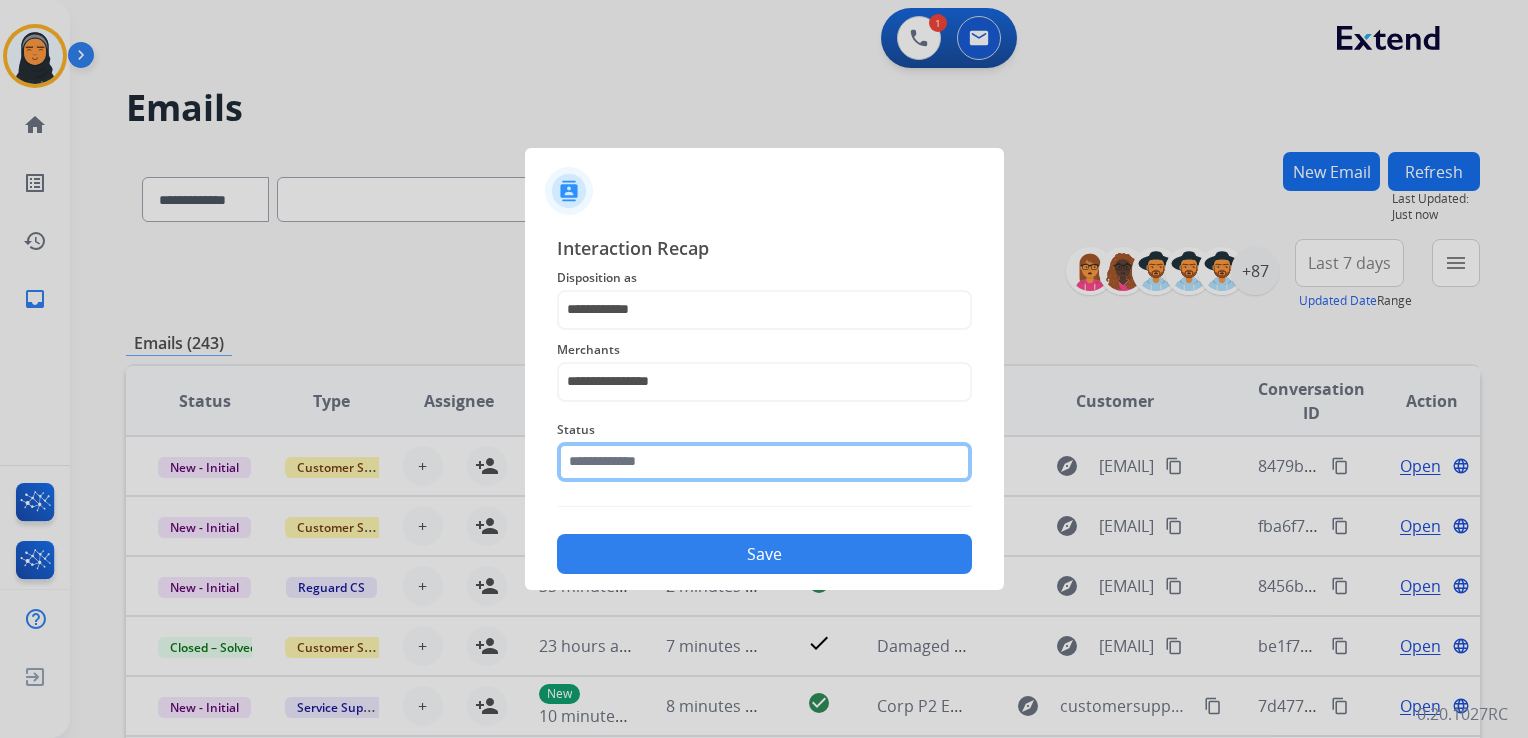 click 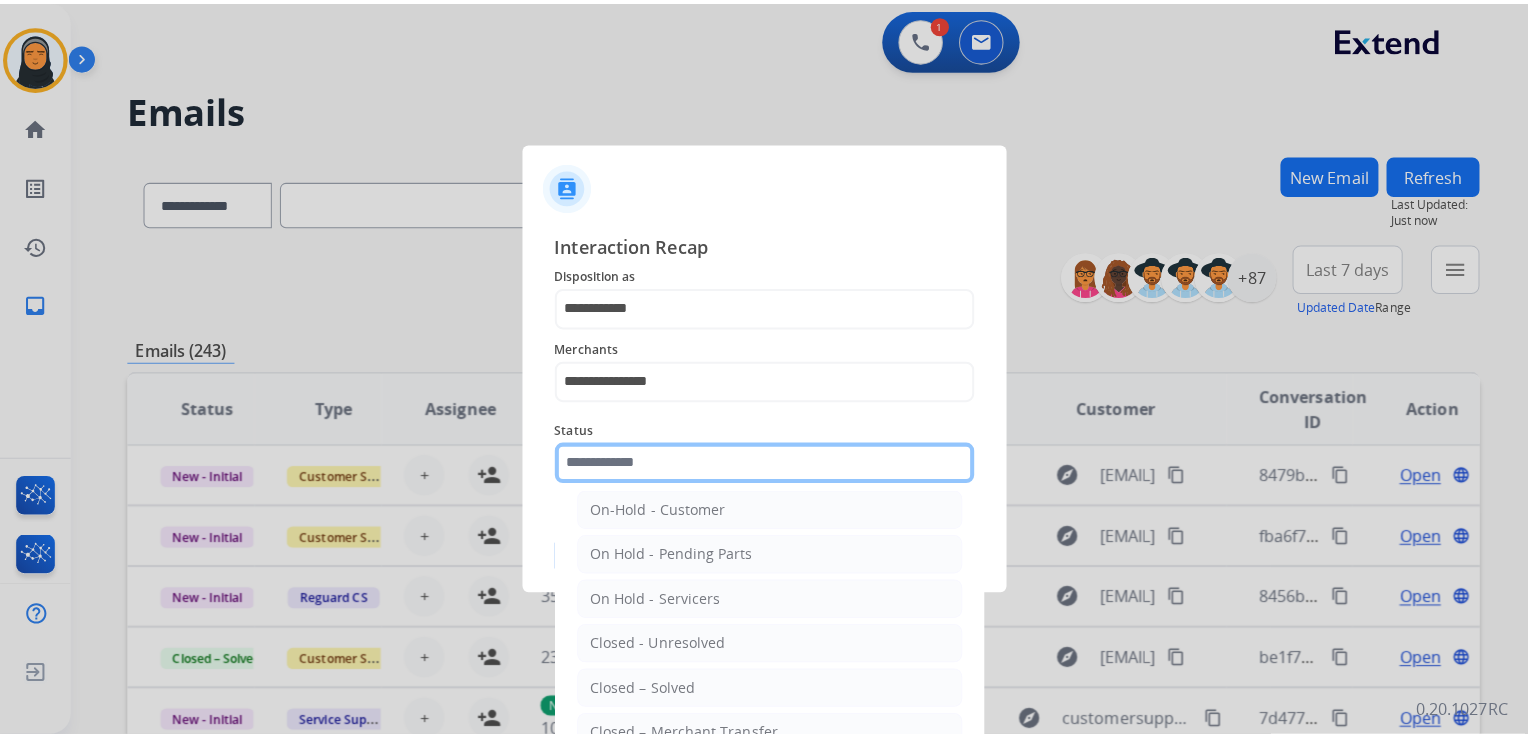 scroll, scrollTop: 100, scrollLeft: 0, axis: vertical 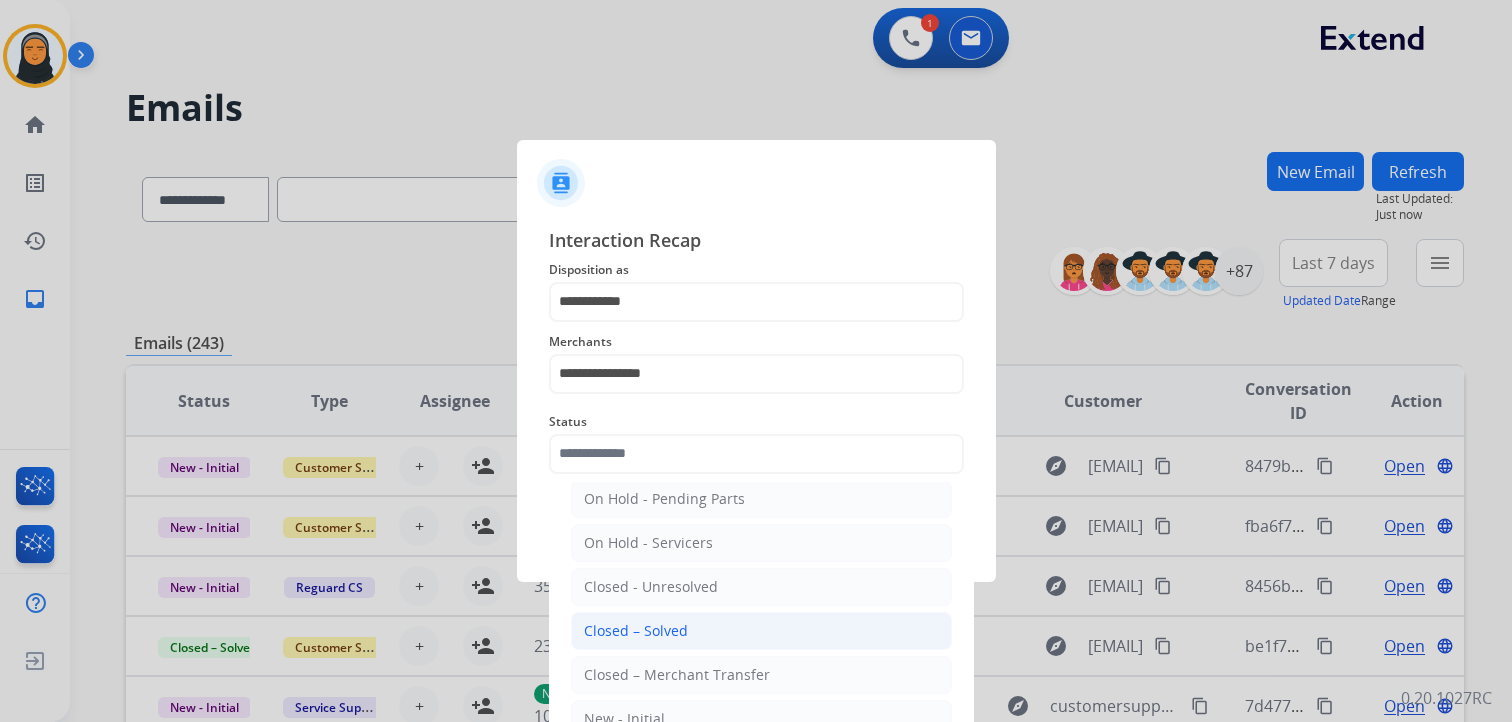 click on "Closed – Solved" 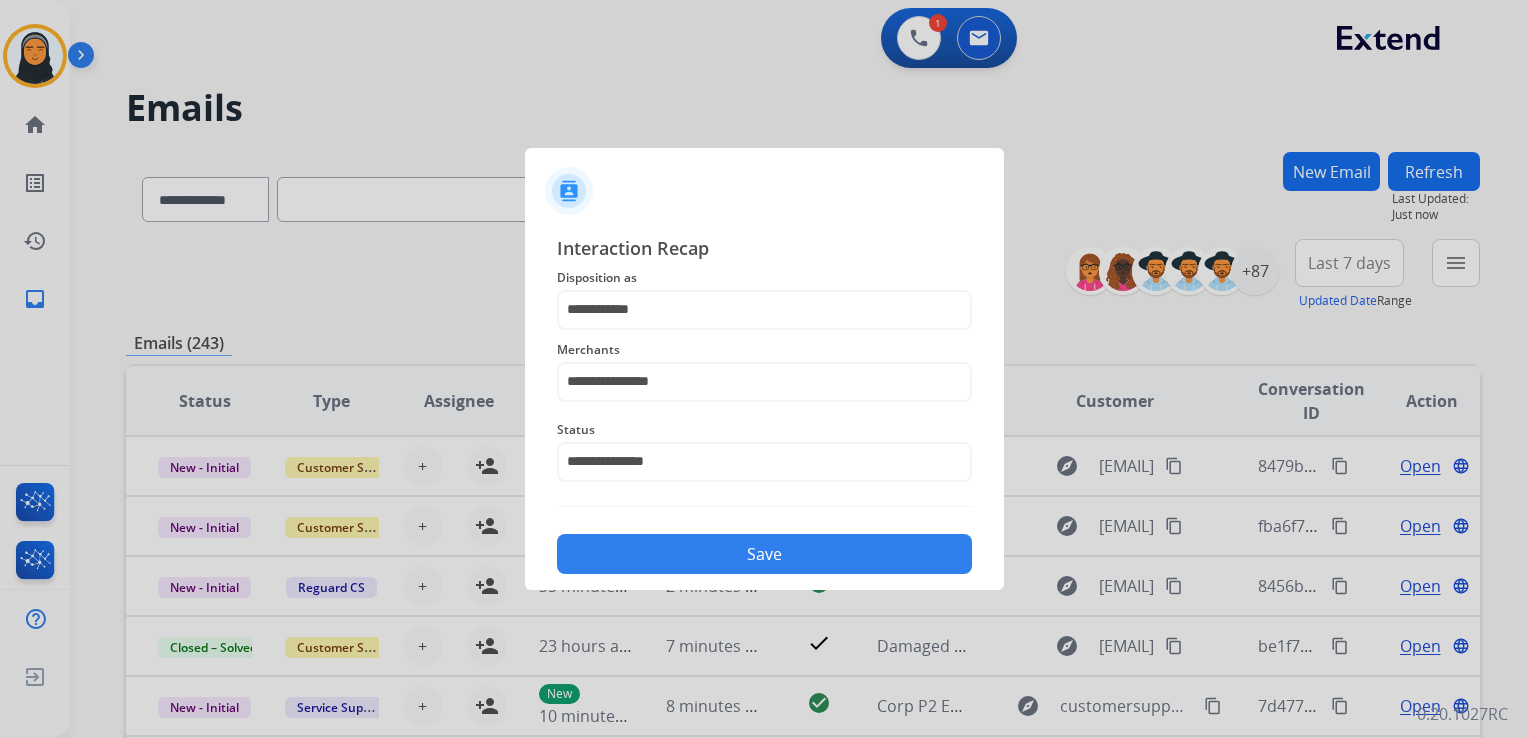click on "Save" 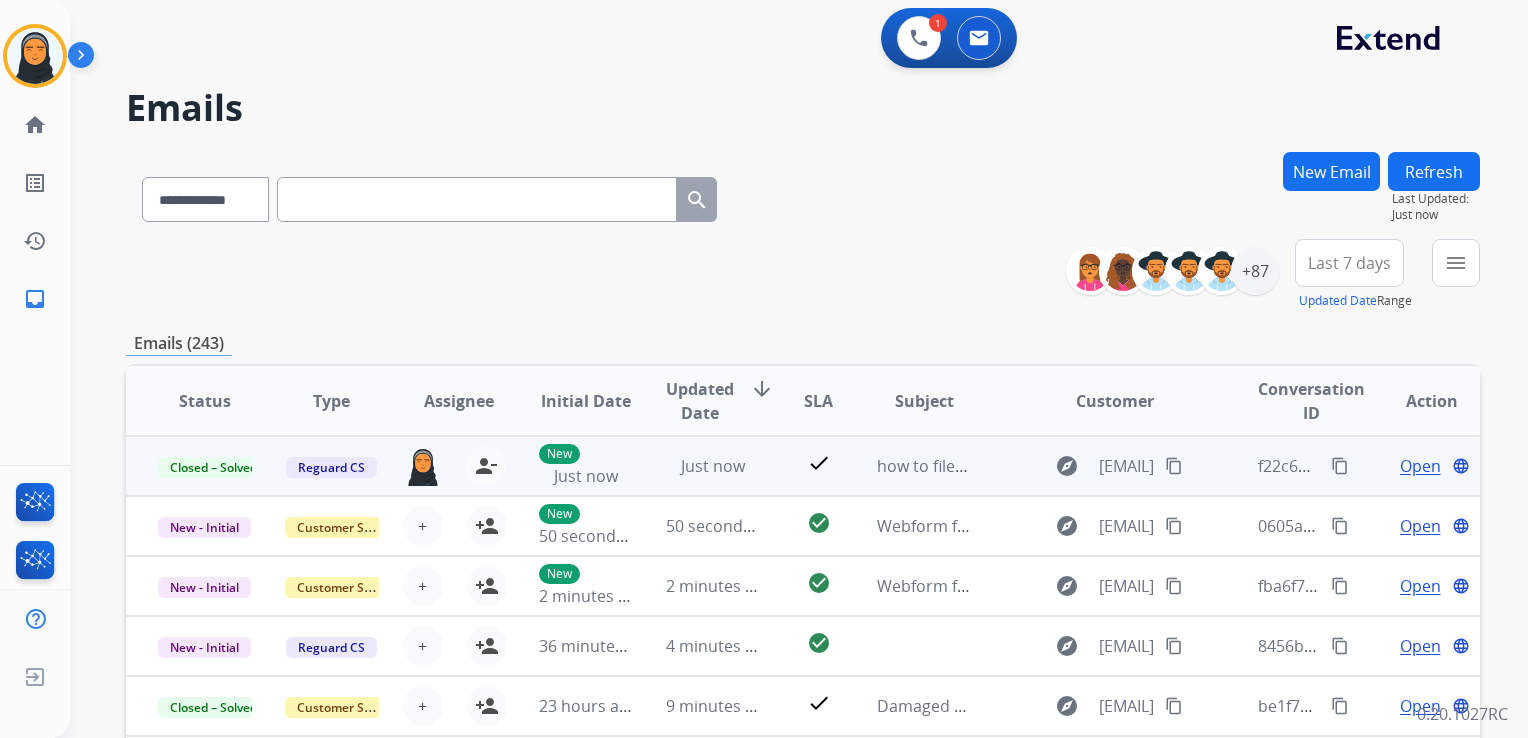 click on "content_copy" at bounding box center (1340, 466) 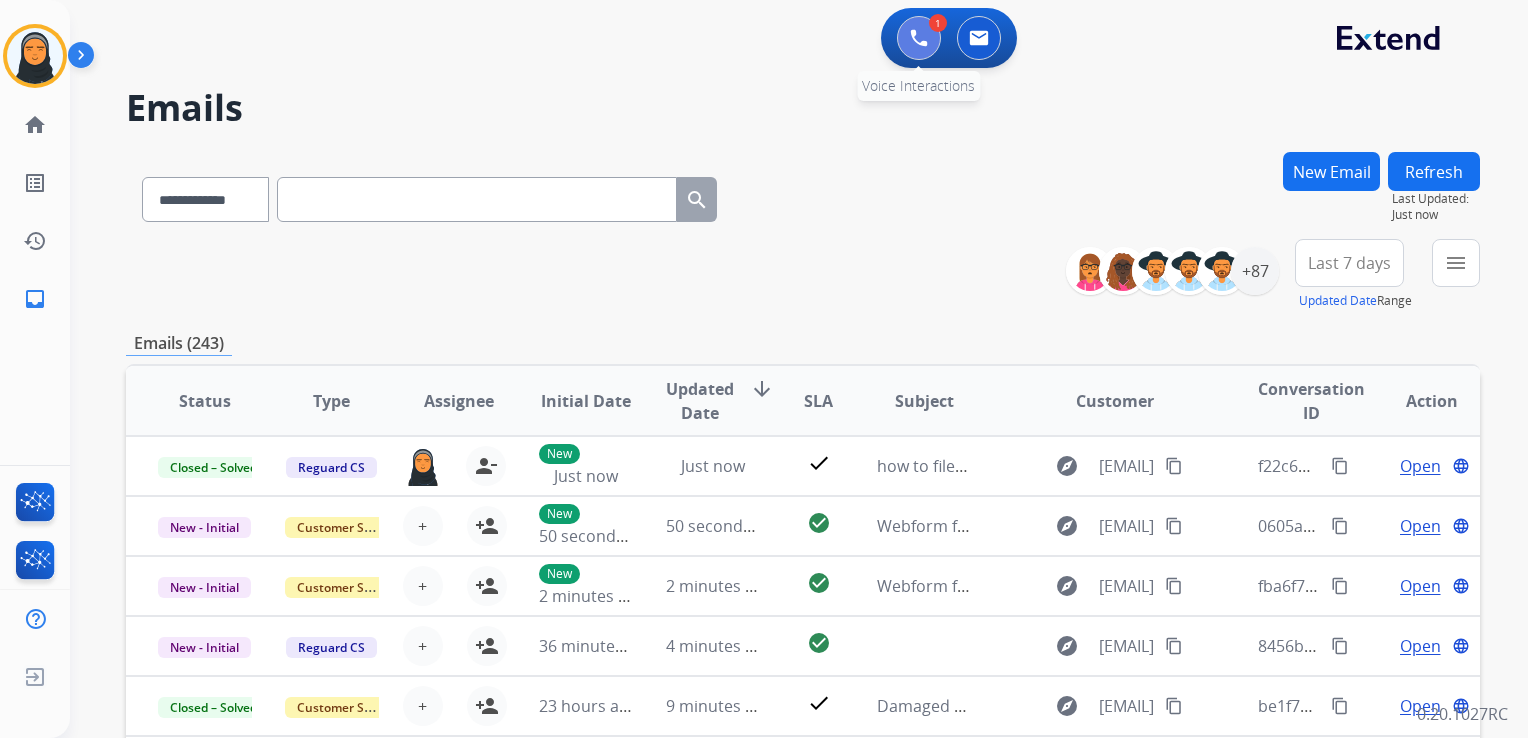 click at bounding box center [919, 38] 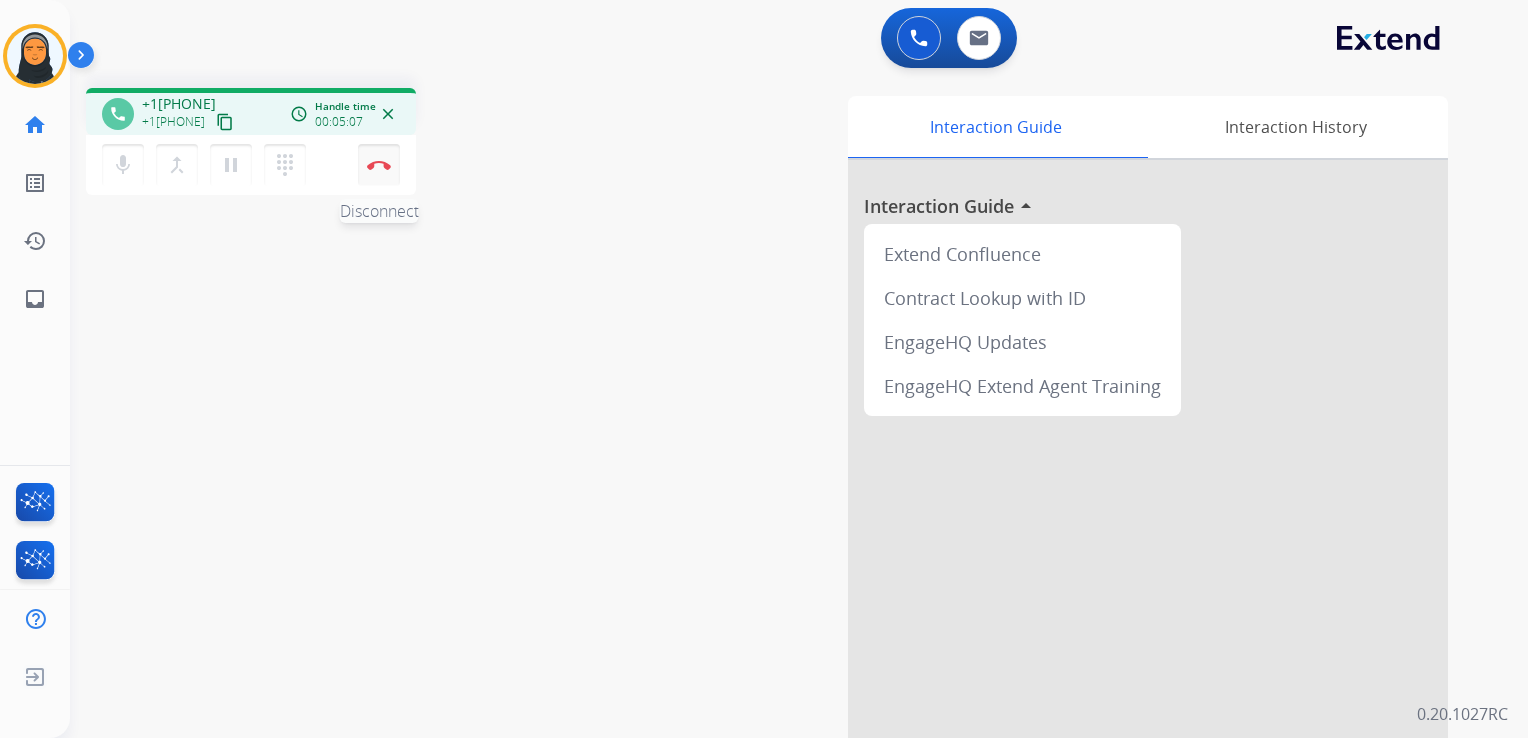 click at bounding box center [379, 165] 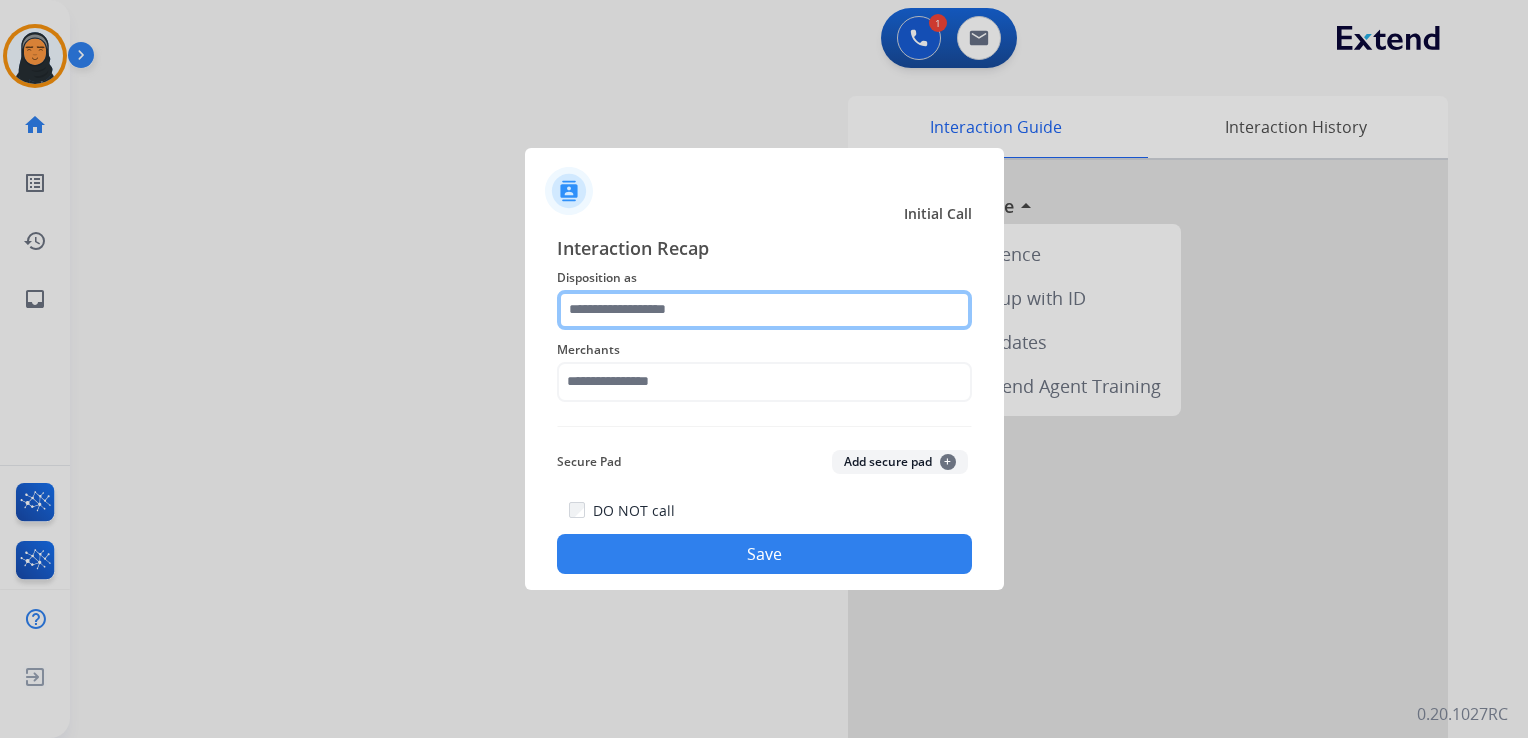 click 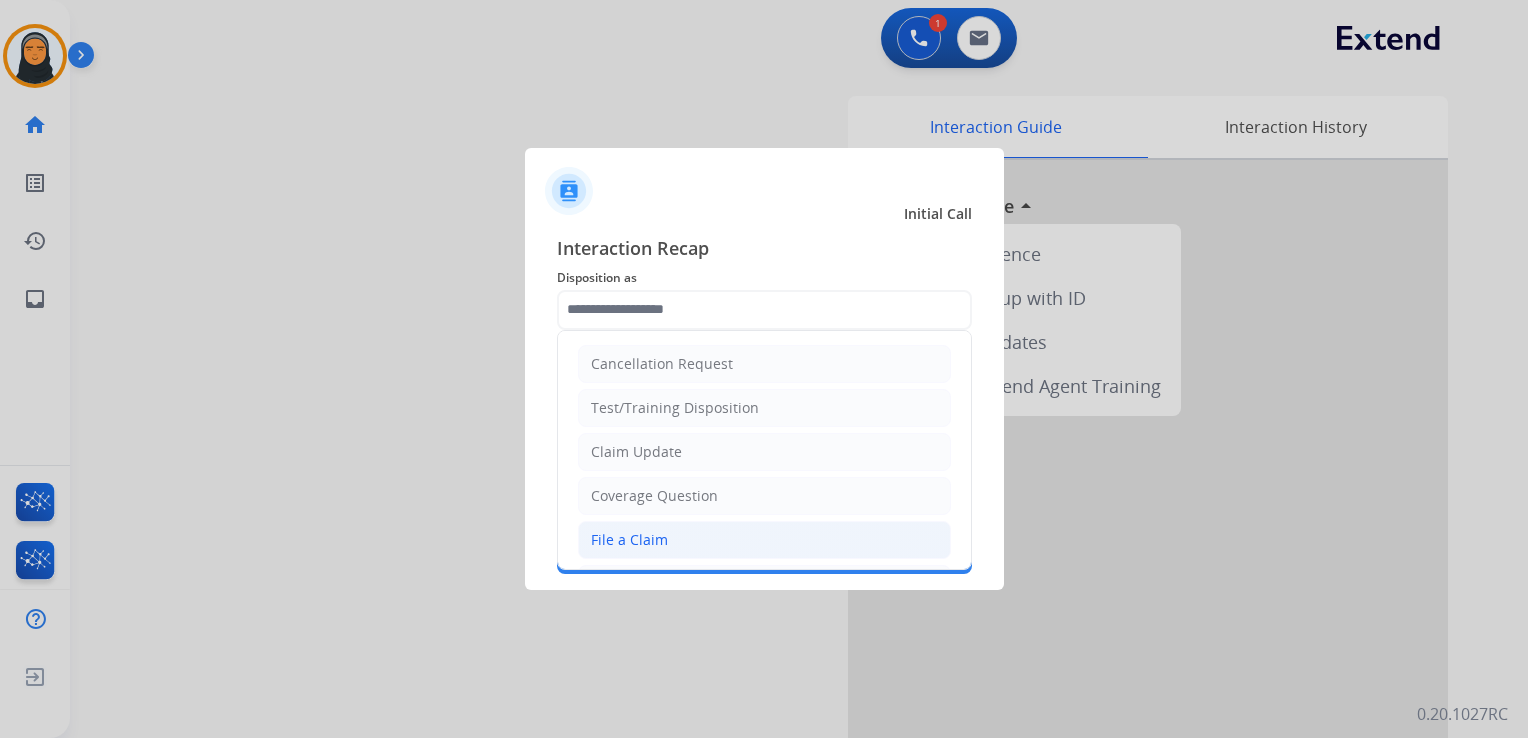 click on "File a Claim" 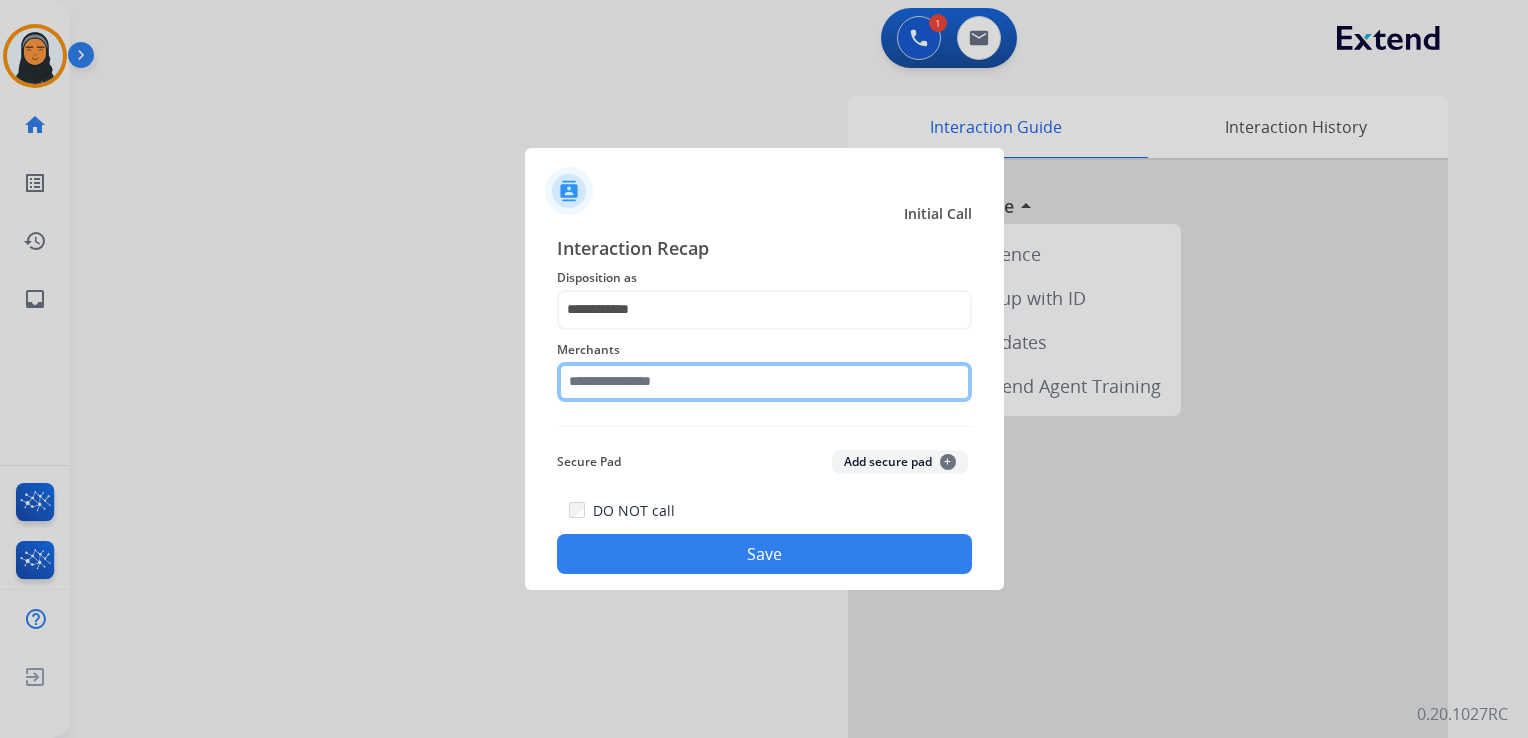 click 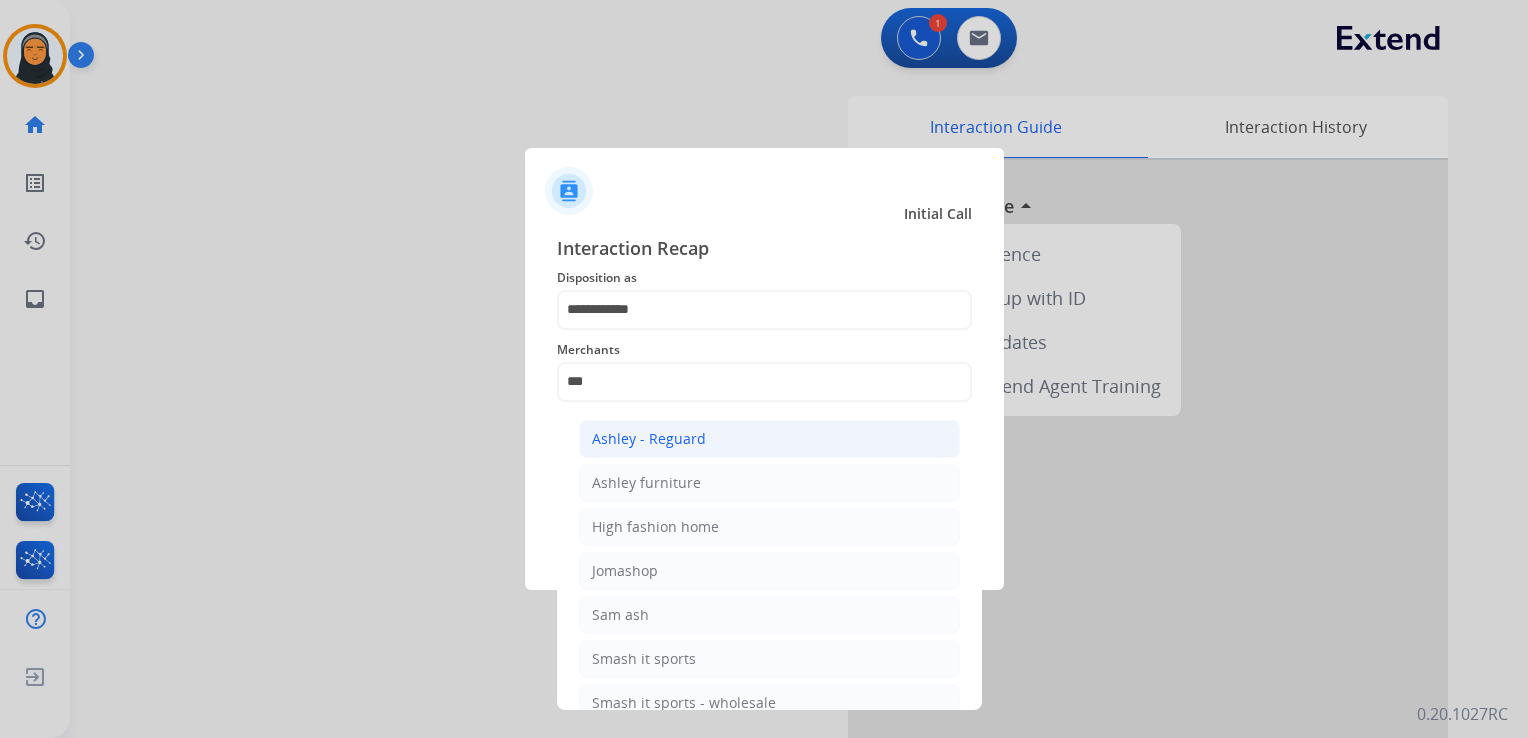 click on "Ashley - Reguard" 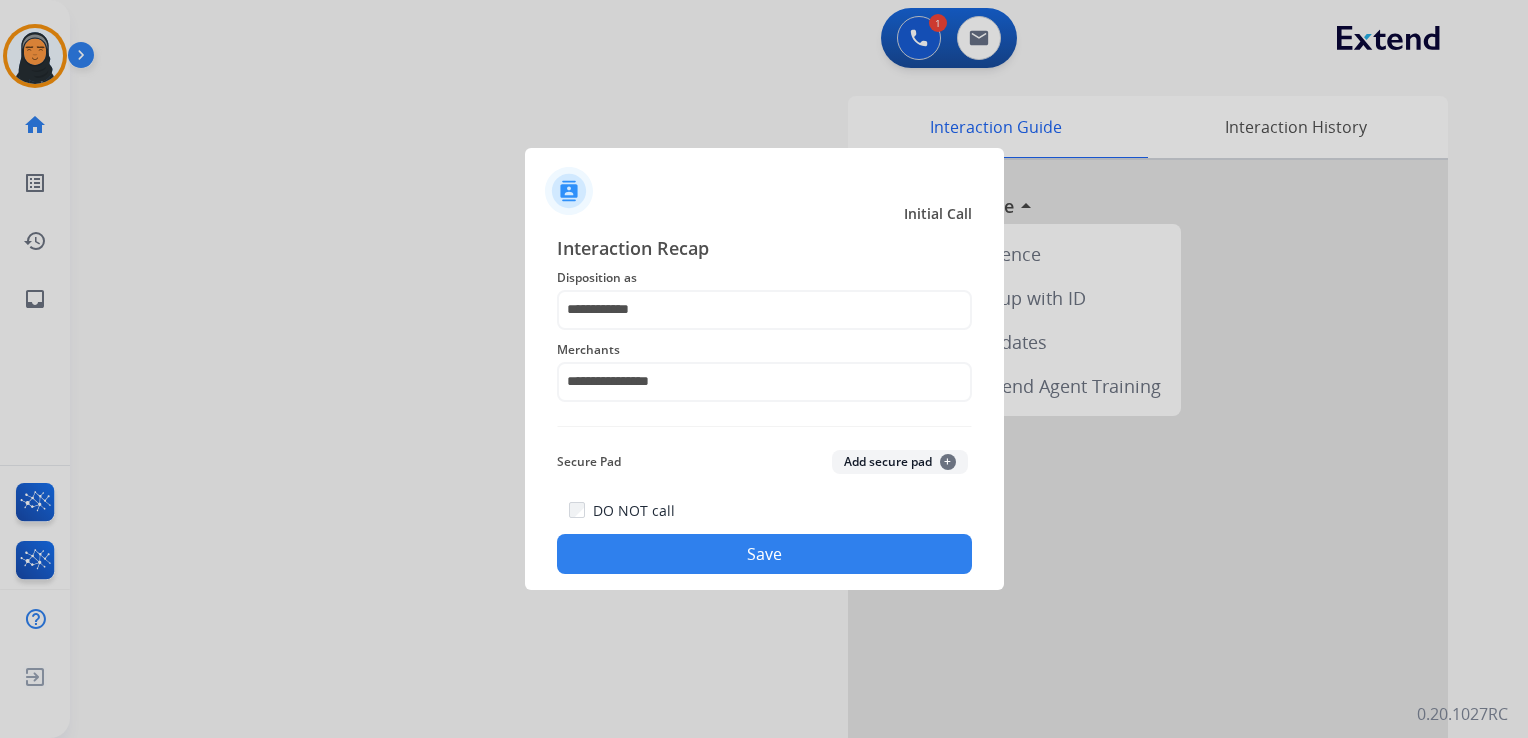 click on "Save" 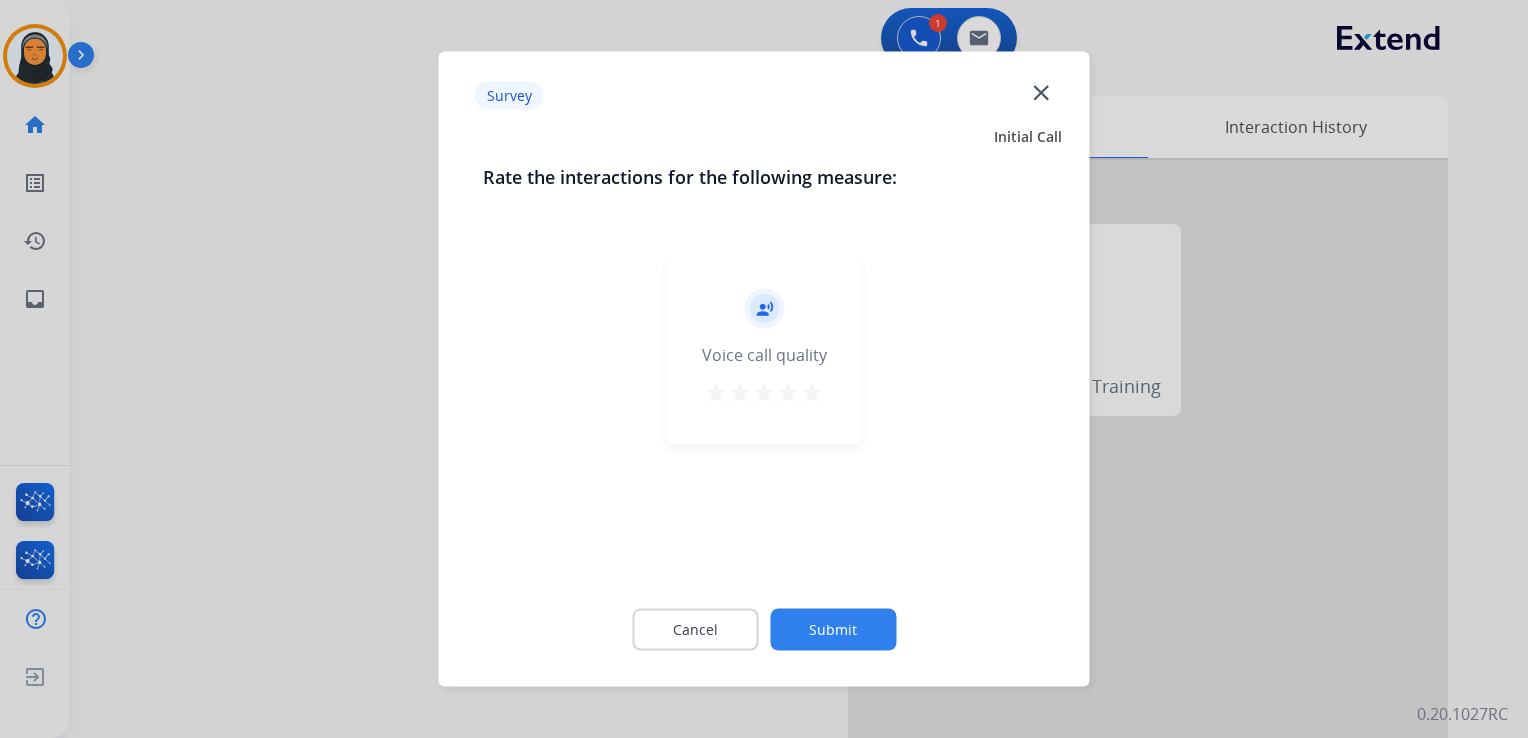 click on "close" 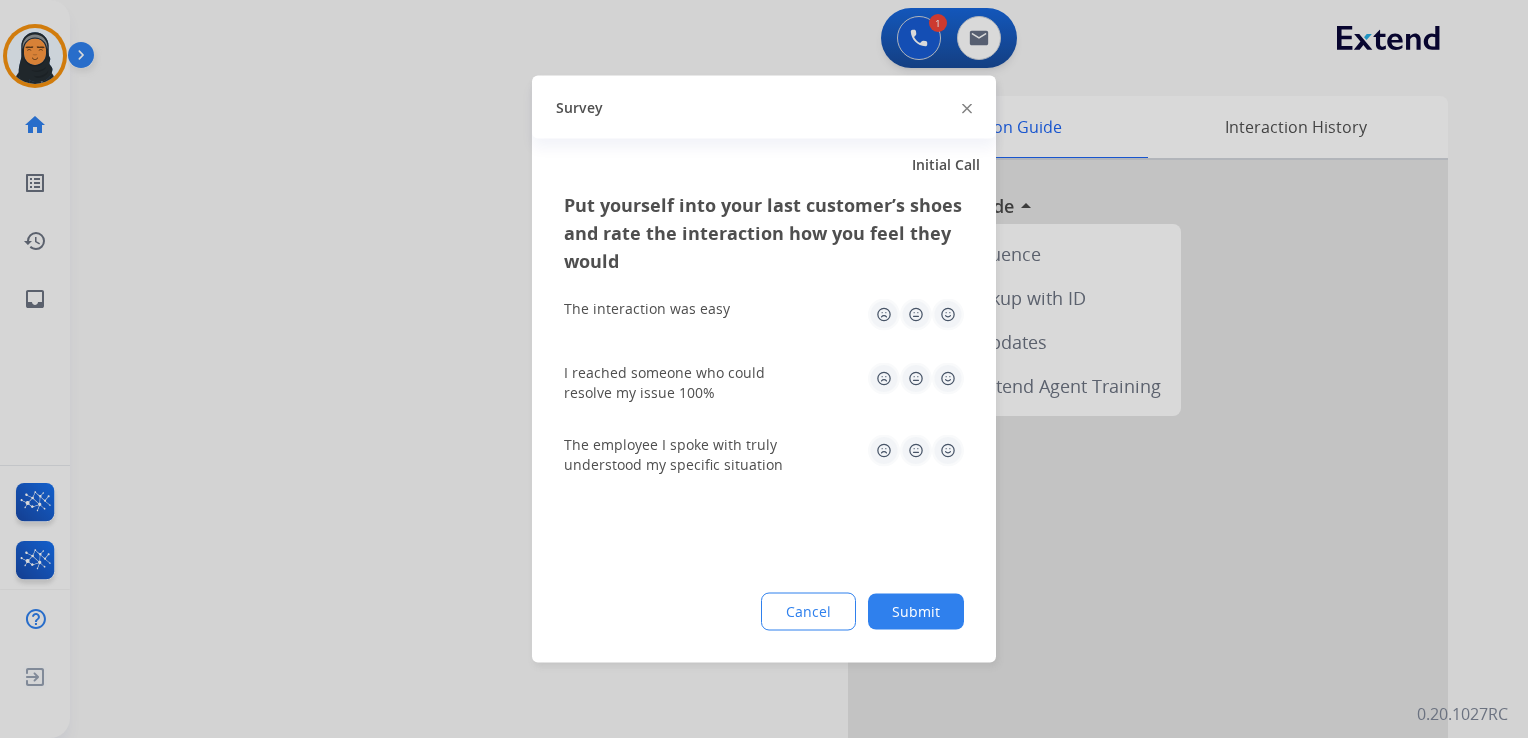 click 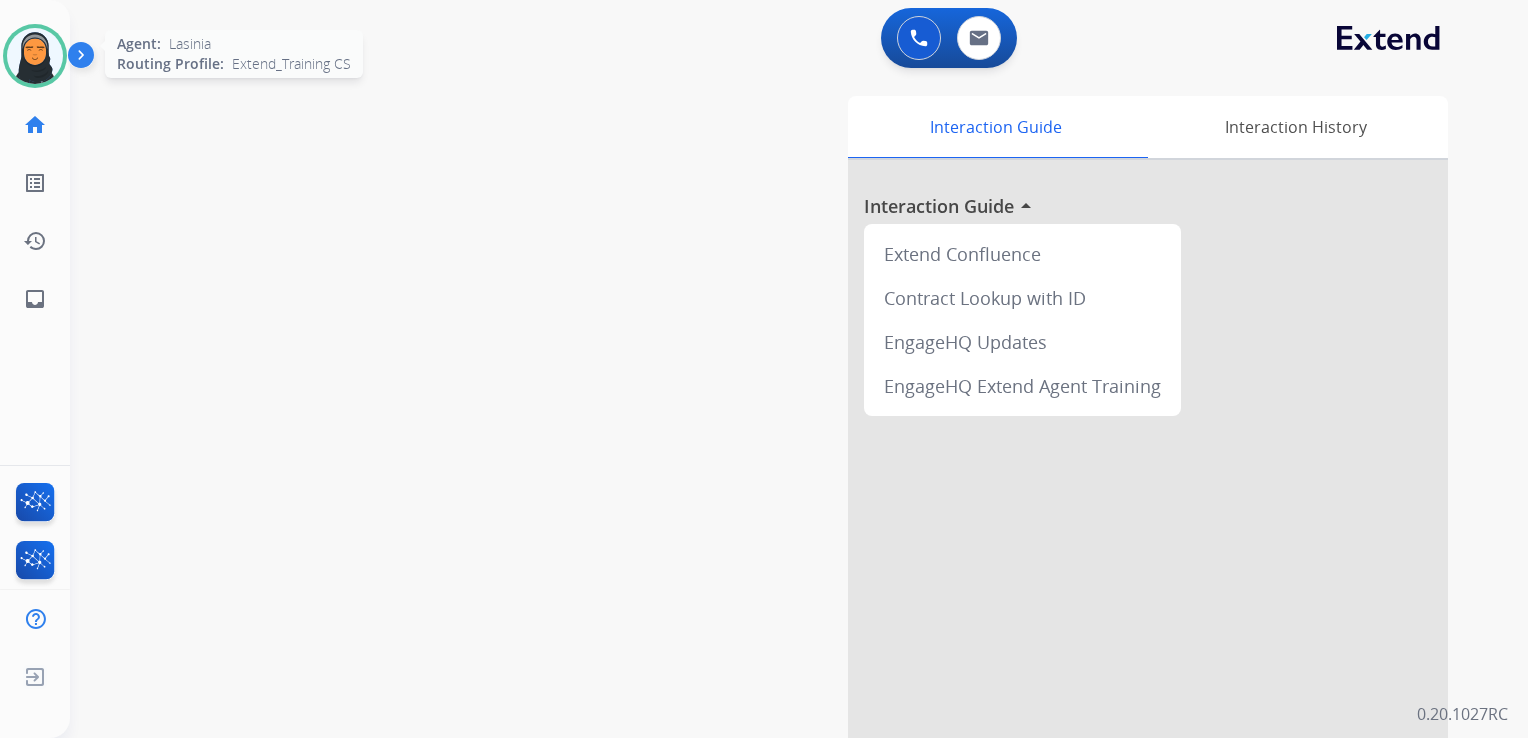 click at bounding box center (35, 56) 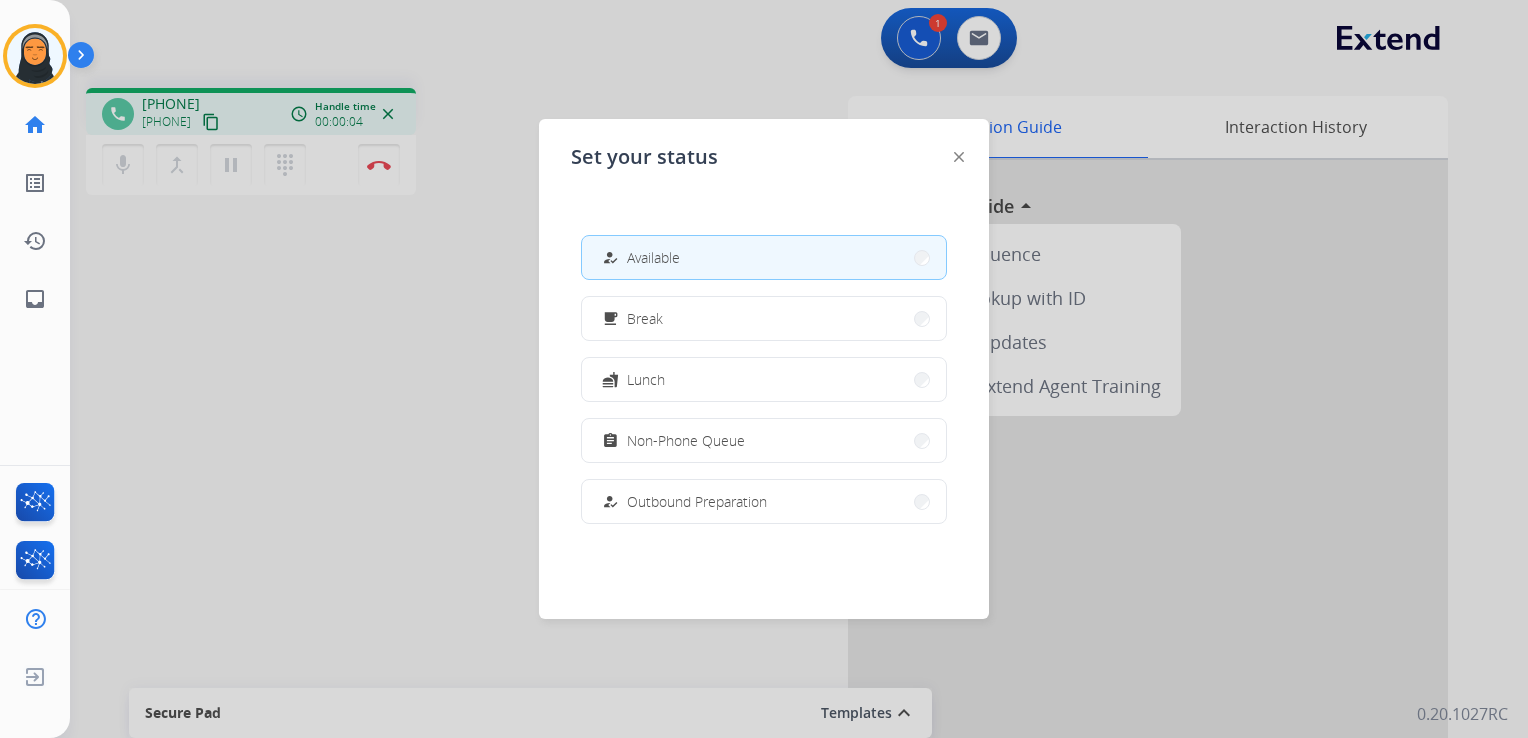click at bounding box center [764, 369] 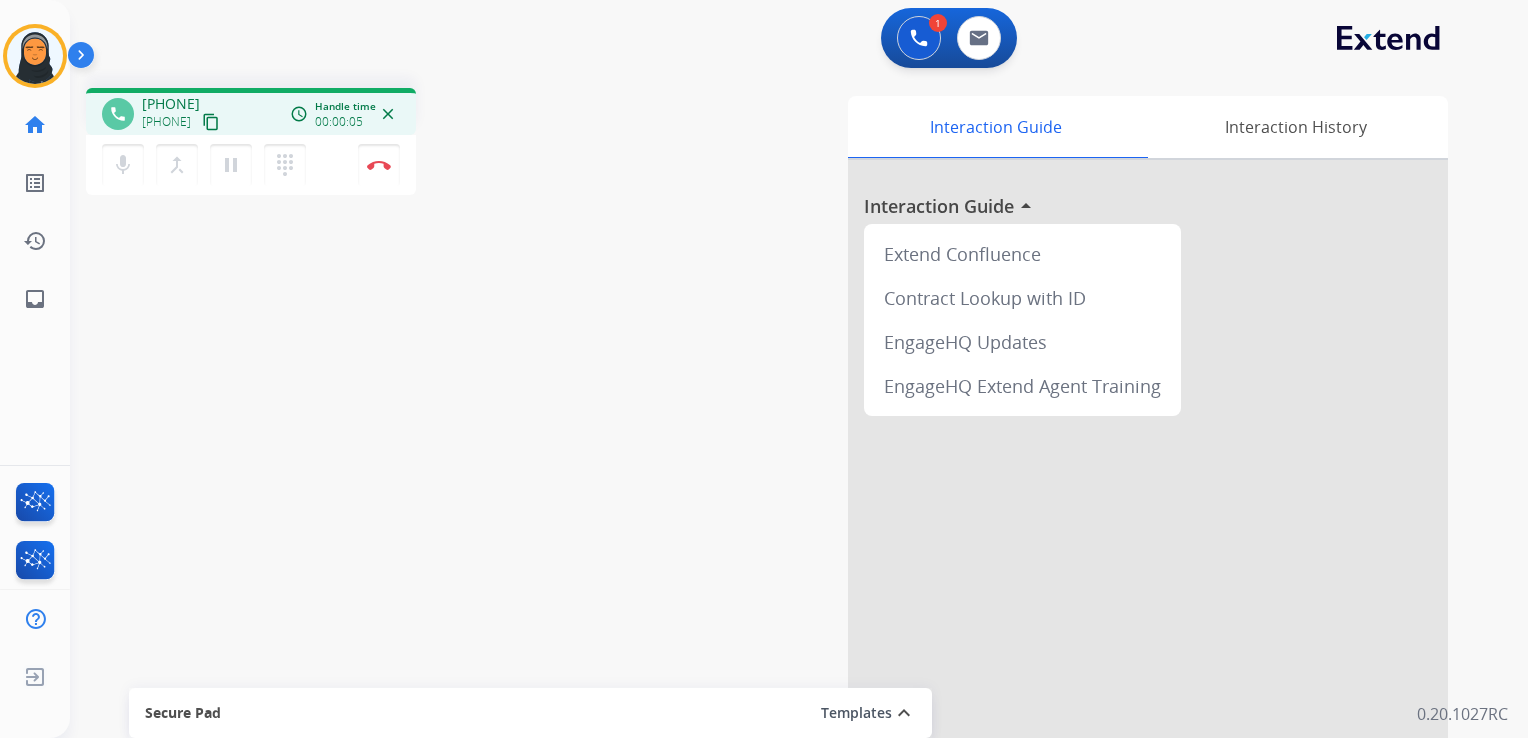click on "content_copy" at bounding box center (211, 122) 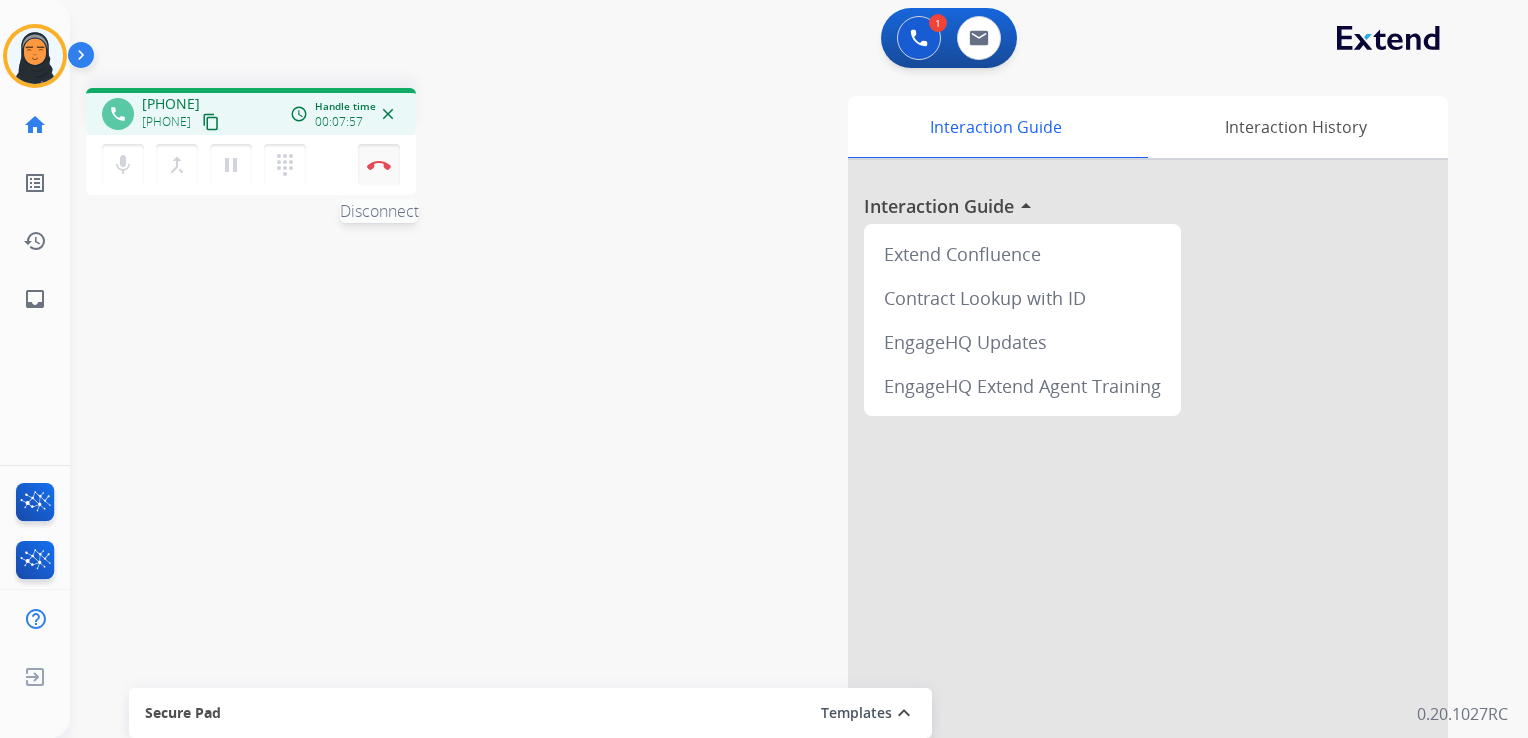 click on "Disconnect" at bounding box center (379, 165) 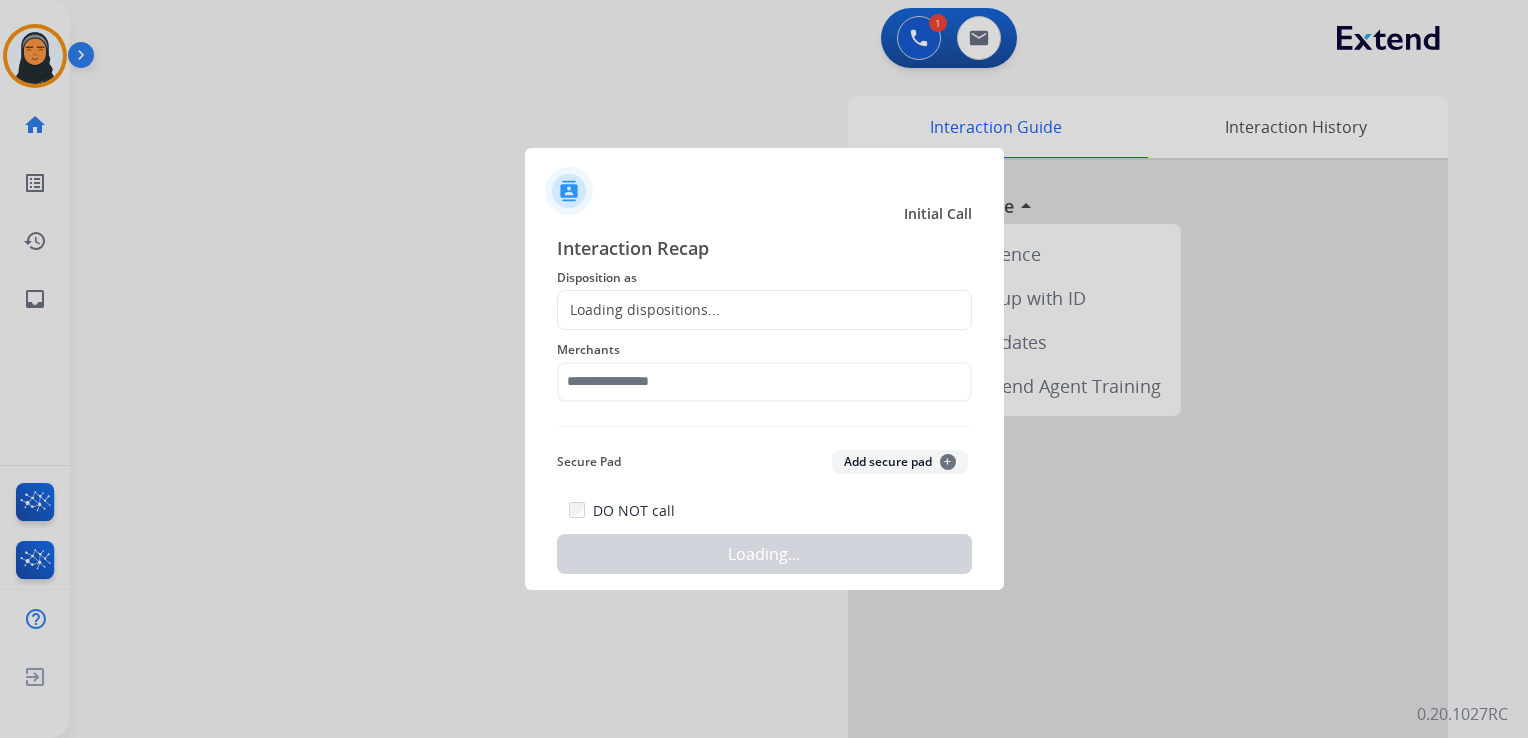 click on "Loading dispositions..." 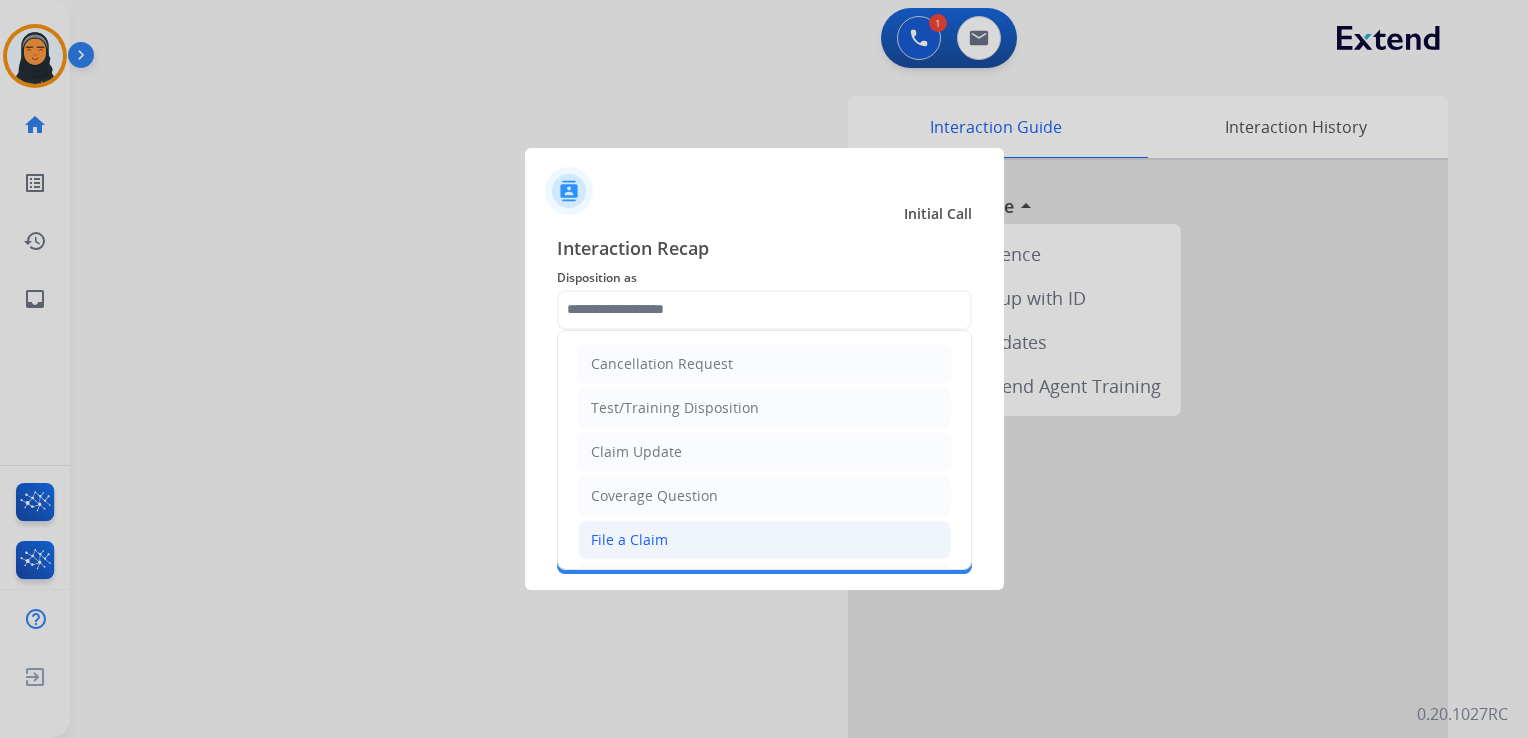 click on "File a Claim" 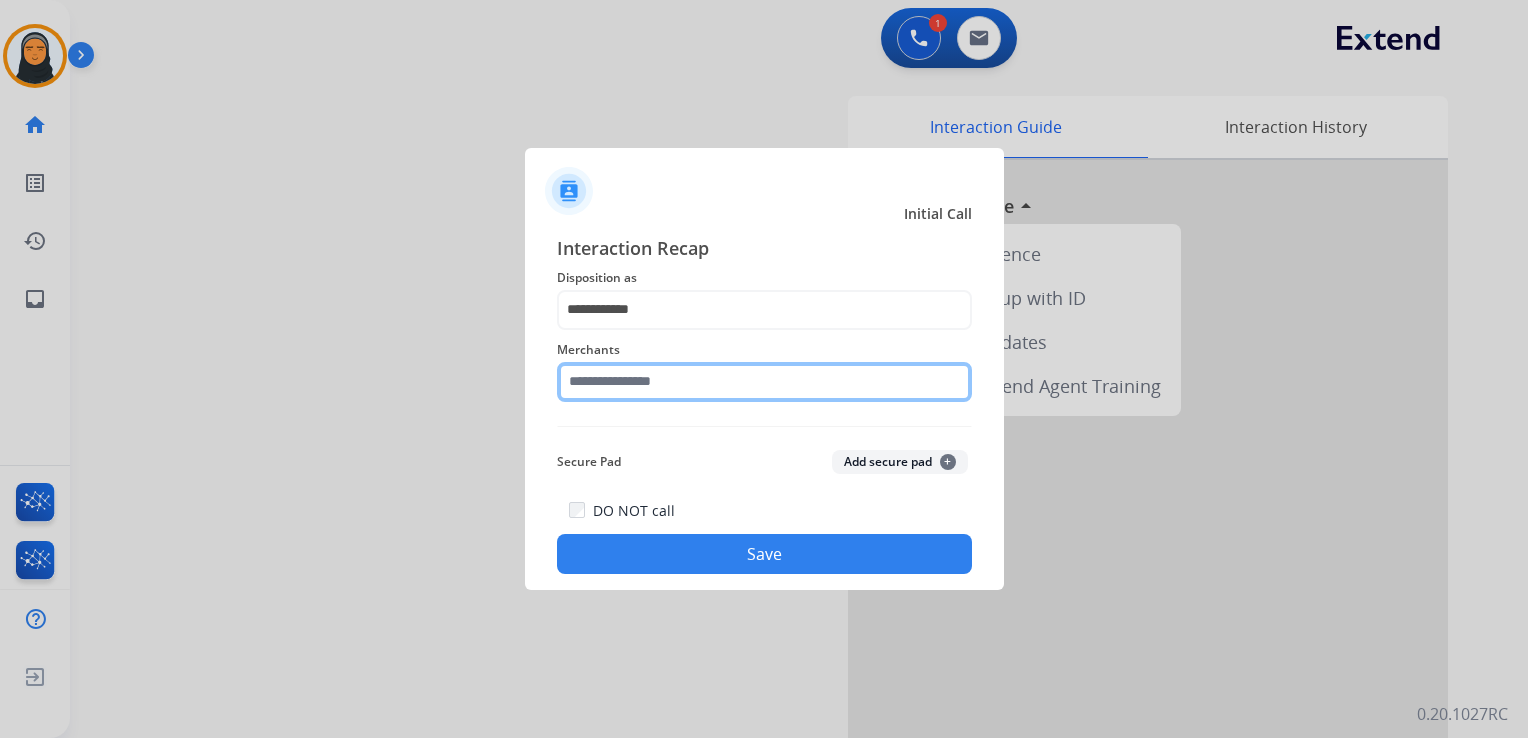 click 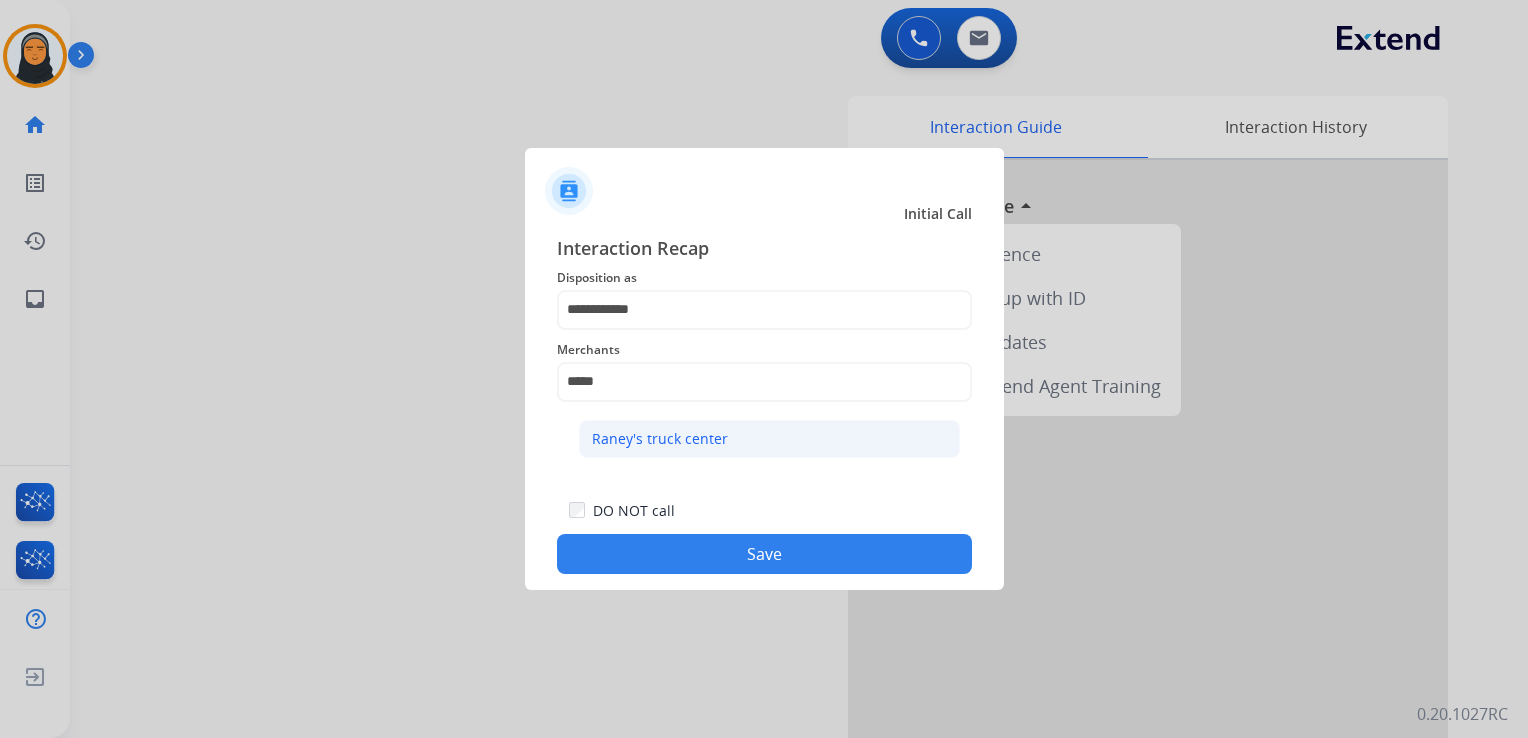 click on "Raney's truck center" 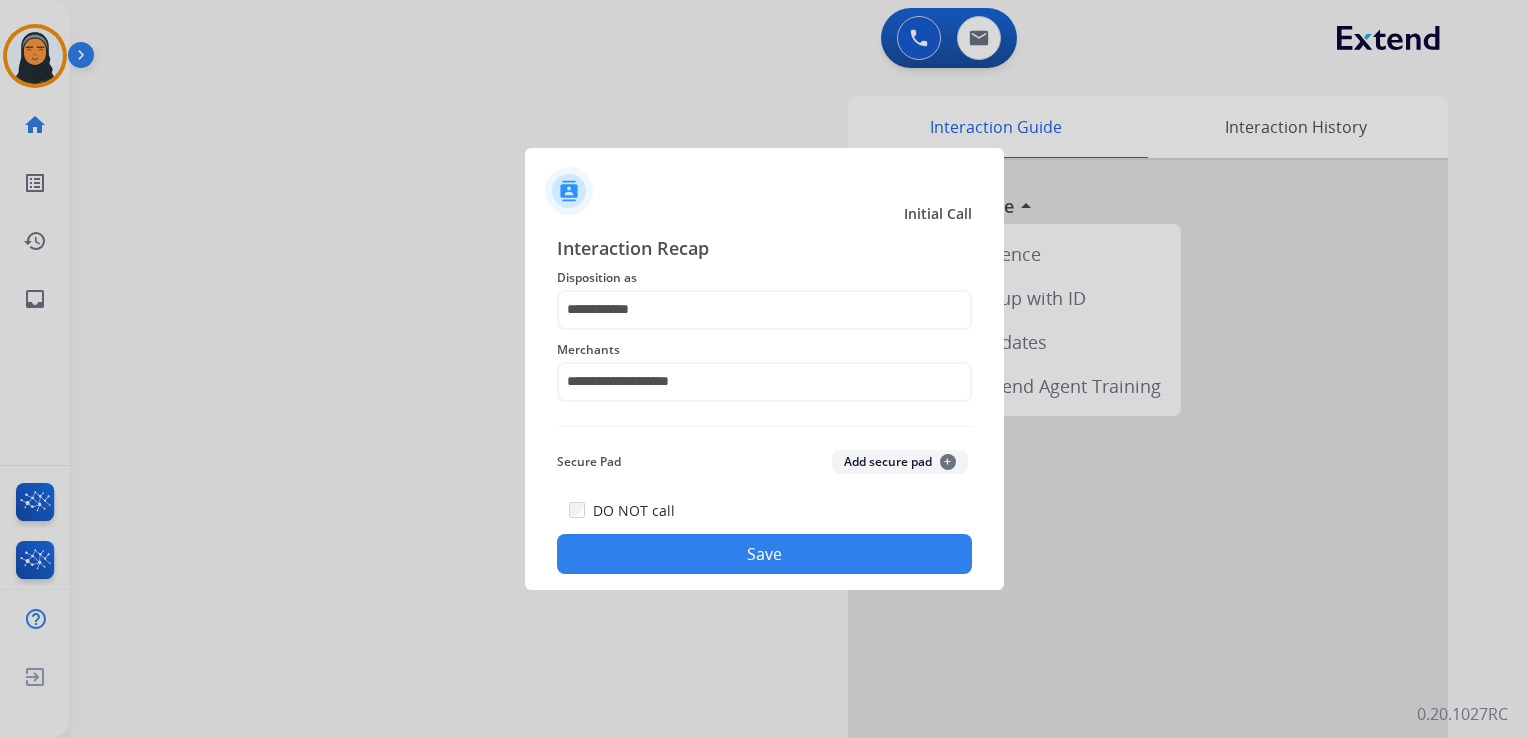 click on "Save" 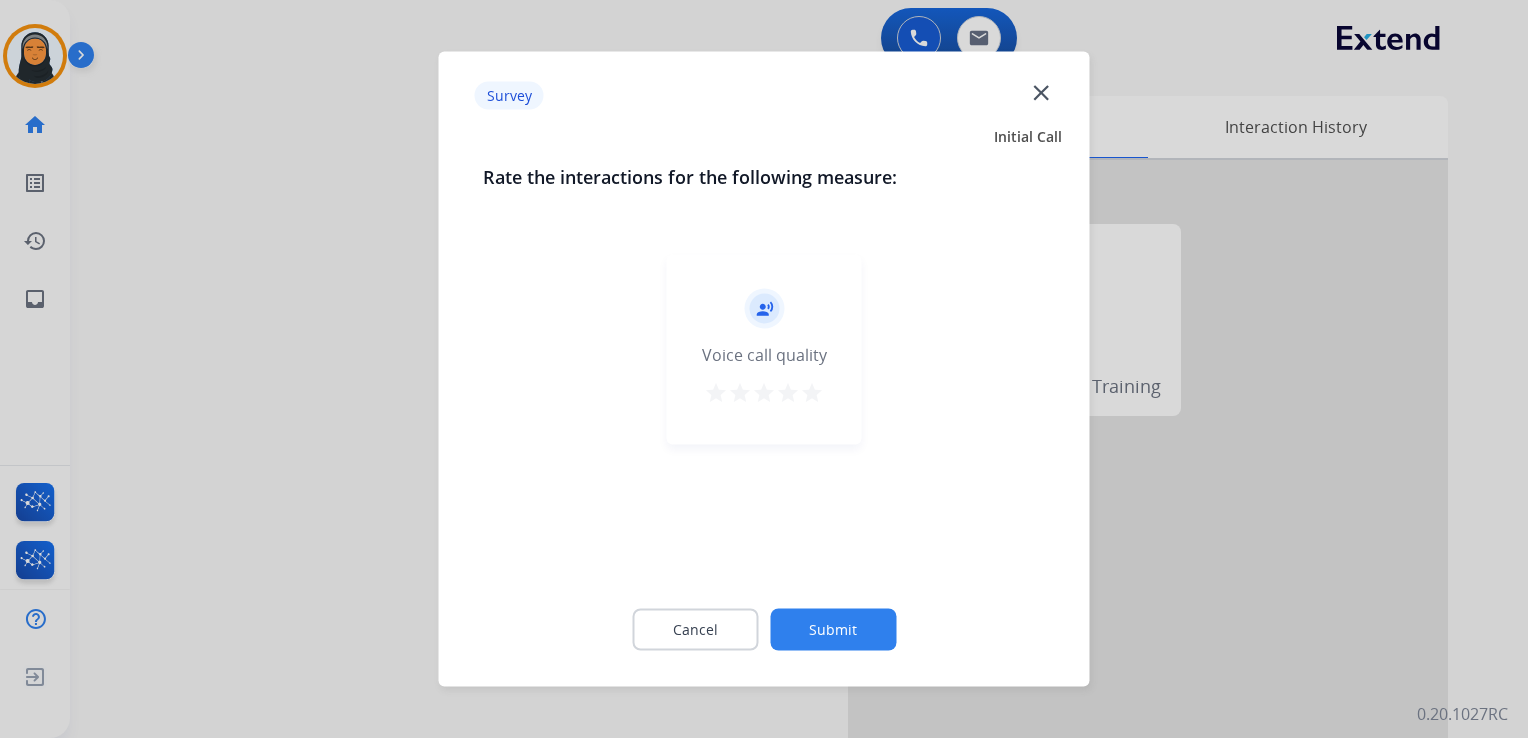 click on "star" at bounding box center (812, 393) 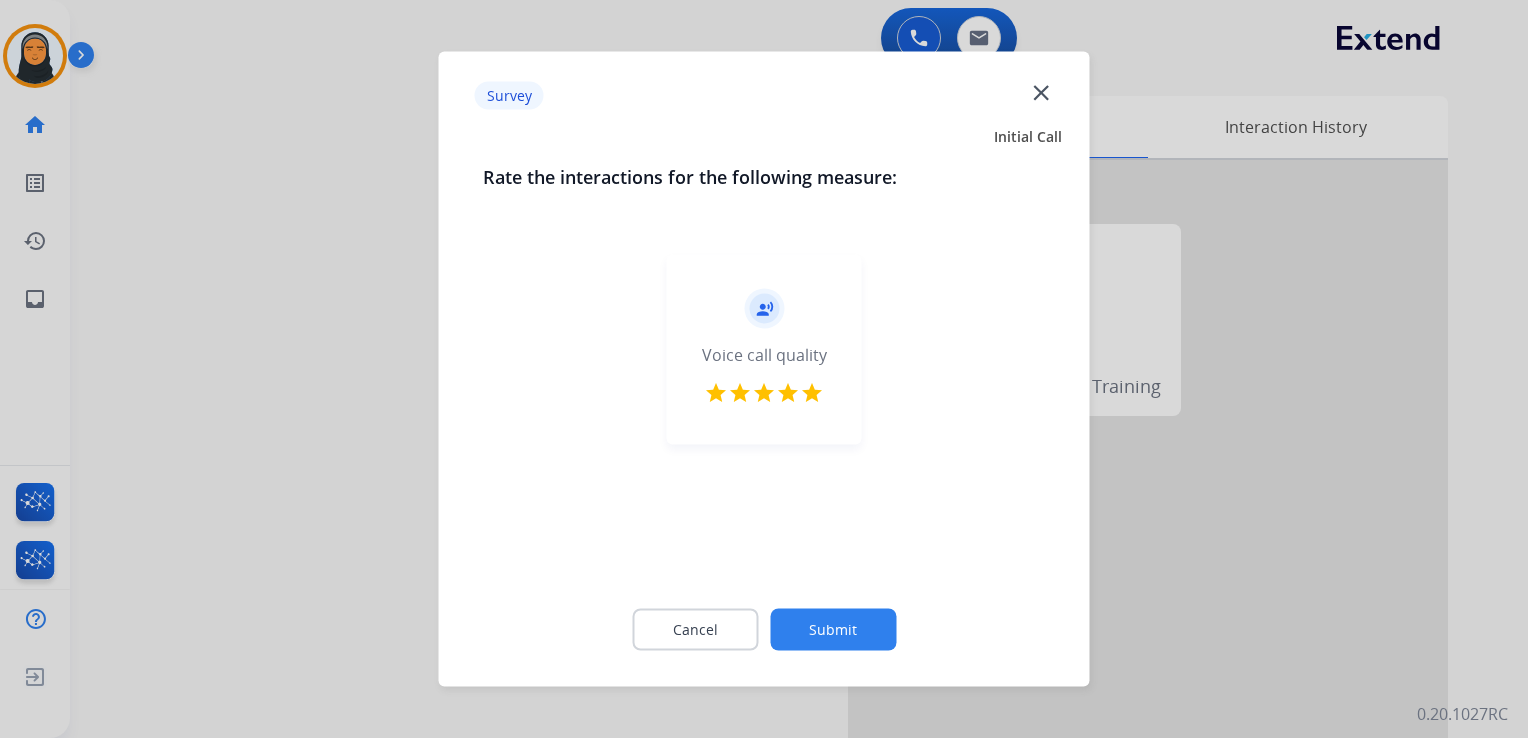 click on "Submit" 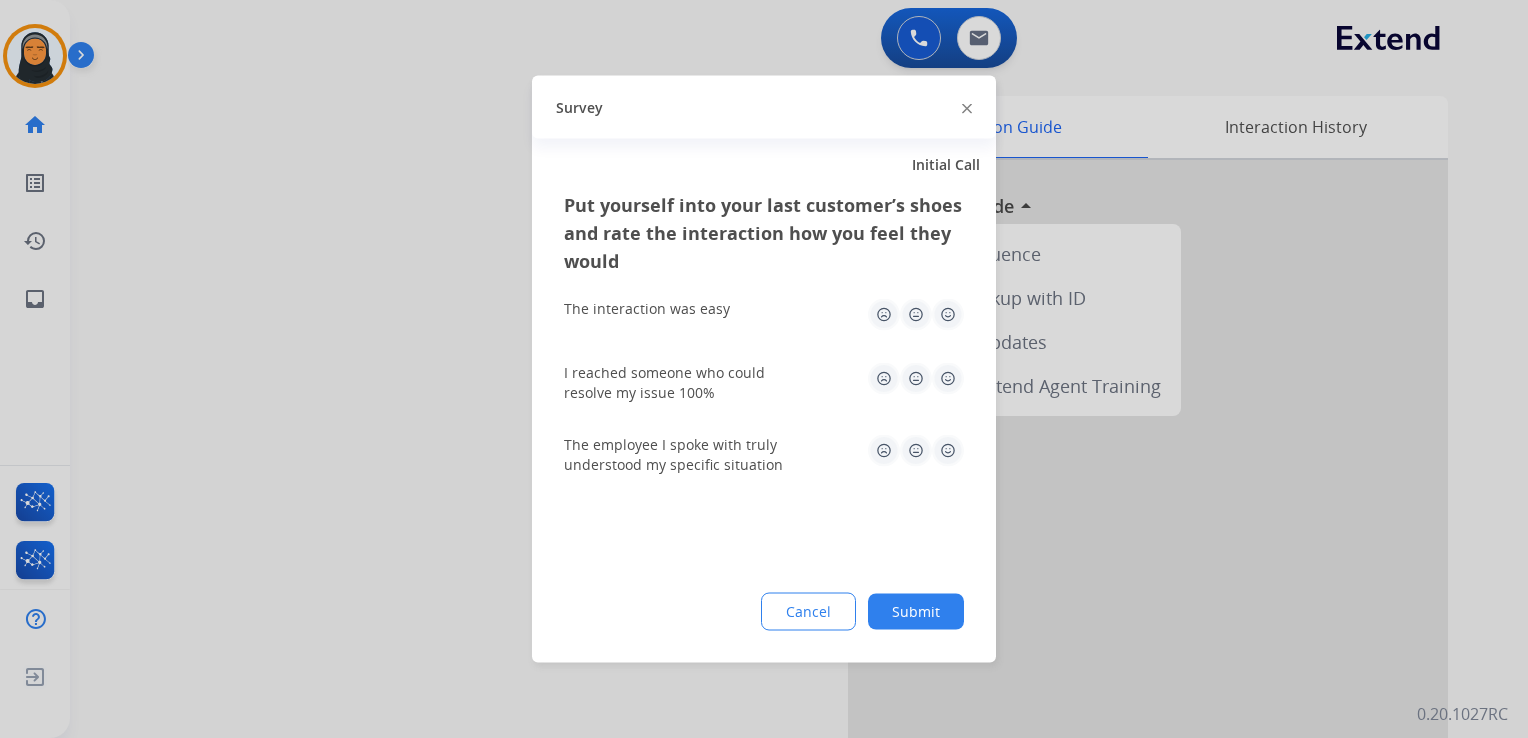 drag, startPoint x: 940, startPoint y: 306, endPoint x: 937, endPoint y: 326, distance: 20.22375 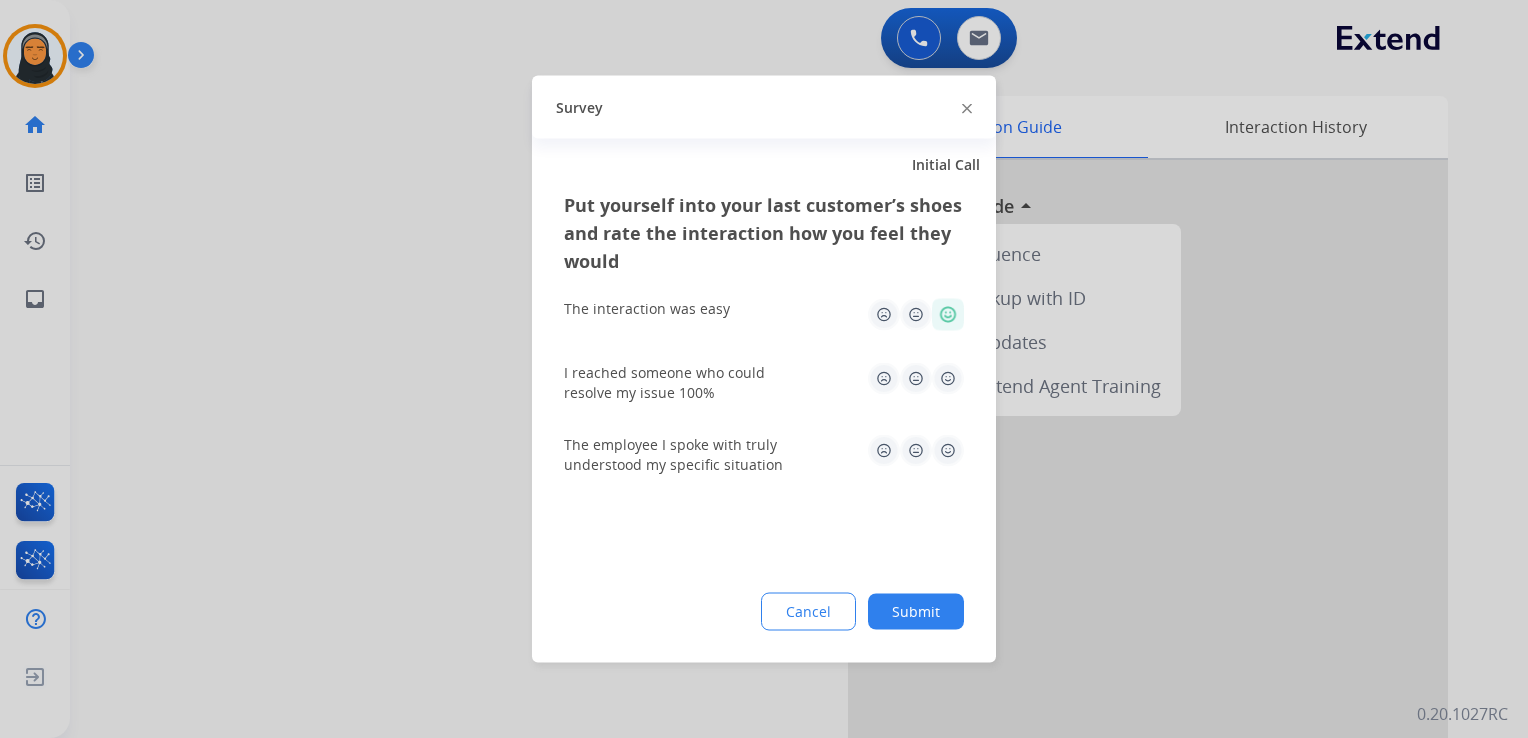 click 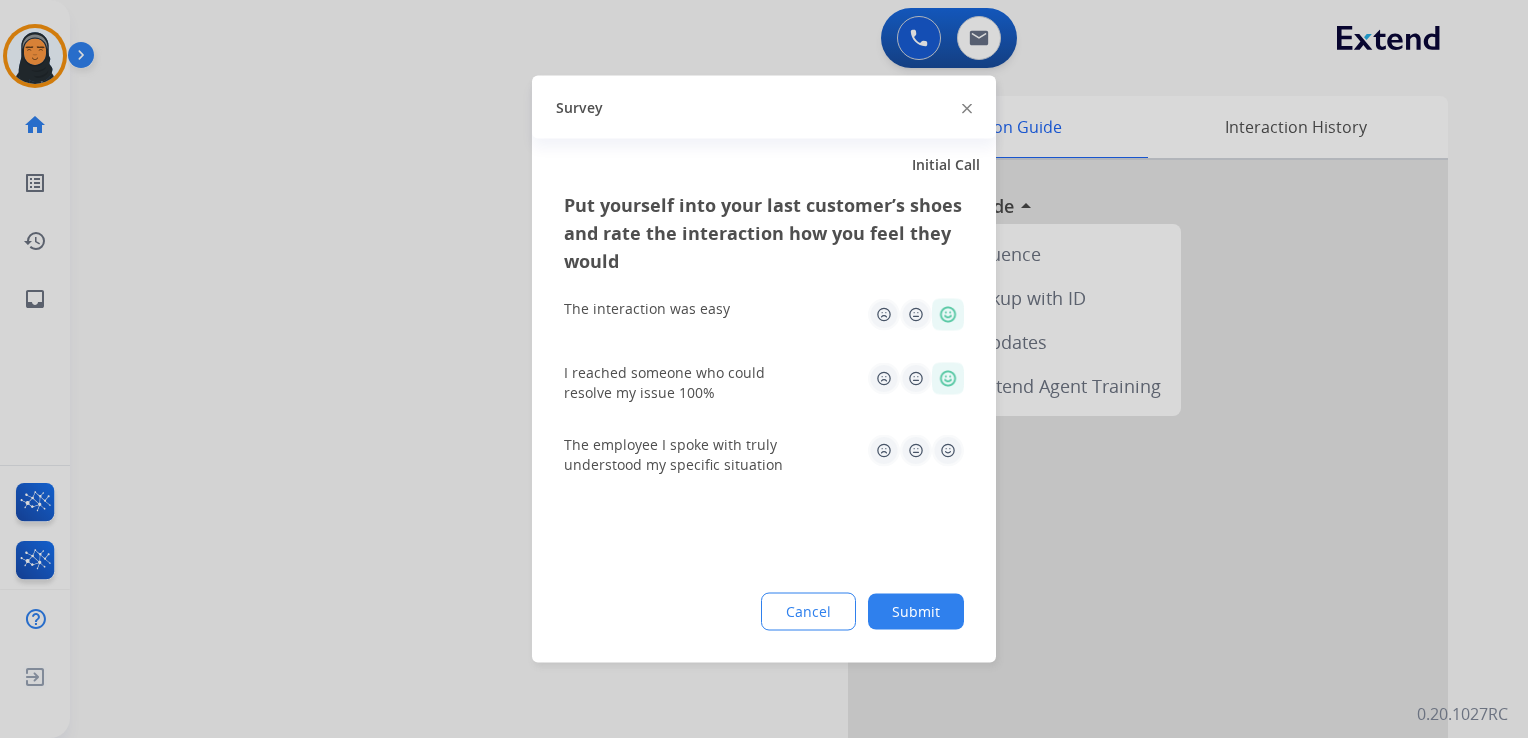 click 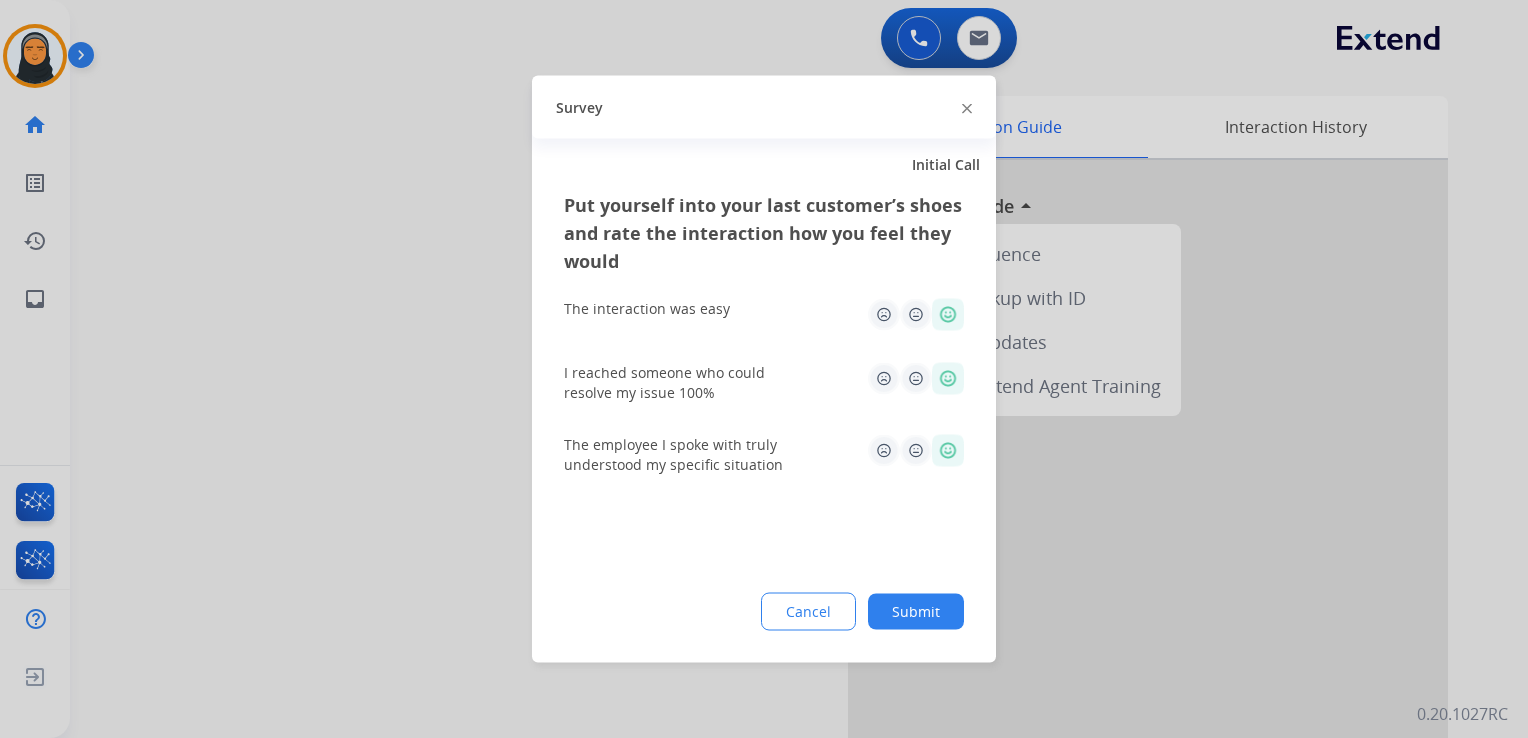 click on "Put yourself into your last customer’s shoes and rate the interaction how you feel they would  The interaction was easy   I reached someone who could resolve my issue 100%   The employee I spoke with truly understood my specific situation  Cancel Submit" 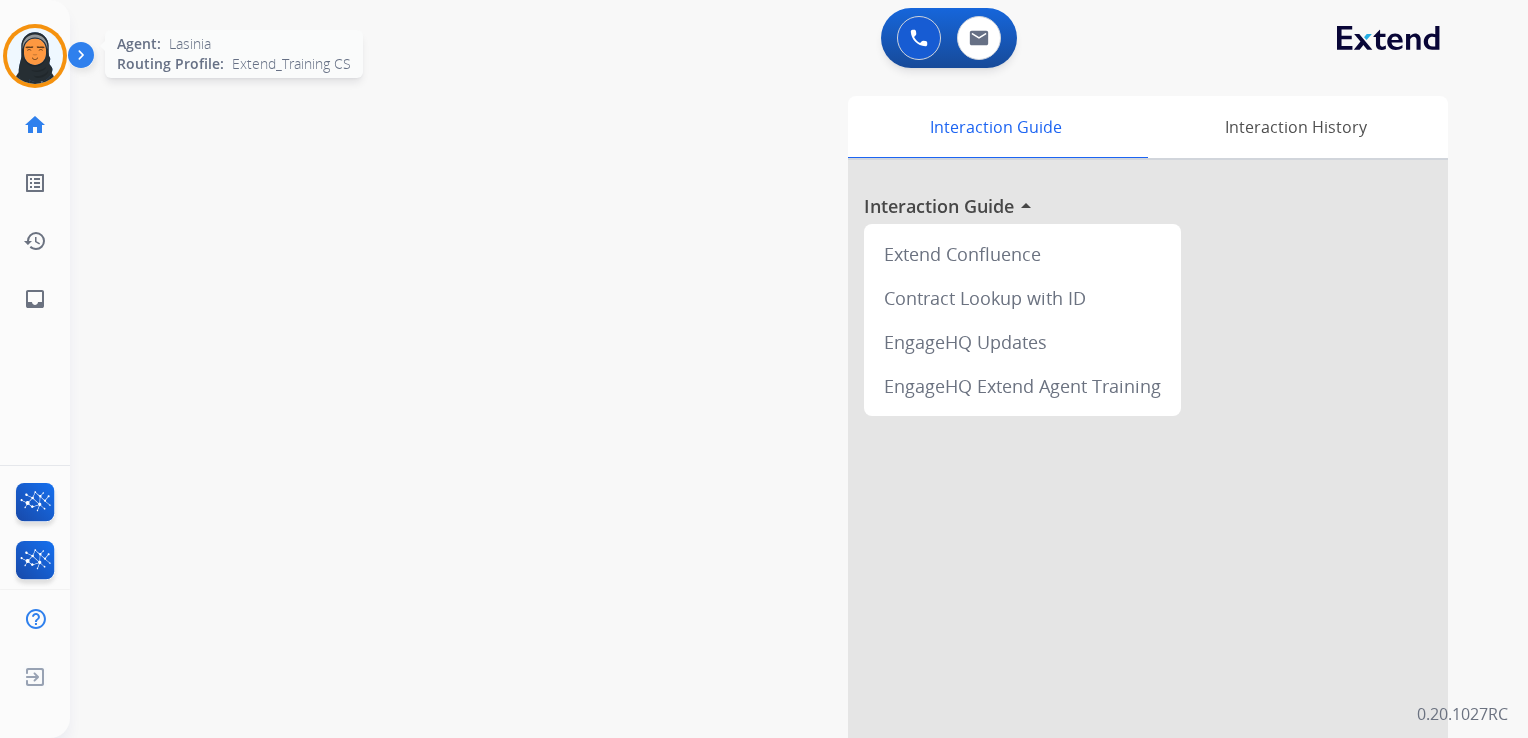 drag, startPoint x: 48, startPoint y: 65, endPoint x: 60, endPoint y: 74, distance: 15 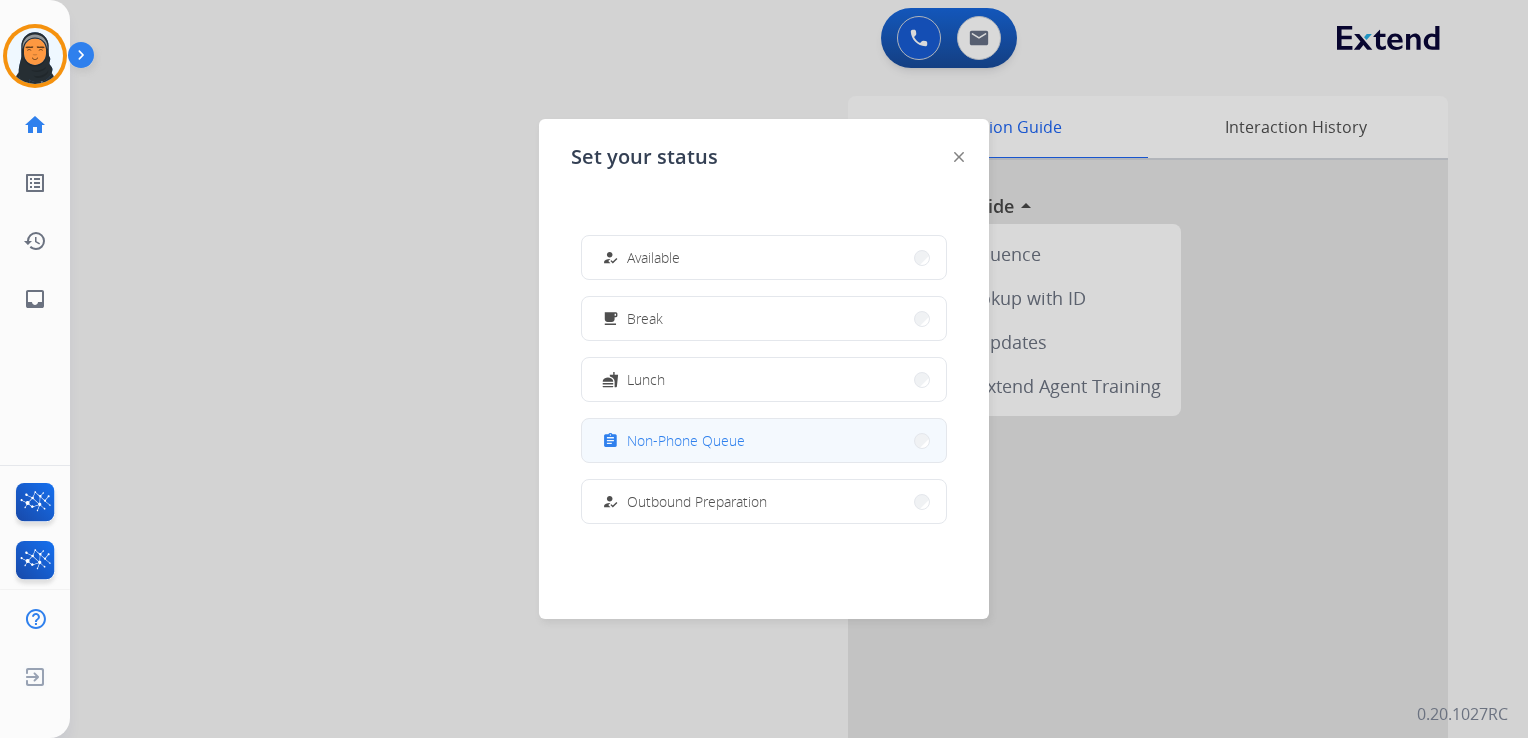 click on "Non-Phone Queue" at bounding box center (686, 440) 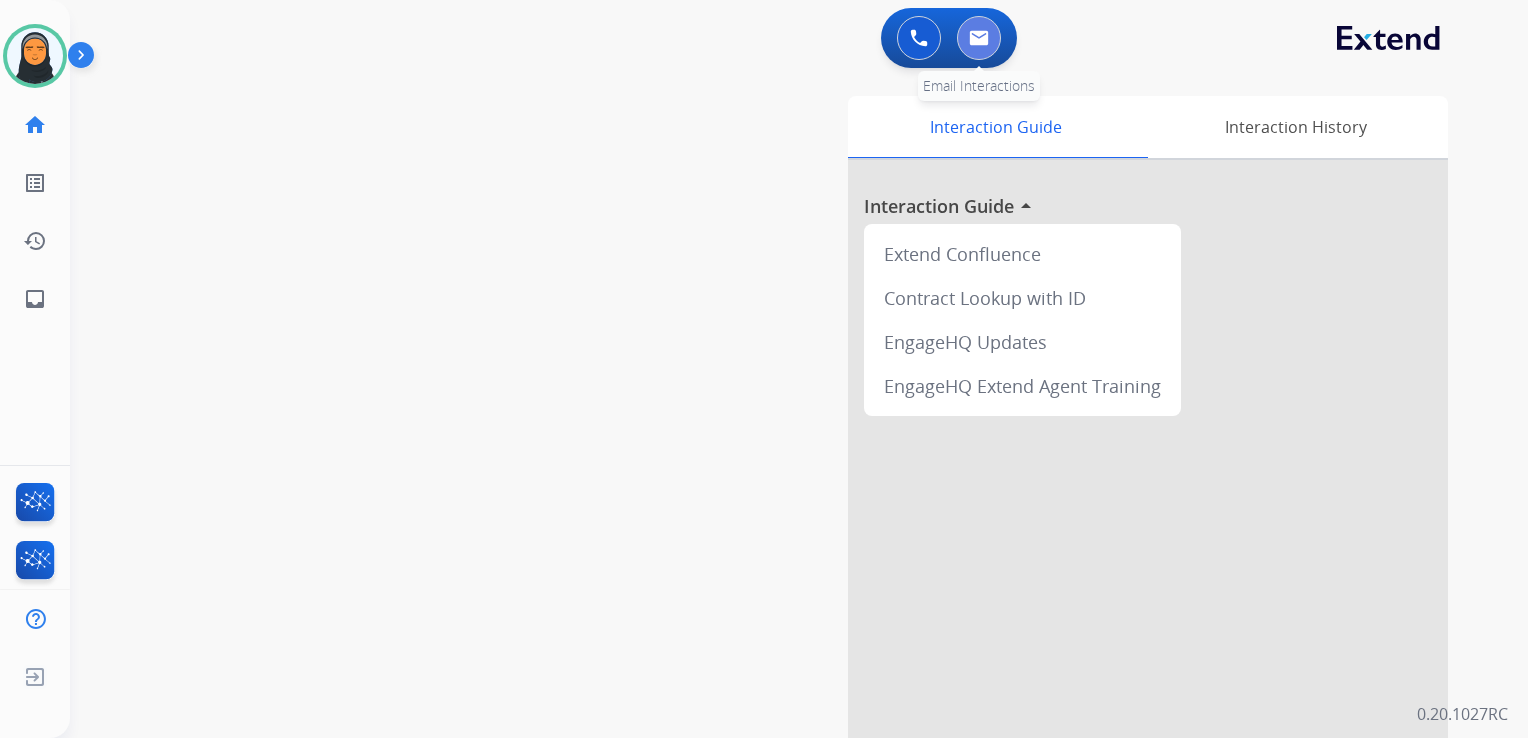click at bounding box center (979, 38) 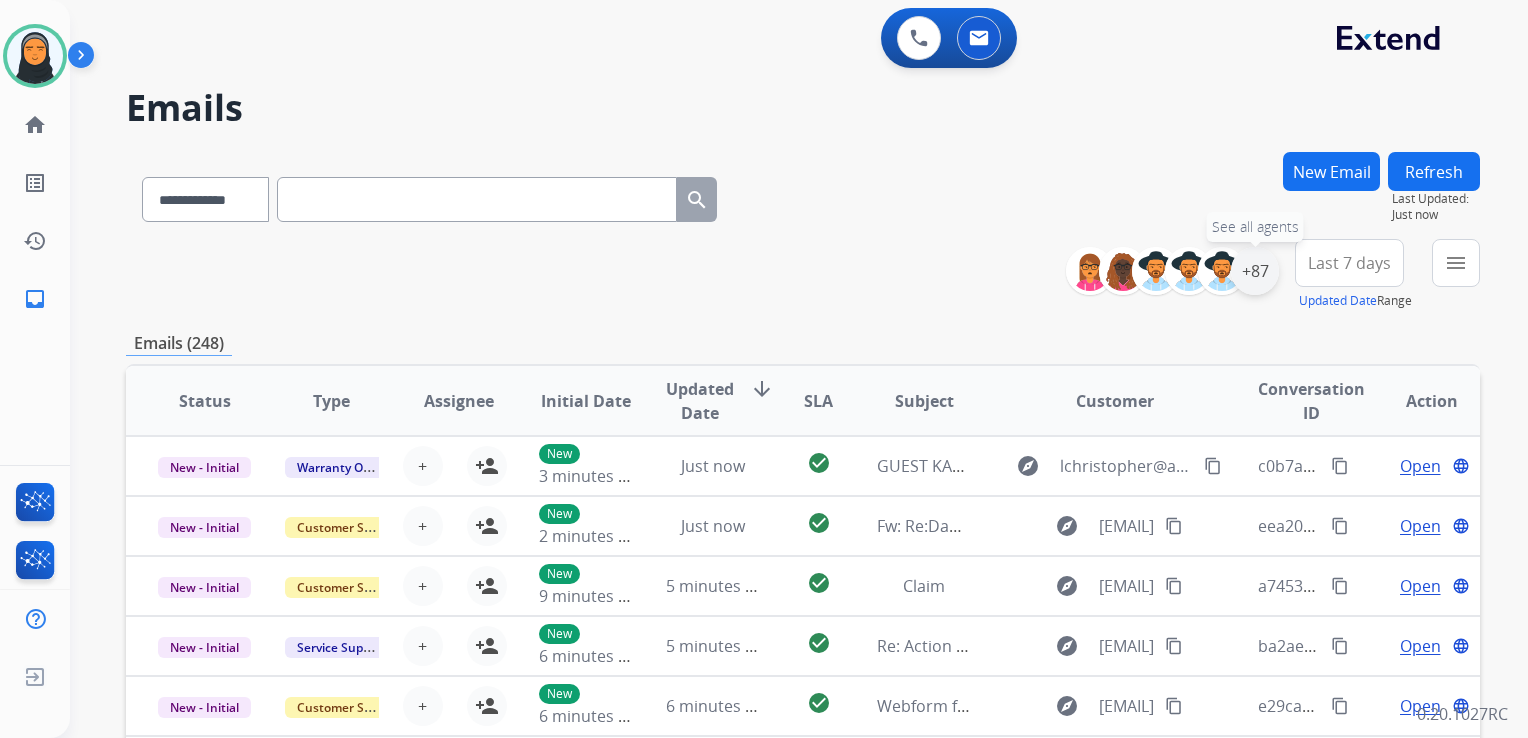 click on "+87" at bounding box center [1255, 271] 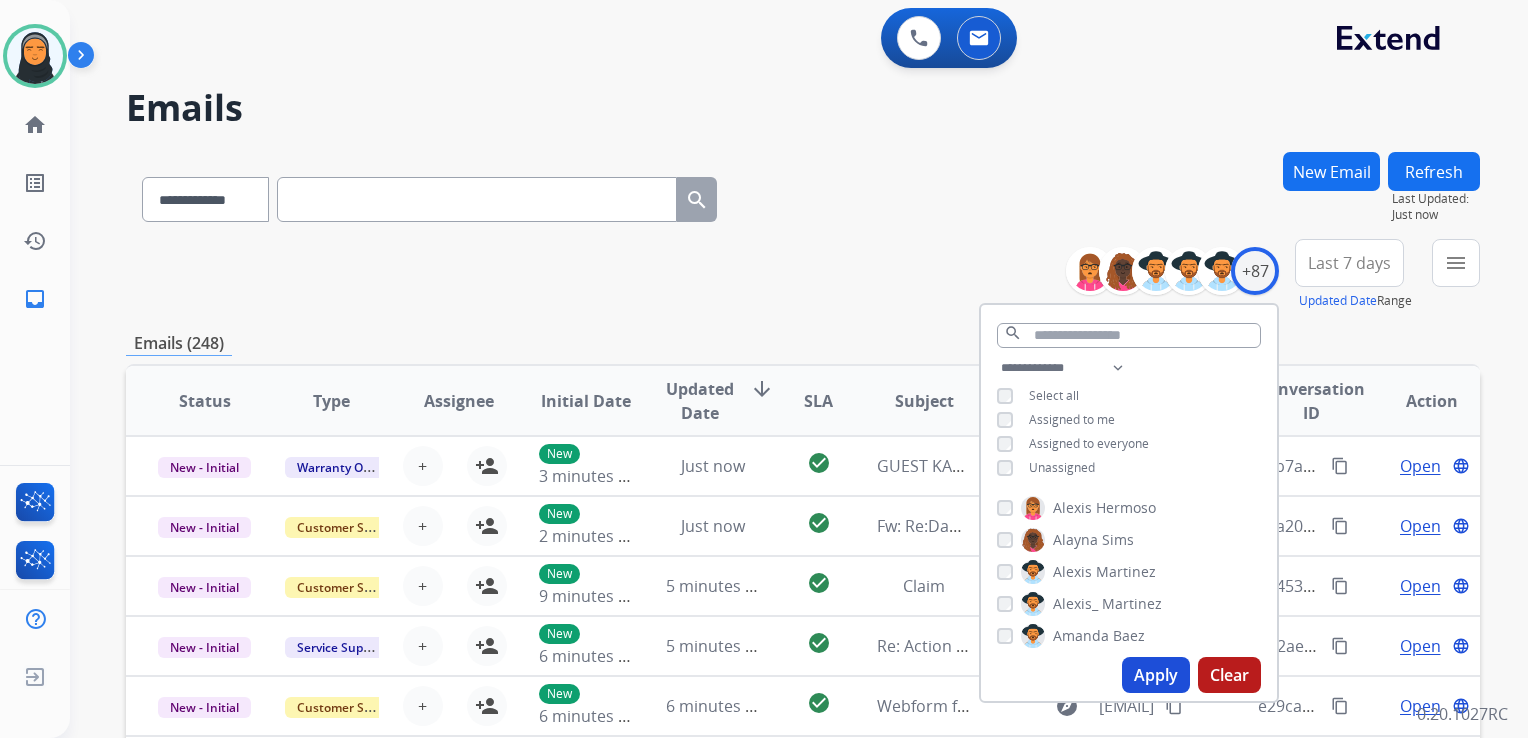 click on "Apply" at bounding box center (1156, 675) 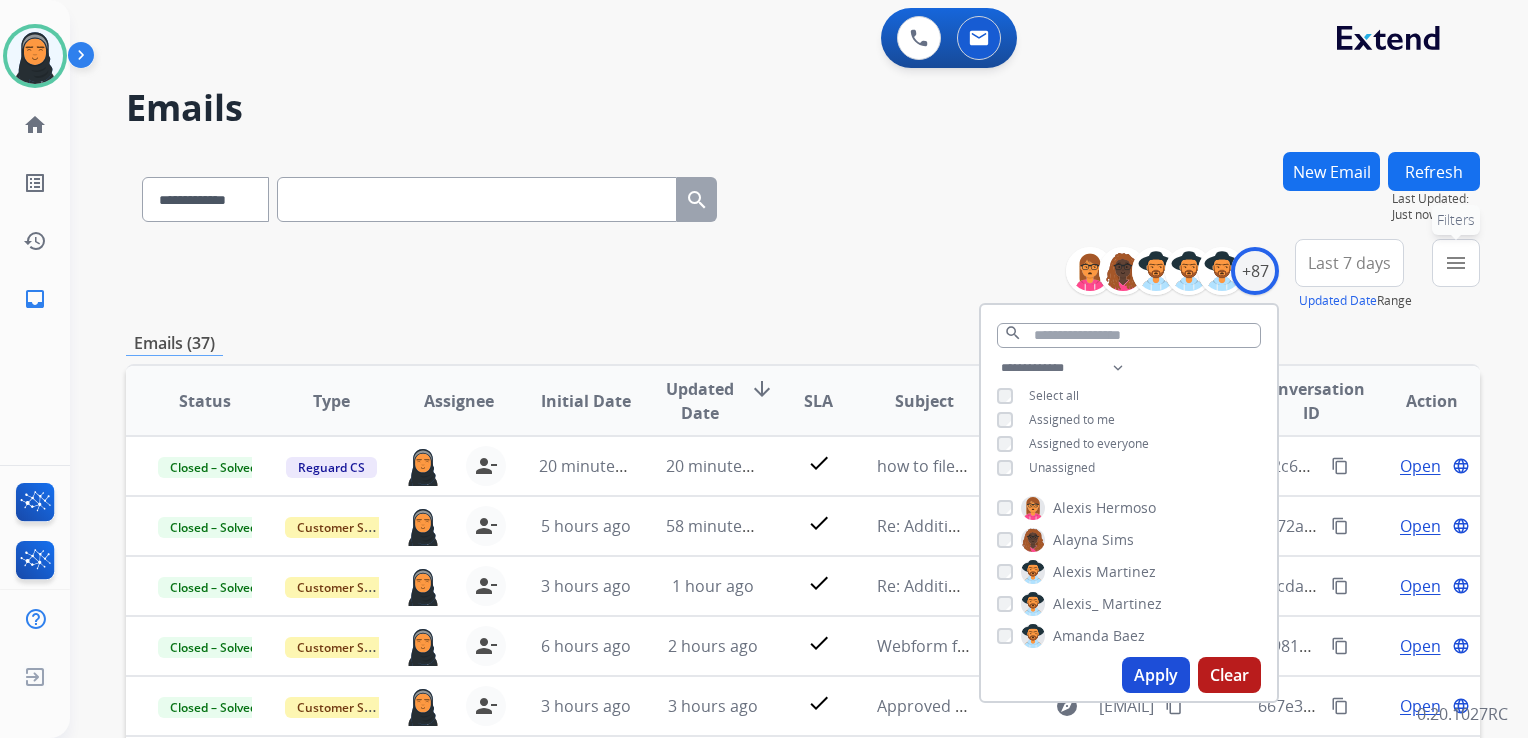 click on "menu  Filters" at bounding box center [1456, 263] 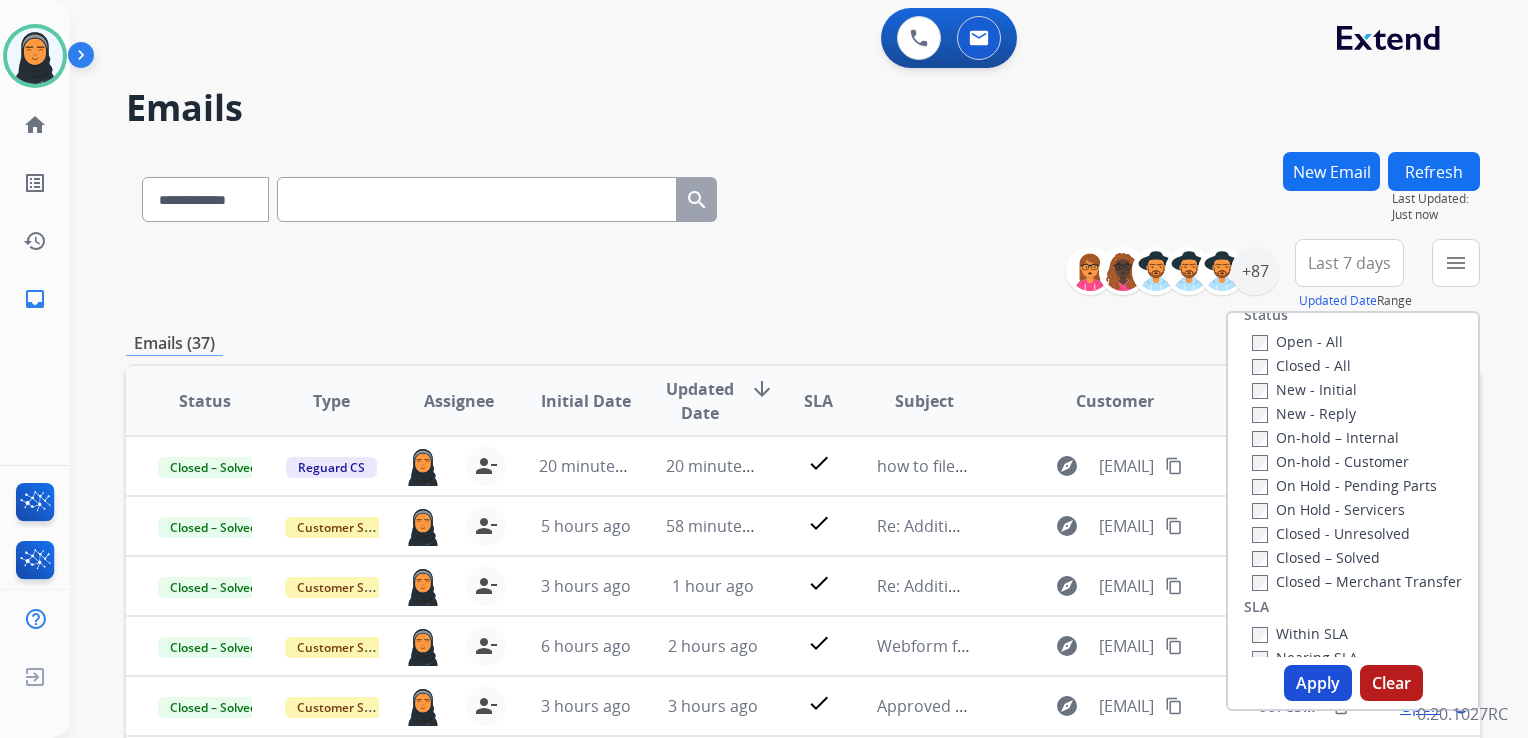 scroll, scrollTop: 300, scrollLeft: 0, axis: vertical 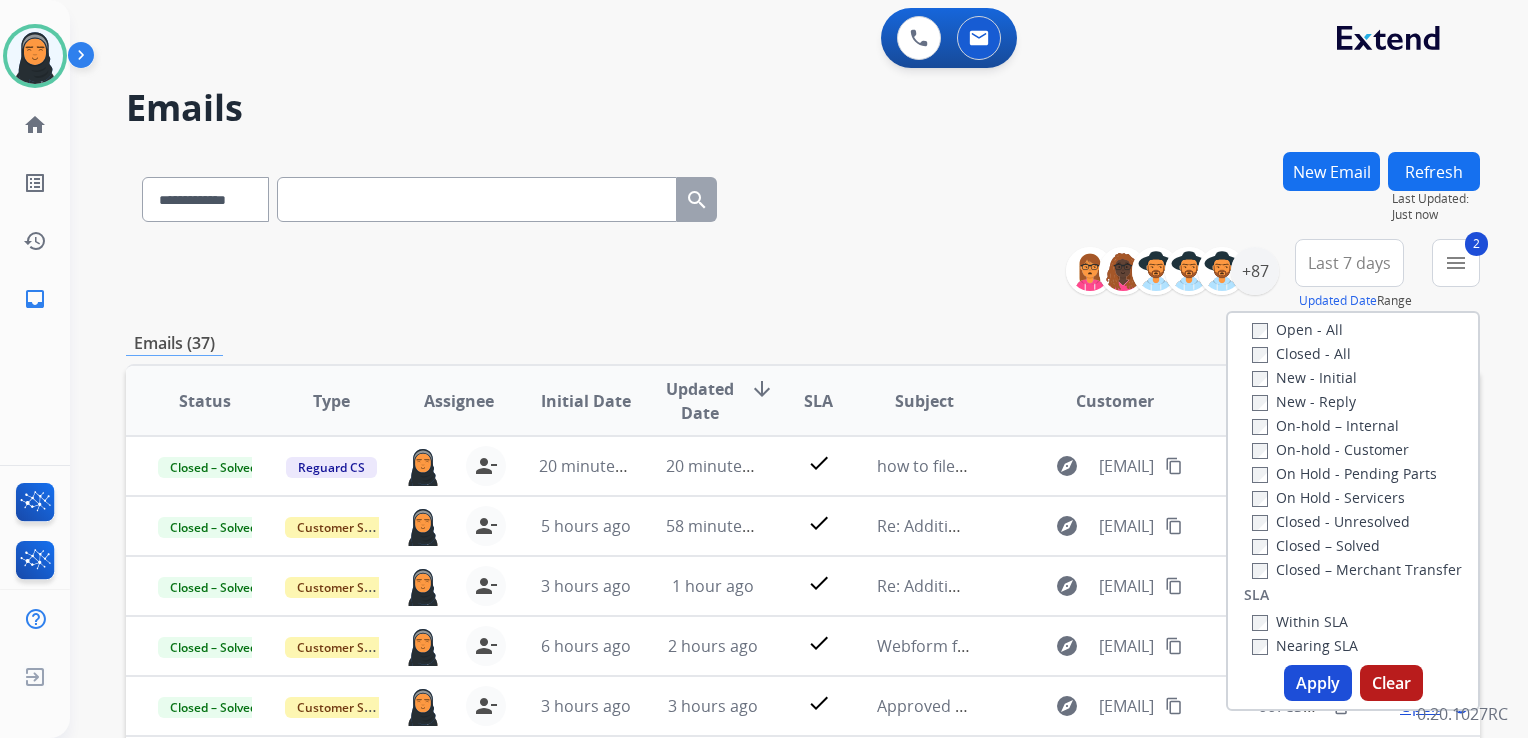 click on "Apply" at bounding box center (1318, 683) 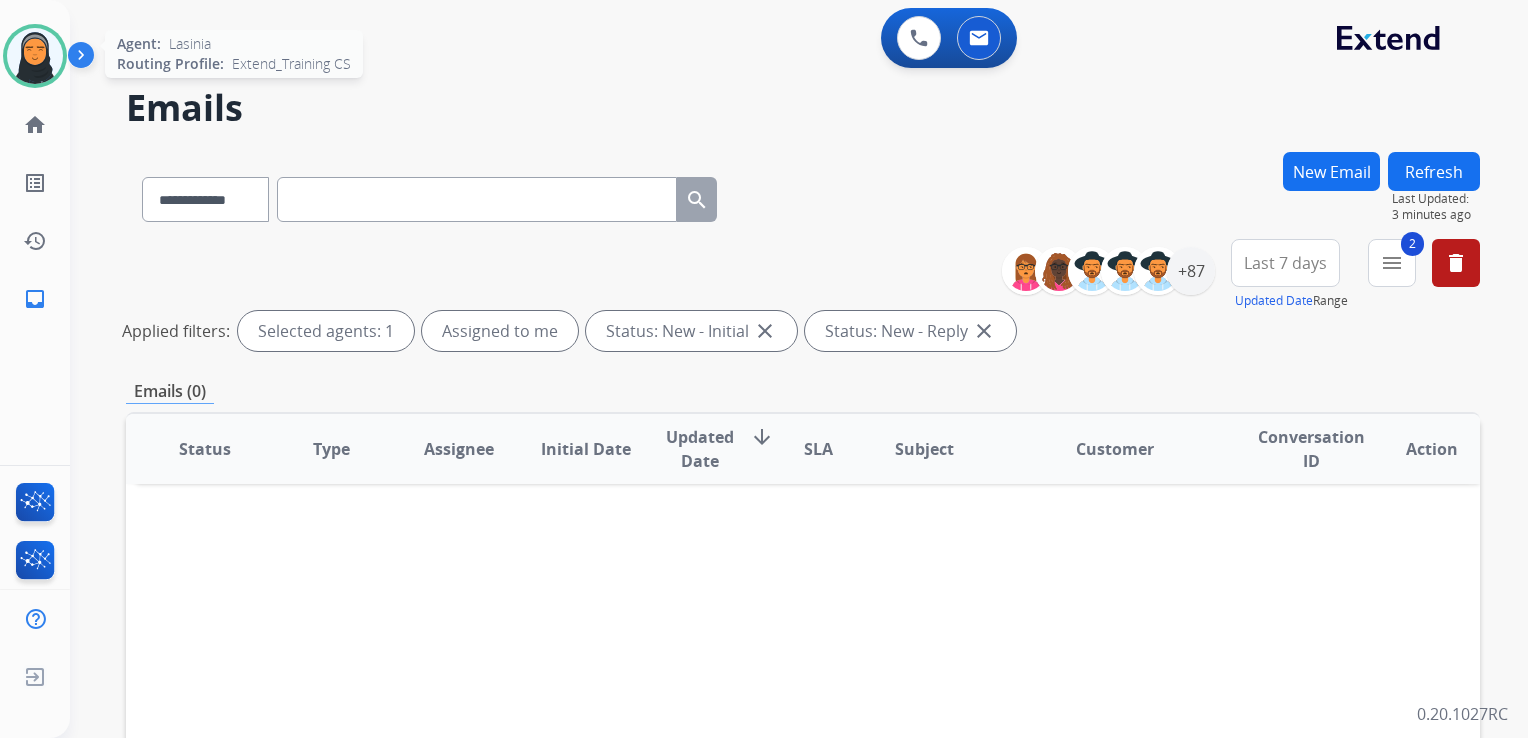 click at bounding box center (35, 56) 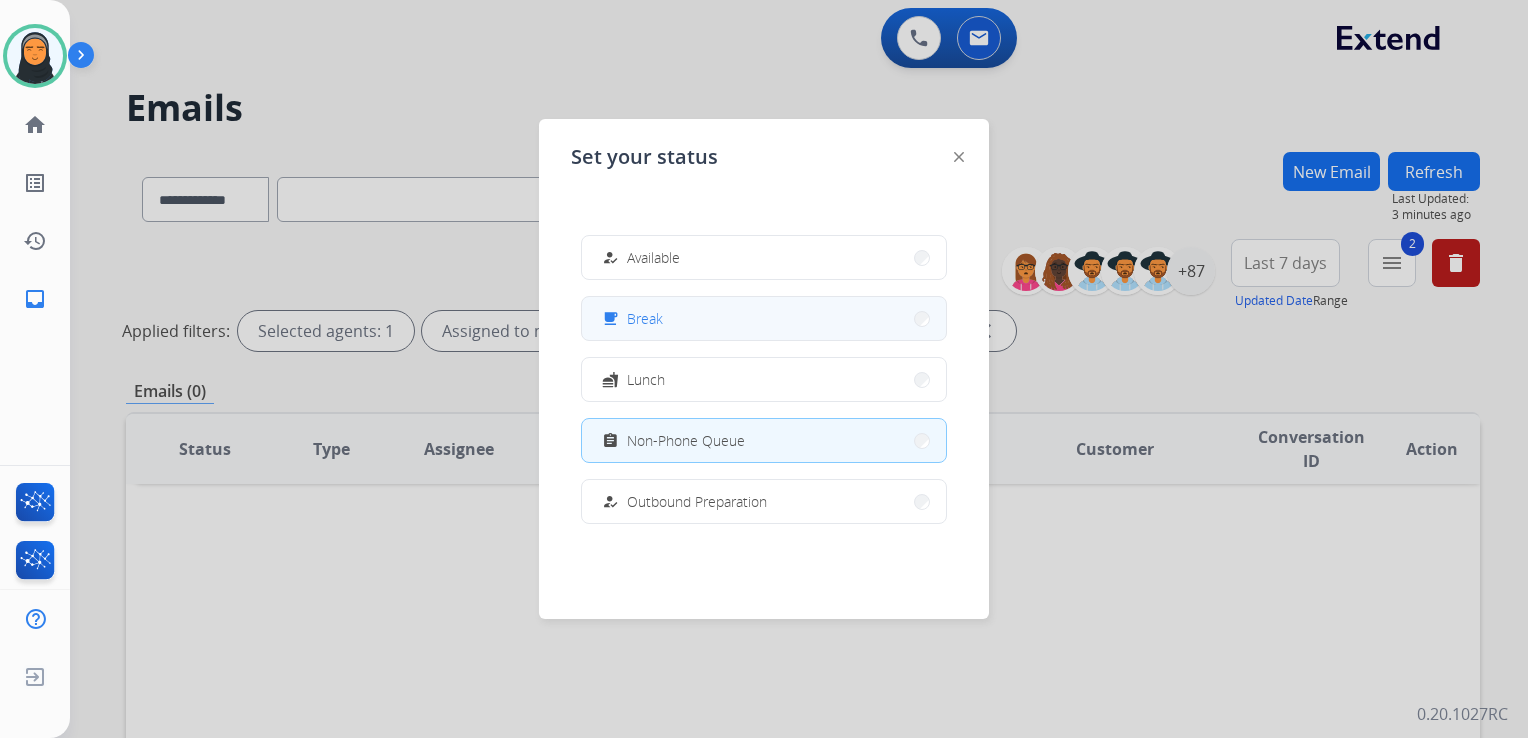 click on "free_breakfast Break" at bounding box center (764, 318) 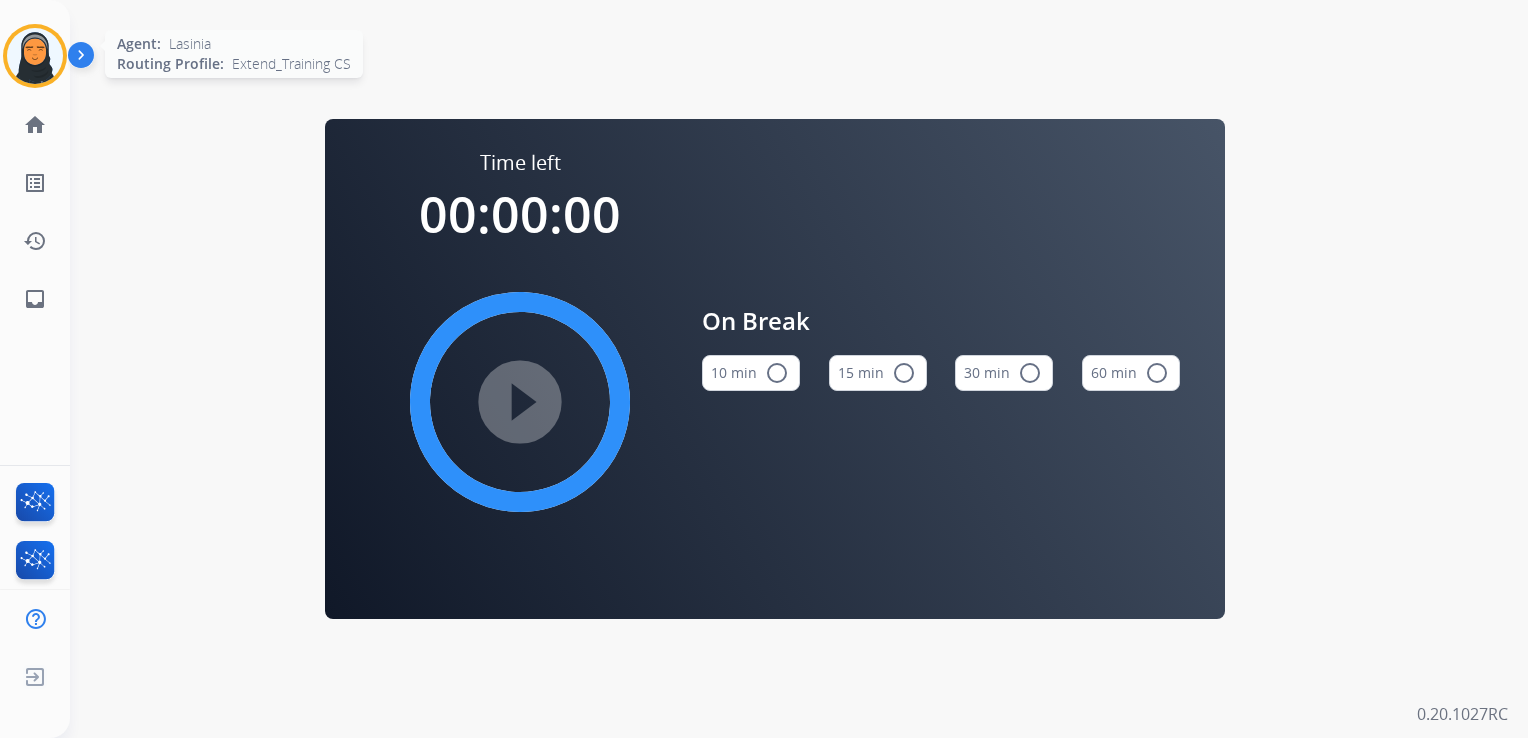 click at bounding box center [35, 56] 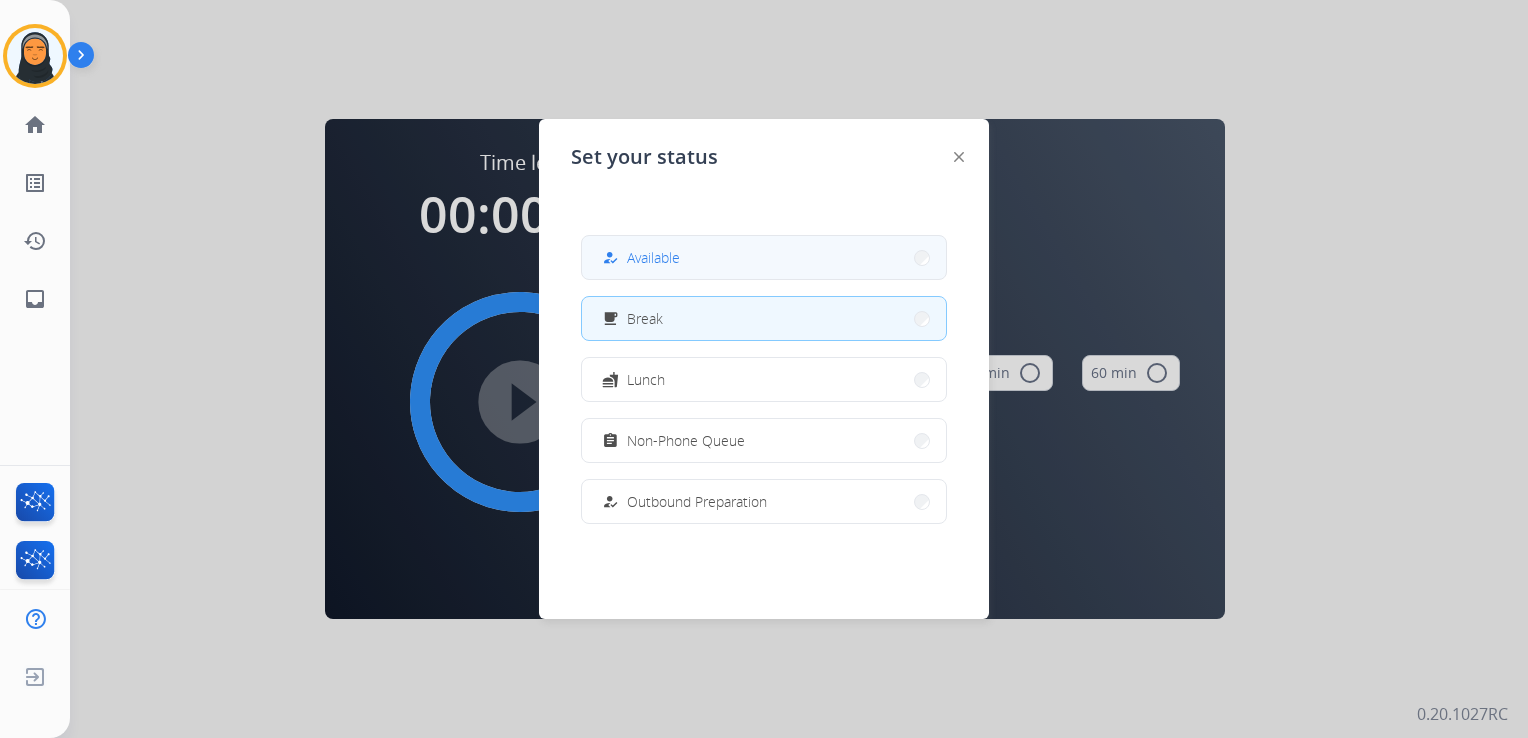 click on "how_to_reg Available" at bounding box center (764, 257) 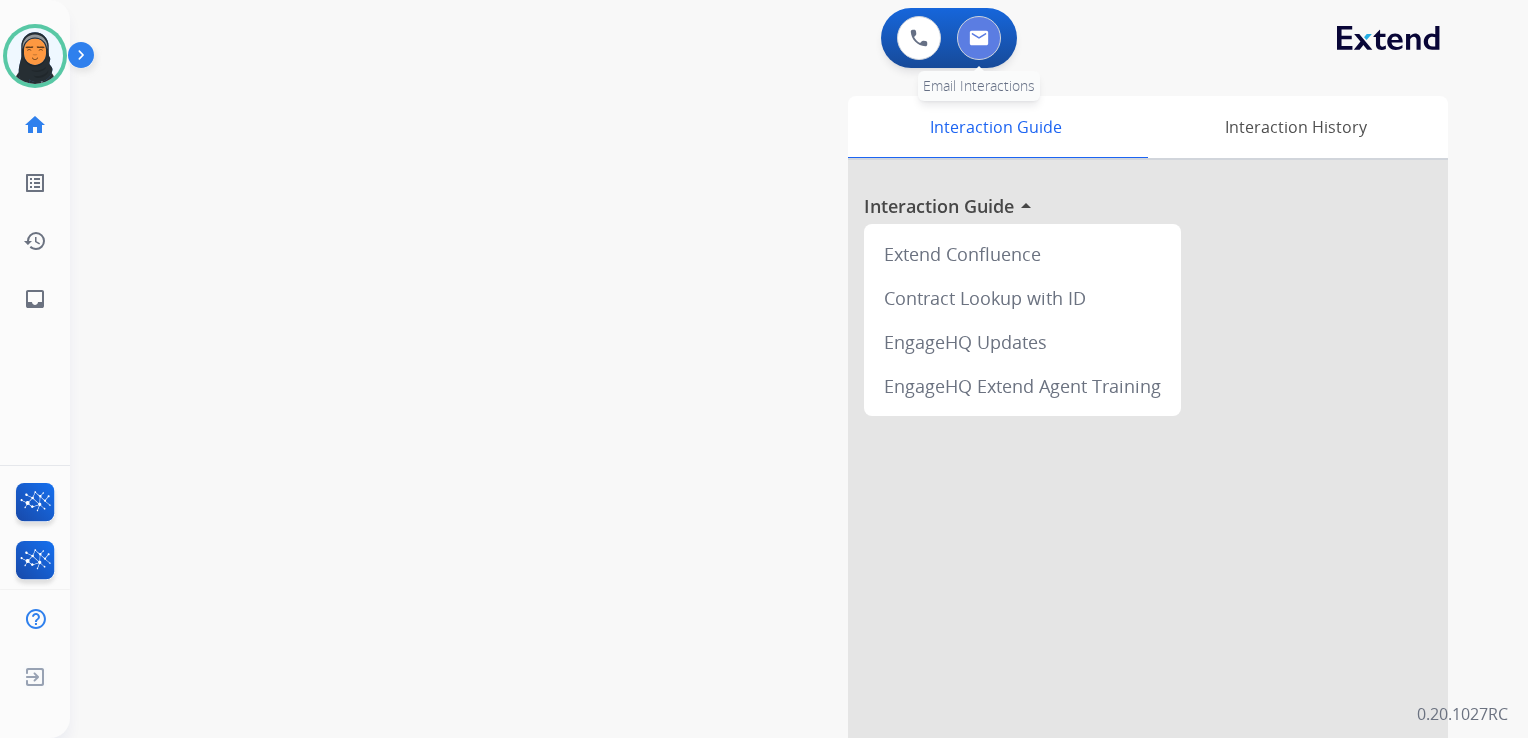 click at bounding box center (979, 38) 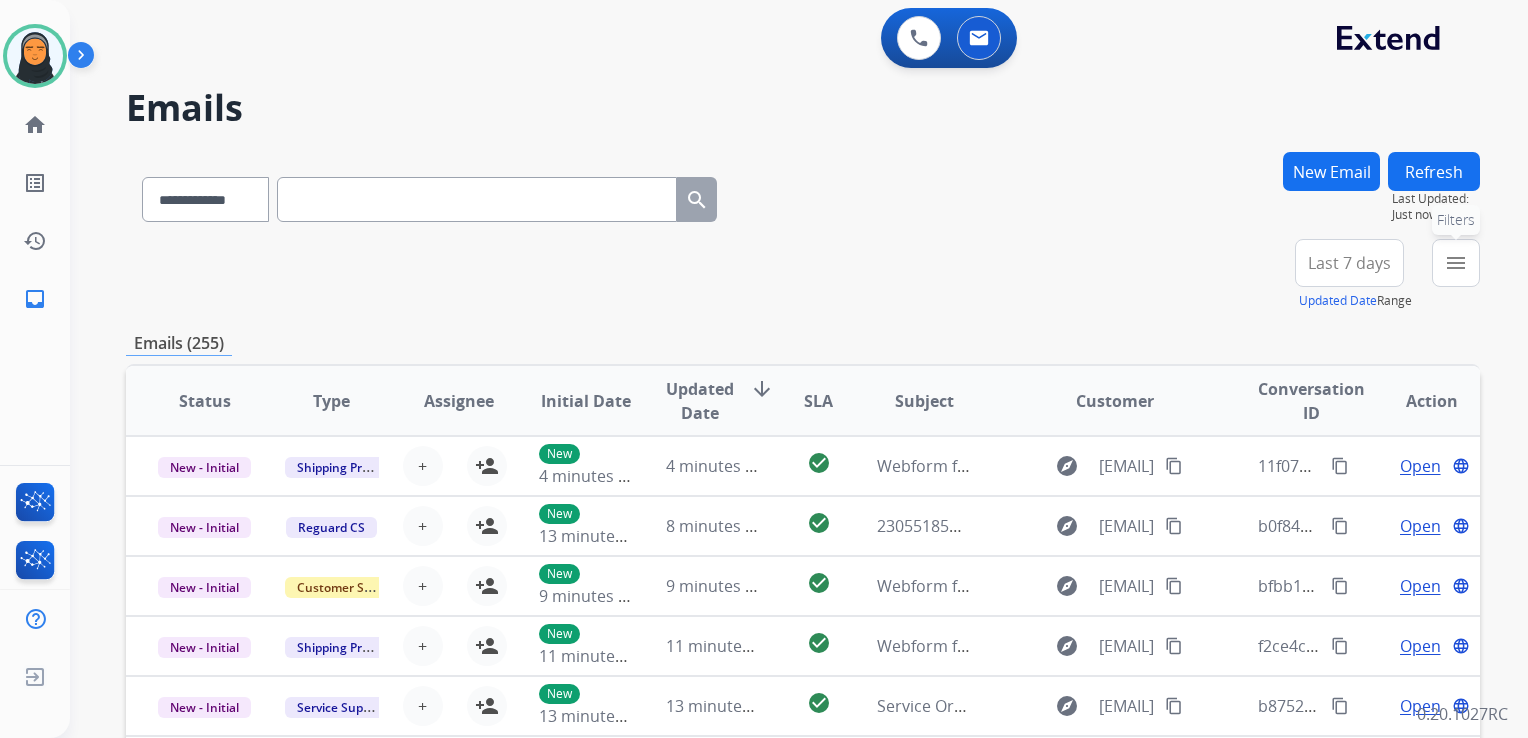 click on "menu" at bounding box center [1456, 263] 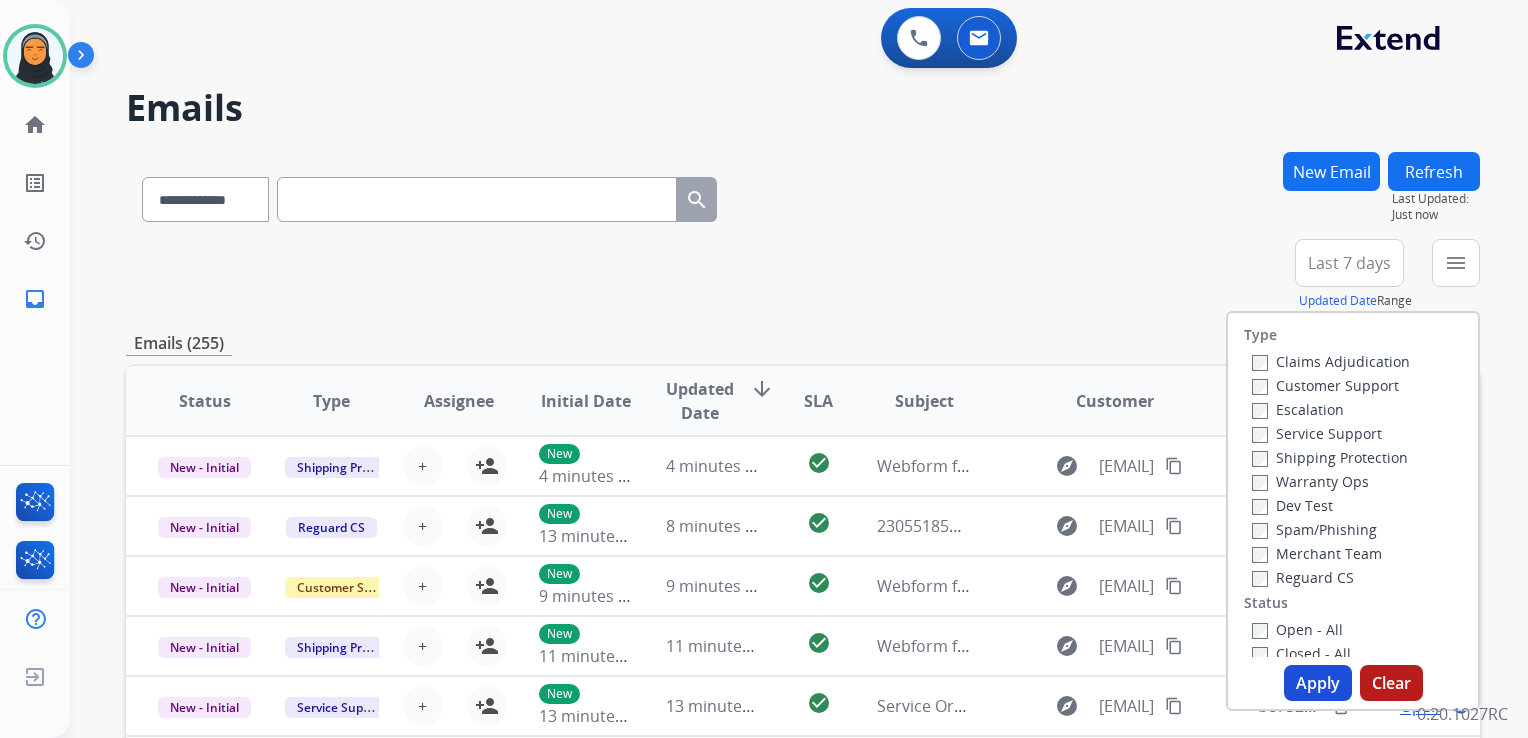scroll, scrollTop: 100, scrollLeft: 0, axis: vertical 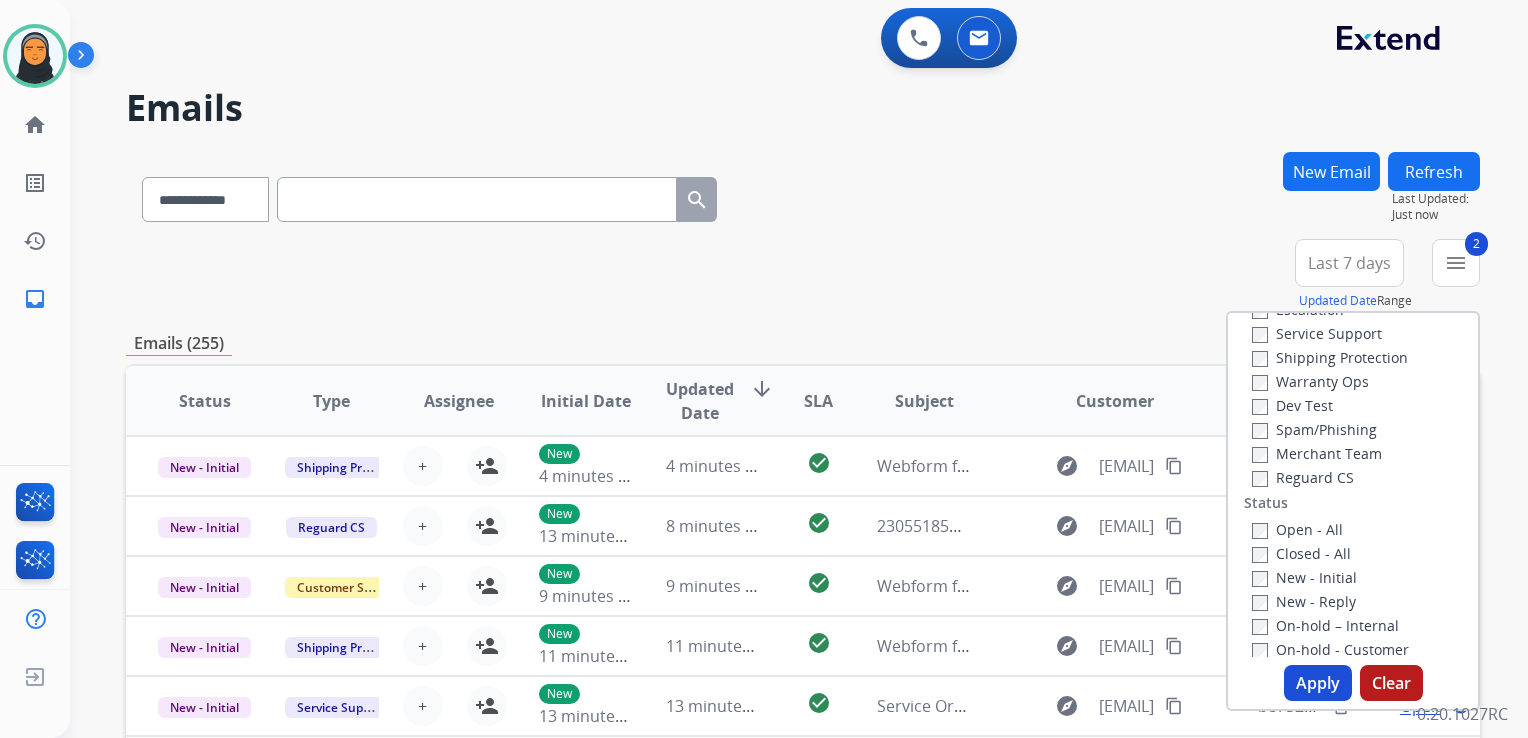 click on "Apply" at bounding box center [1318, 683] 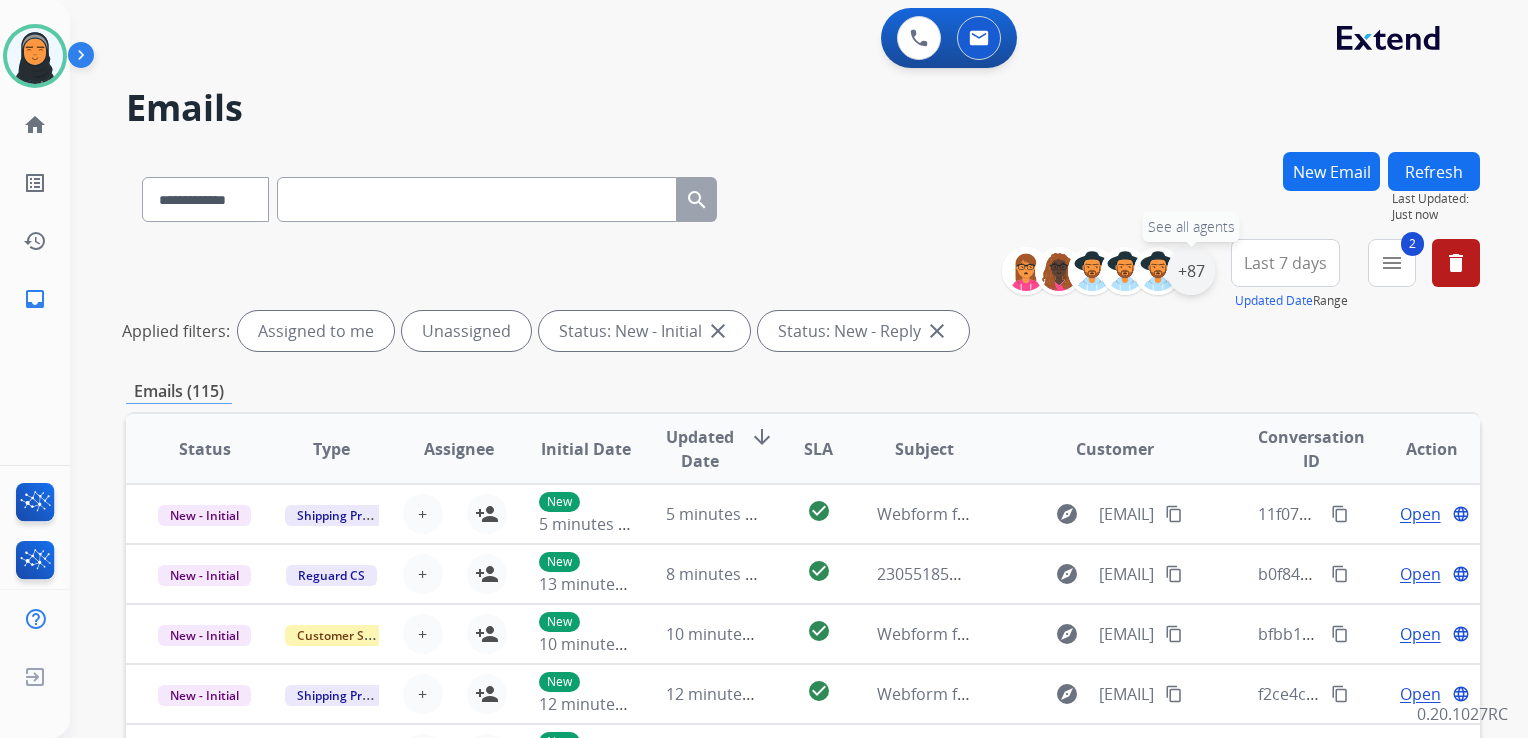 click on "+87" at bounding box center (1191, 271) 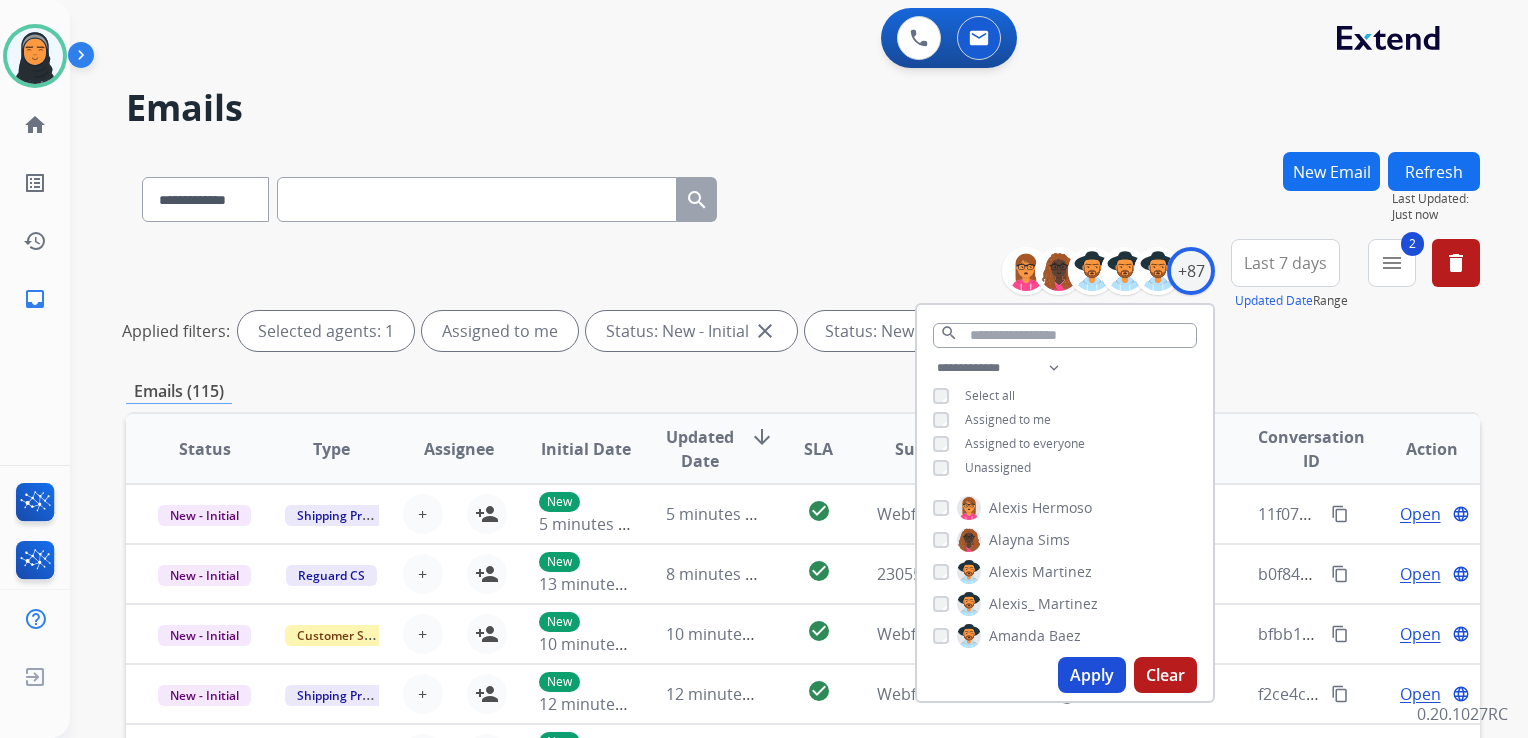 click on "Apply" at bounding box center [1092, 675] 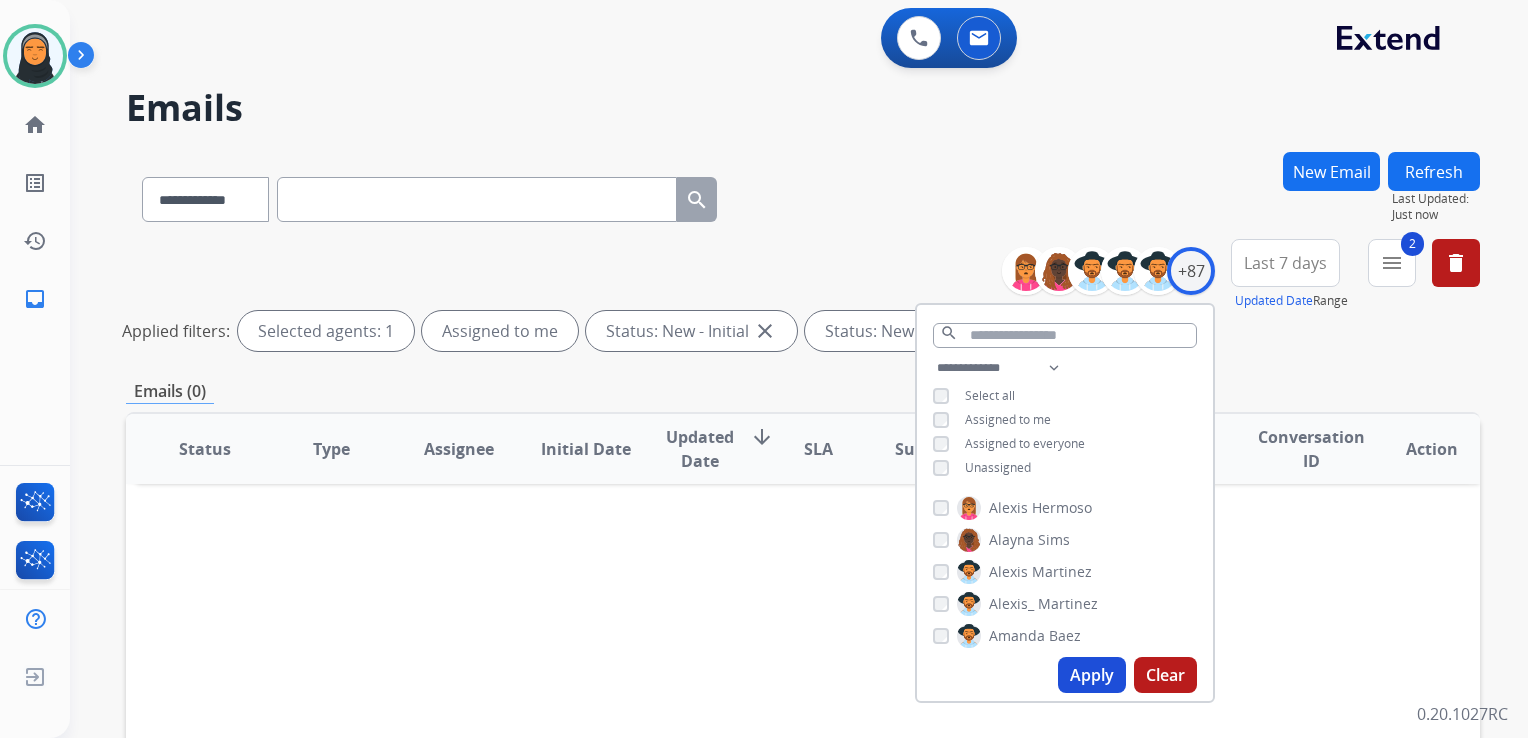 click on "**********" at bounding box center [803, 195] 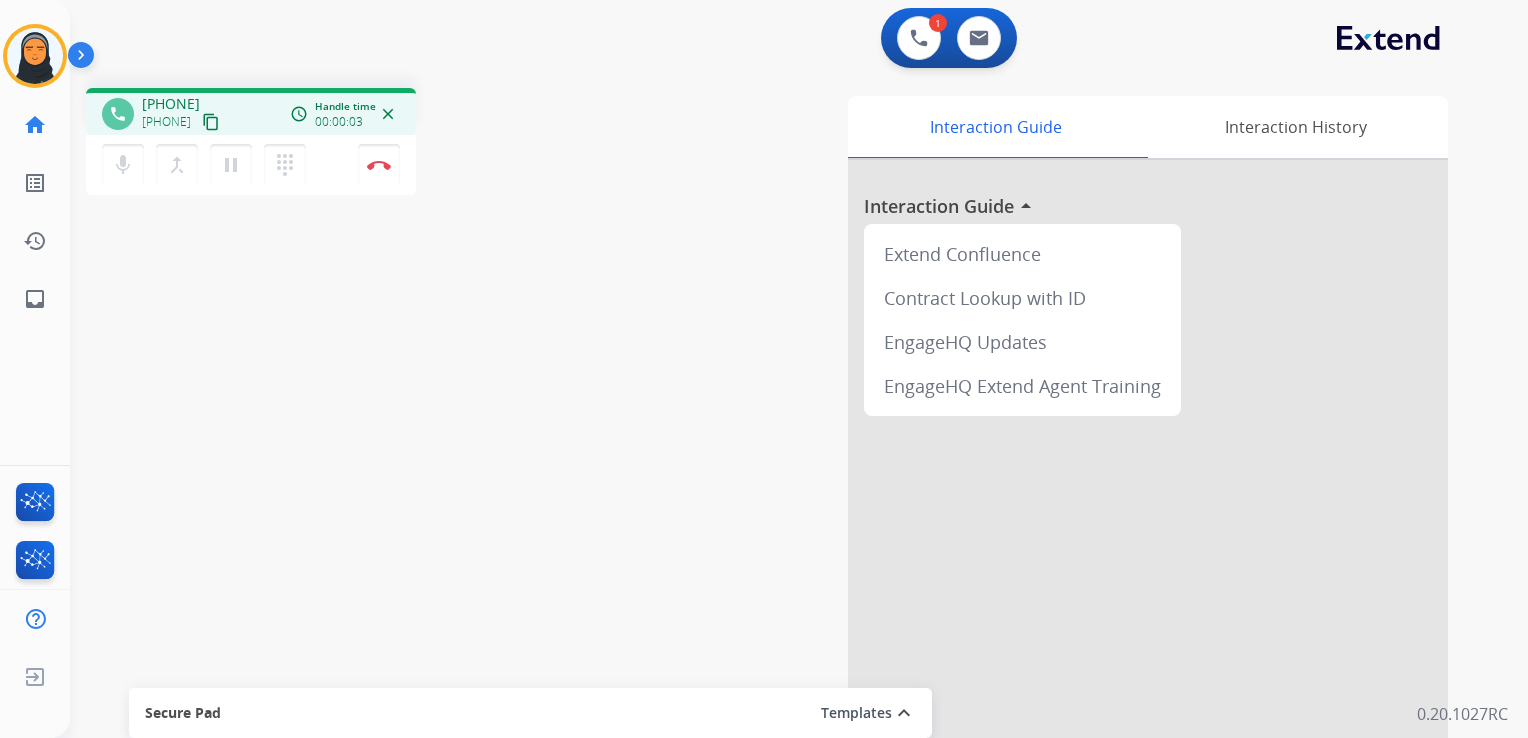 click on "content_copy" at bounding box center [211, 122] 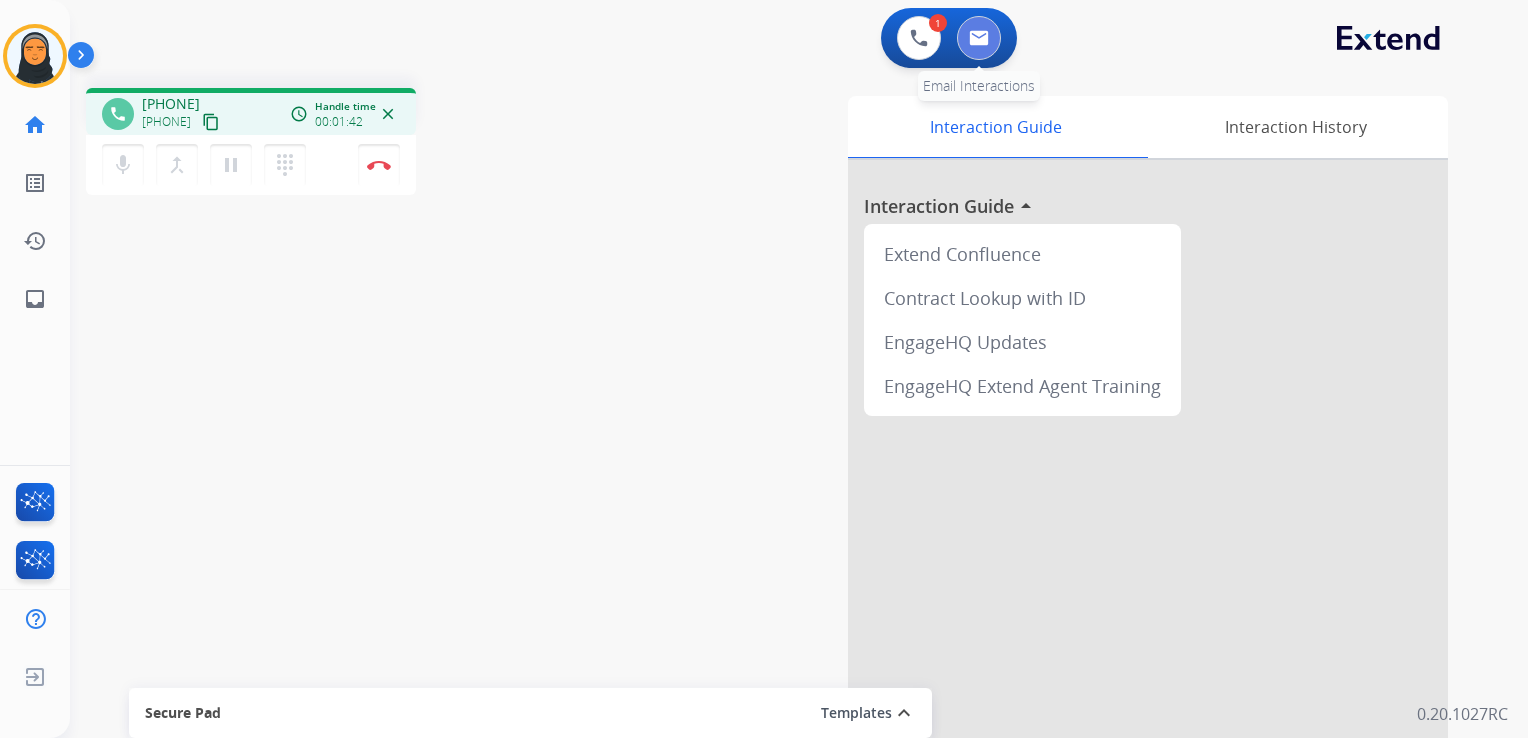 click at bounding box center [979, 38] 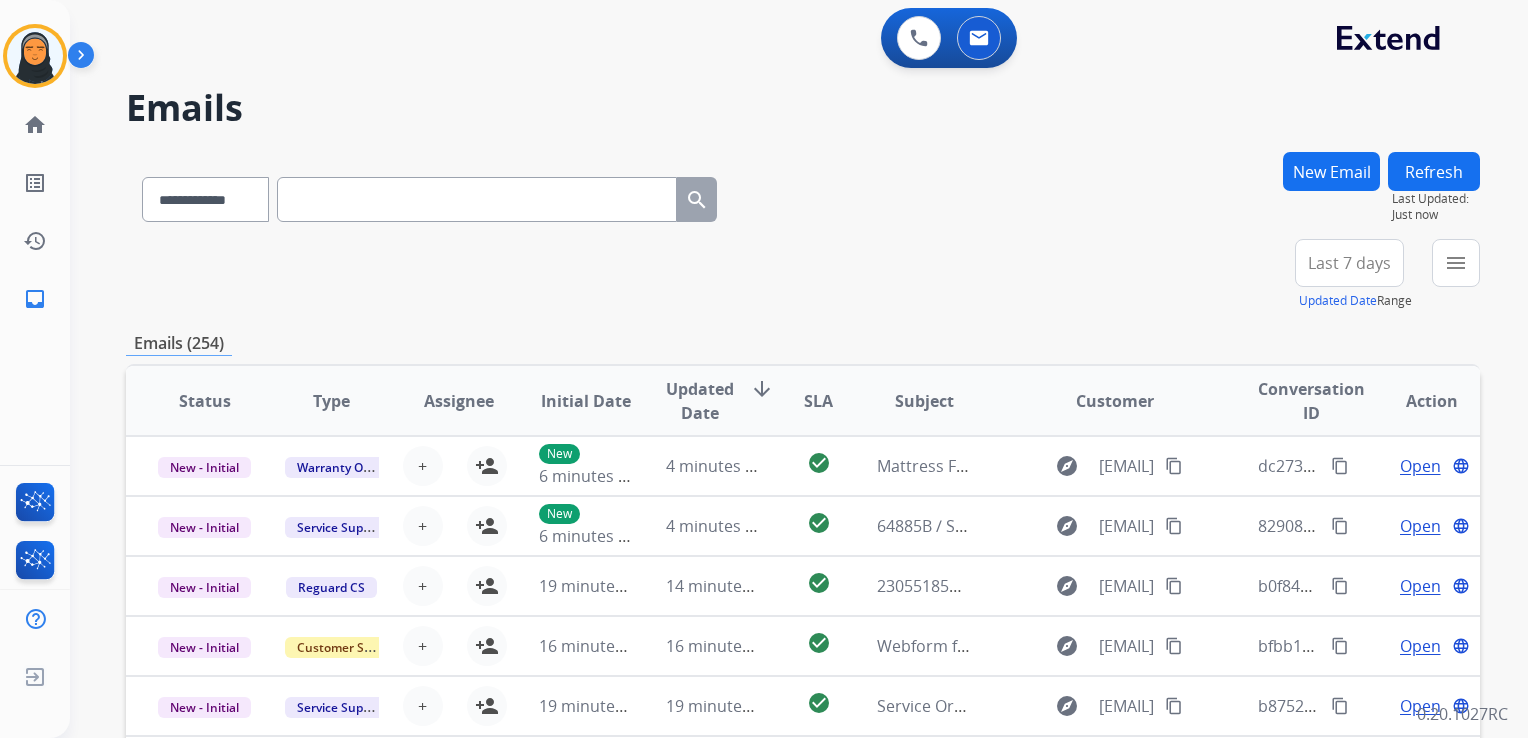 click on "New Email" at bounding box center [1331, 171] 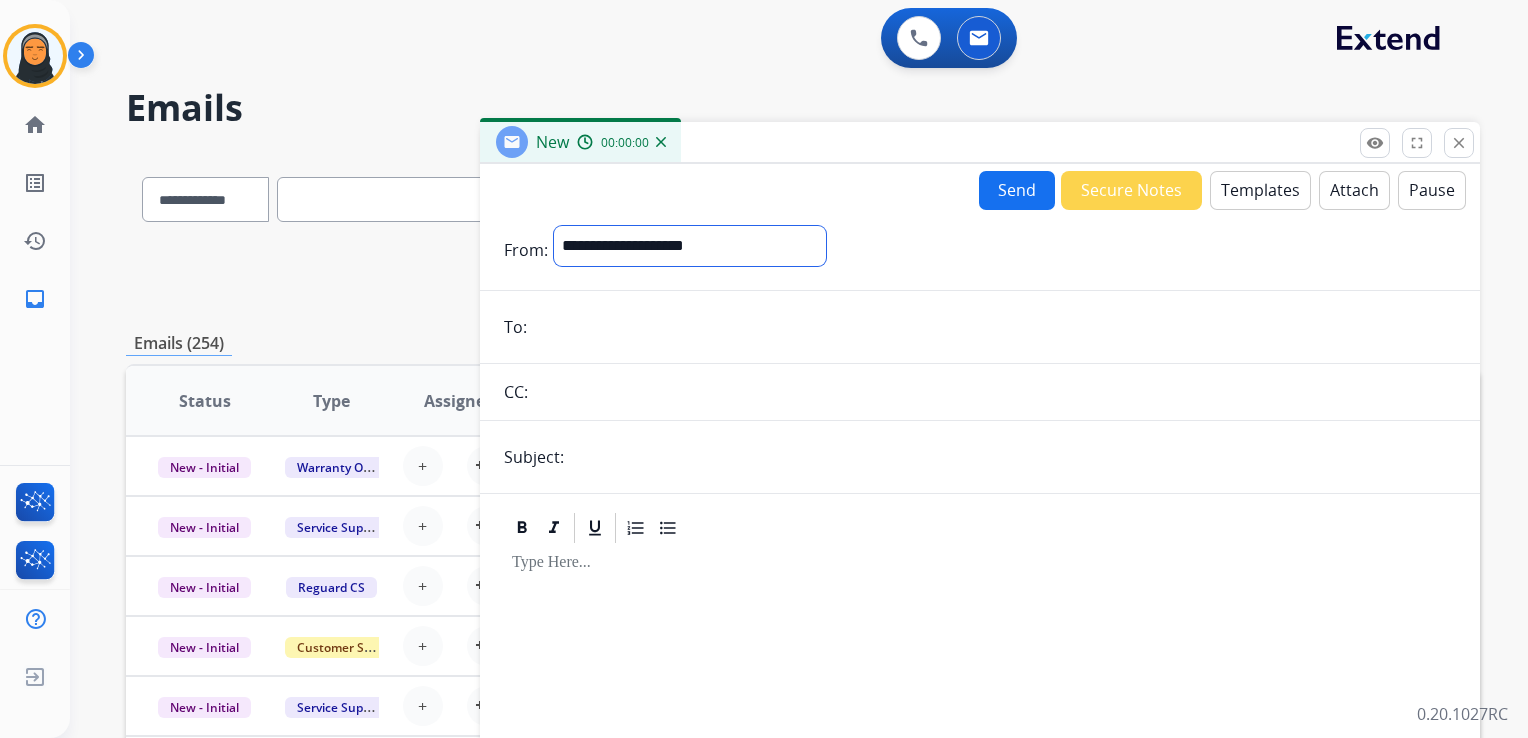 click on "**********" at bounding box center (690, 246) 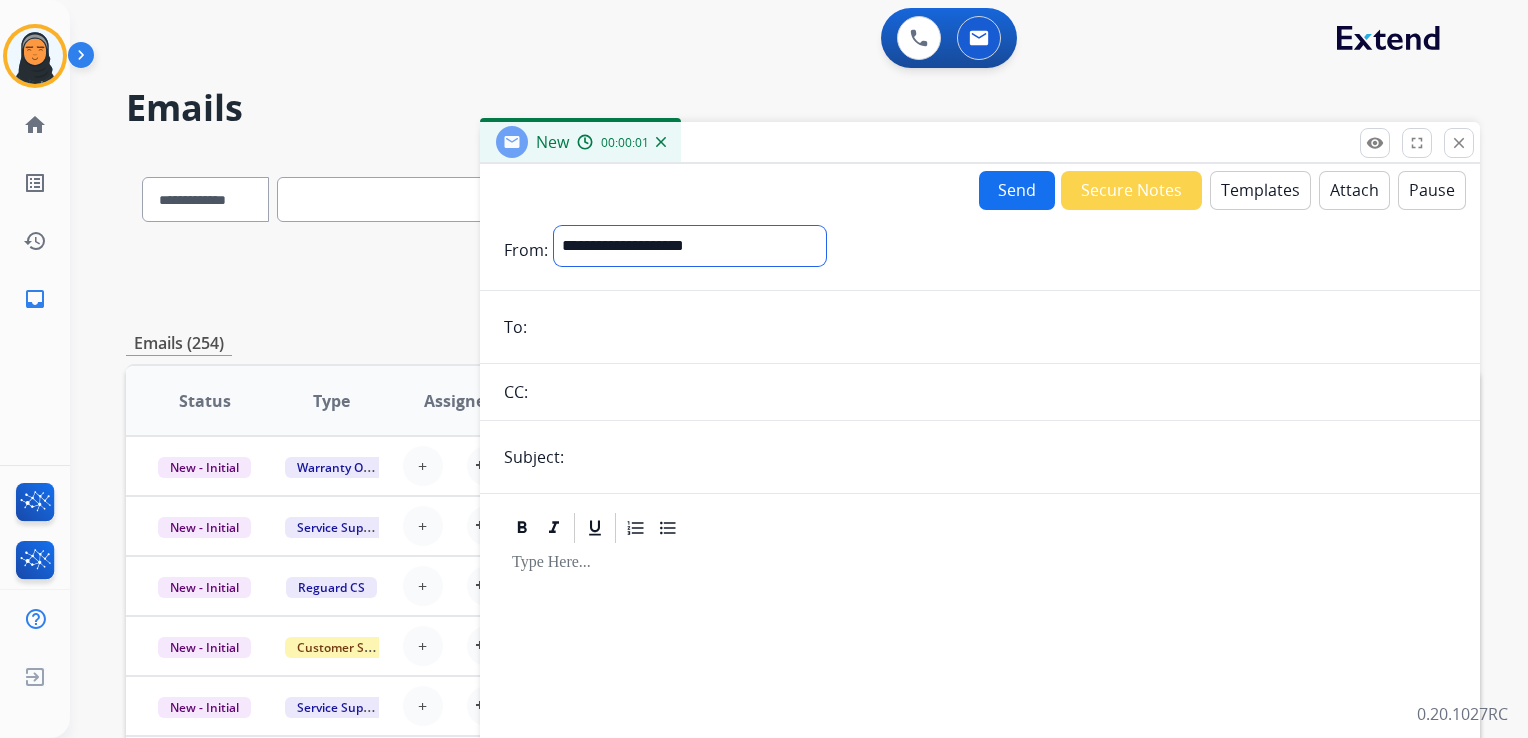 select on "**********" 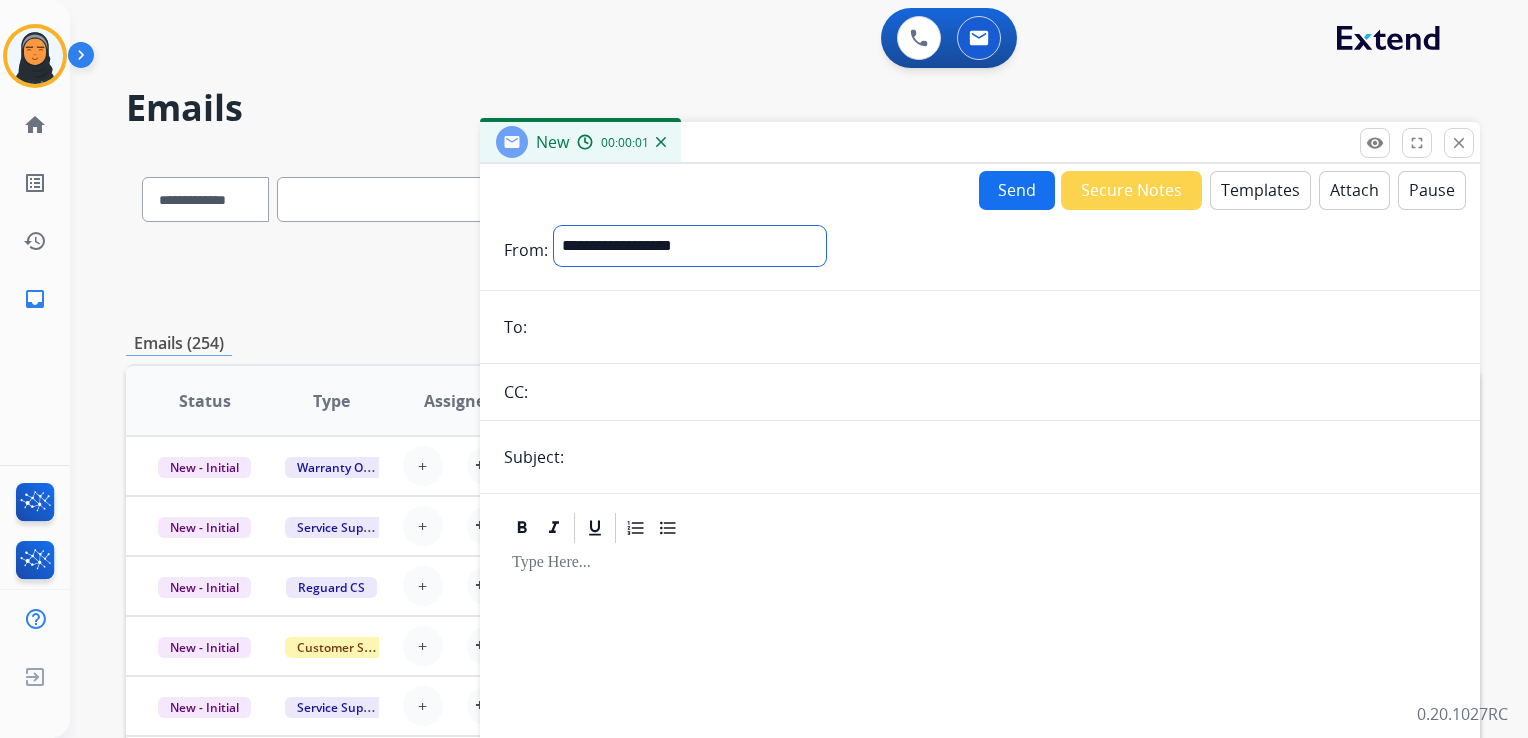 click on "**********" at bounding box center (690, 246) 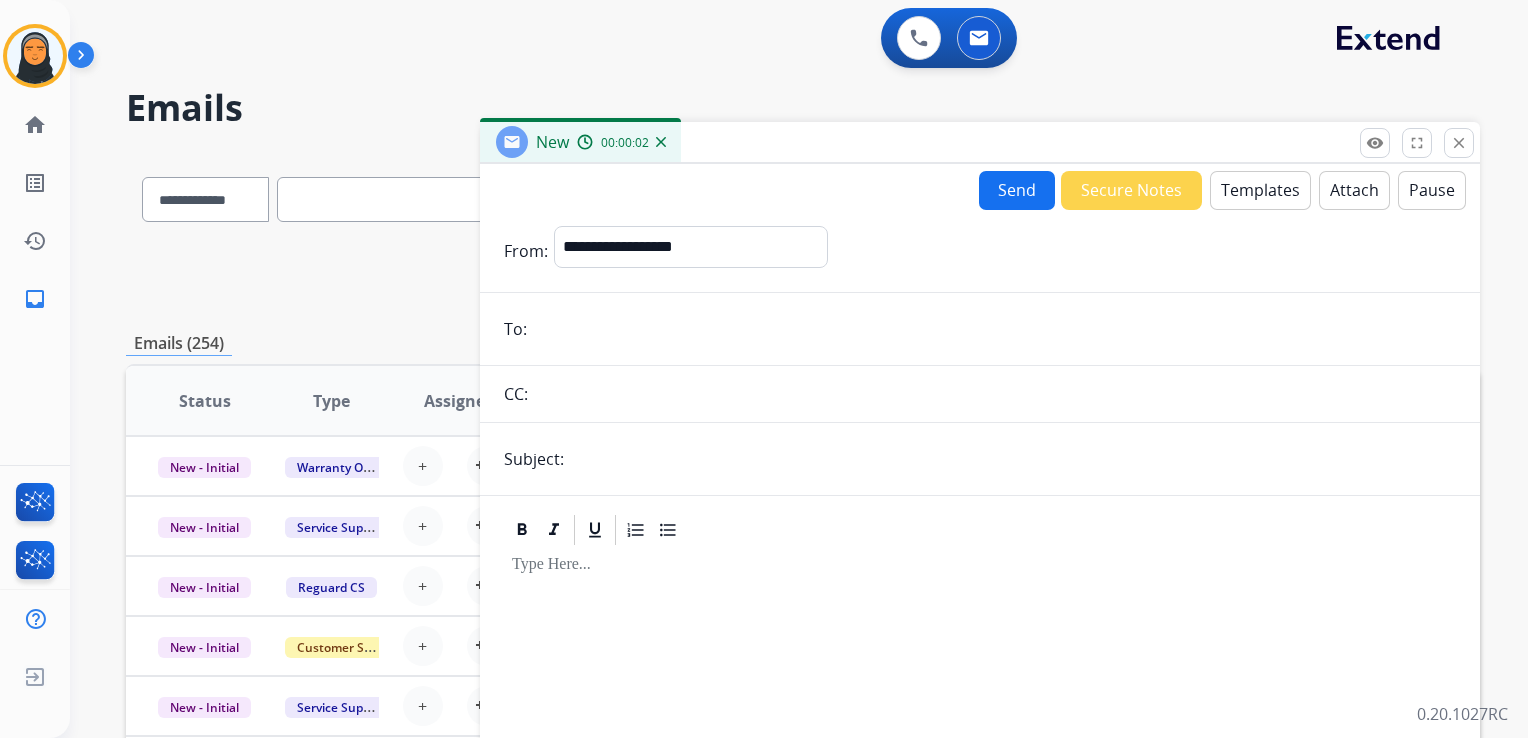 click at bounding box center [994, 329] 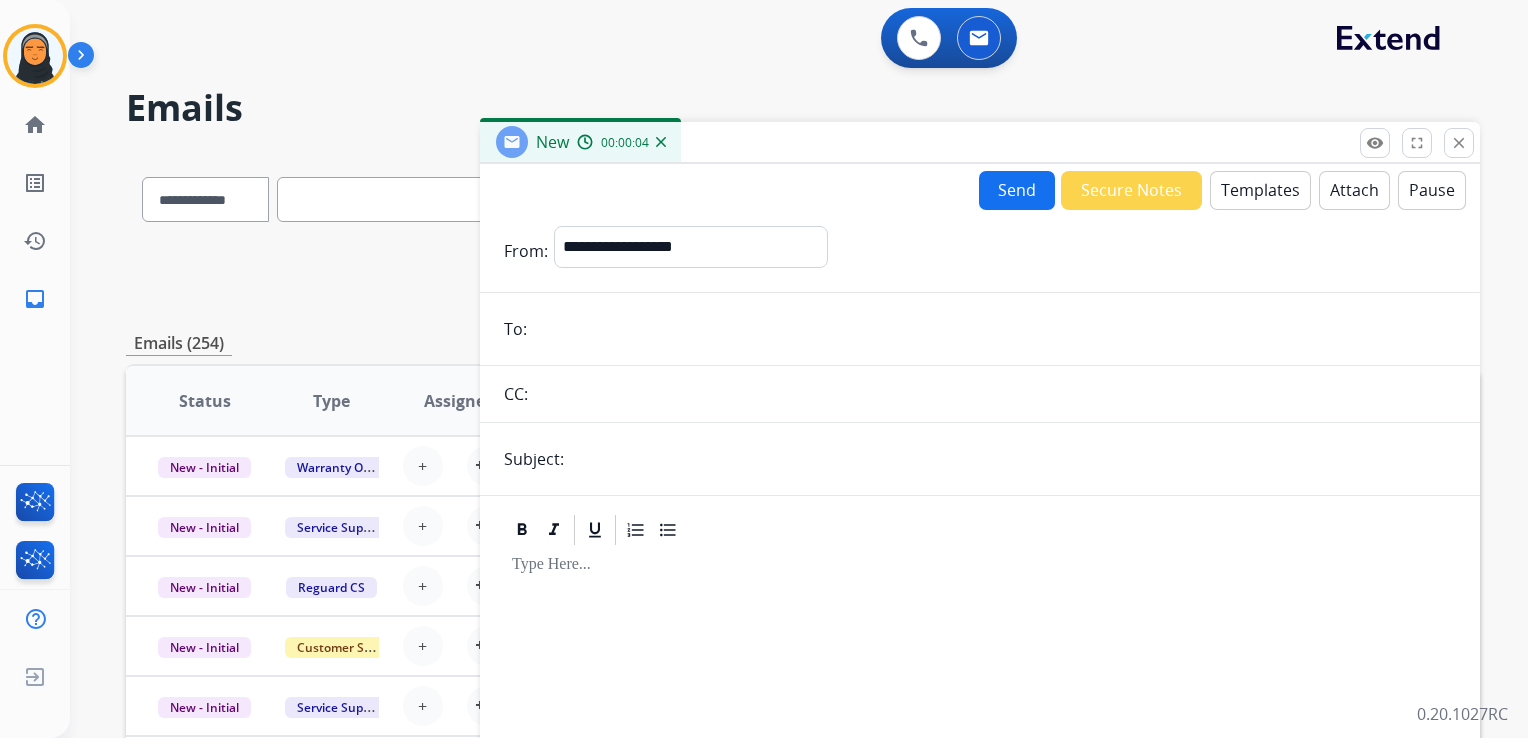 click at bounding box center (994, 329) 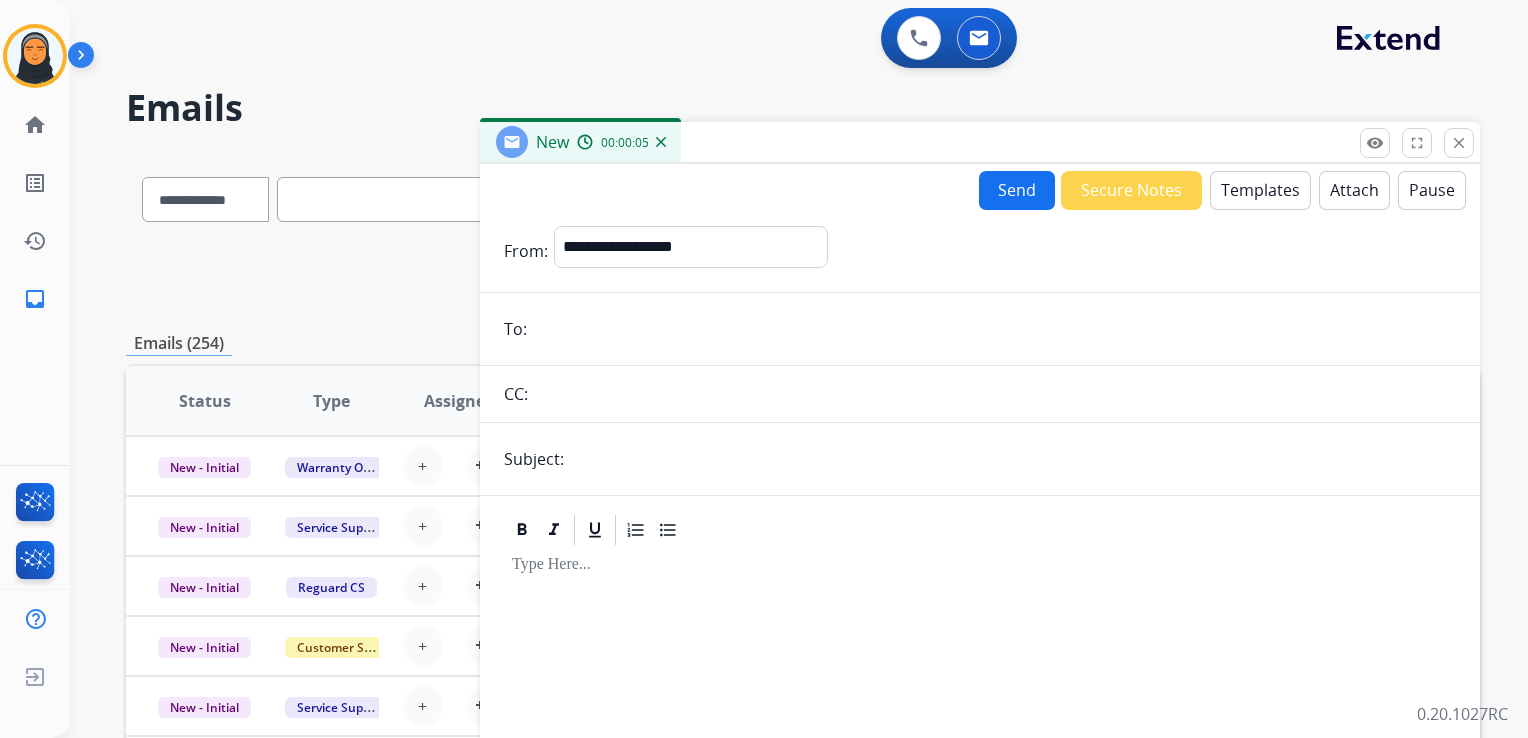 paste on "**********" 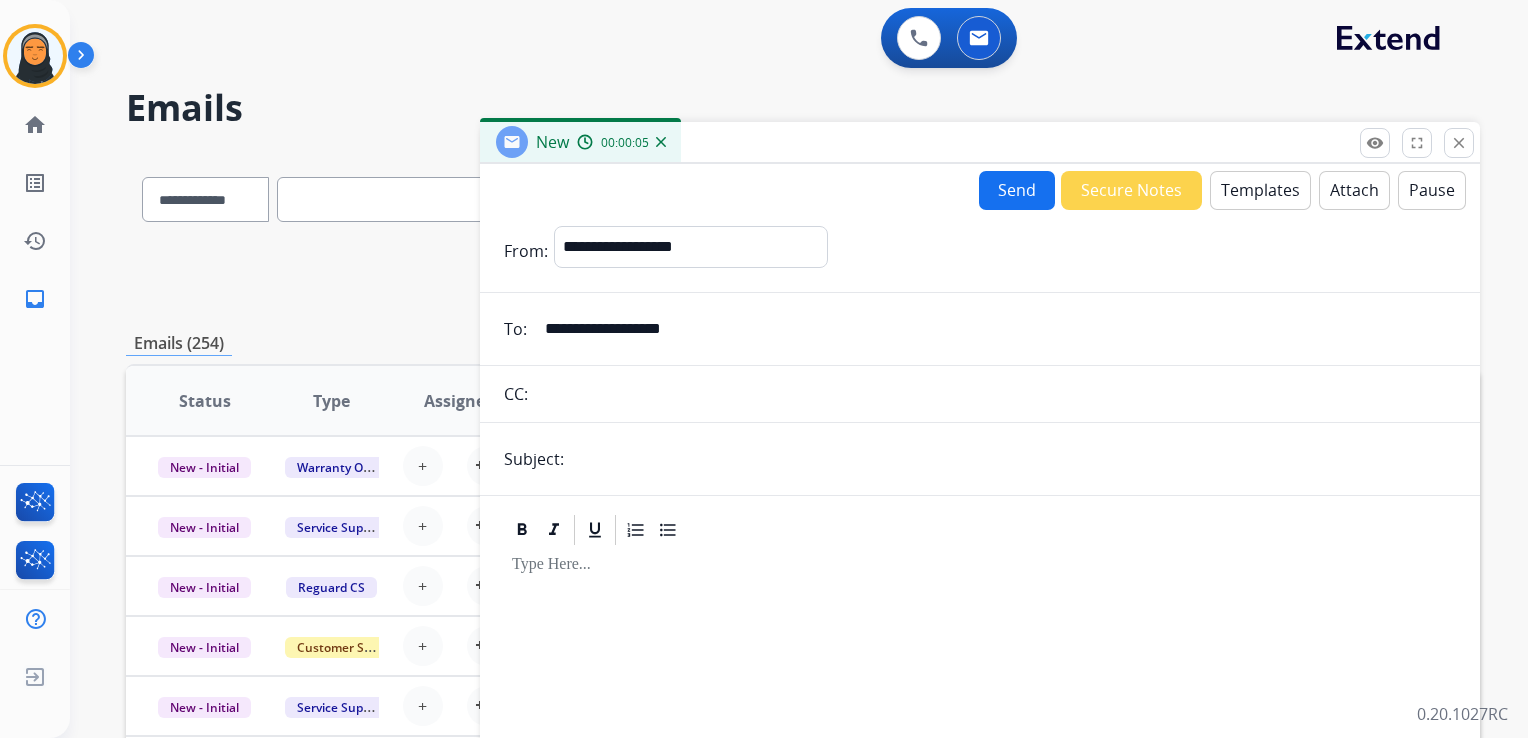 type on "**********" 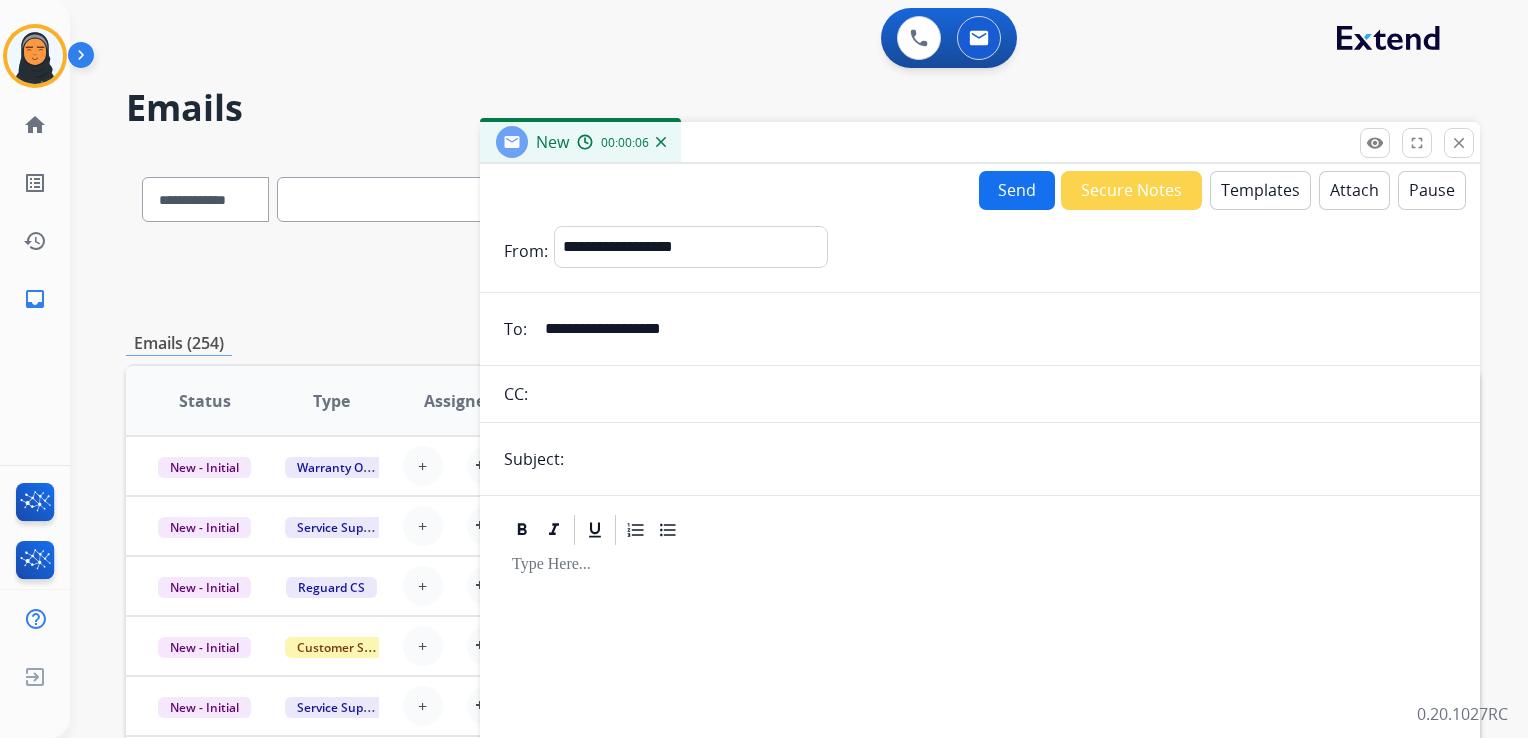 click at bounding box center (1013, 459) 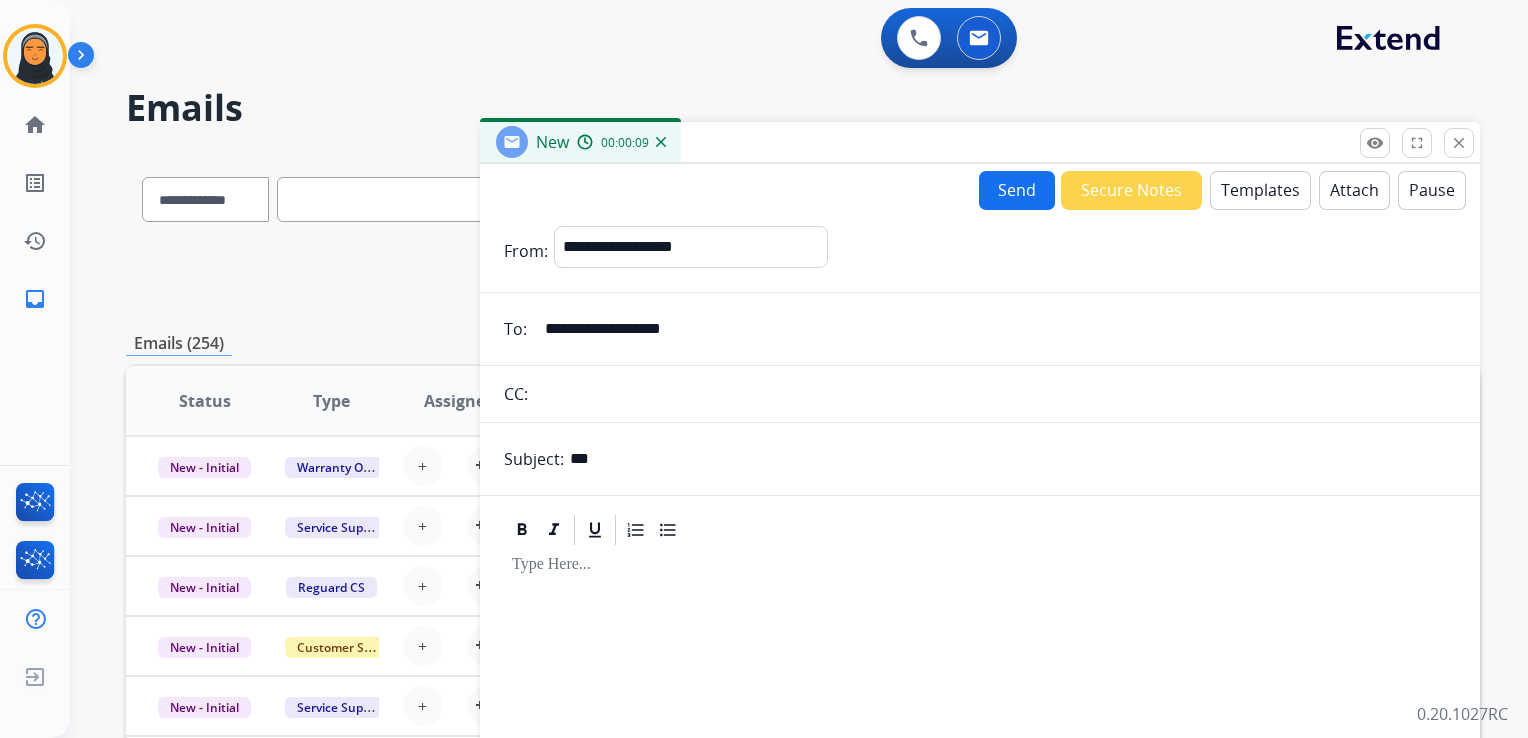 type on "**********" 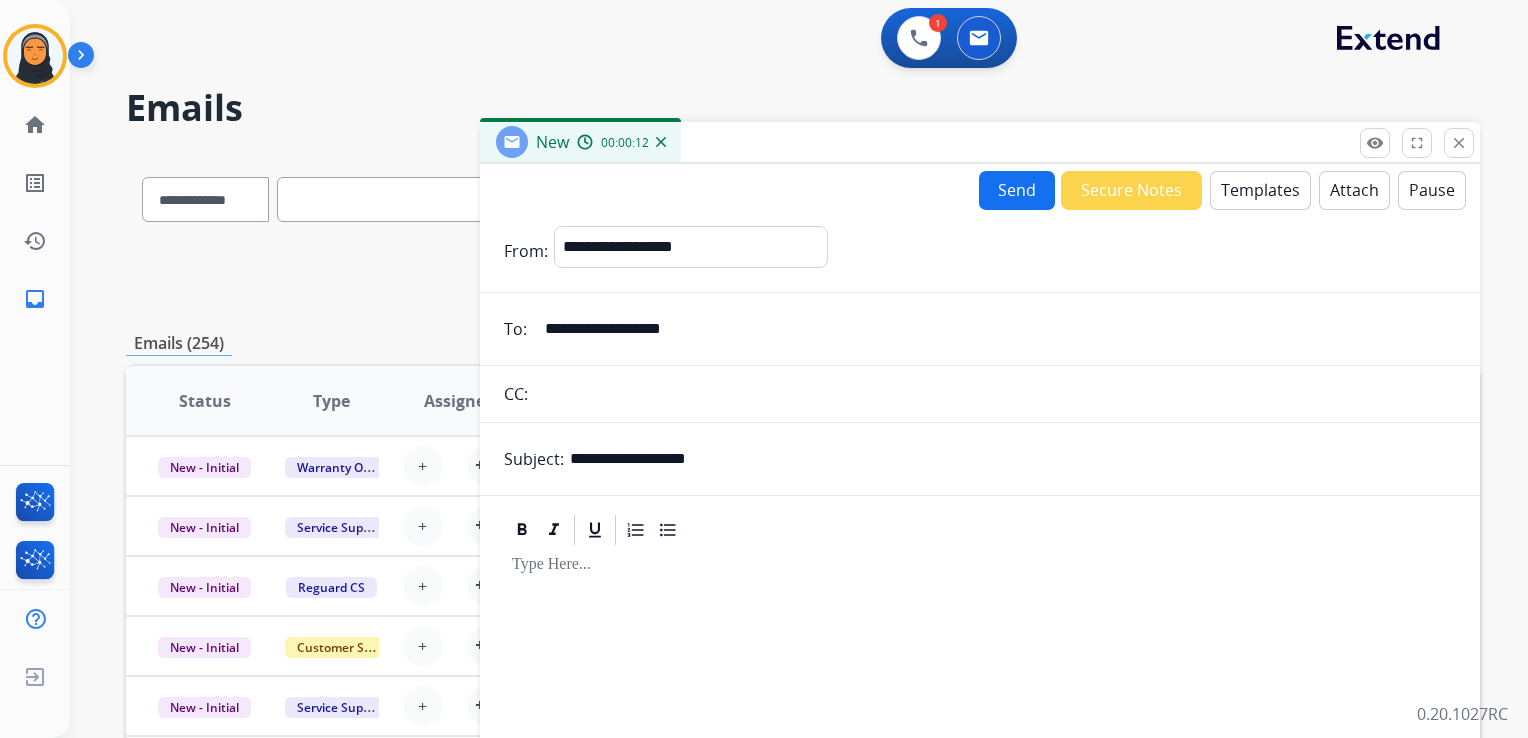 click on "Templates" at bounding box center (1260, 190) 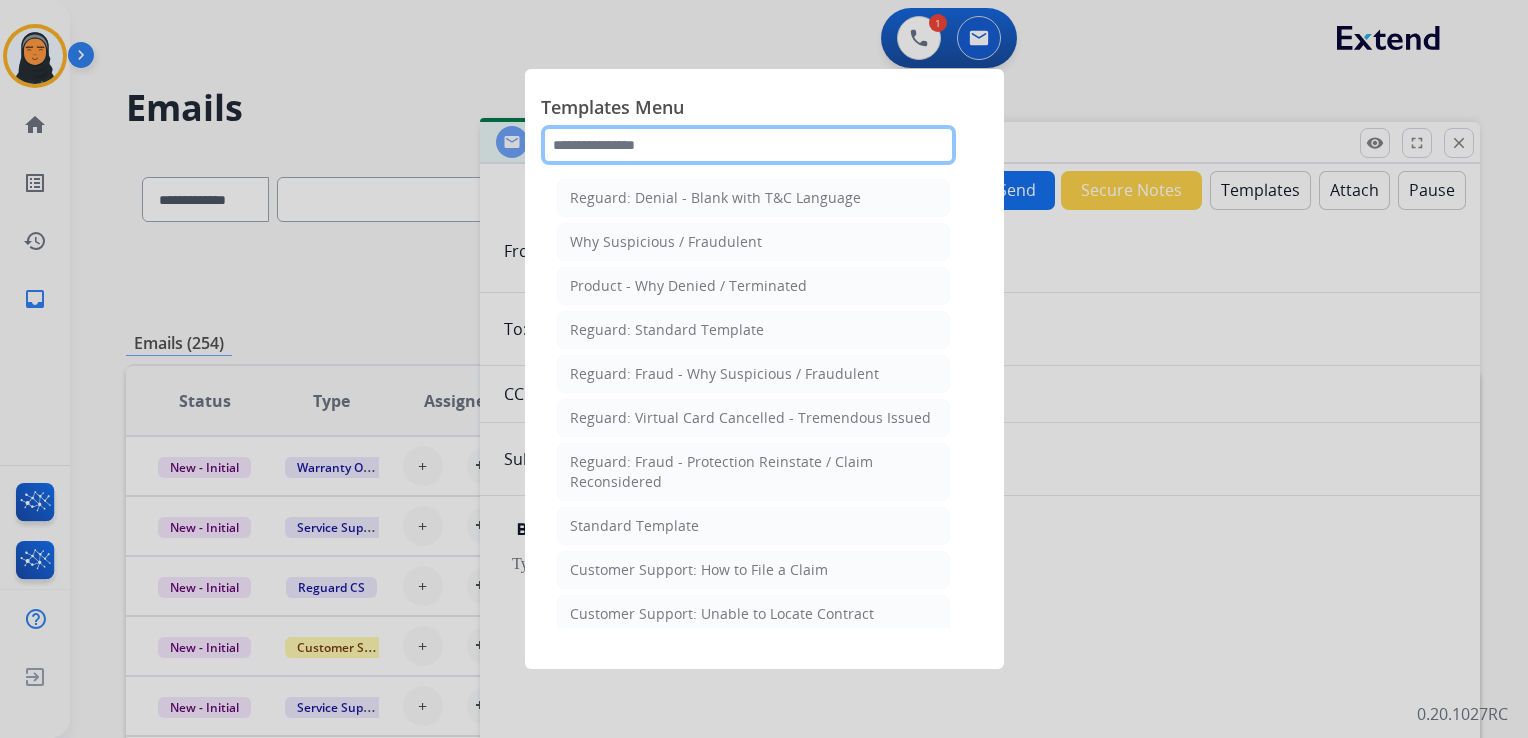 click 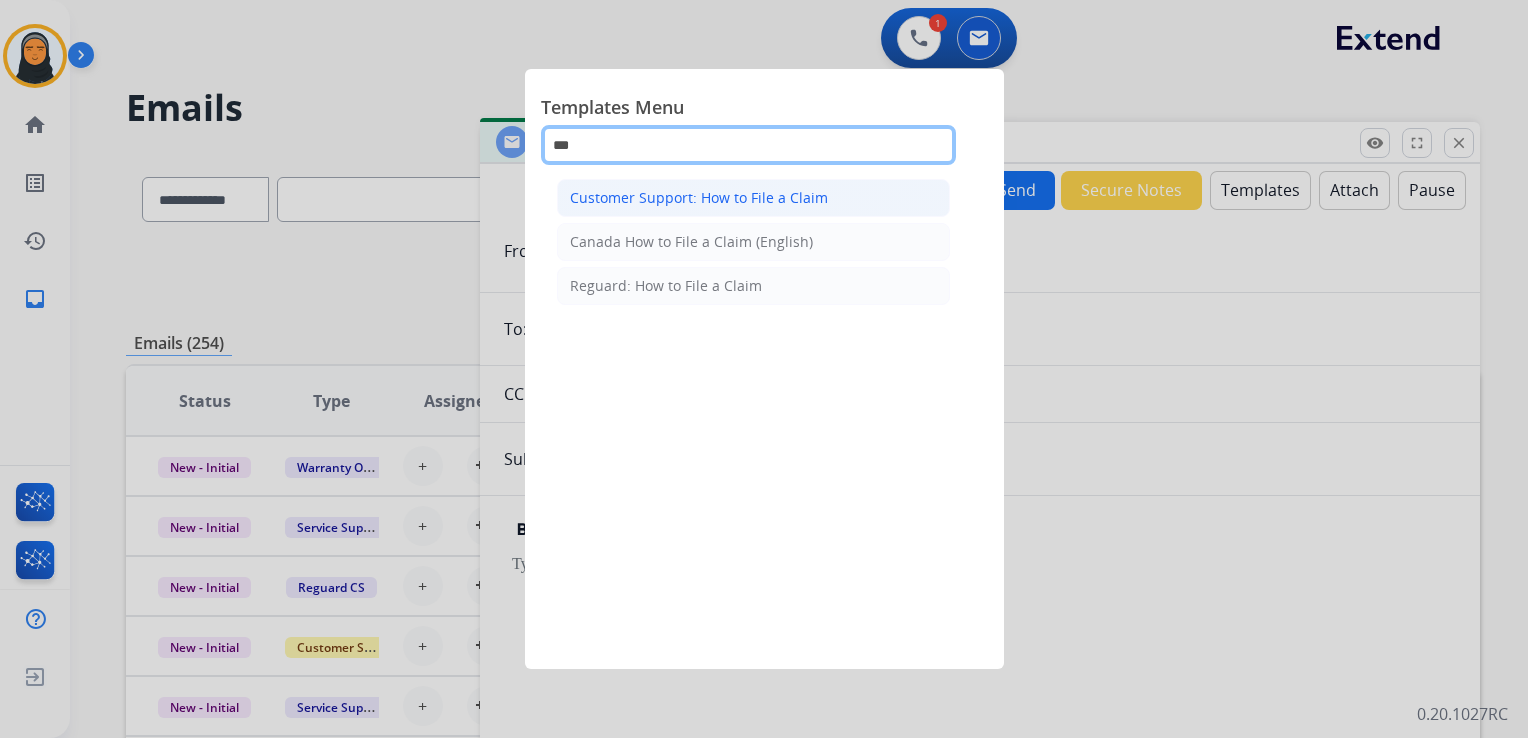 type on "***" 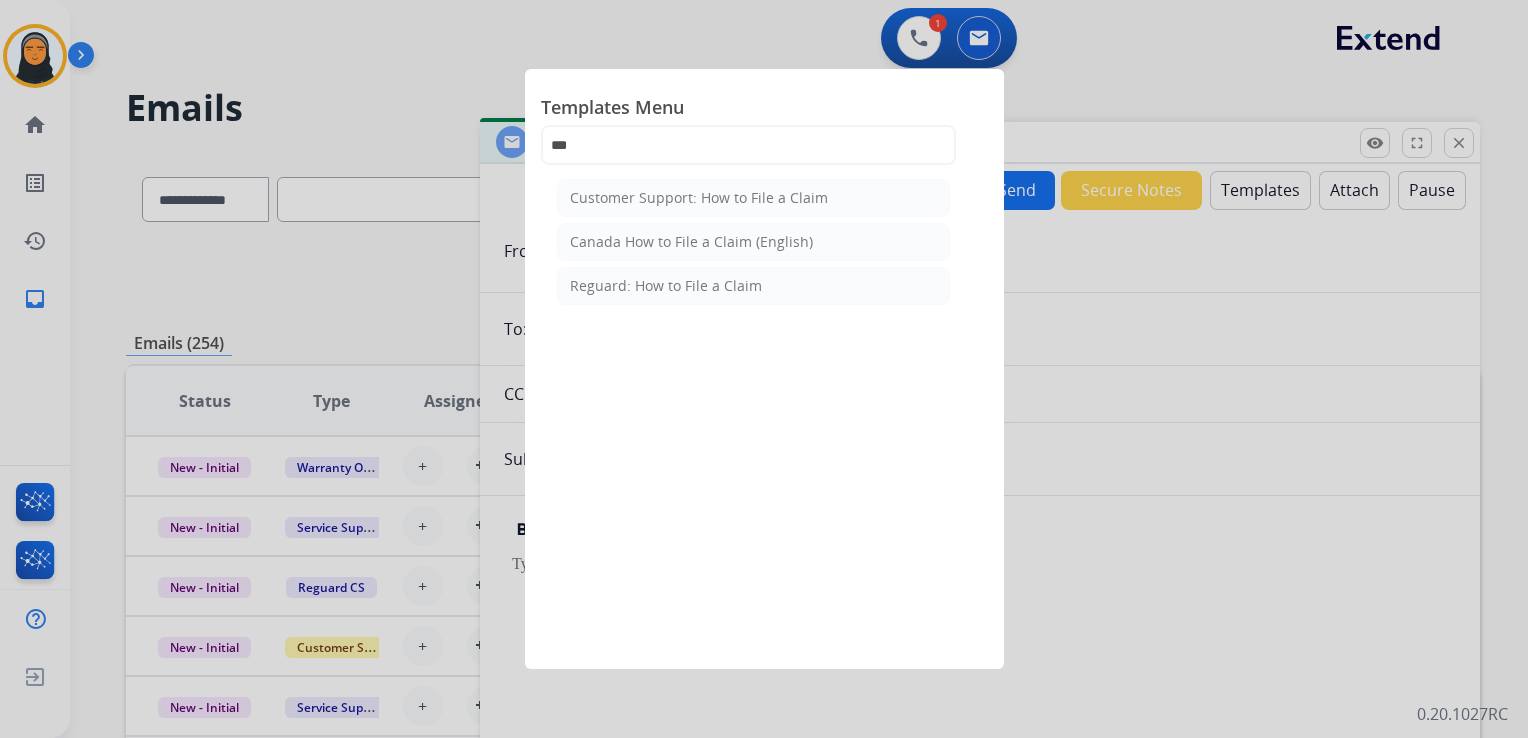 click on "Customer Support: How to File a Claim" 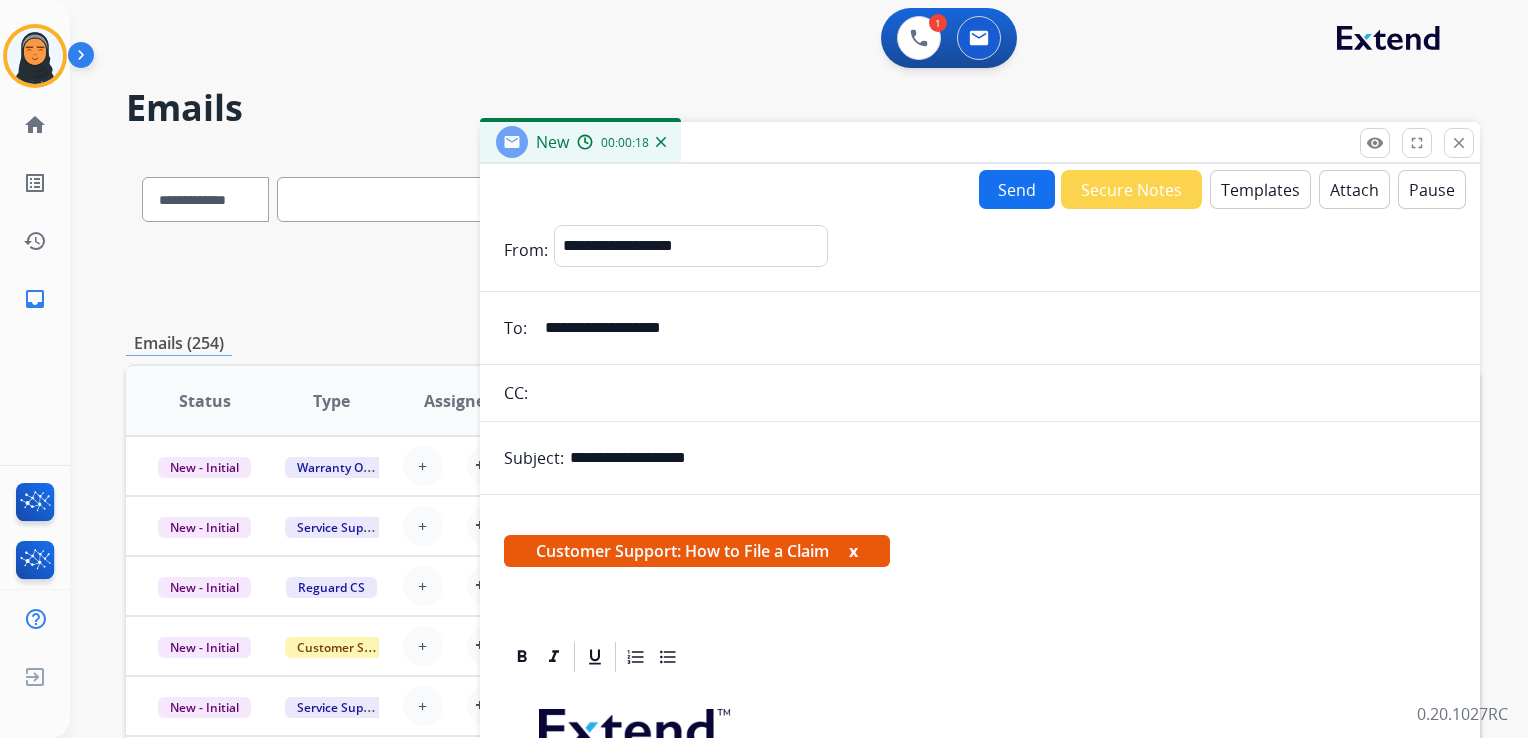 scroll, scrollTop: 300, scrollLeft: 0, axis: vertical 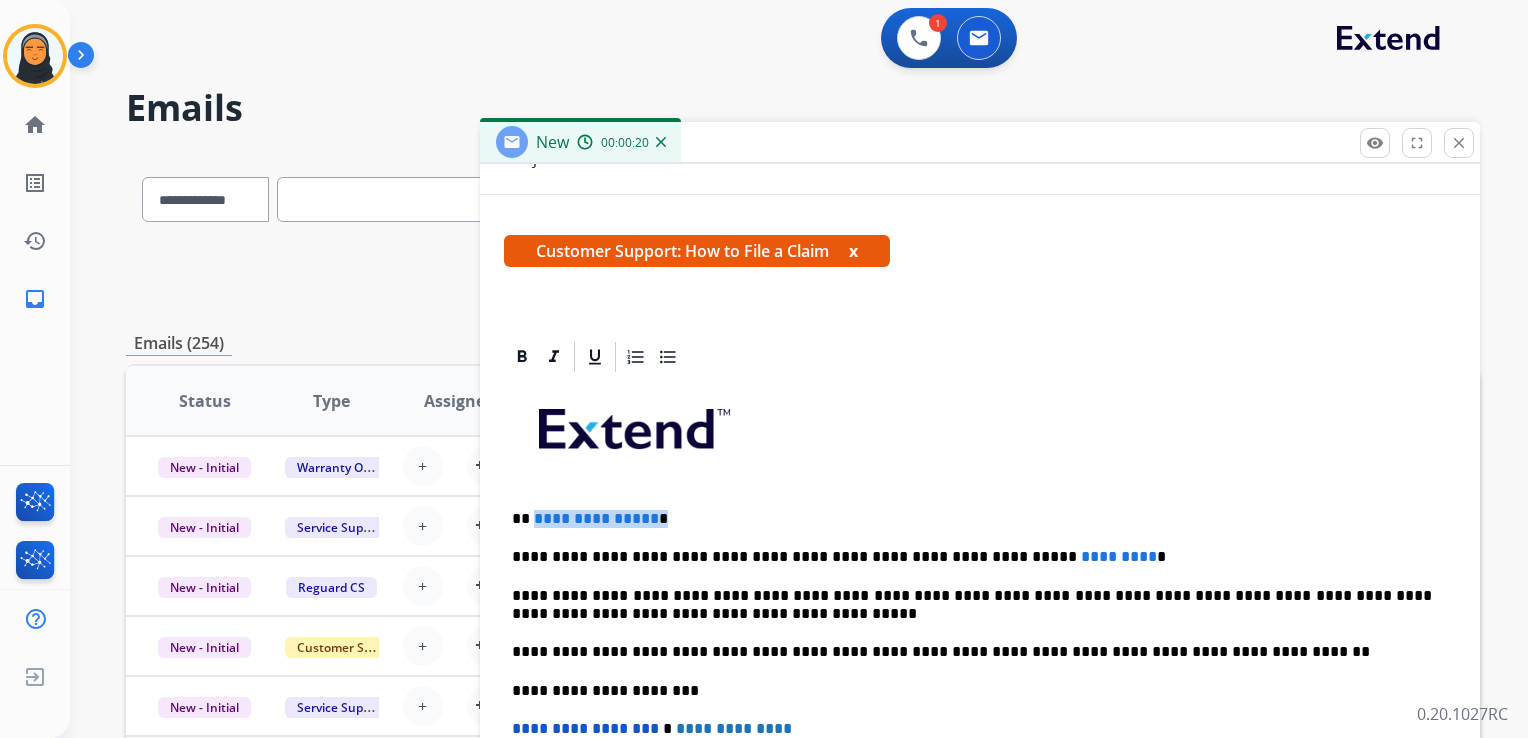 drag, startPoint x: 657, startPoint y: 515, endPoint x: 539, endPoint y: 505, distance: 118.42297 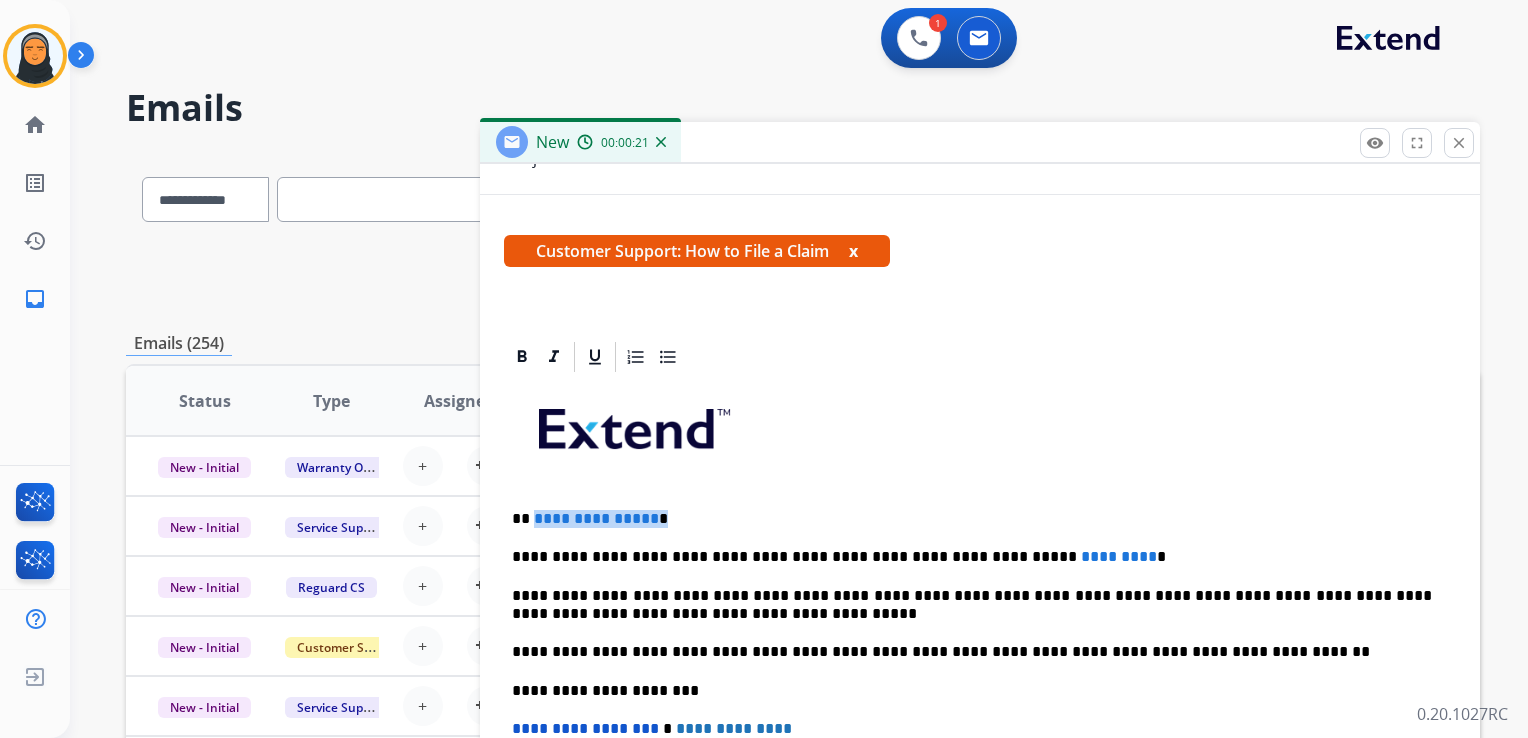 type 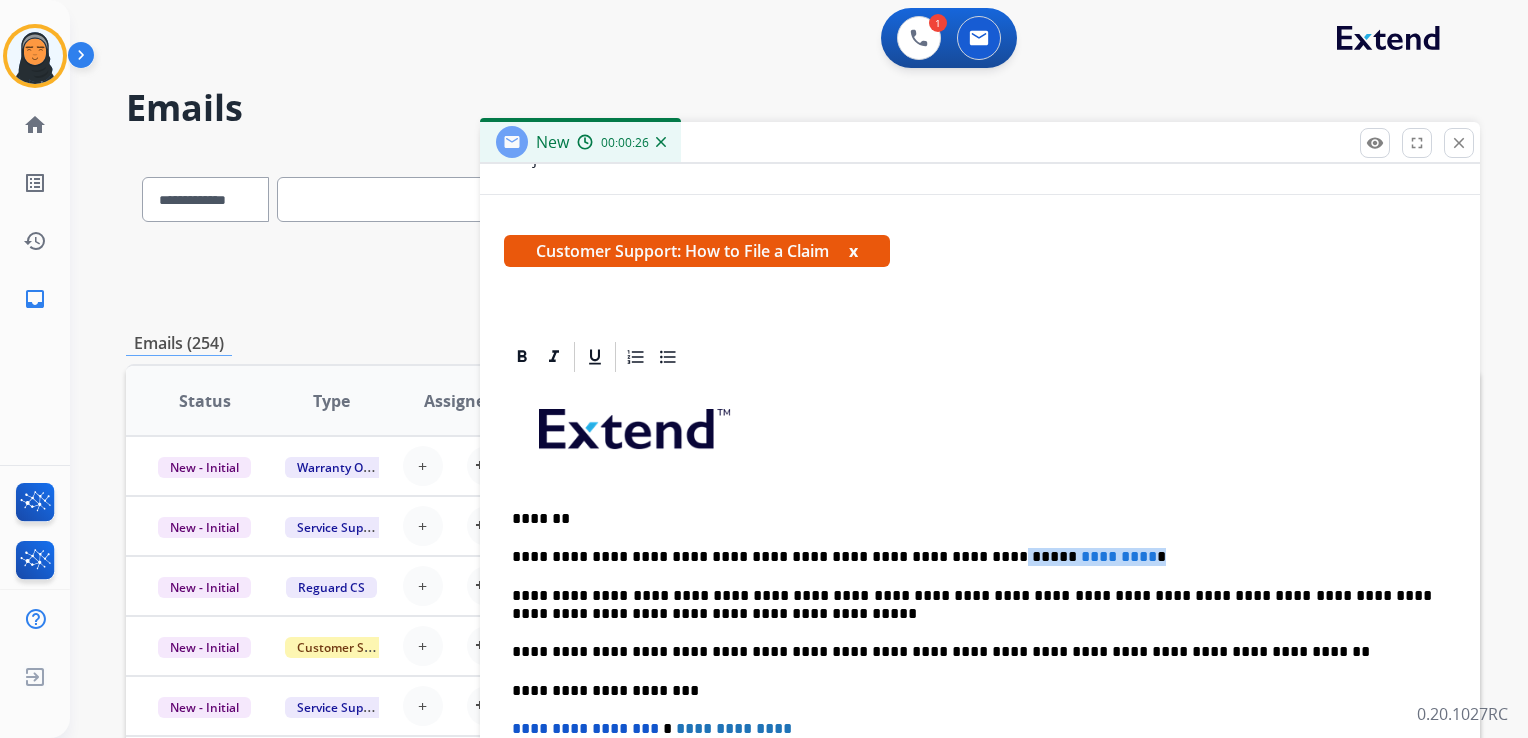 drag, startPoint x: 1093, startPoint y: 549, endPoint x: 928, endPoint y: 546, distance: 165.02727 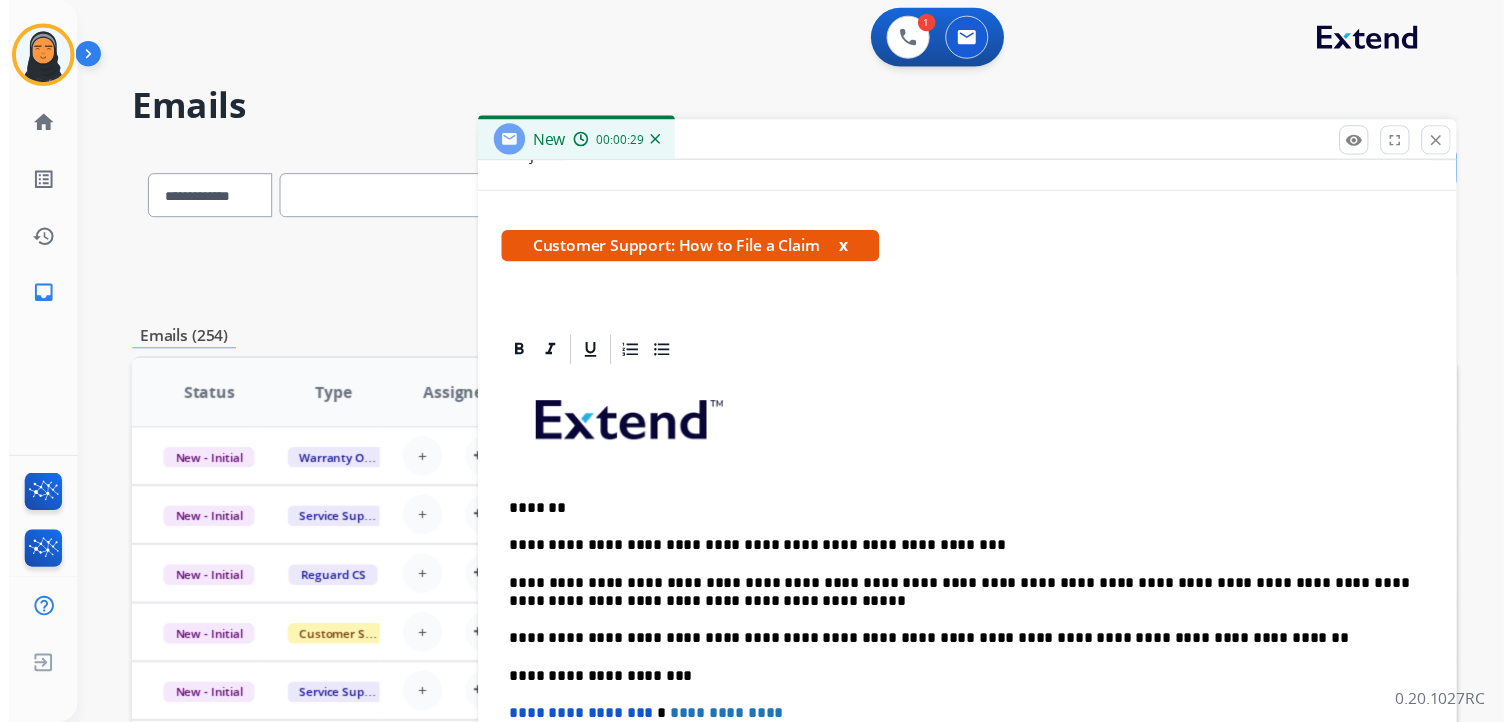 scroll, scrollTop: 0, scrollLeft: 0, axis: both 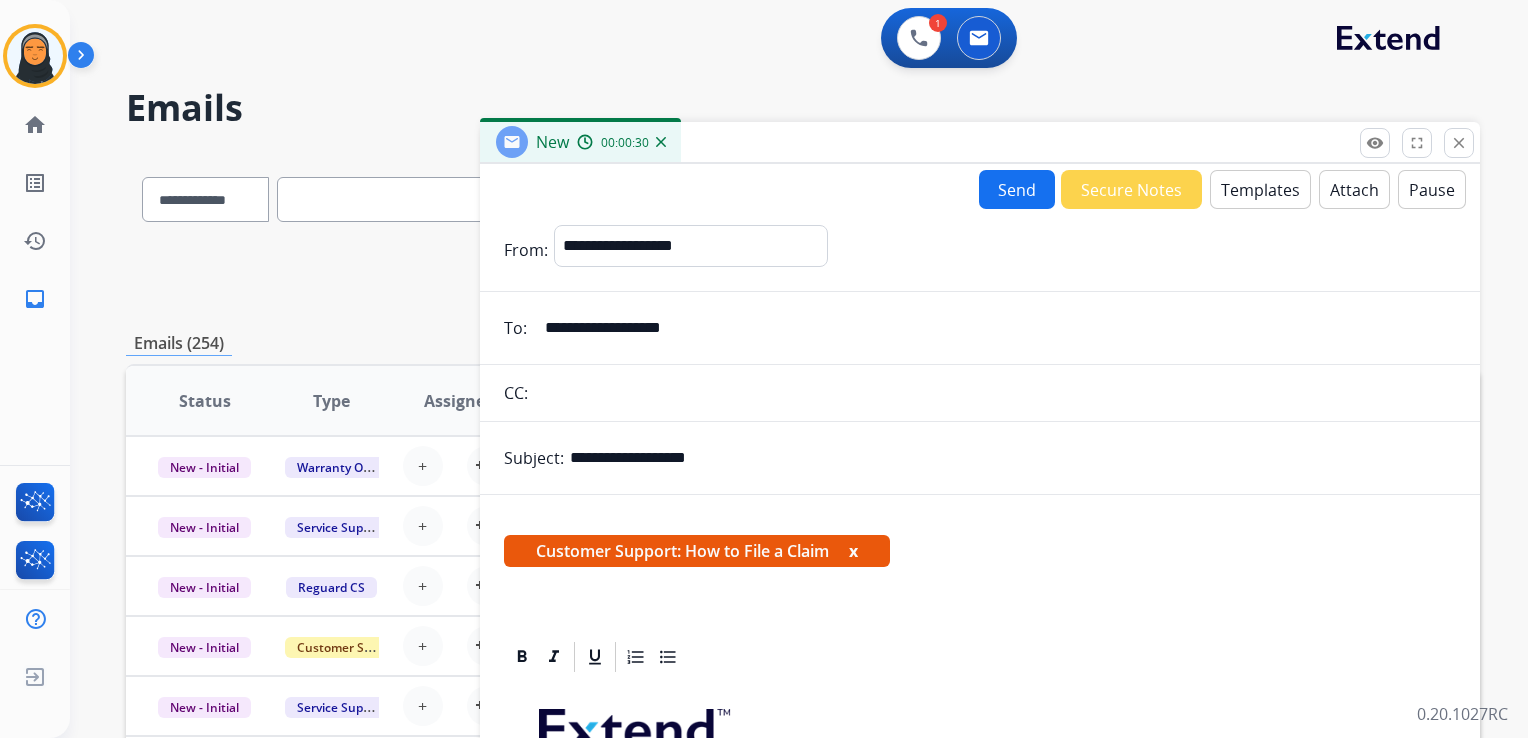 click on "Send" at bounding box center [1017, 189] 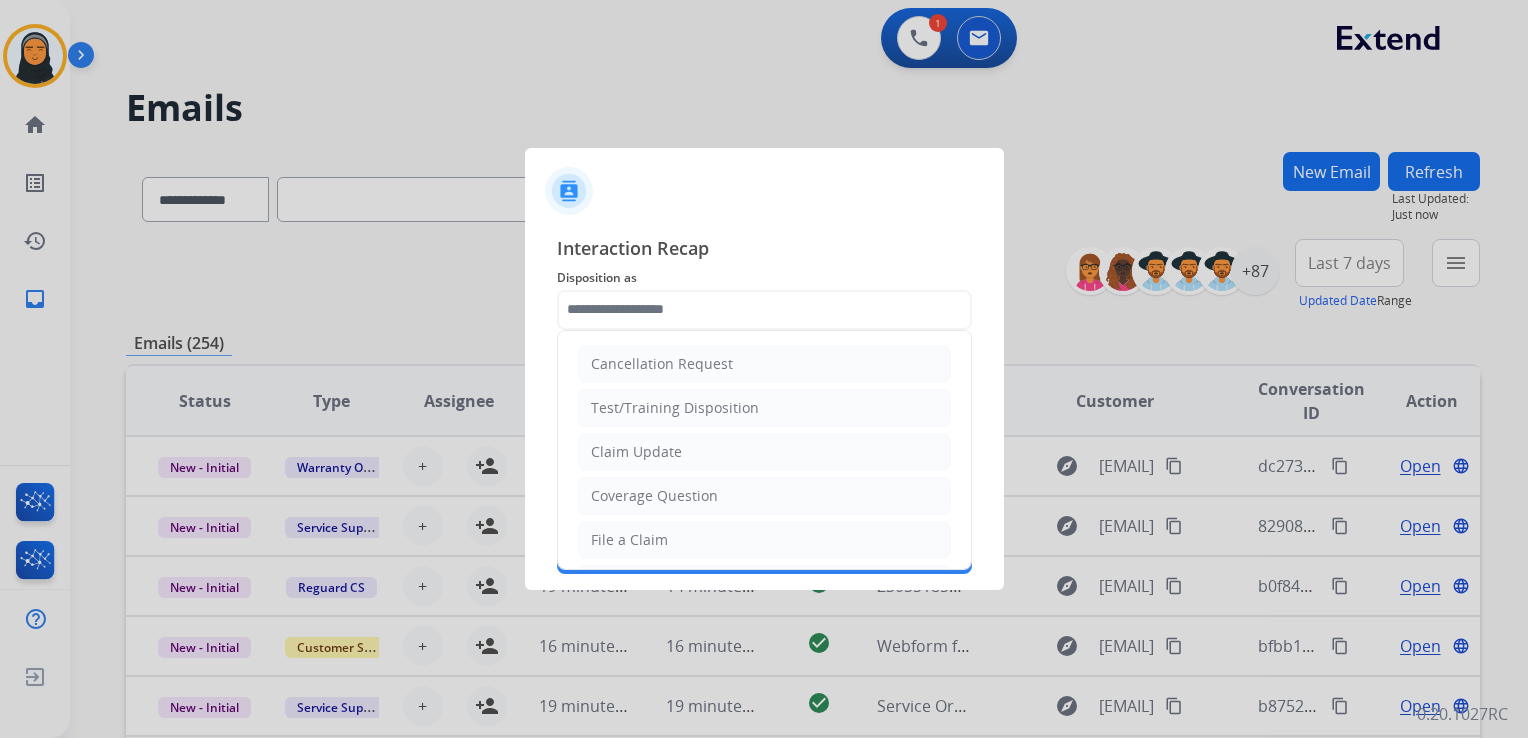 click 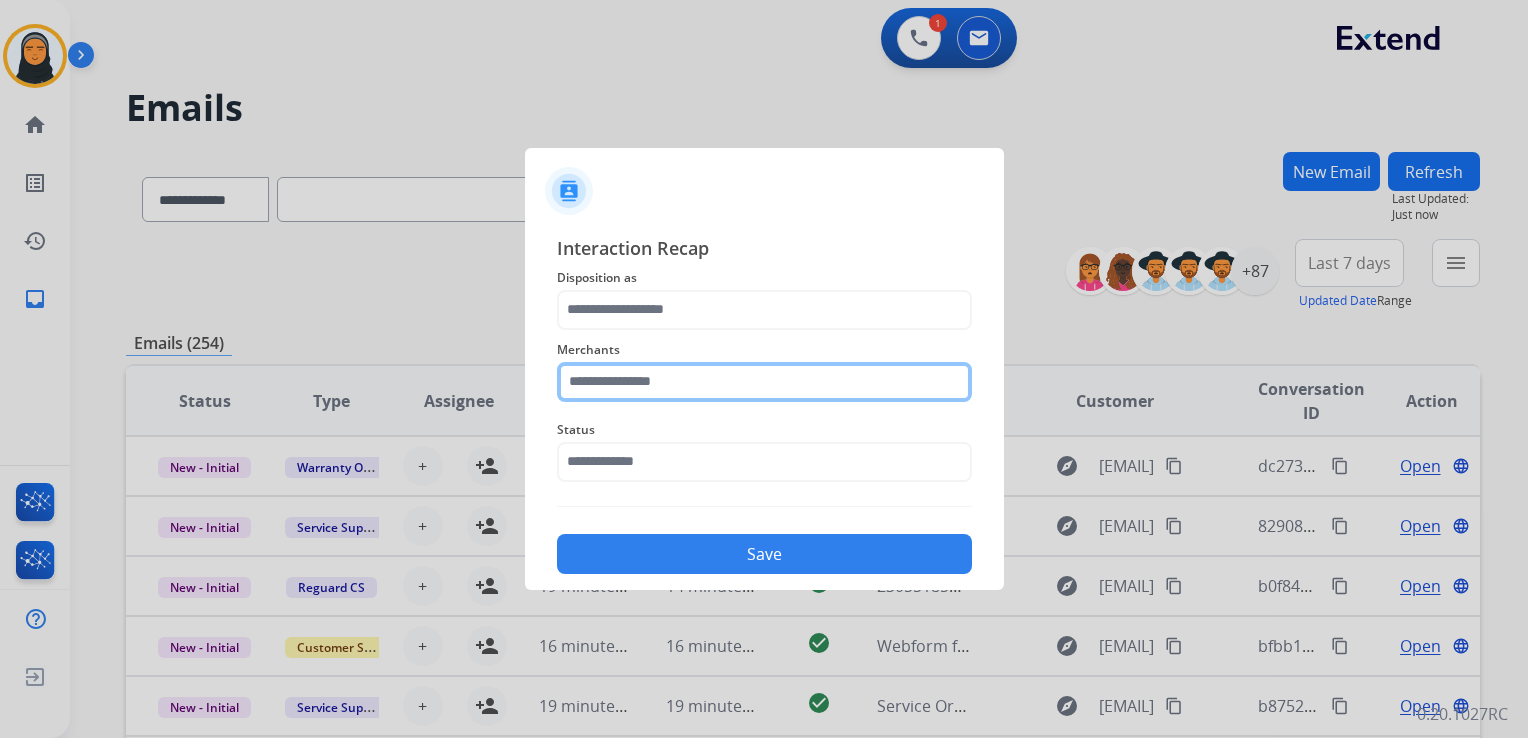 click 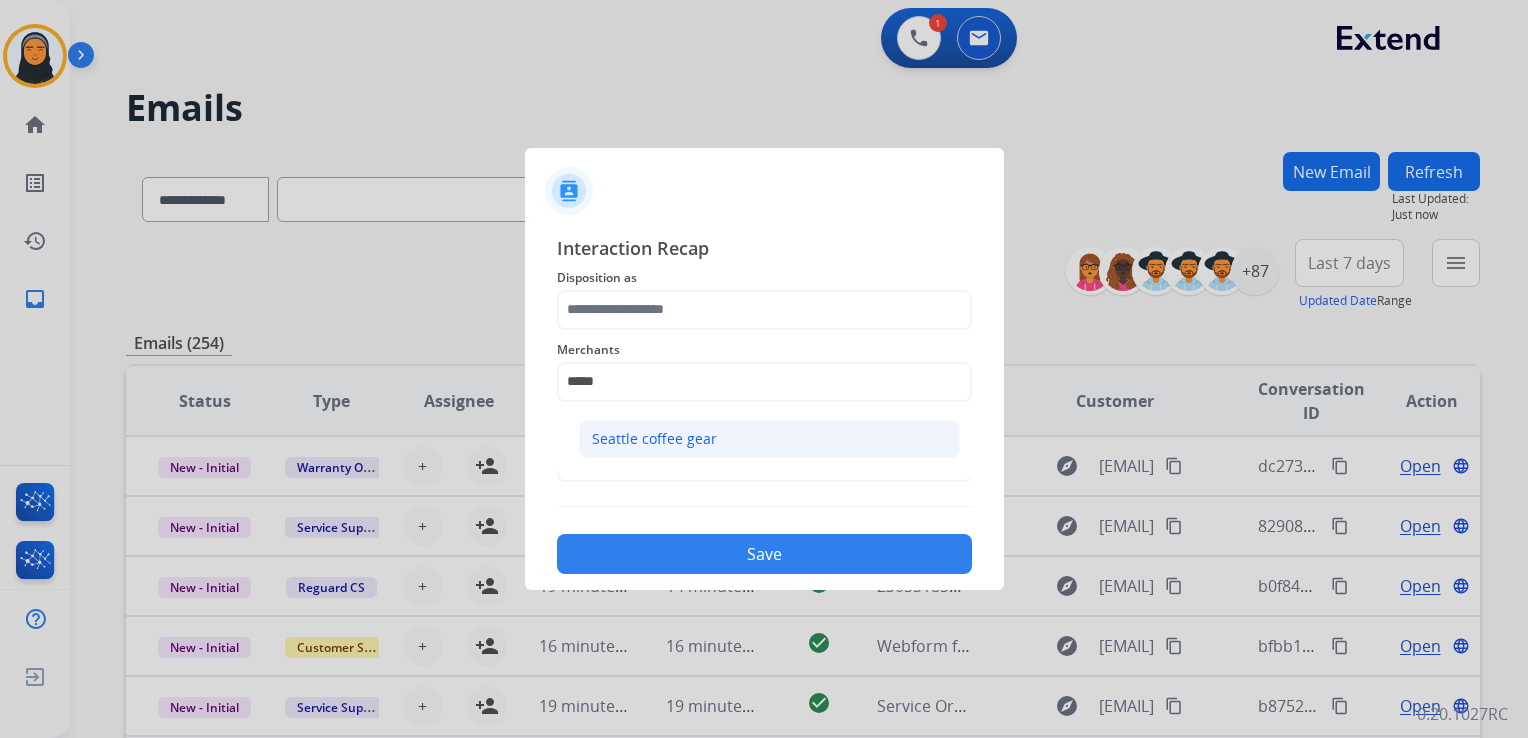 click on "Seattle coffee gear" 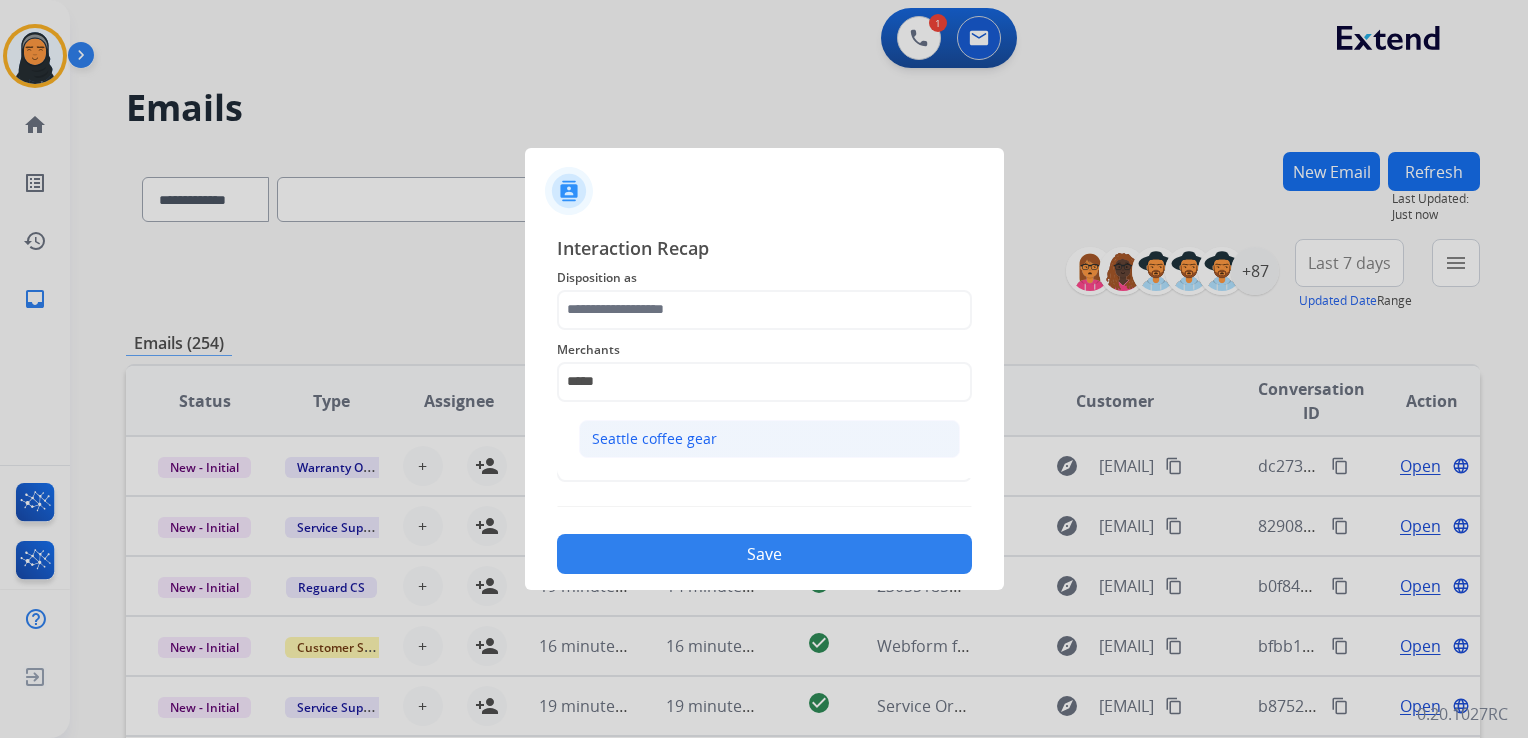 type on "**********" 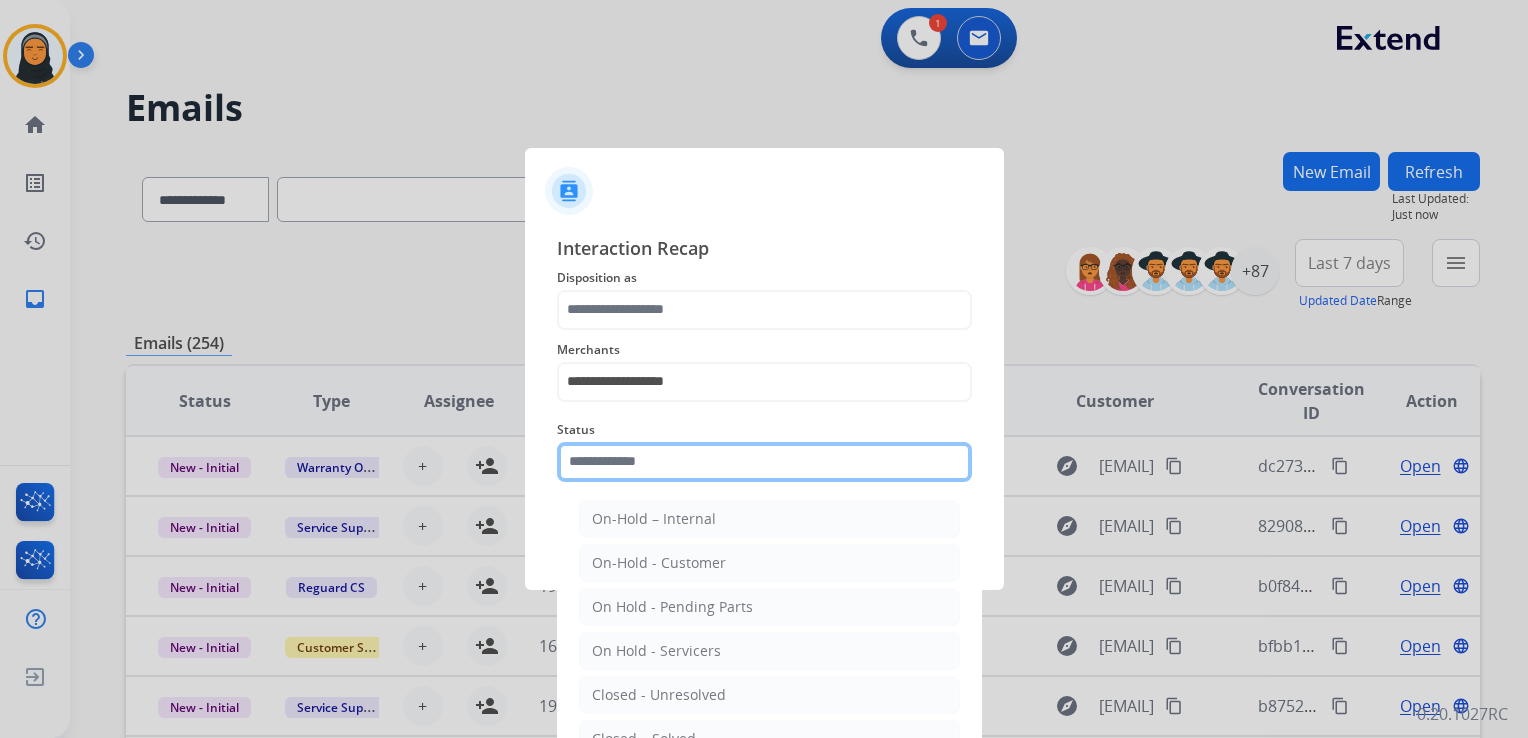 click 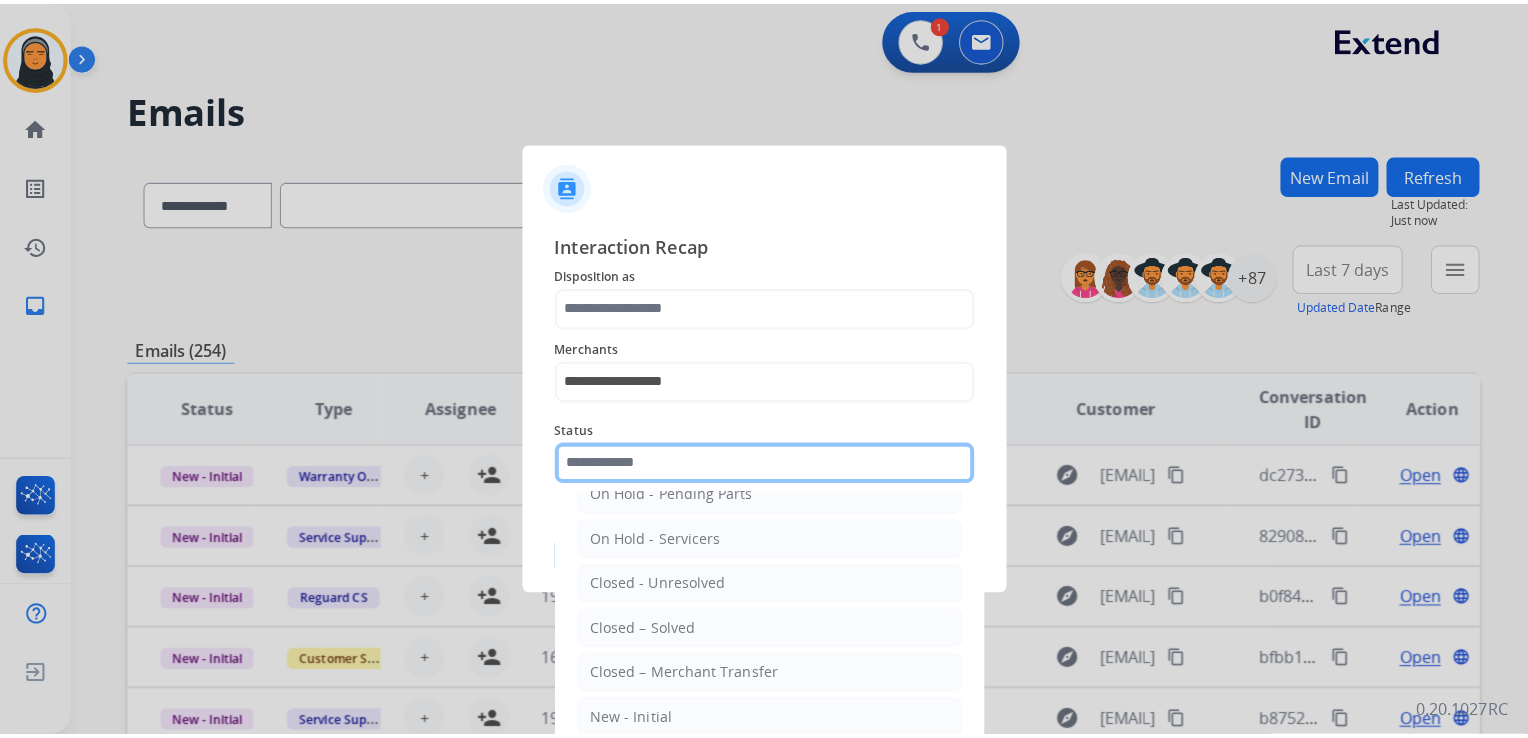 scroll, scrollTop: 116, scrollLeft: 0, axis: vertical 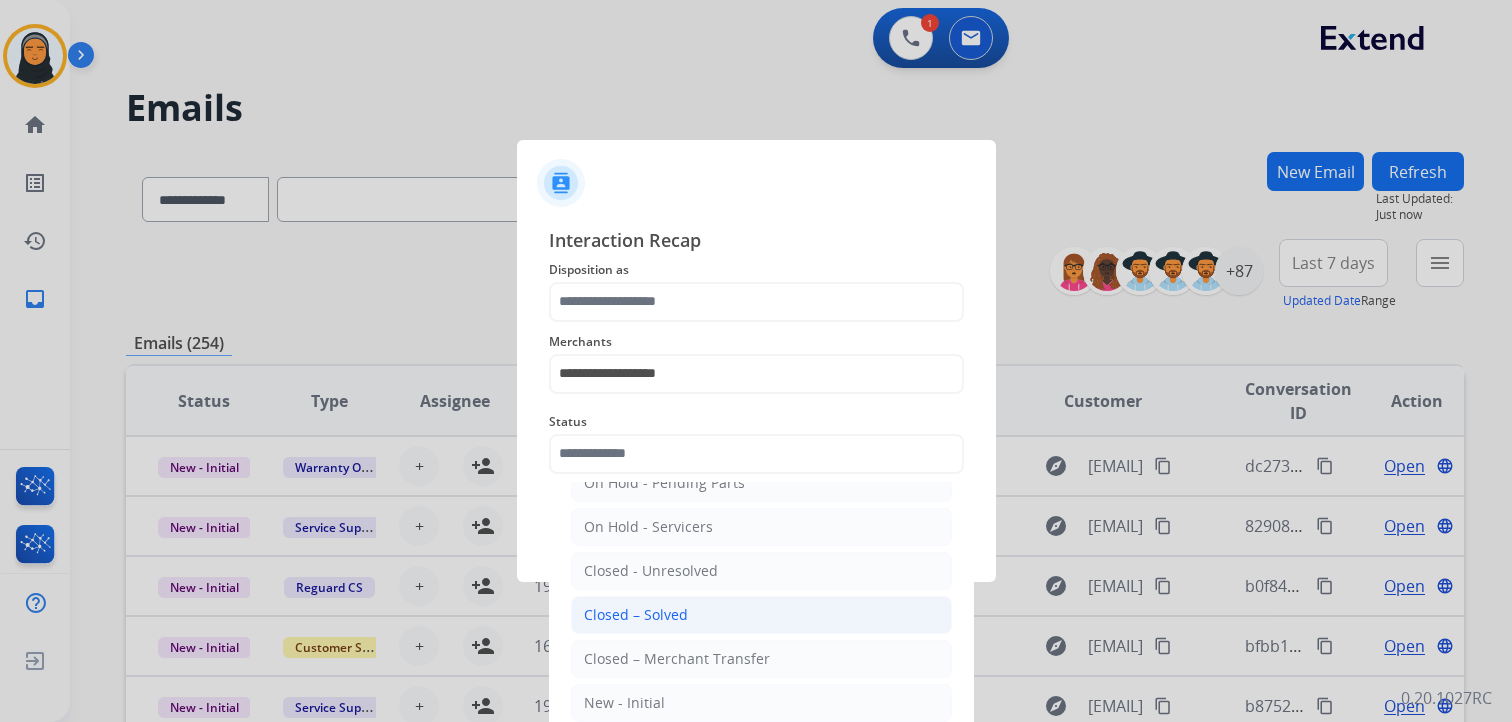 click on "Closed – Solved" 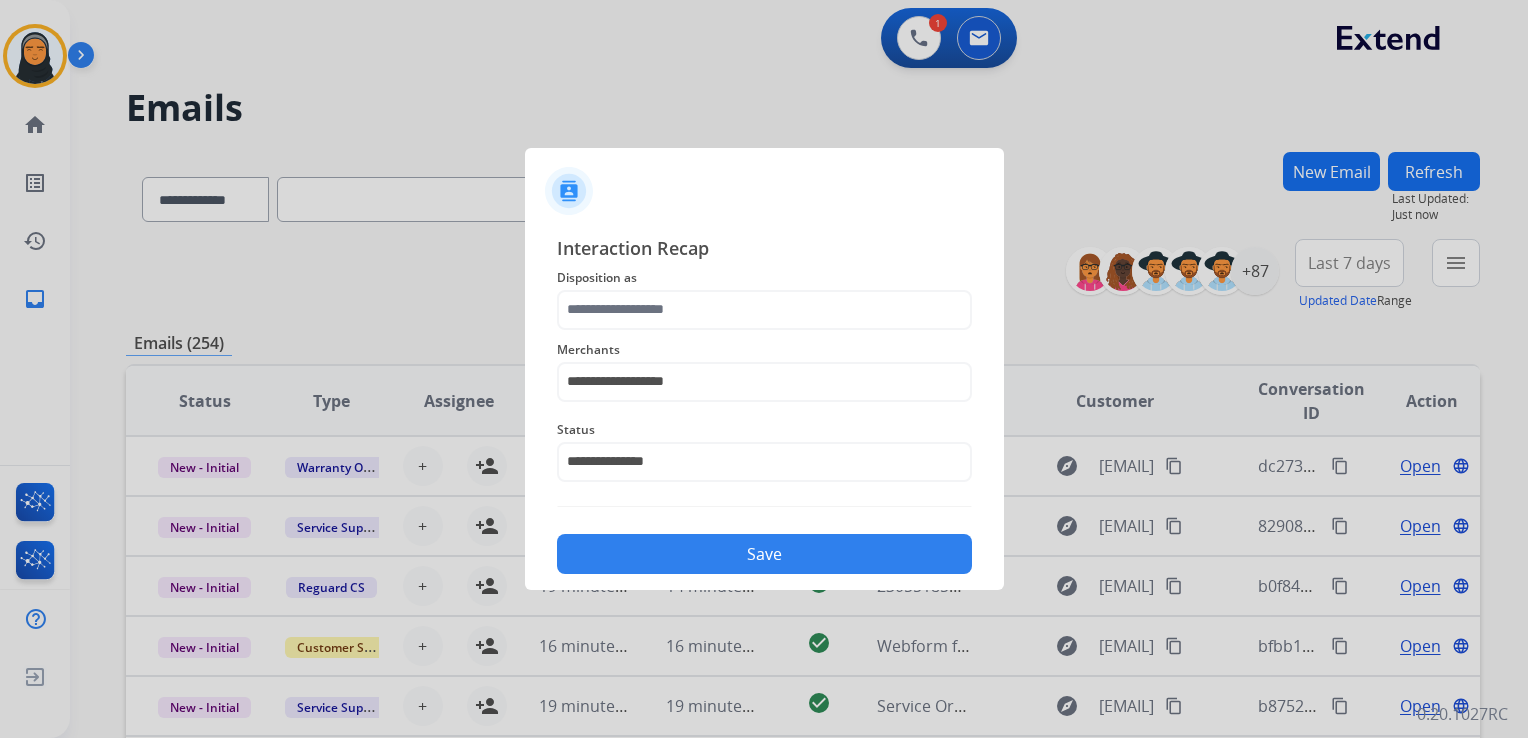 click on "Save" 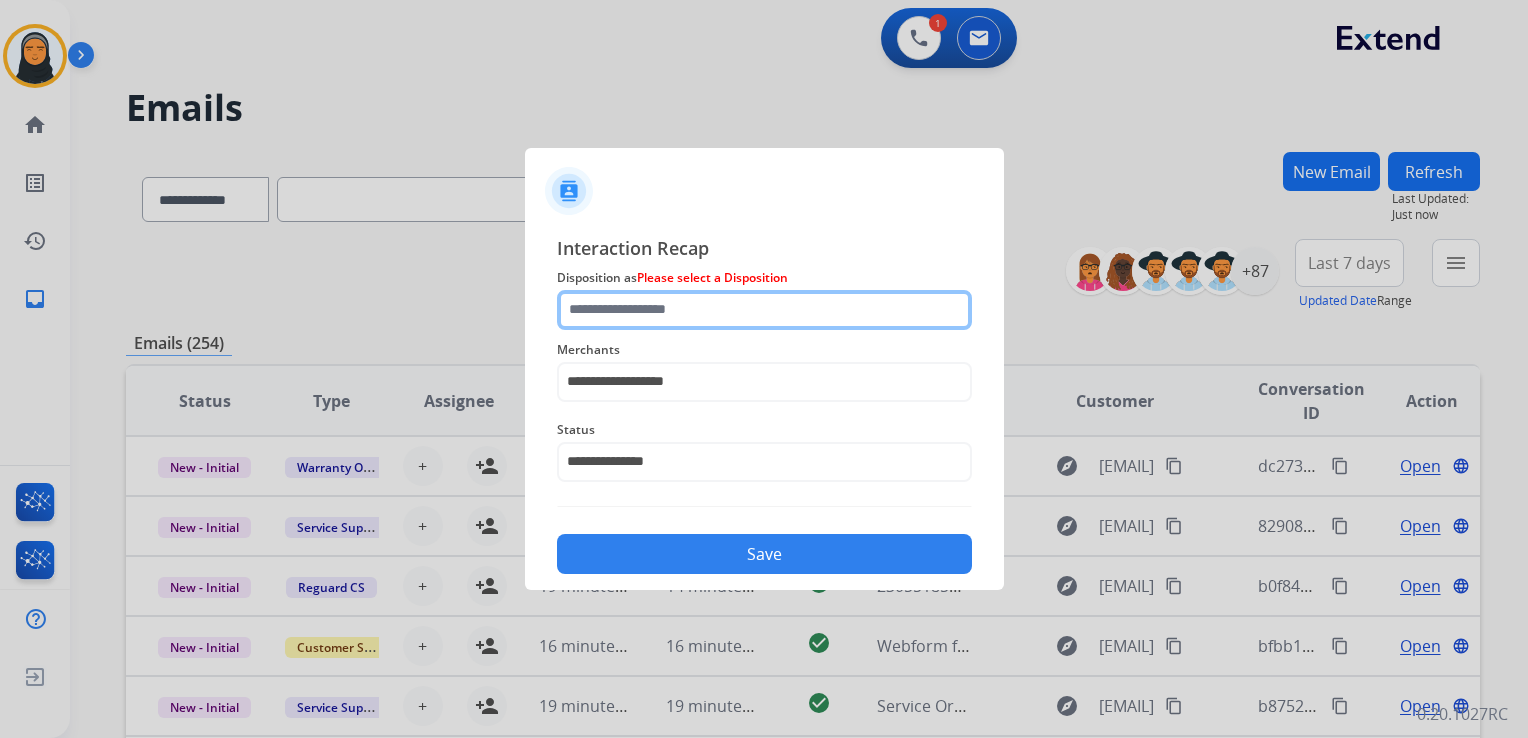click 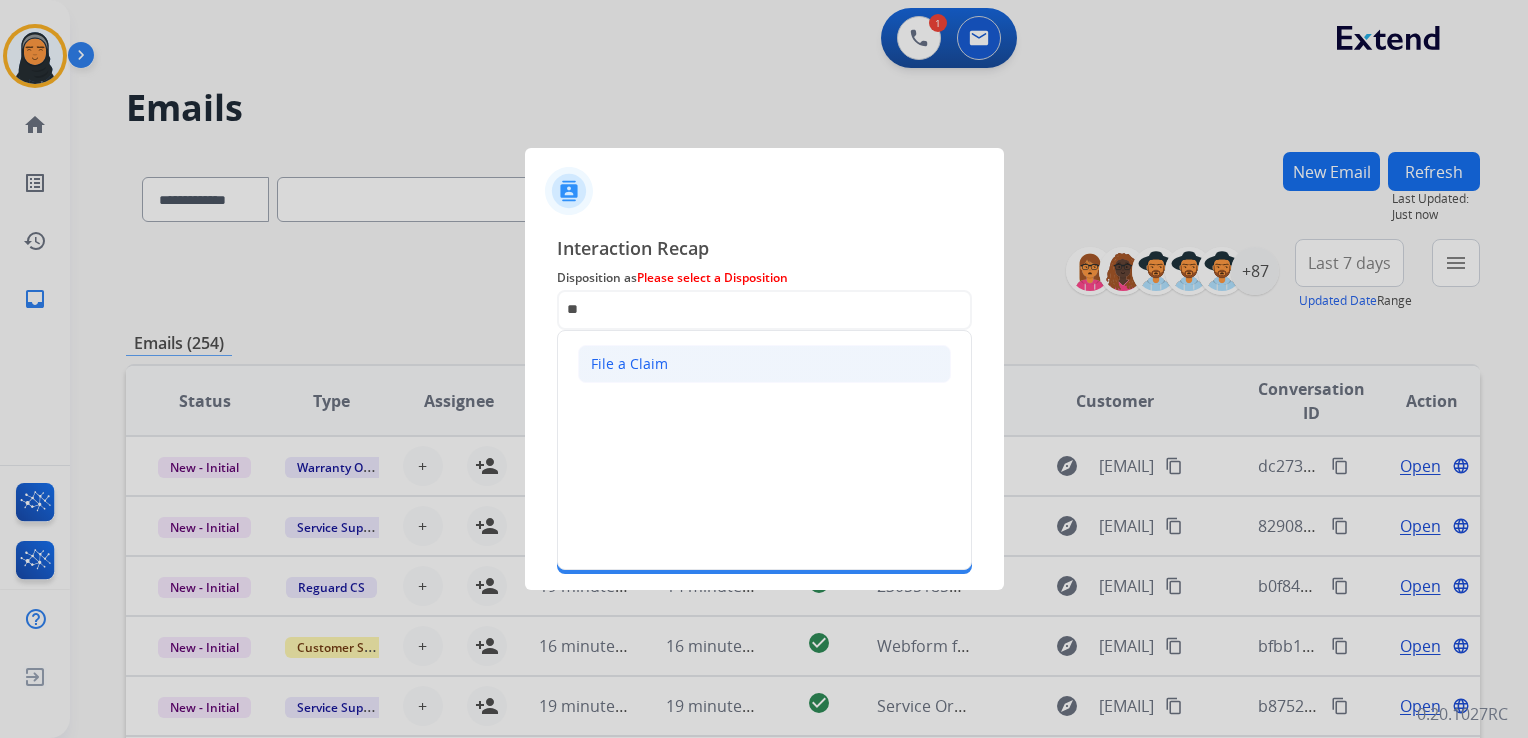 click on "File a Claim" 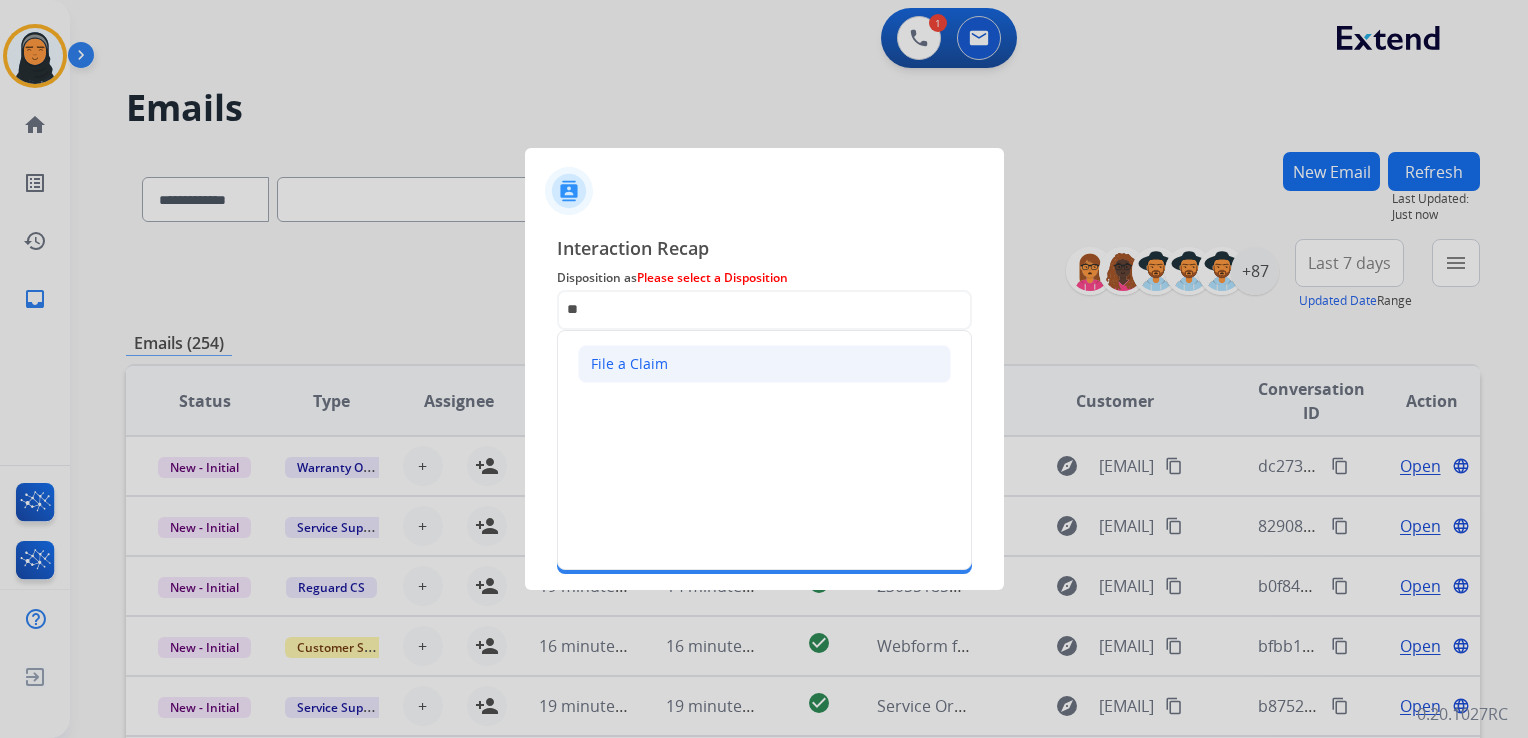 type on "**********" 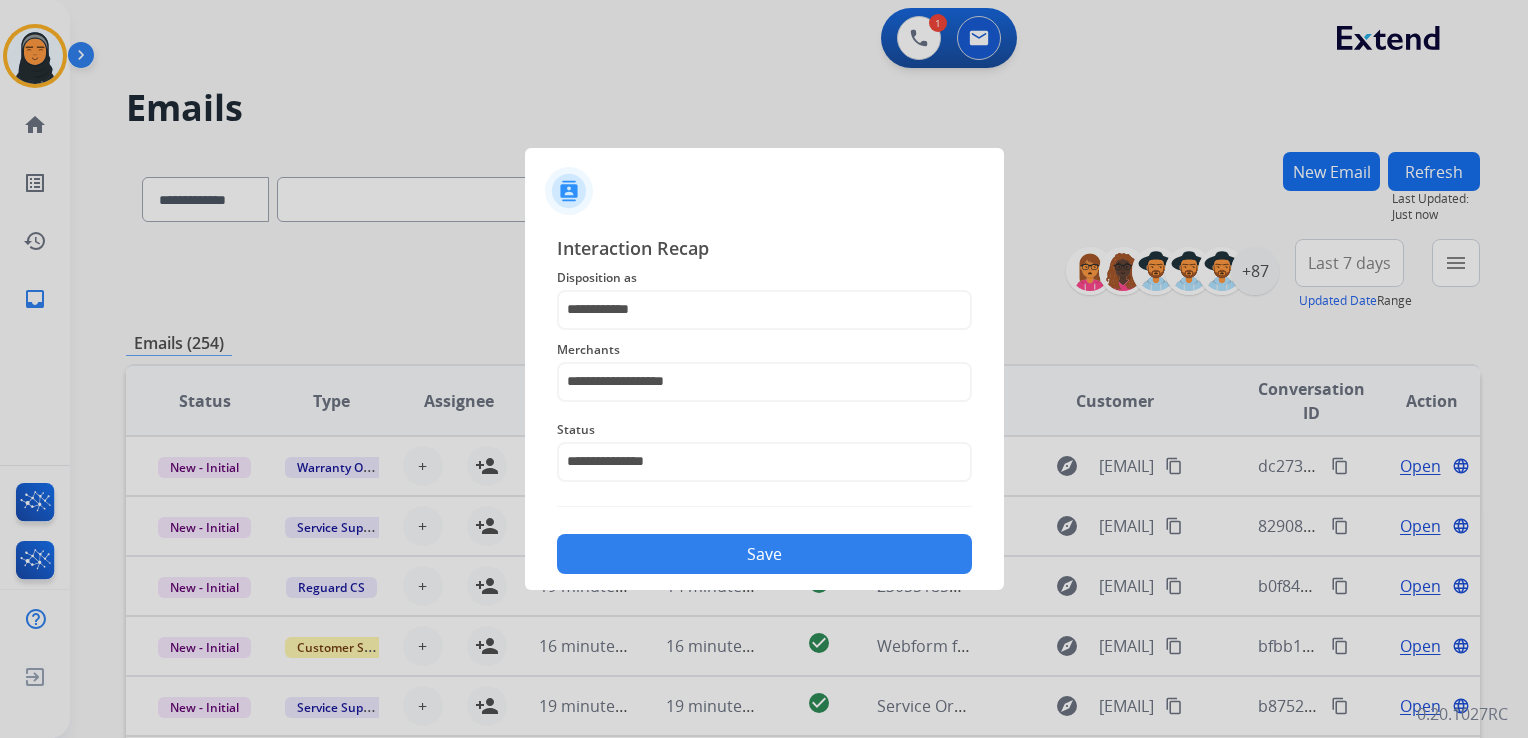 click on "Save" 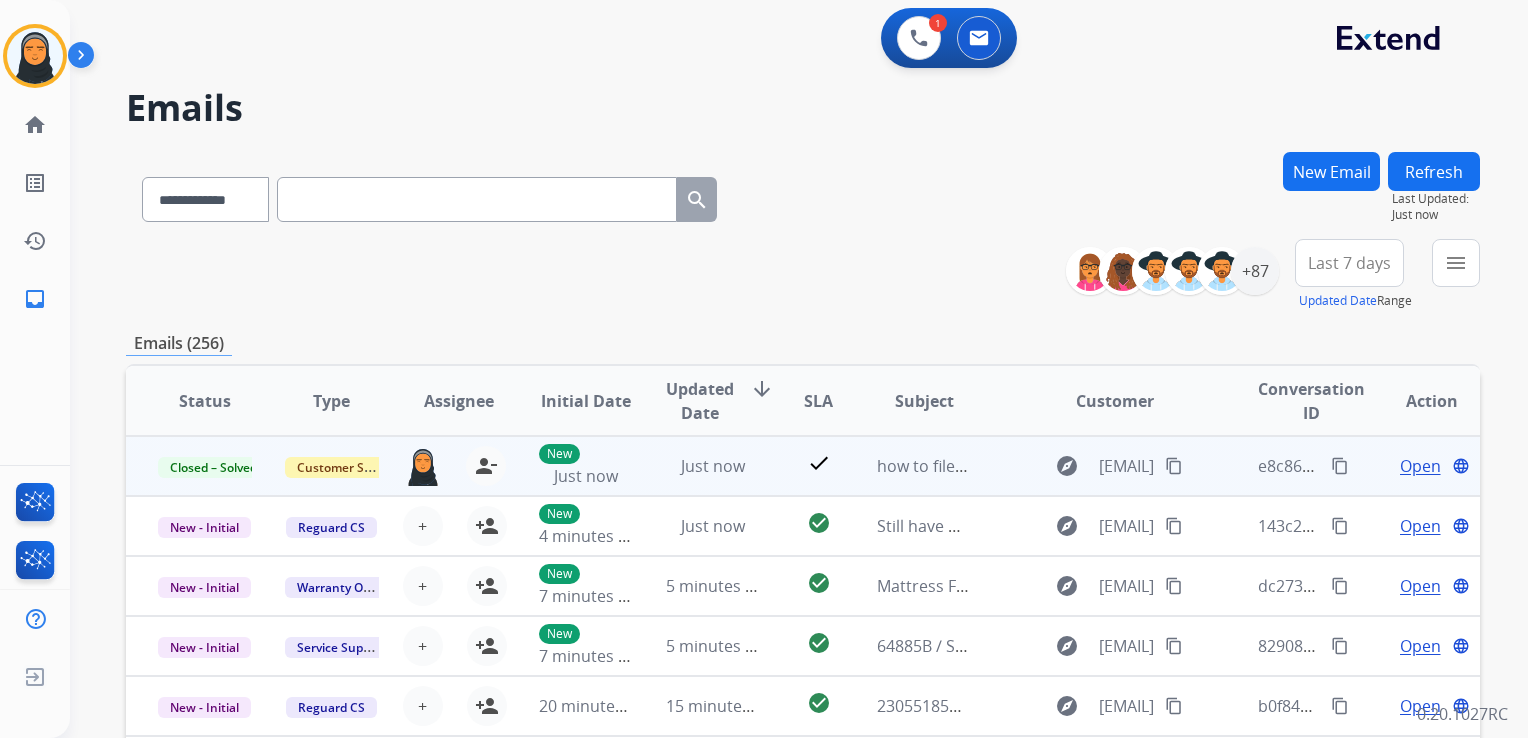click on "content_copy" at bounding box center (1340, 466) 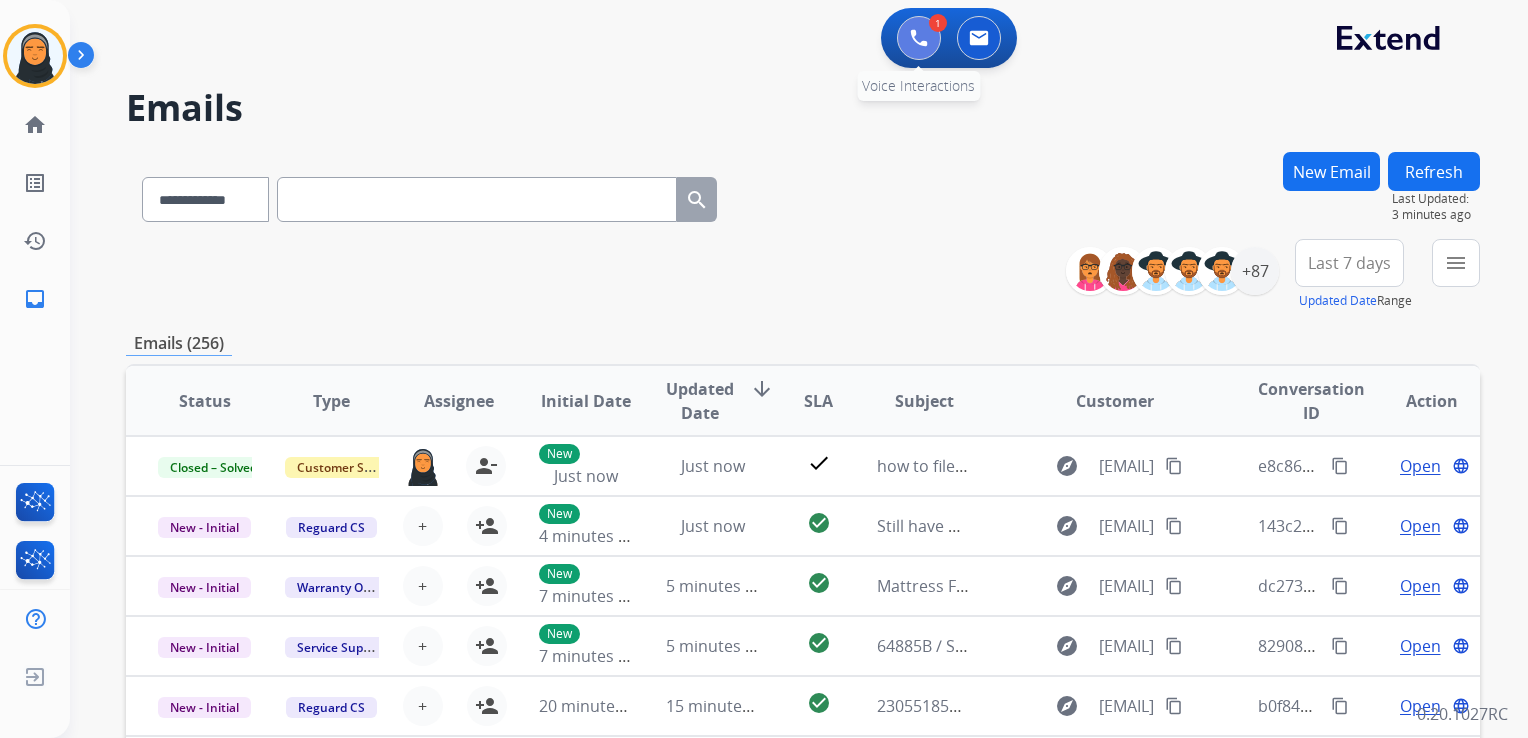 click at bounding box center (919, 38) 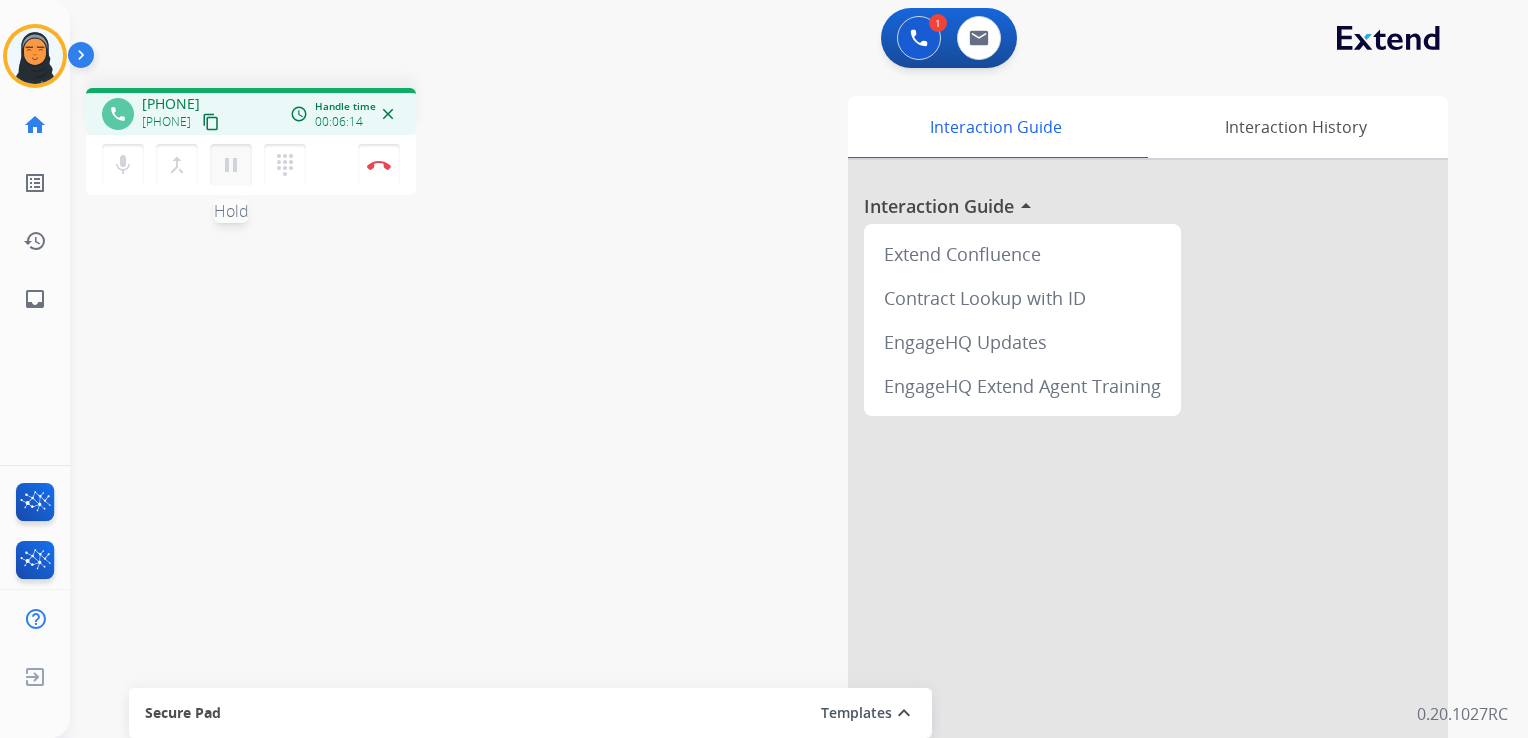 click on "pause" at bounding box center [231, 165] 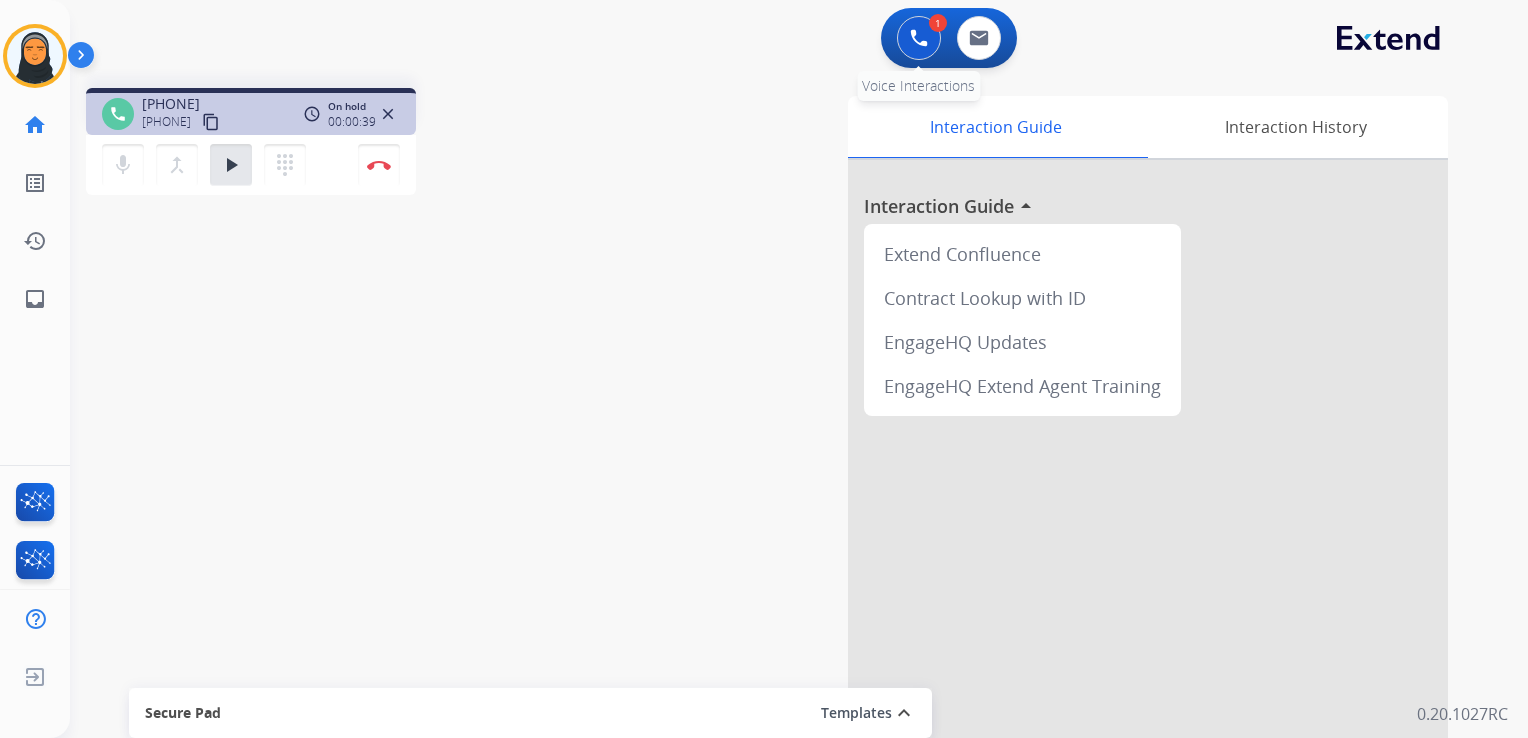 click at bounding box center [919, 38] 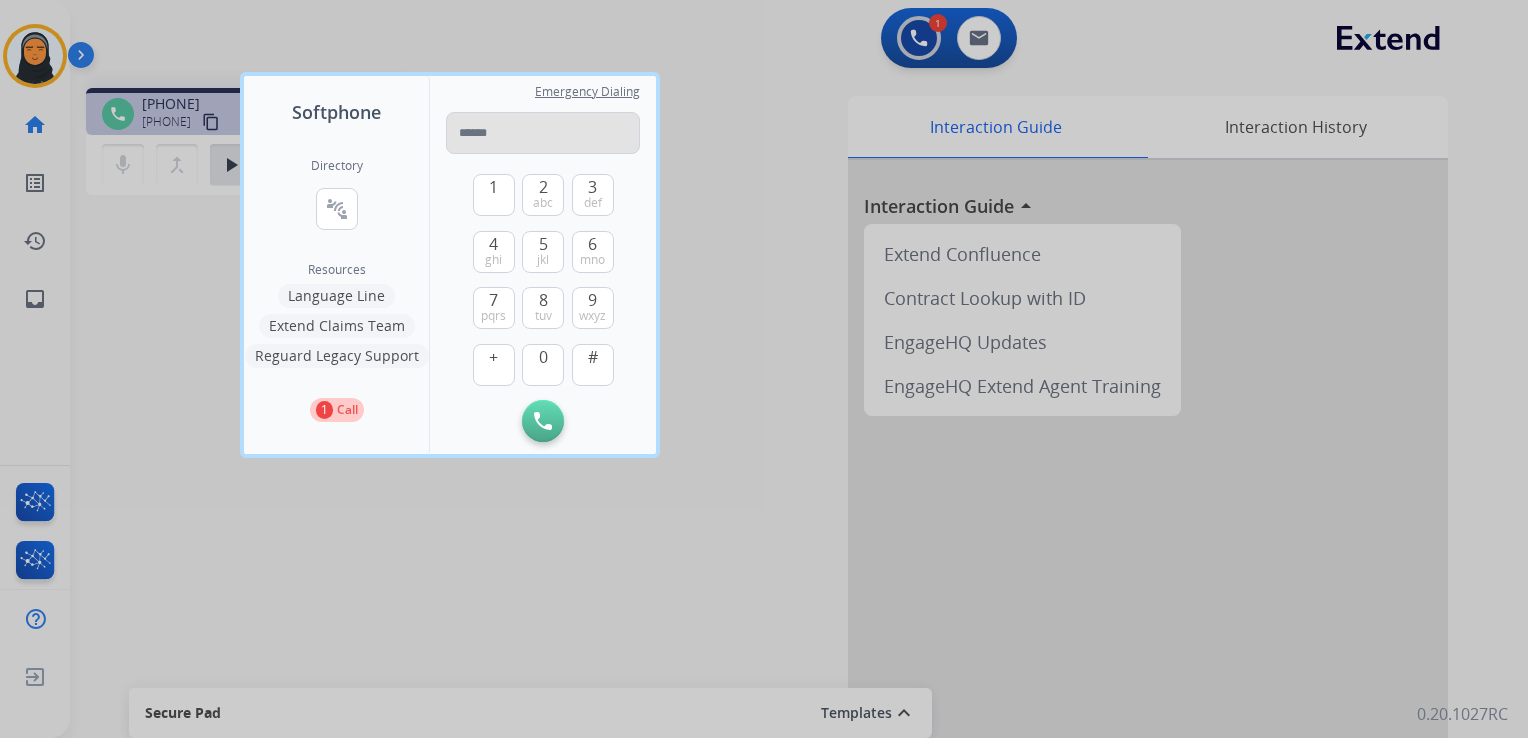 click at bounding box center (543, 133) 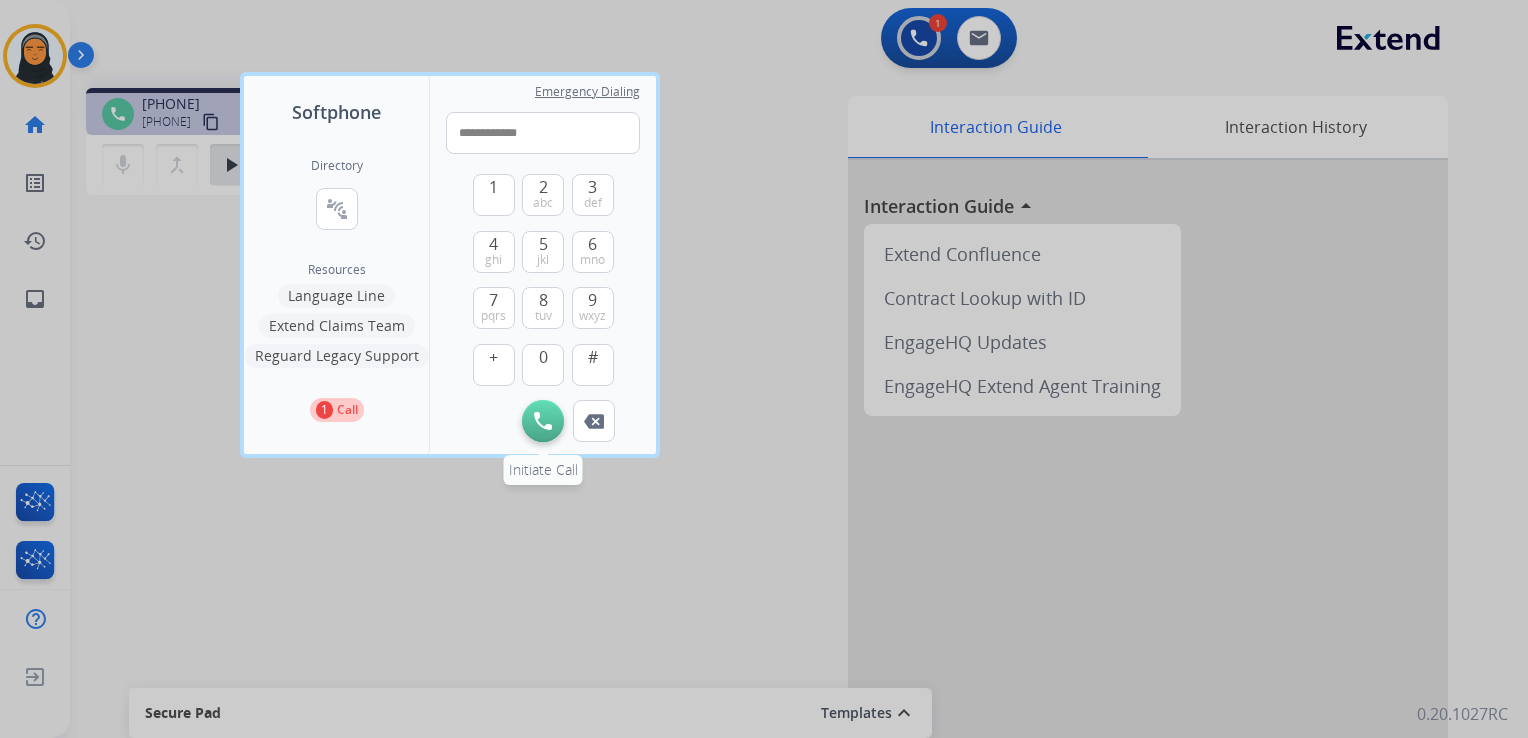 type on "**********" 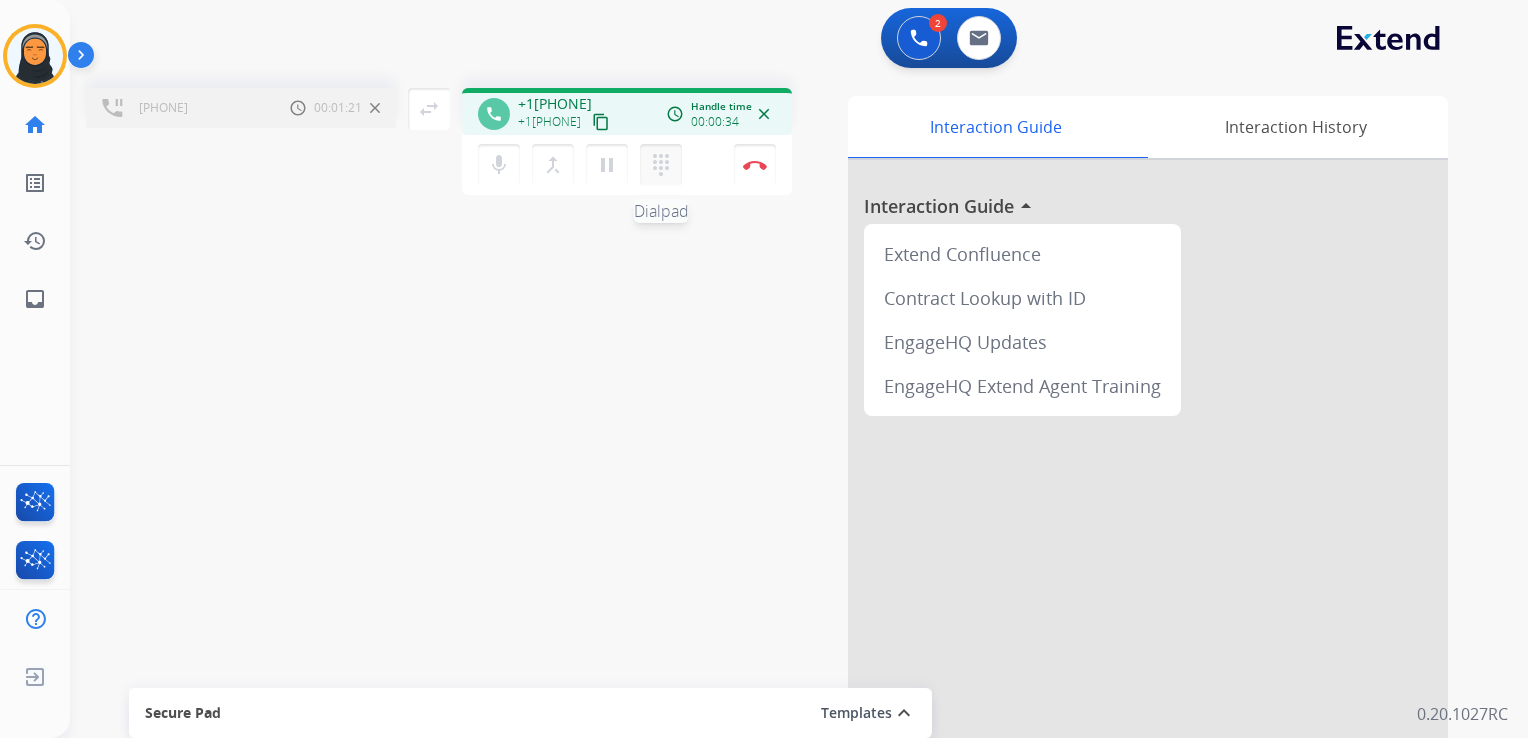 click on "dialpad" at bounding box center (661, 165) 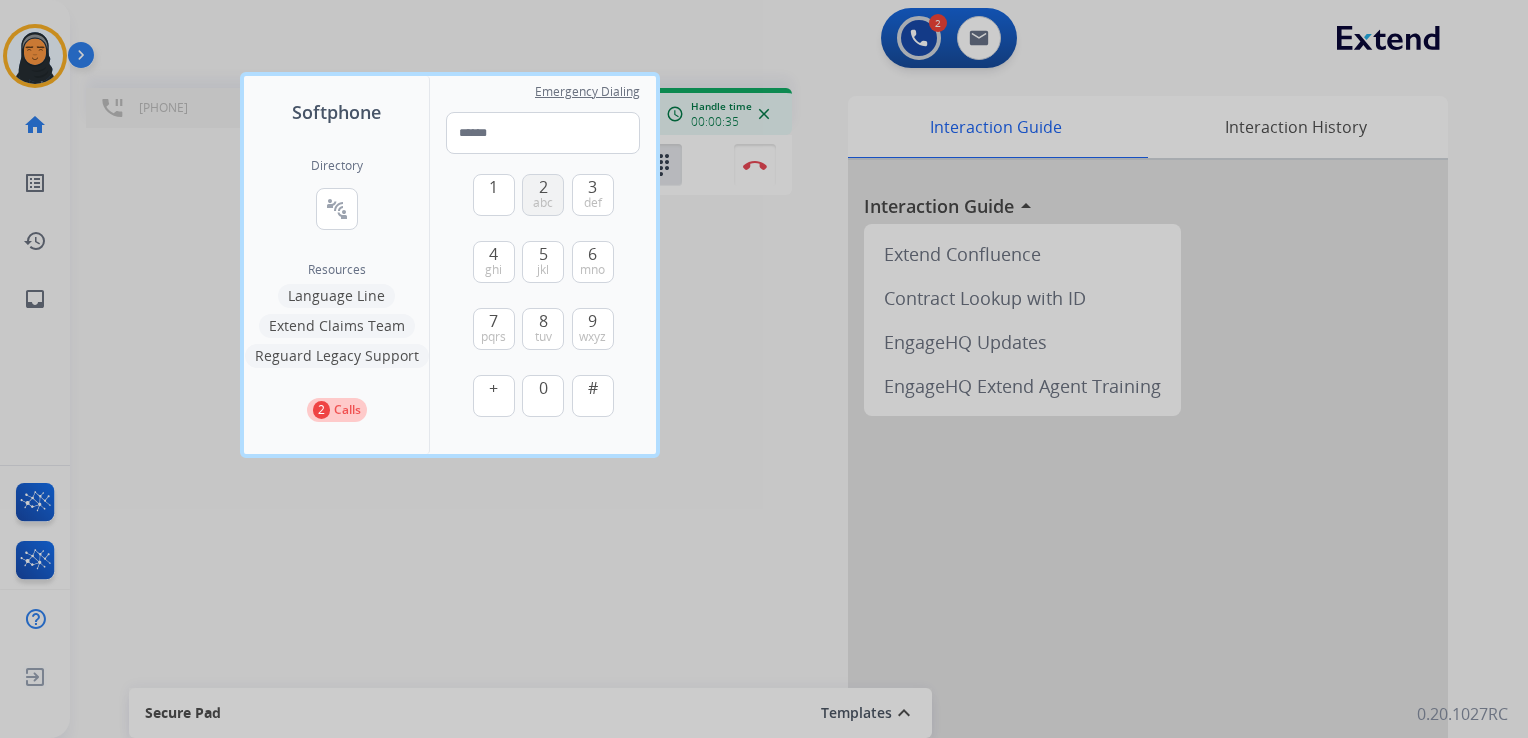 click on "2" at bounding box center (543, 187) 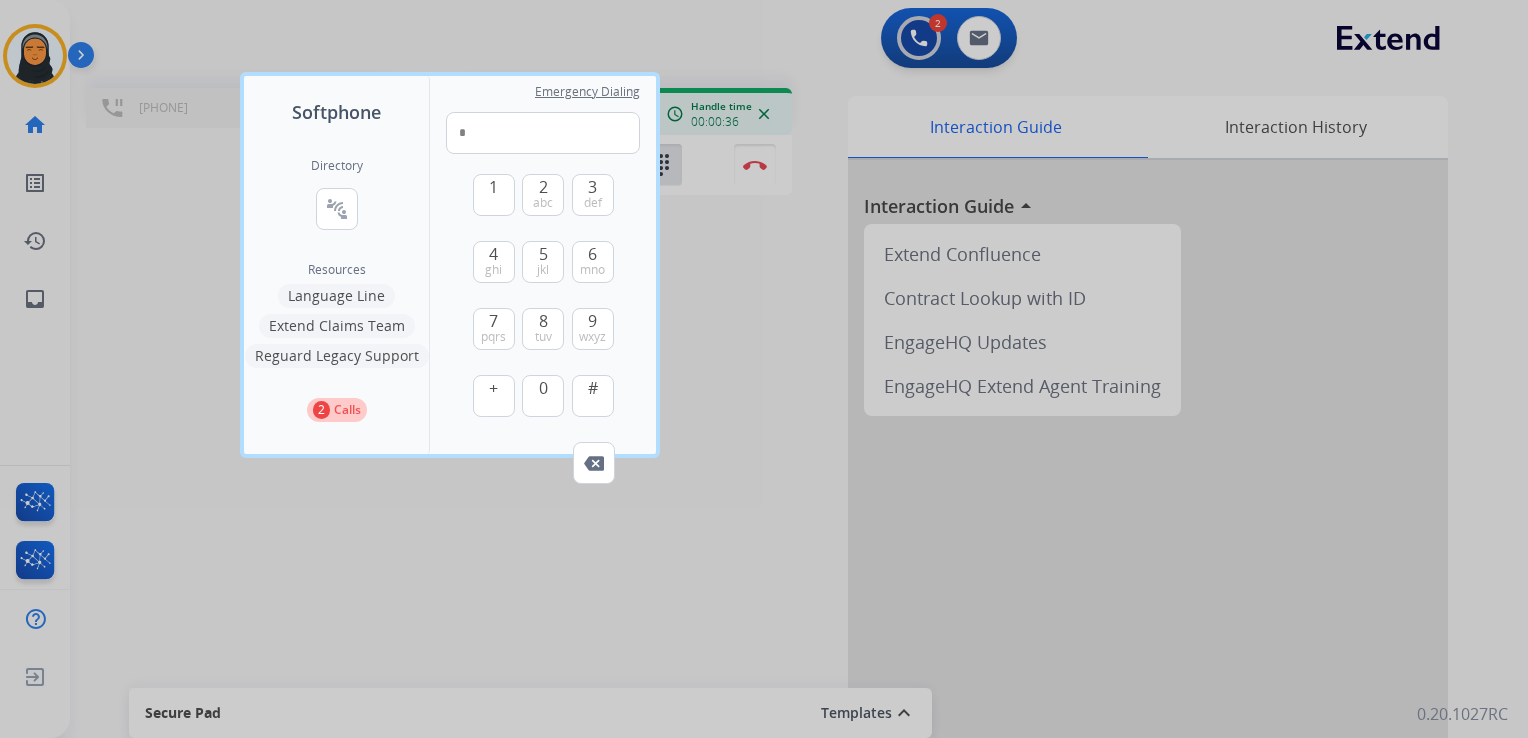 click at bounding box center [764, 369] 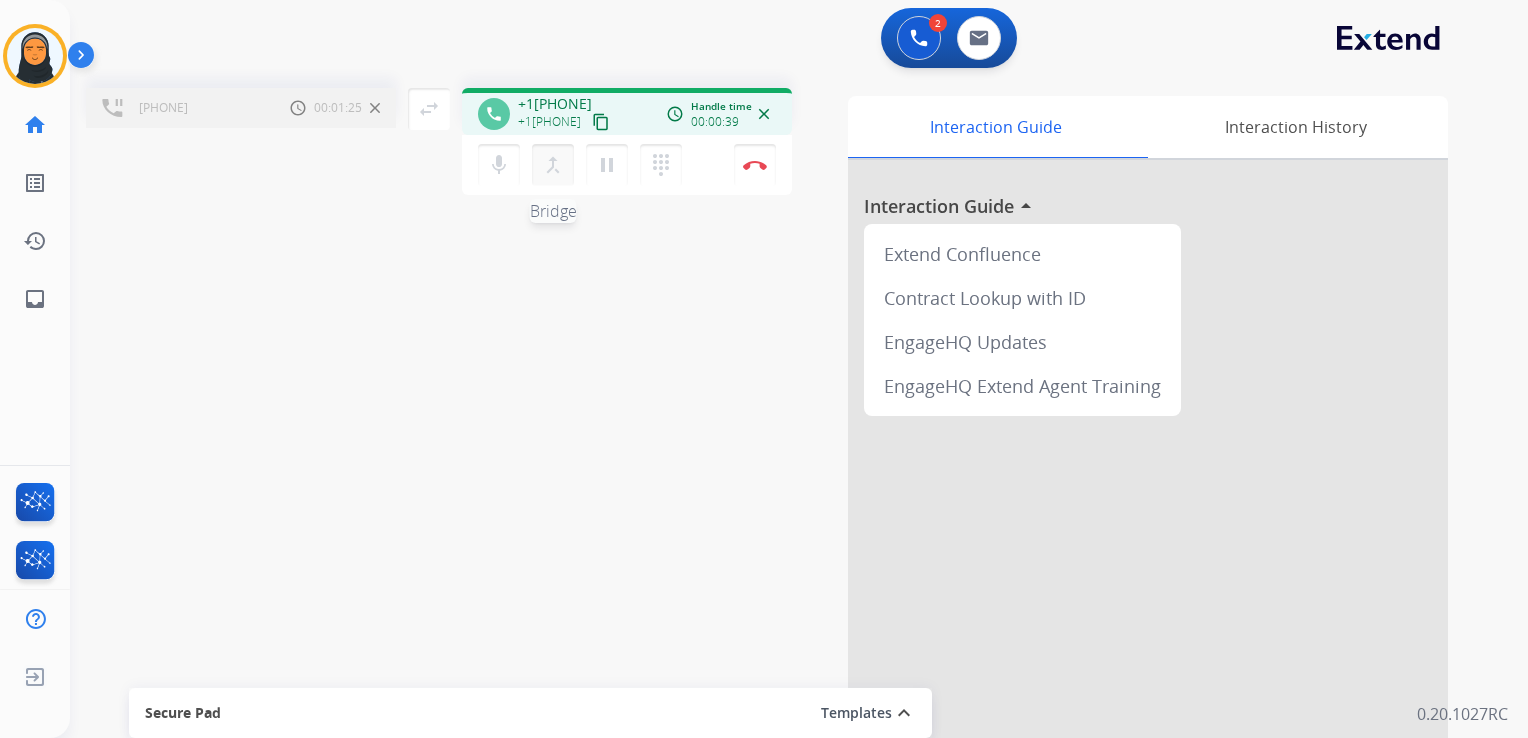 click on "merge_type" at bounding box center [553, 165] 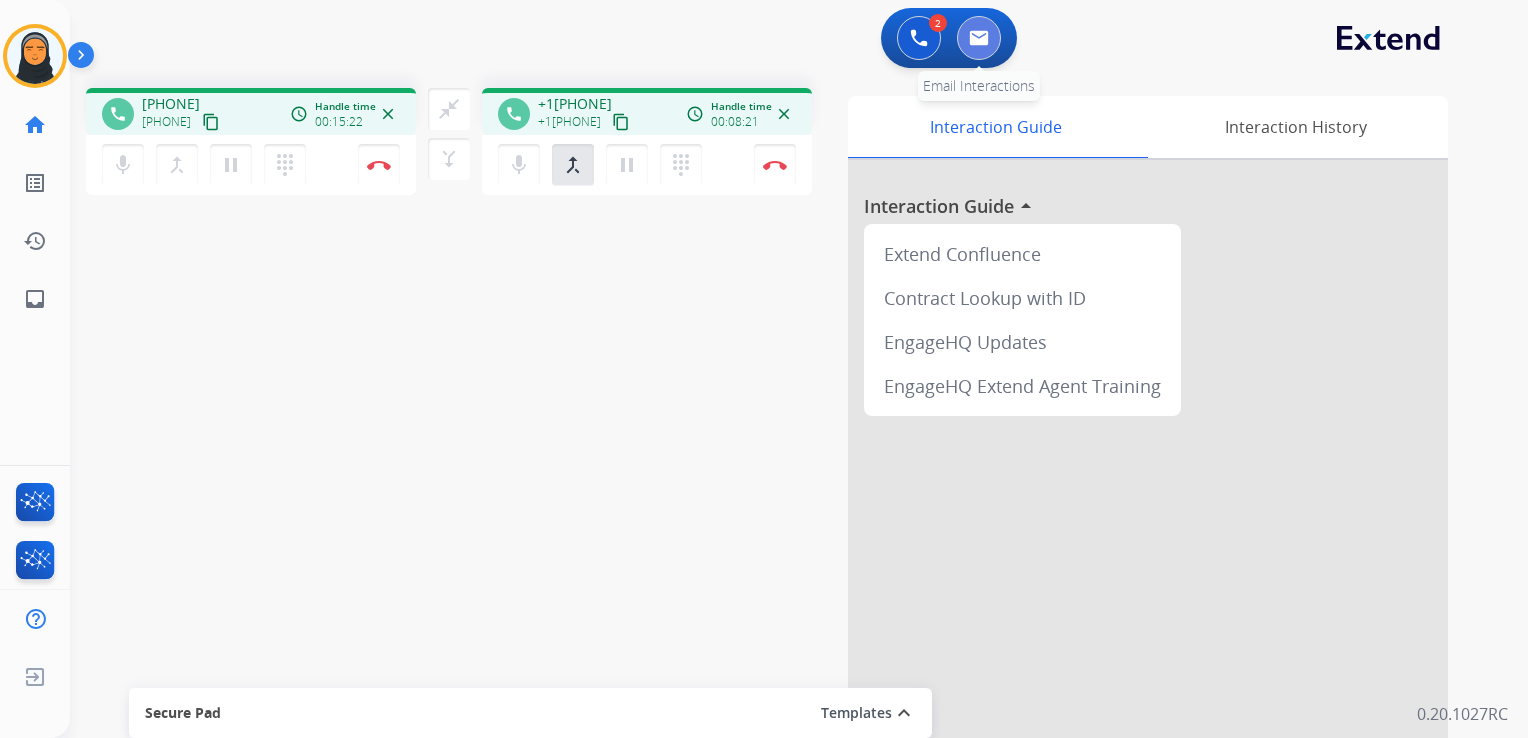 click at bounding box center [979, 38] 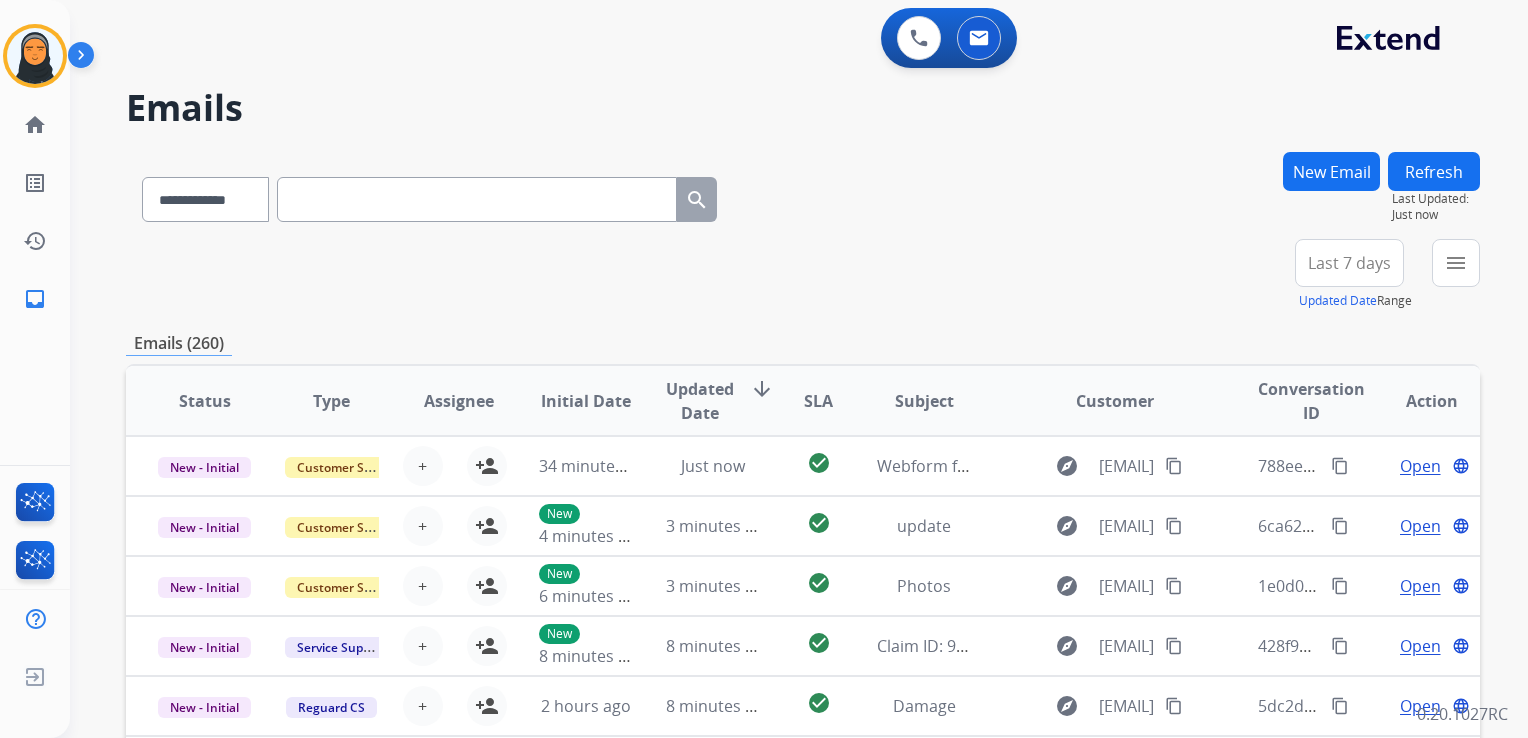 click on "New Email" at bounding box center [1331, 171] 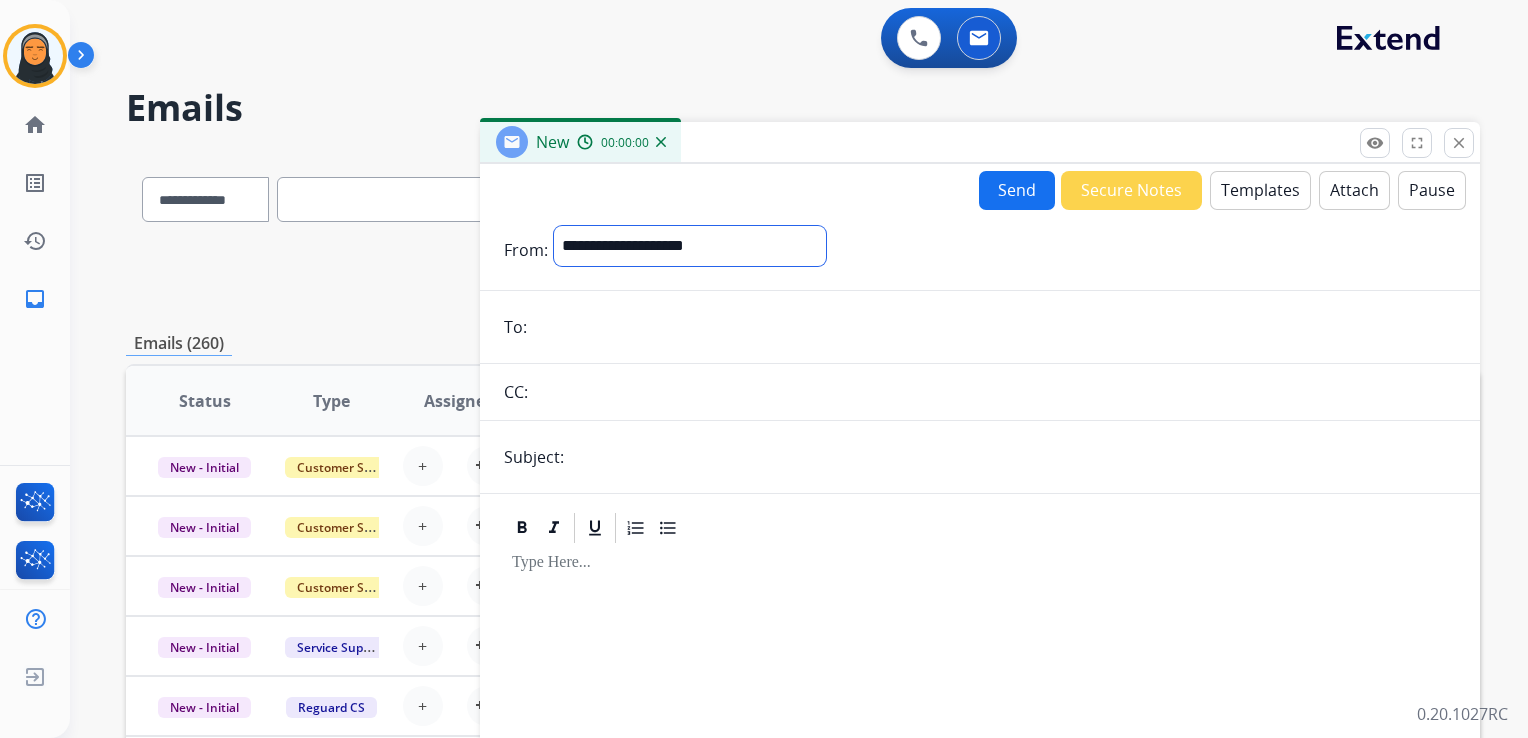 click on "**********" at bounding box center (690, 246) 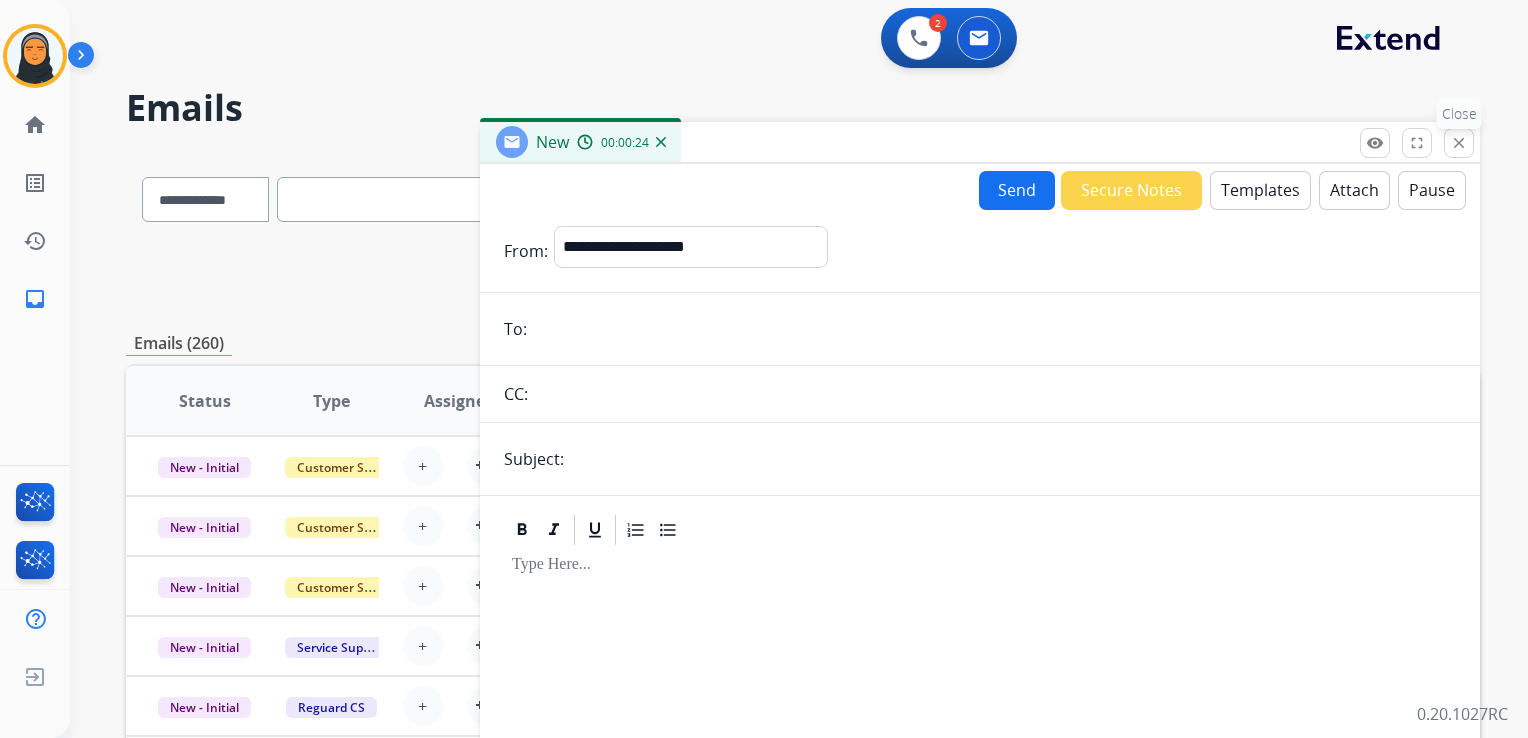 click on "close" at bounding box center (1459, 143) 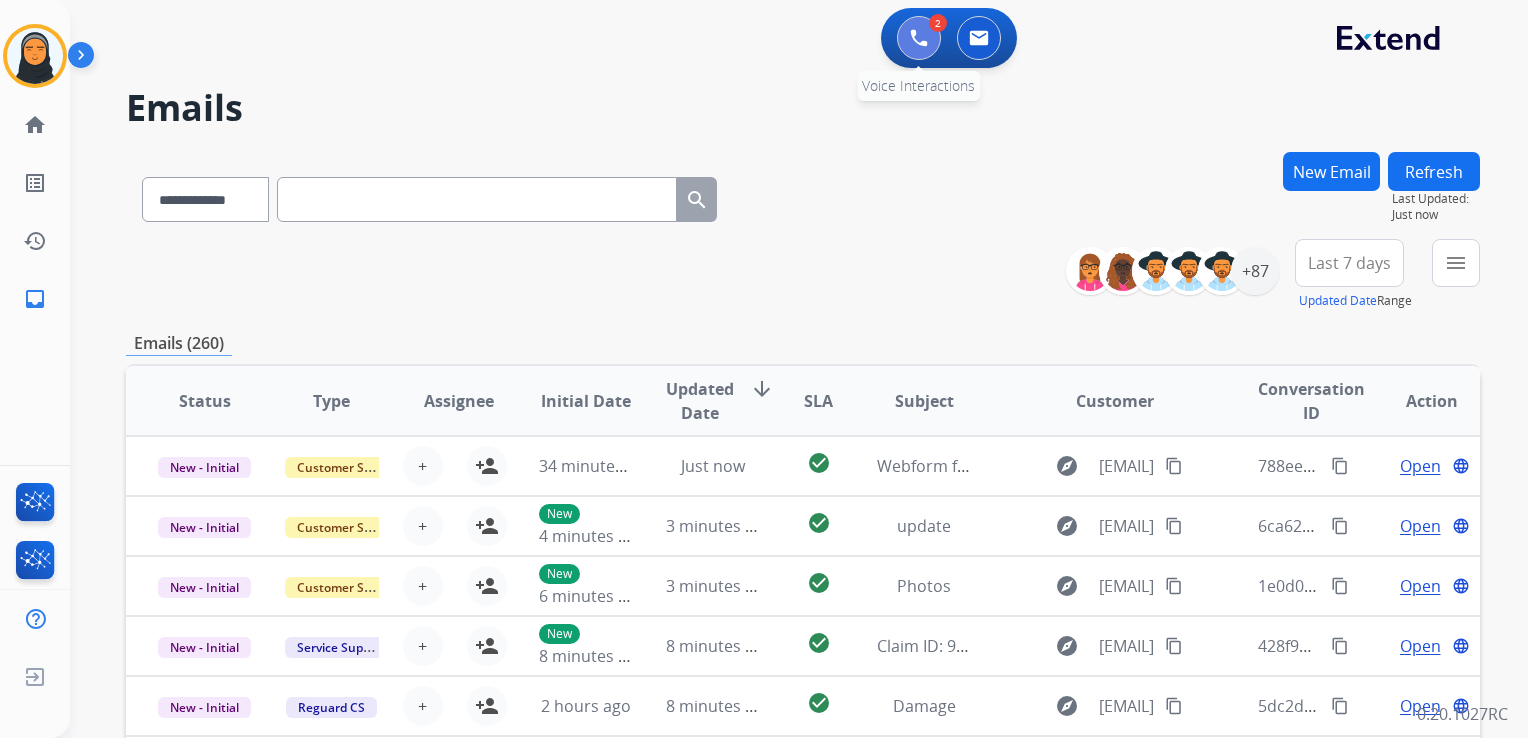 click at bounding box center [919, 38] 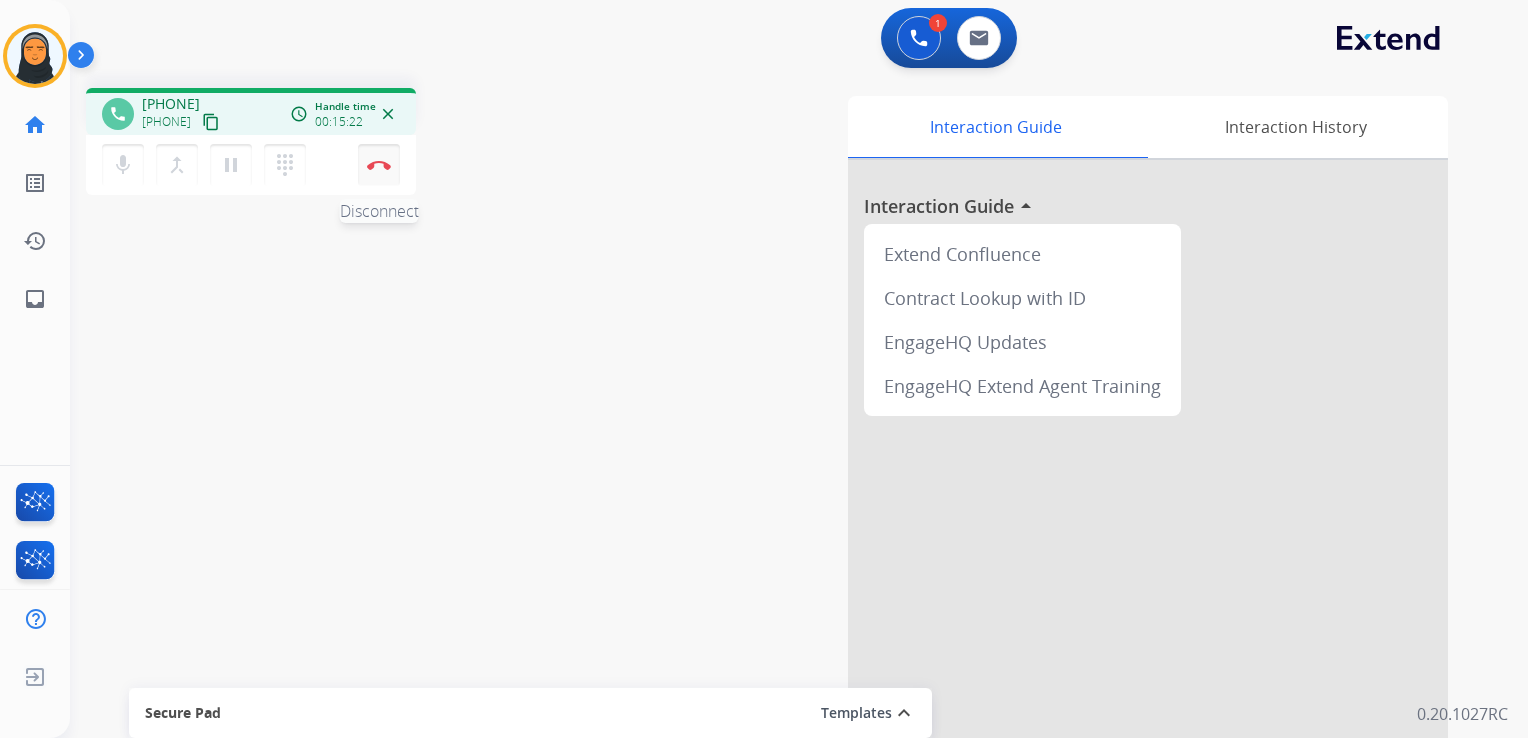 click at bounding box center (379, 165) 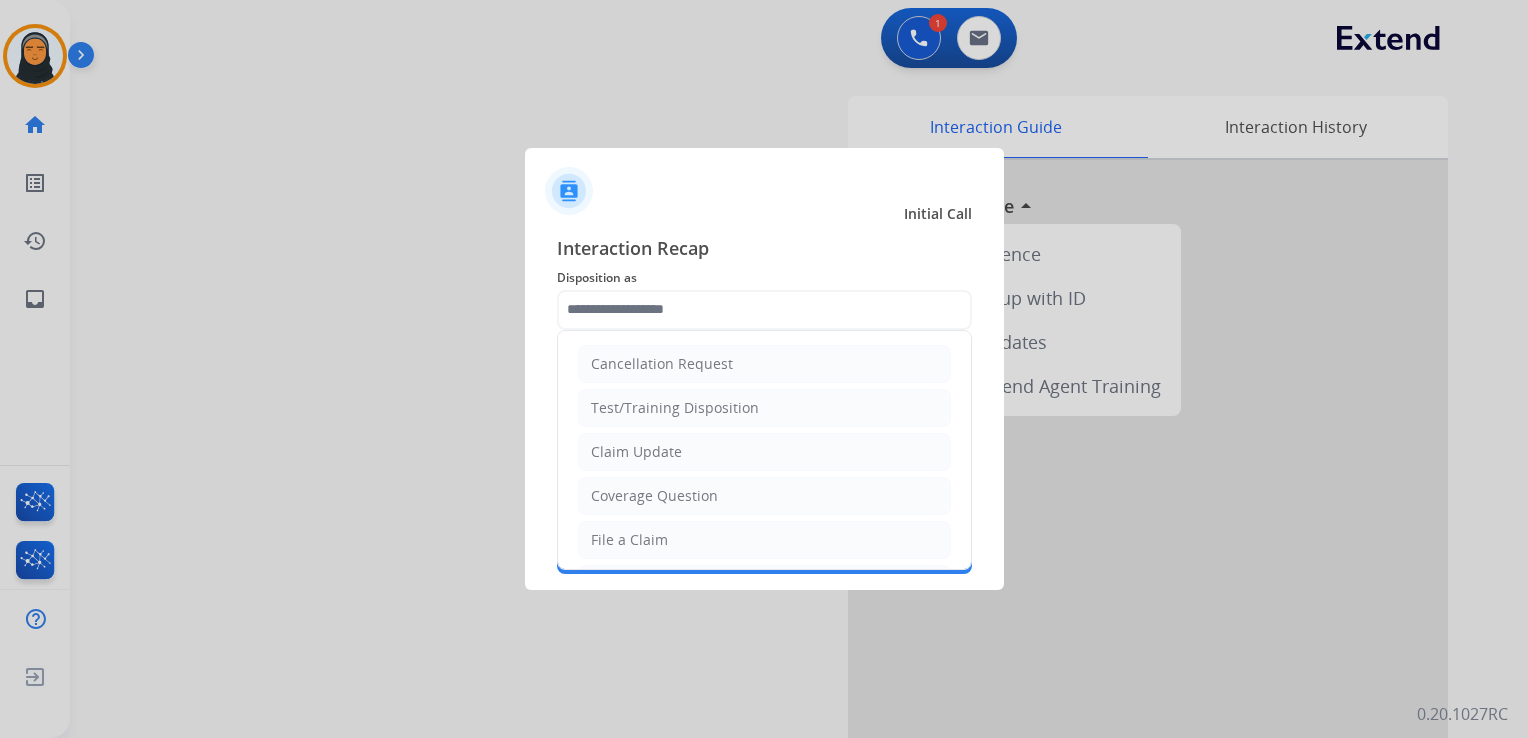 click 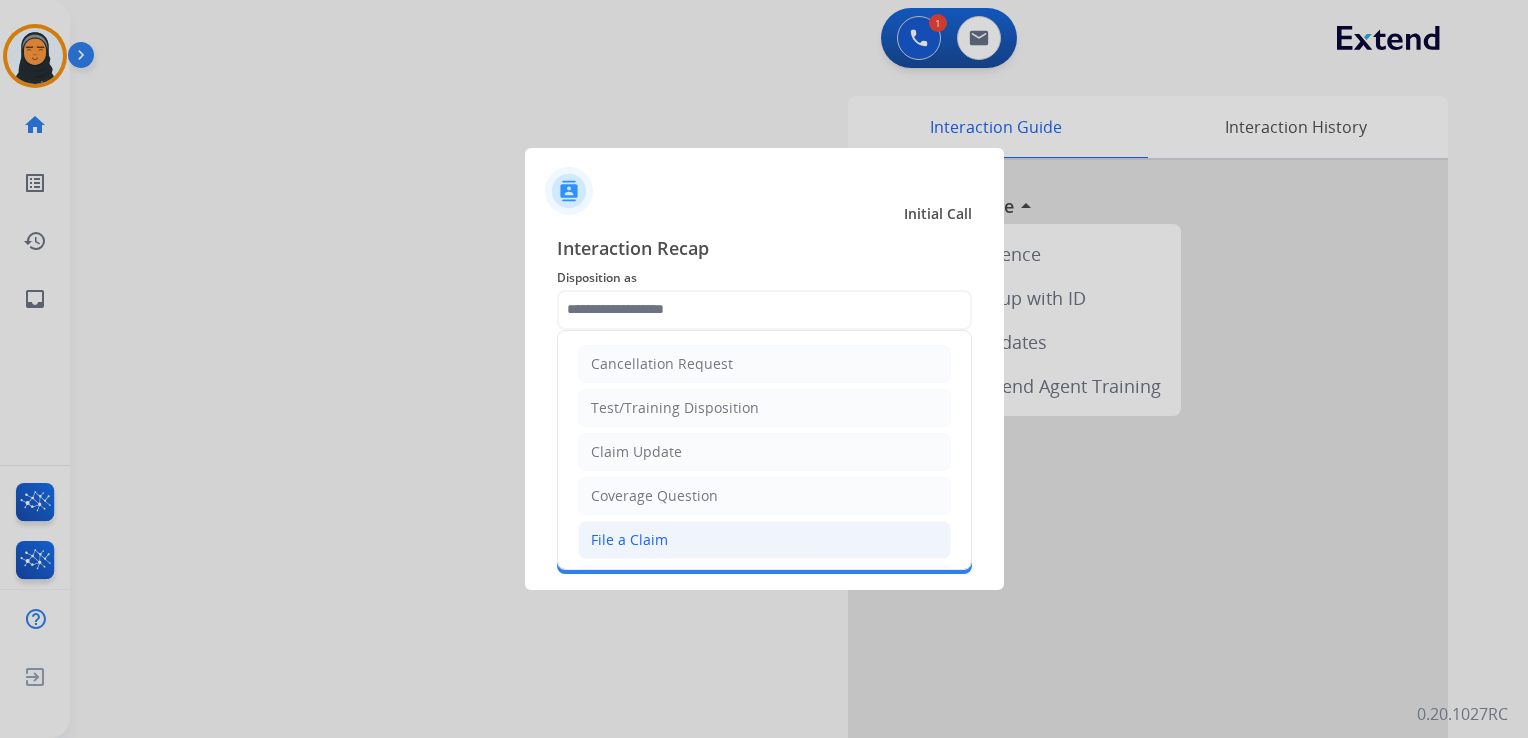 click on "File a Claim" 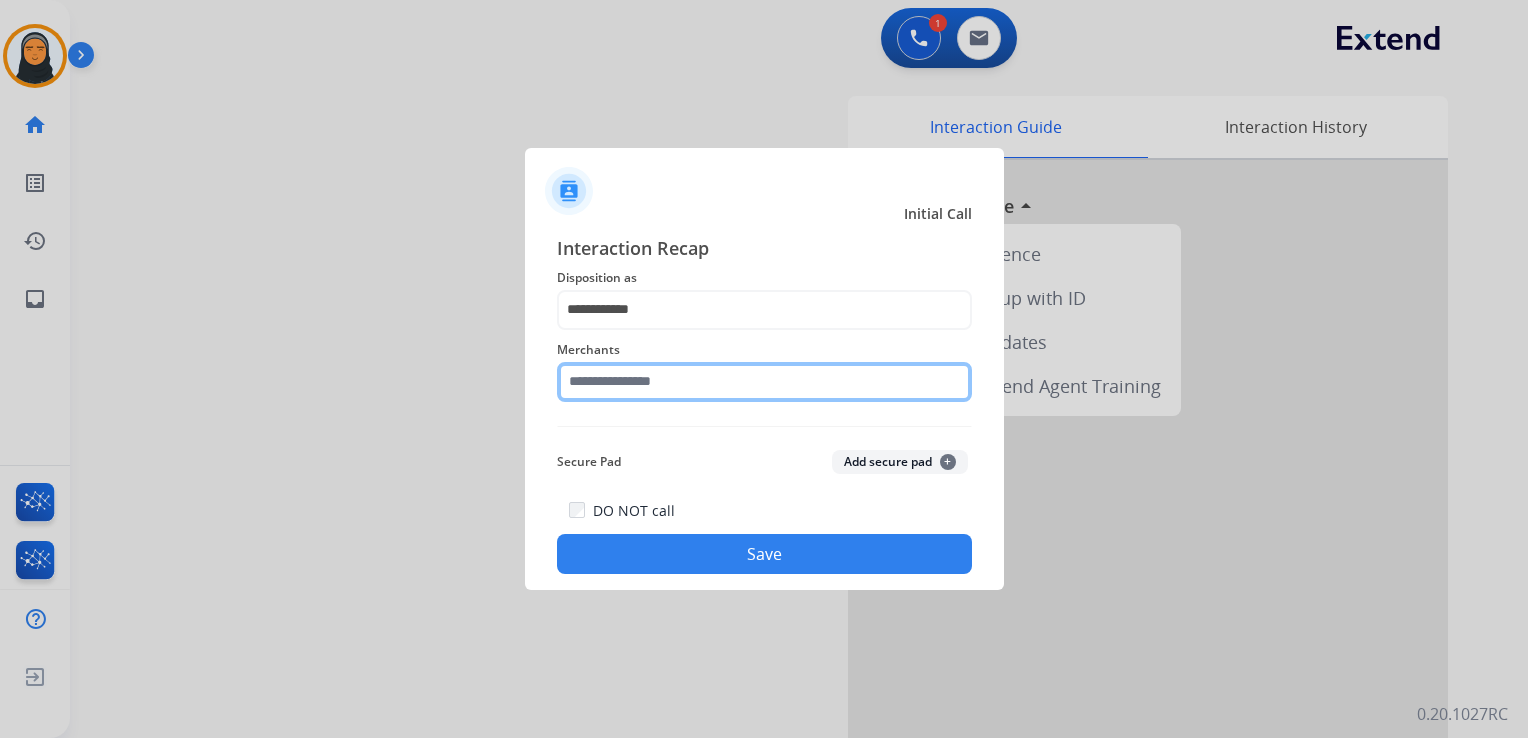 click 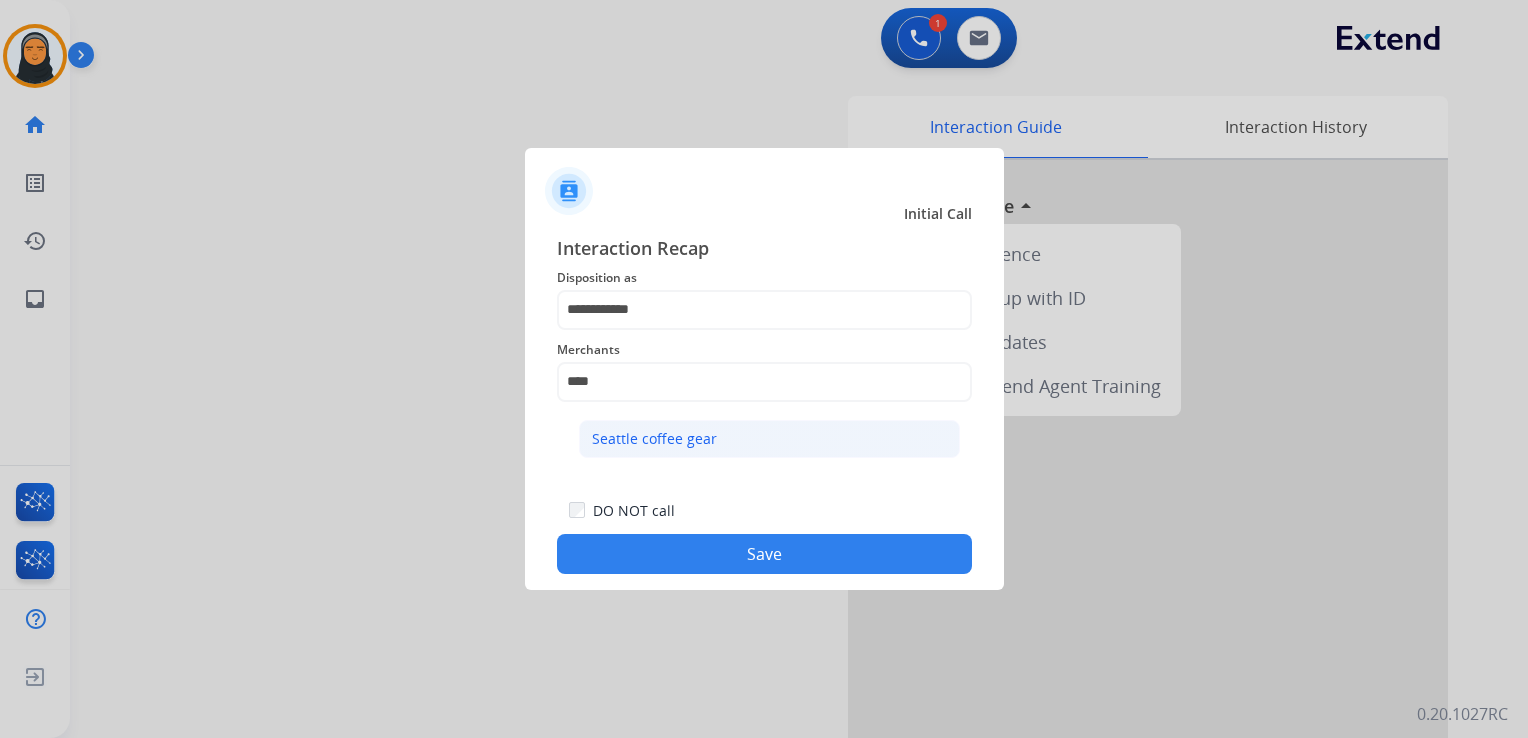 click on "Seattle coffee gear" 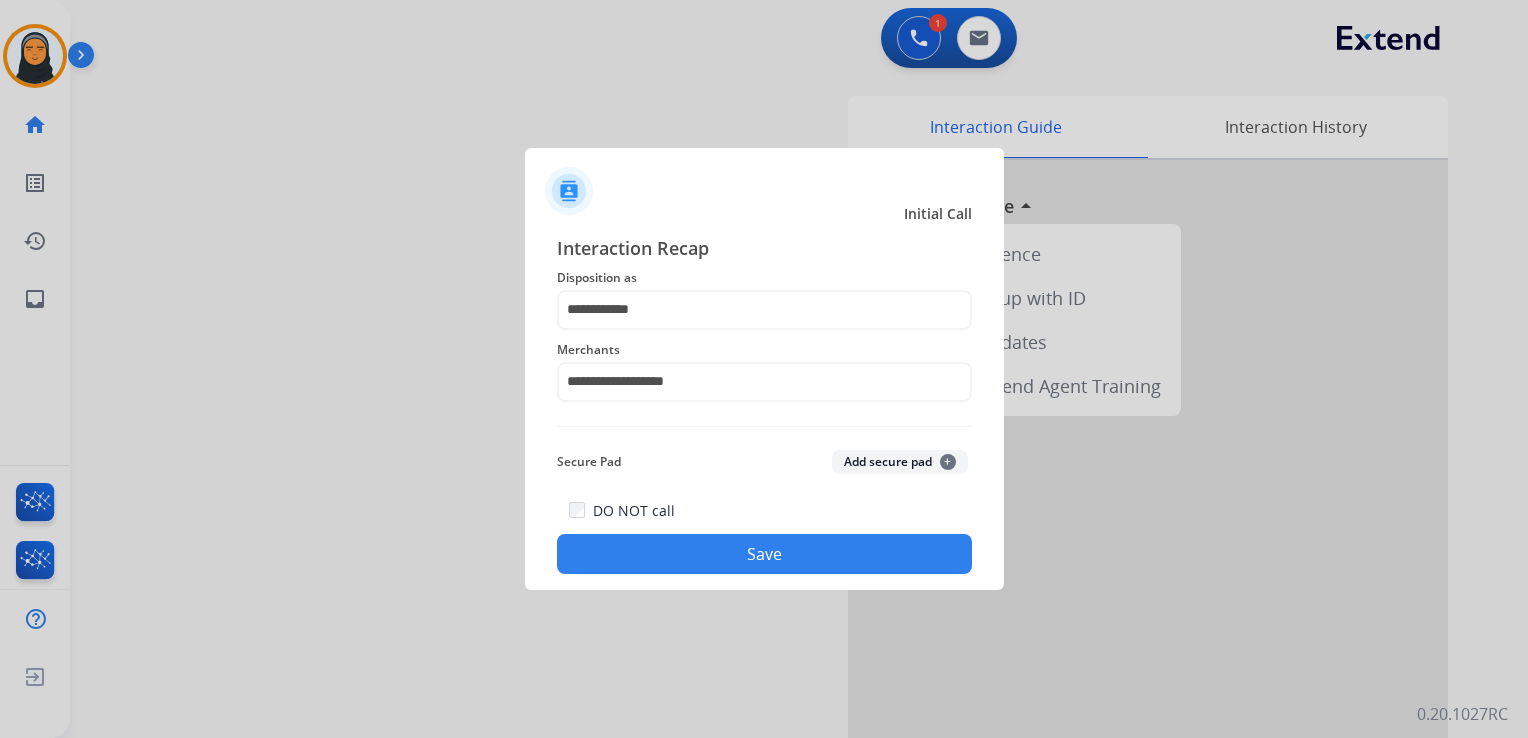 click on "Save" 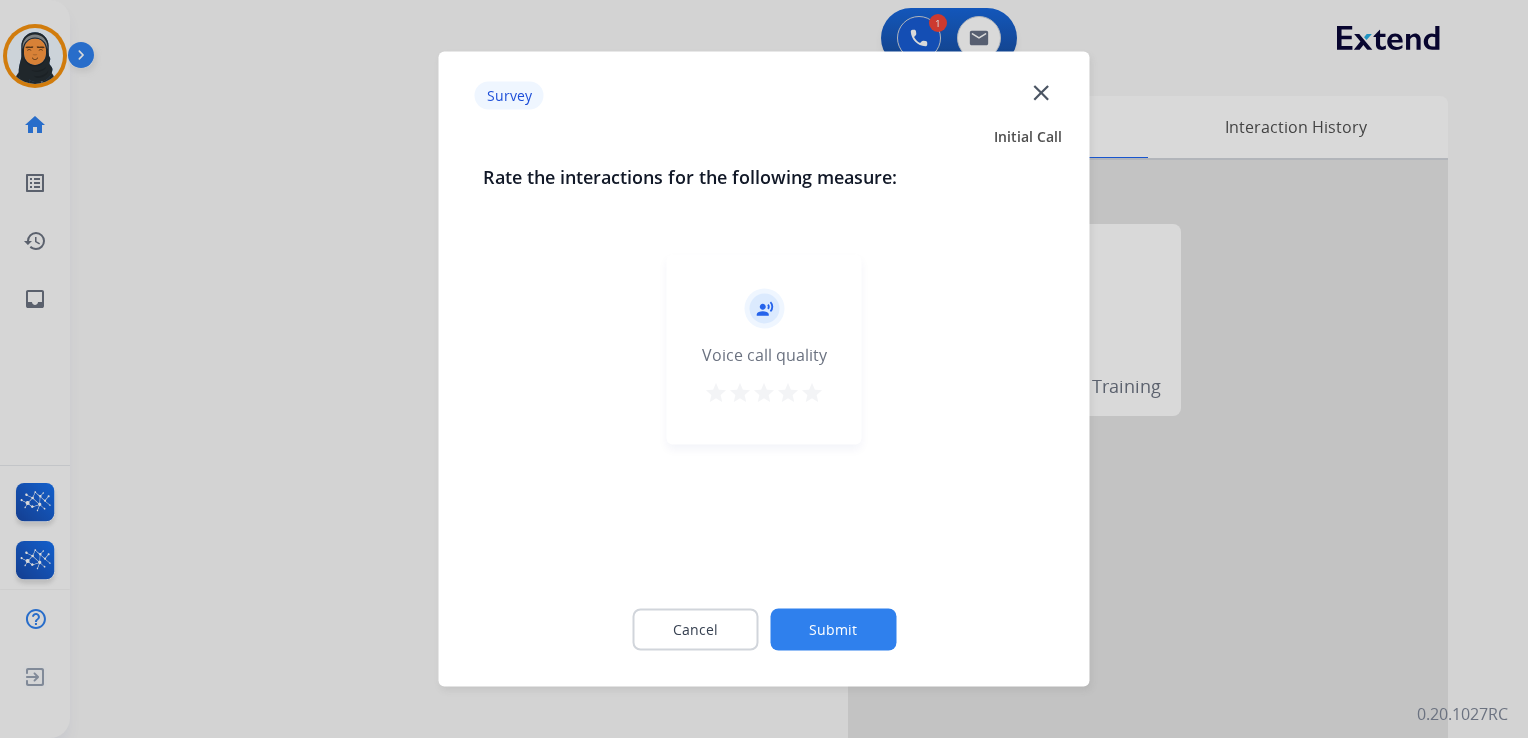 click on "close" 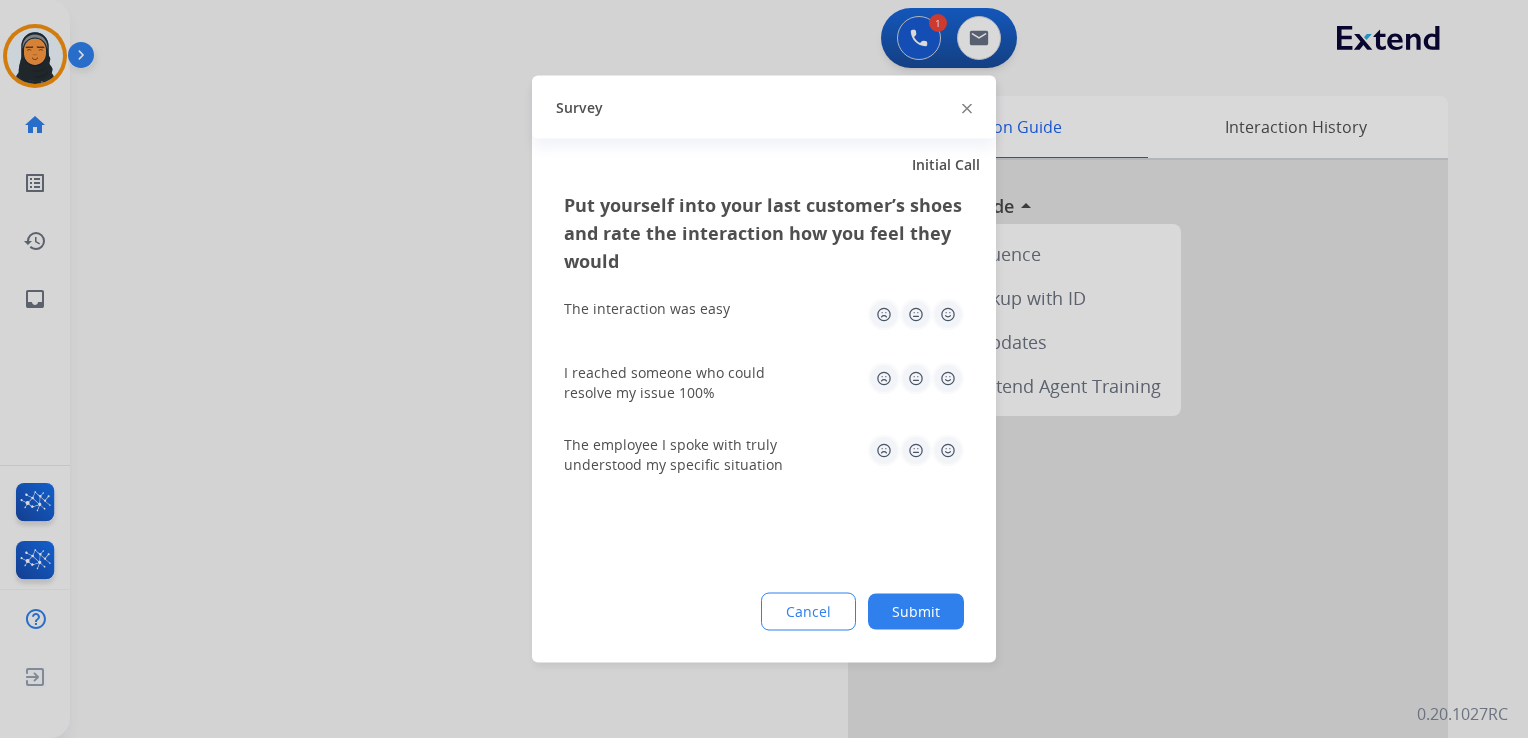 click 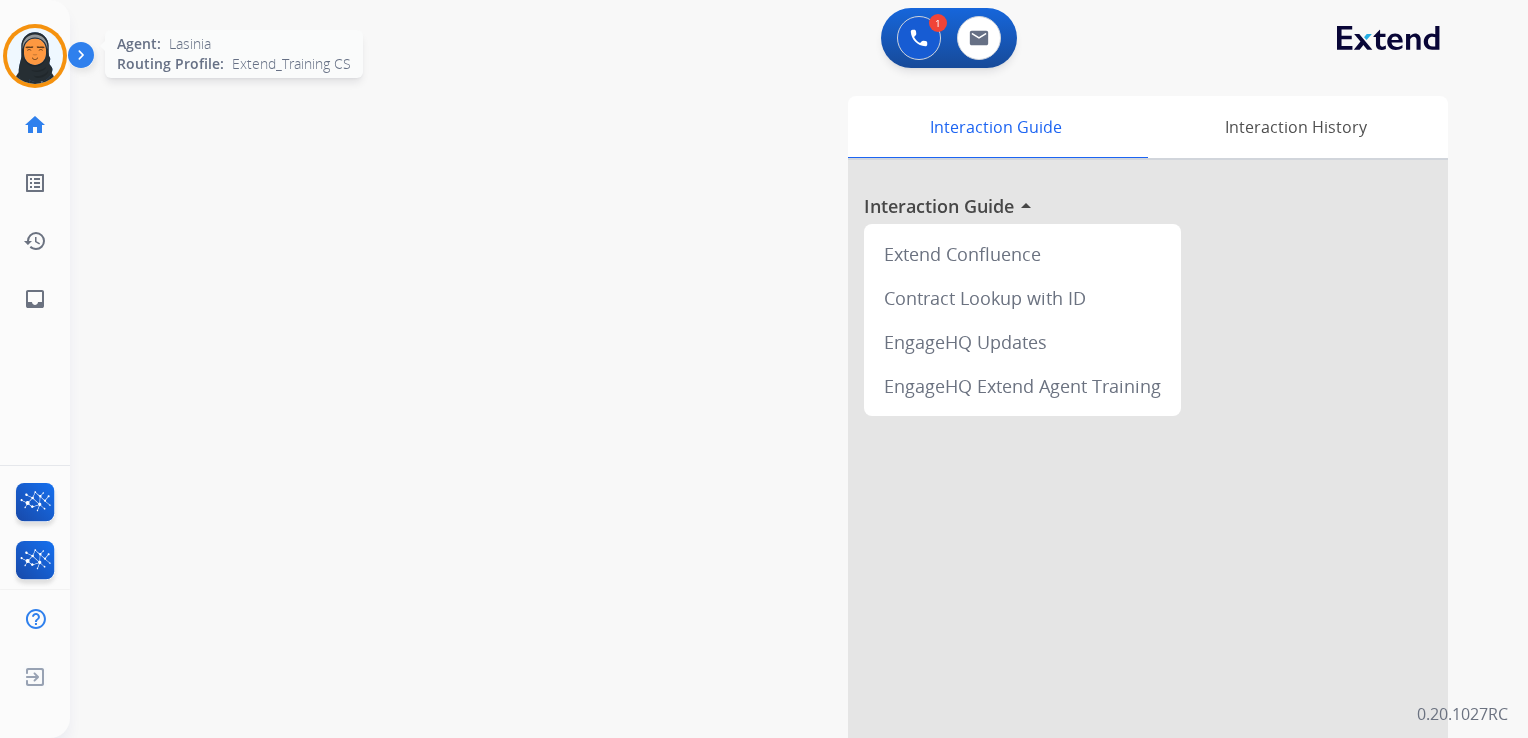 click at bounding box center (35, 56) 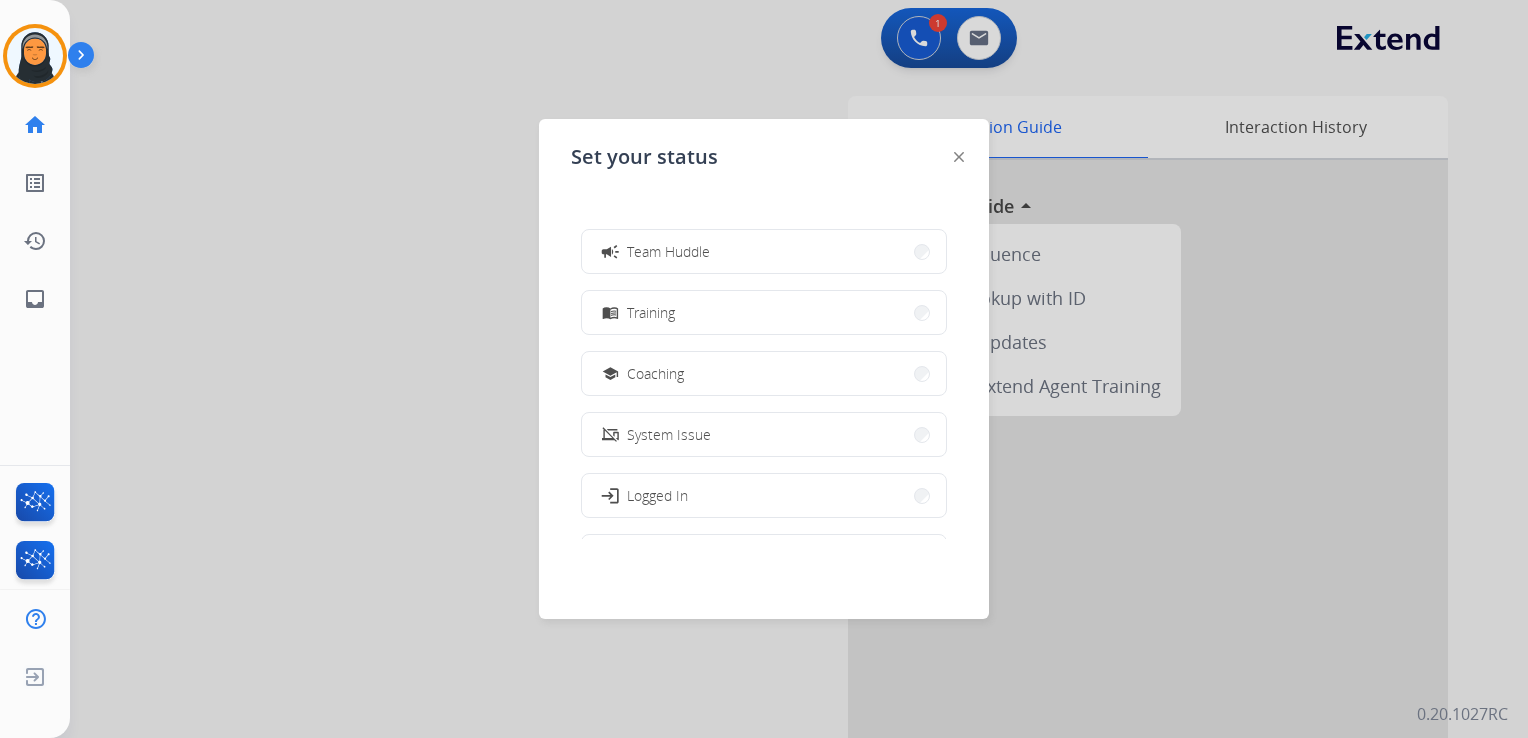 scroll, scrollTop: 276, scrollLeft: 0, axis: vertical 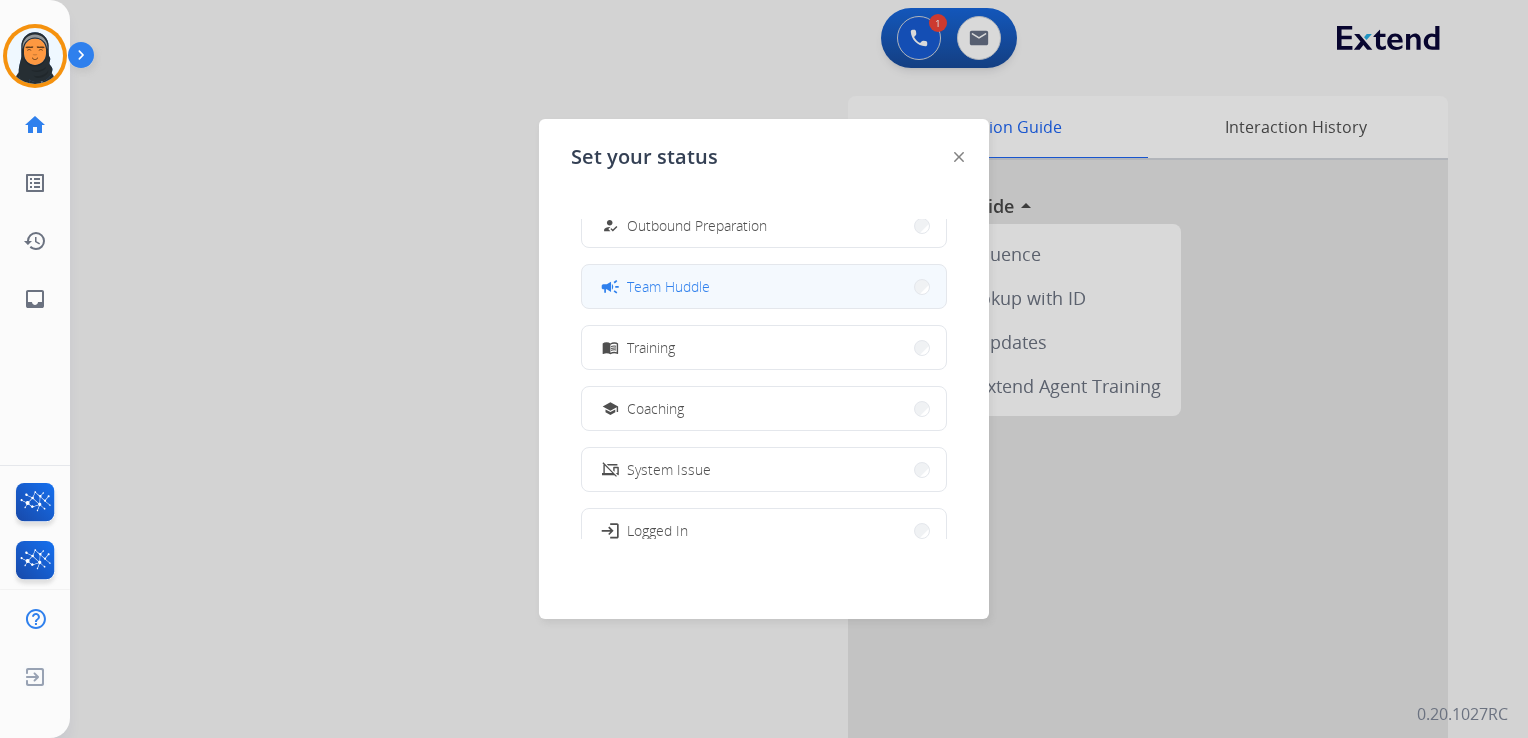 click on "campaign Team Huddle" at bounding box center (764, 286) 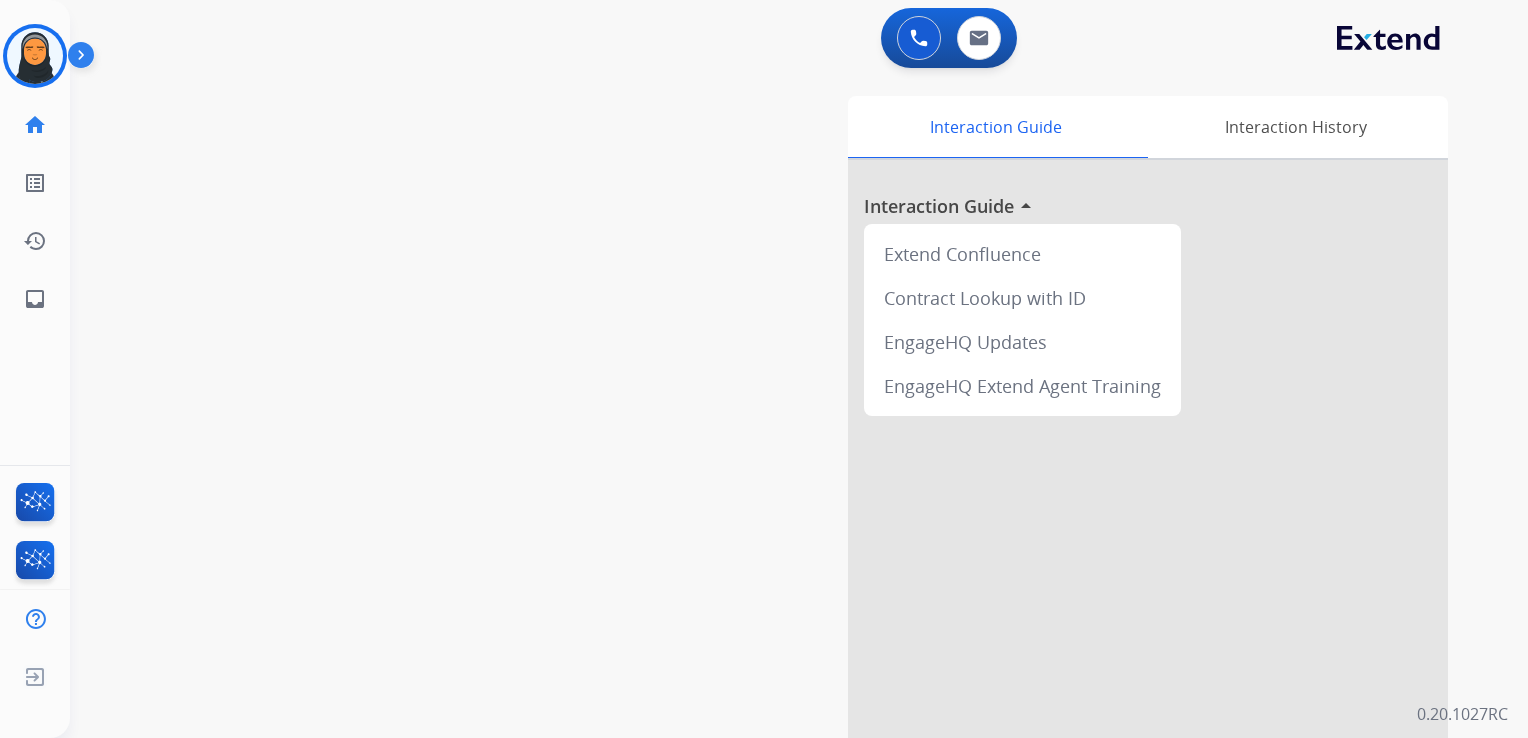 scroll, scrollTop: 0, scrollLeft: 0, axis: both 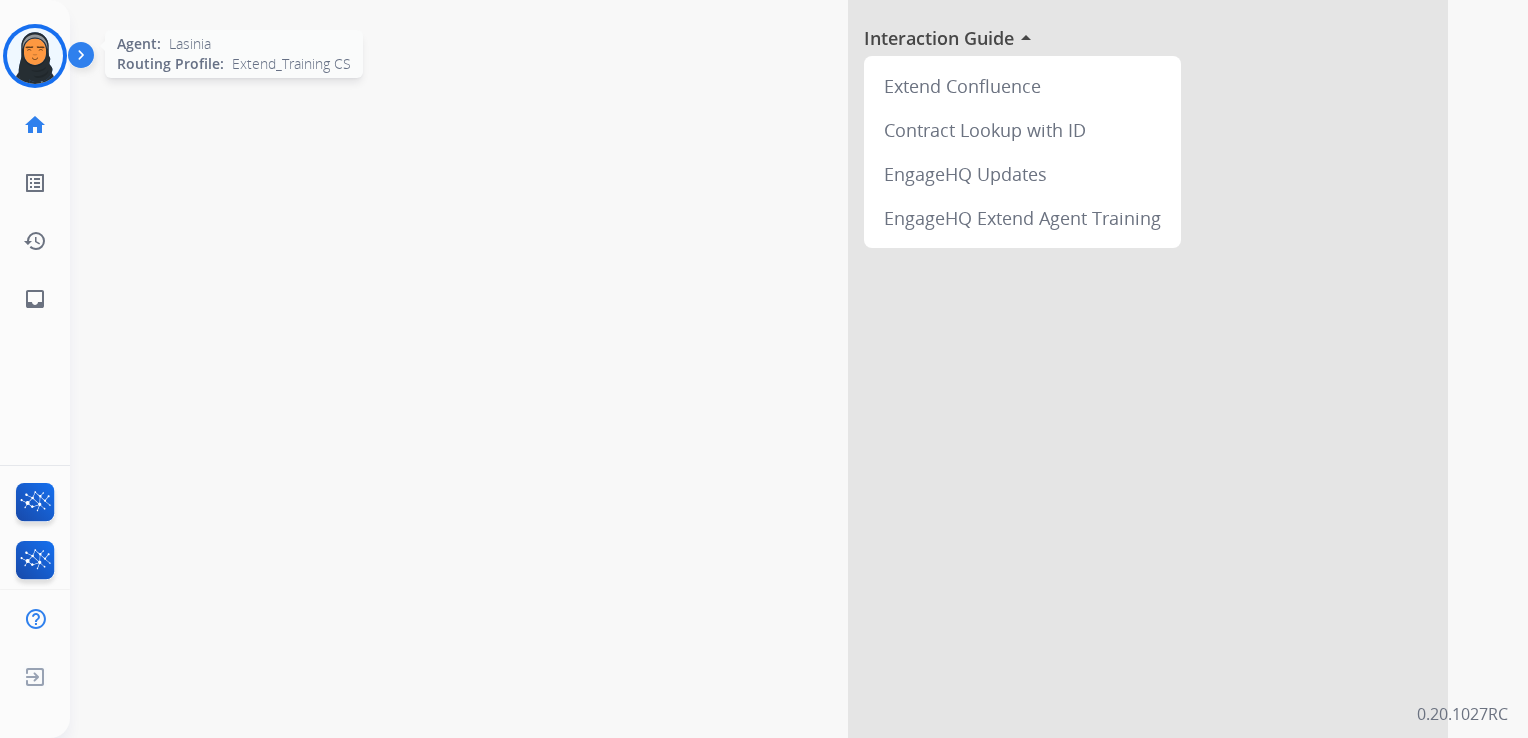 drag, startPoint x: 28, startPoint y: 64, endPoint x: 47, endPoint y: 70, distance: 19.924858 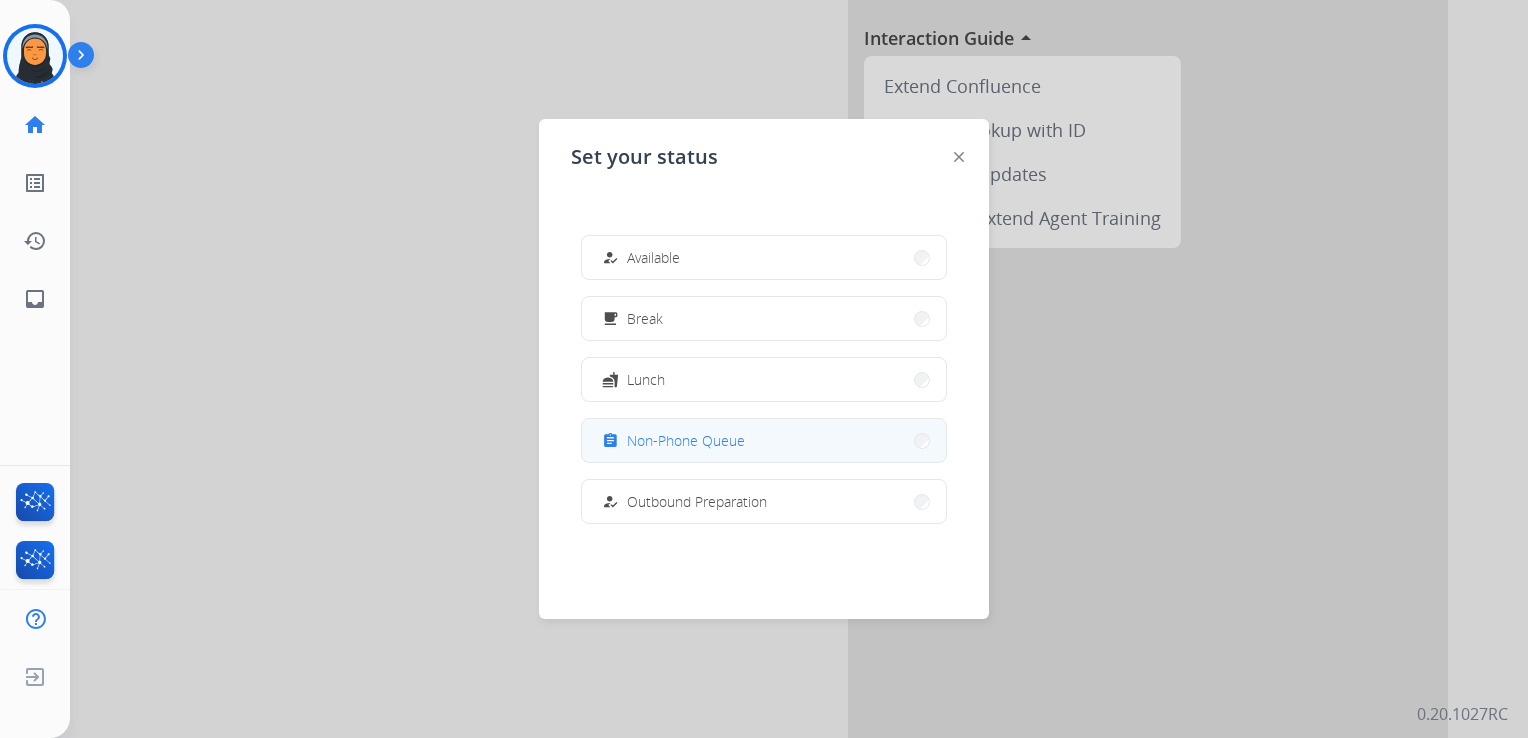 click on "Non-Phone Queue" at bounding box center [686, 440] 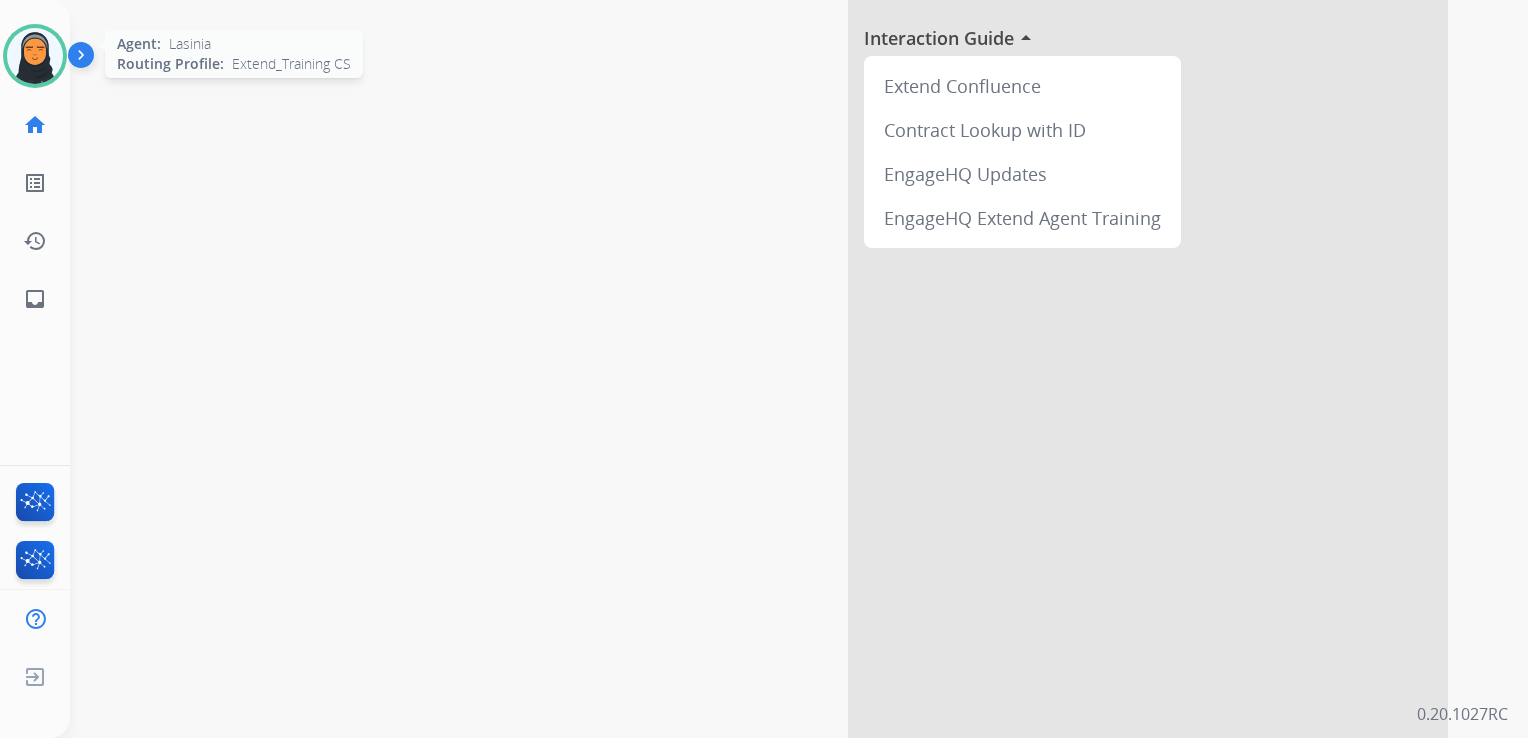 click at bounding box center [35, 56] 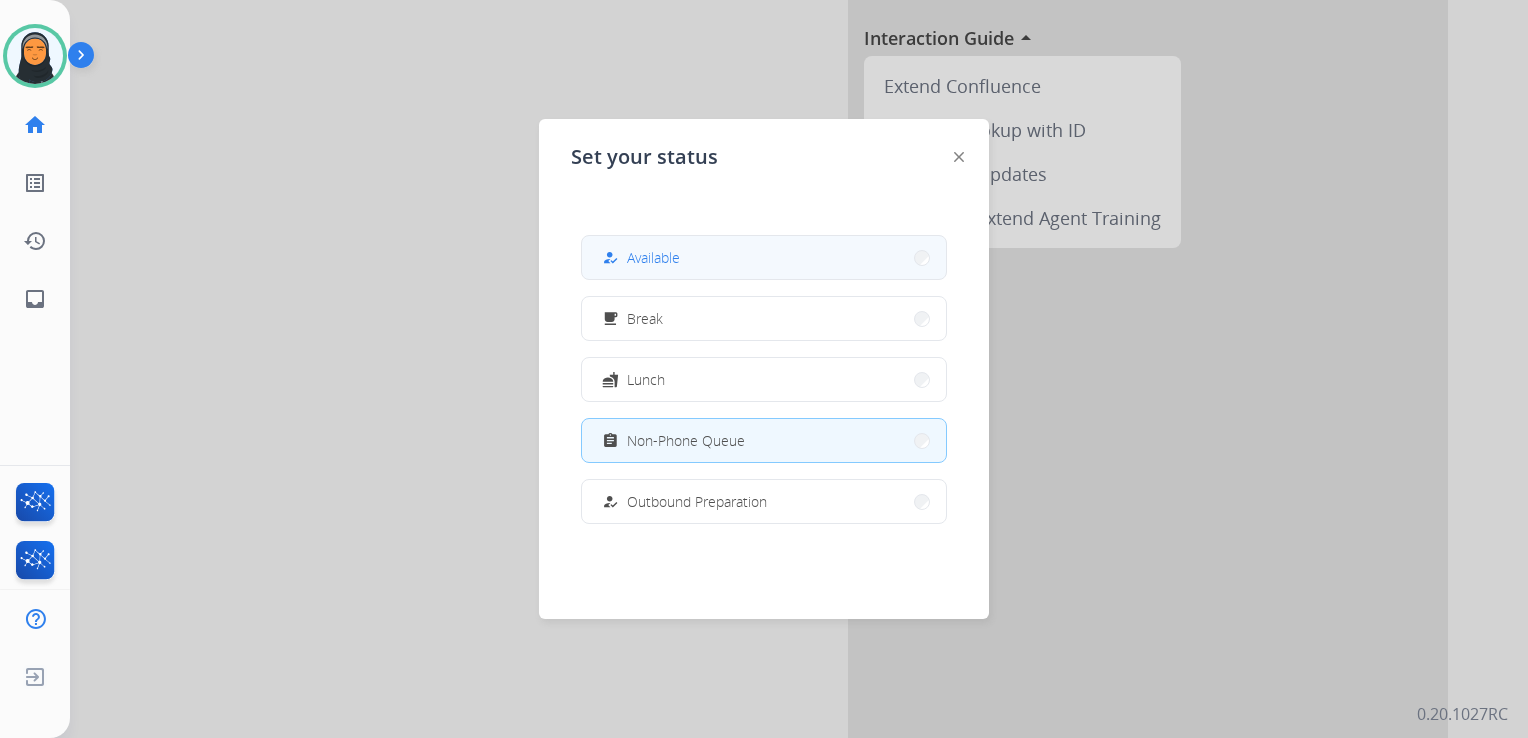 click on "how_to_reg Available" at bounding box center [764, 257] 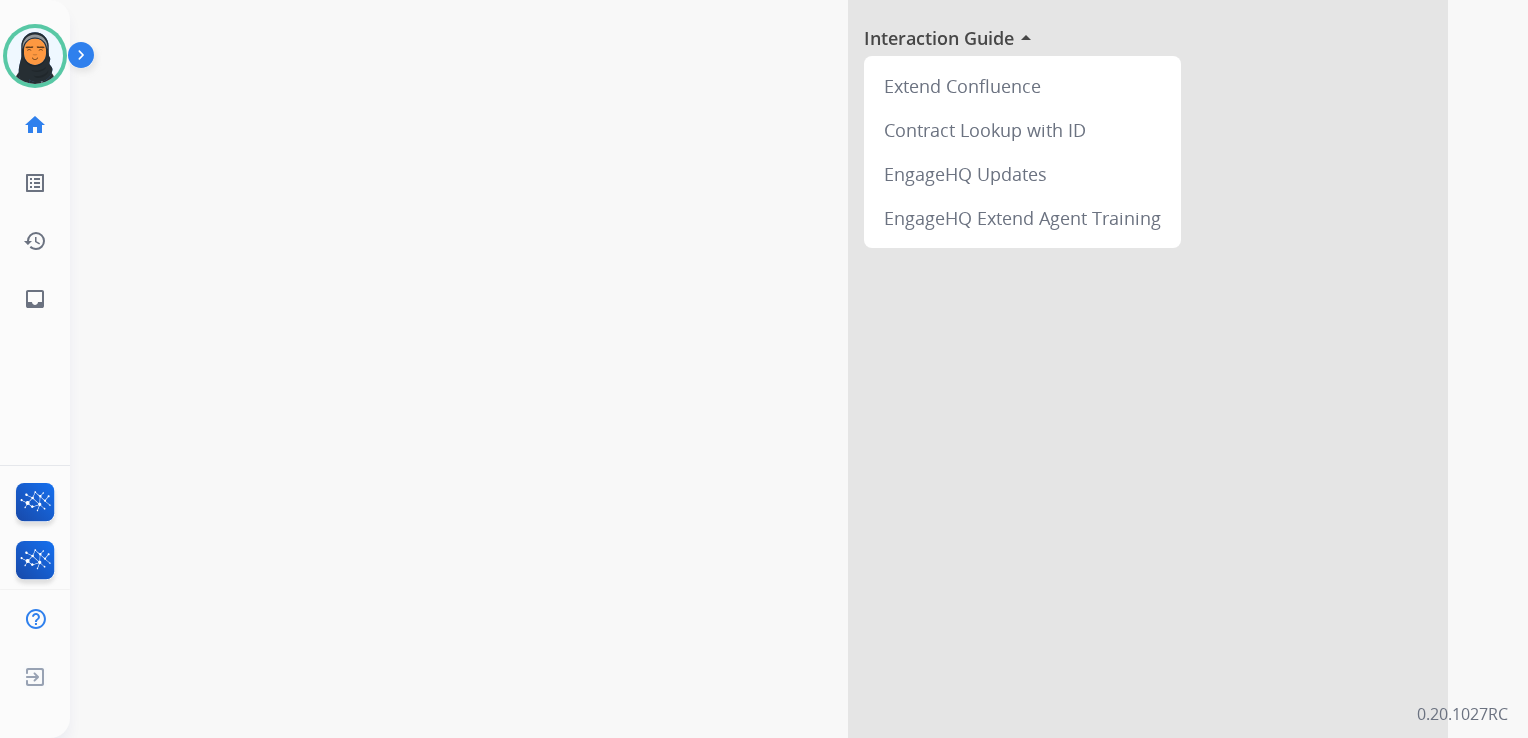 drag, startPoint x: 23, startPoint y: 62, endPoint x: 48, endPoint y: 94, distance: 40.60788 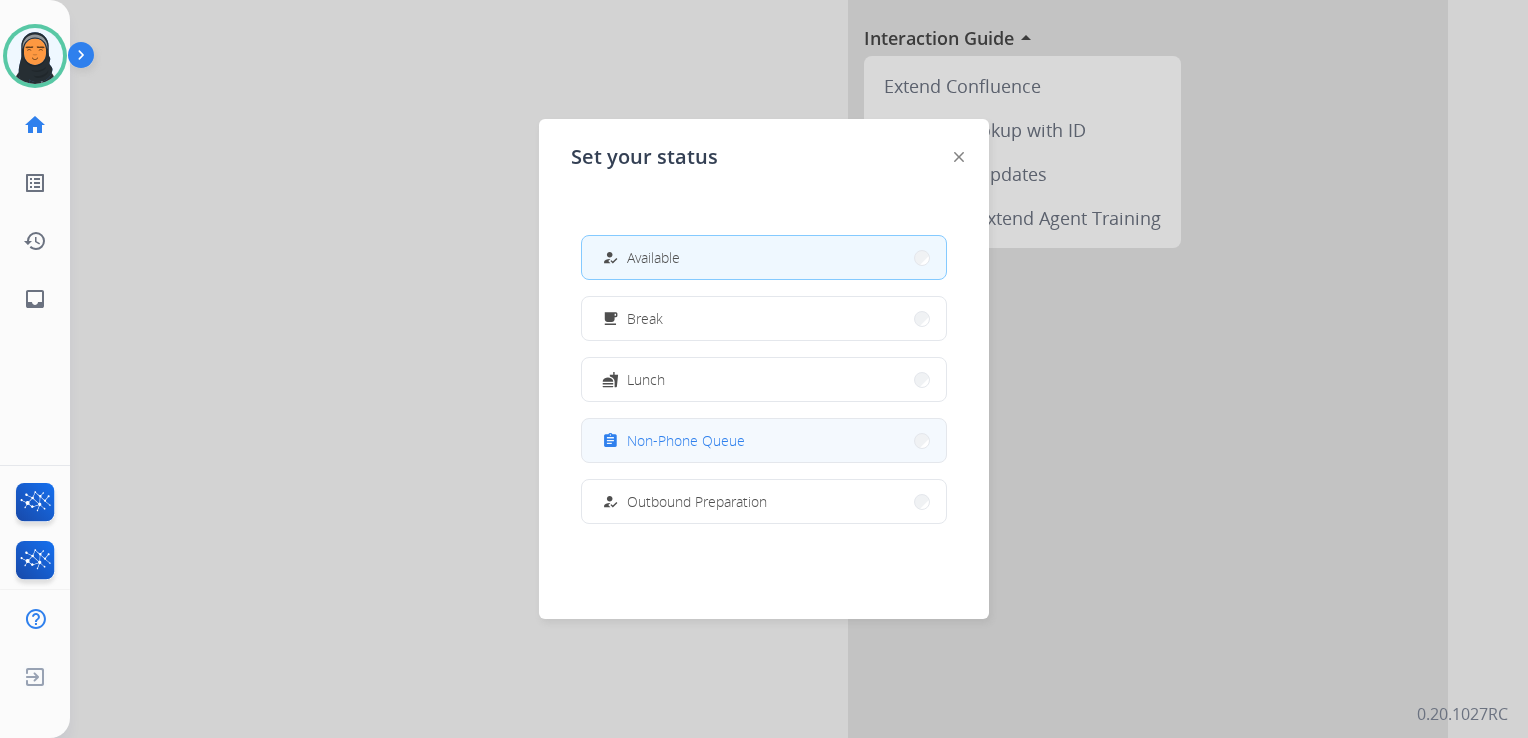 click on "Non-Phone Queue" at bounding box center [686, 440] 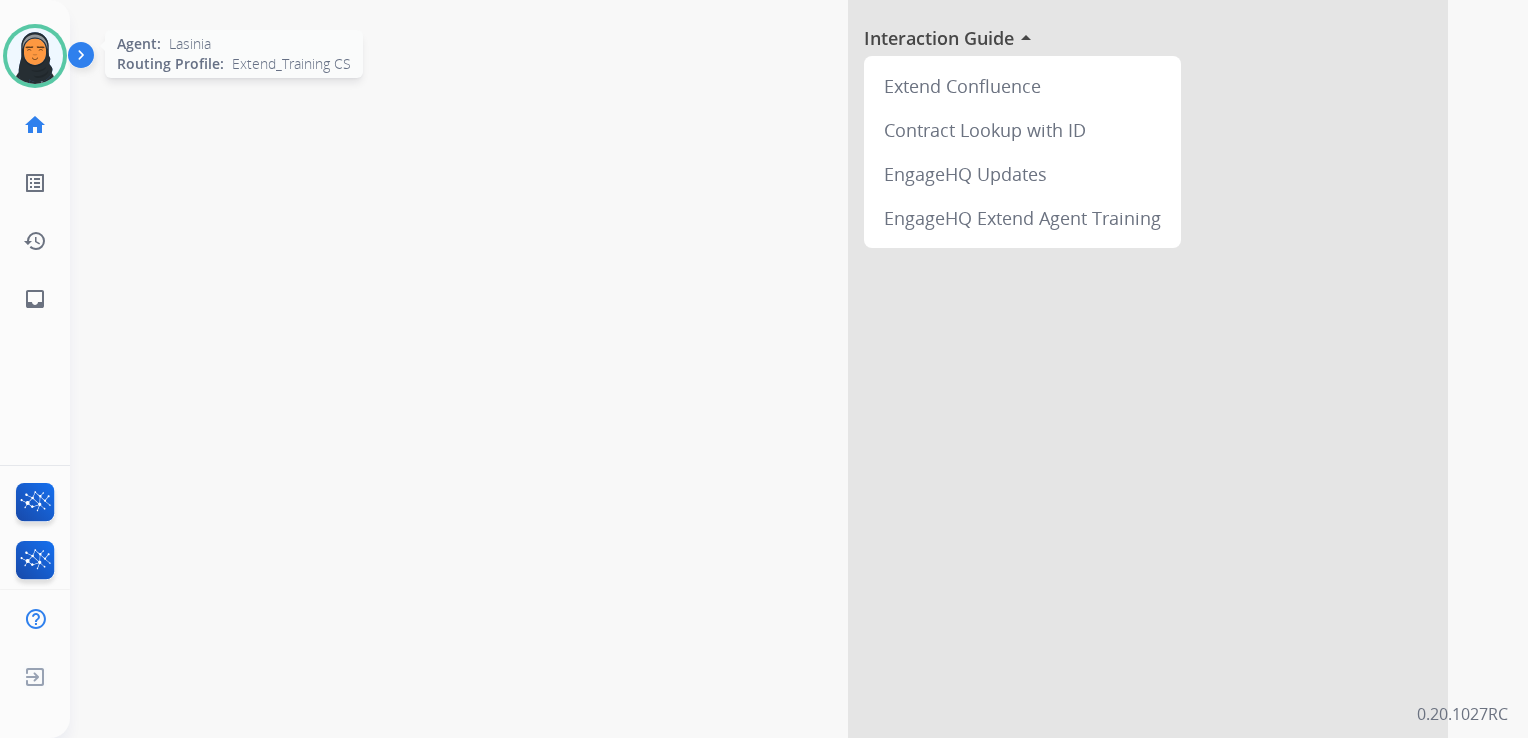 click at bounding box center [35, 56] 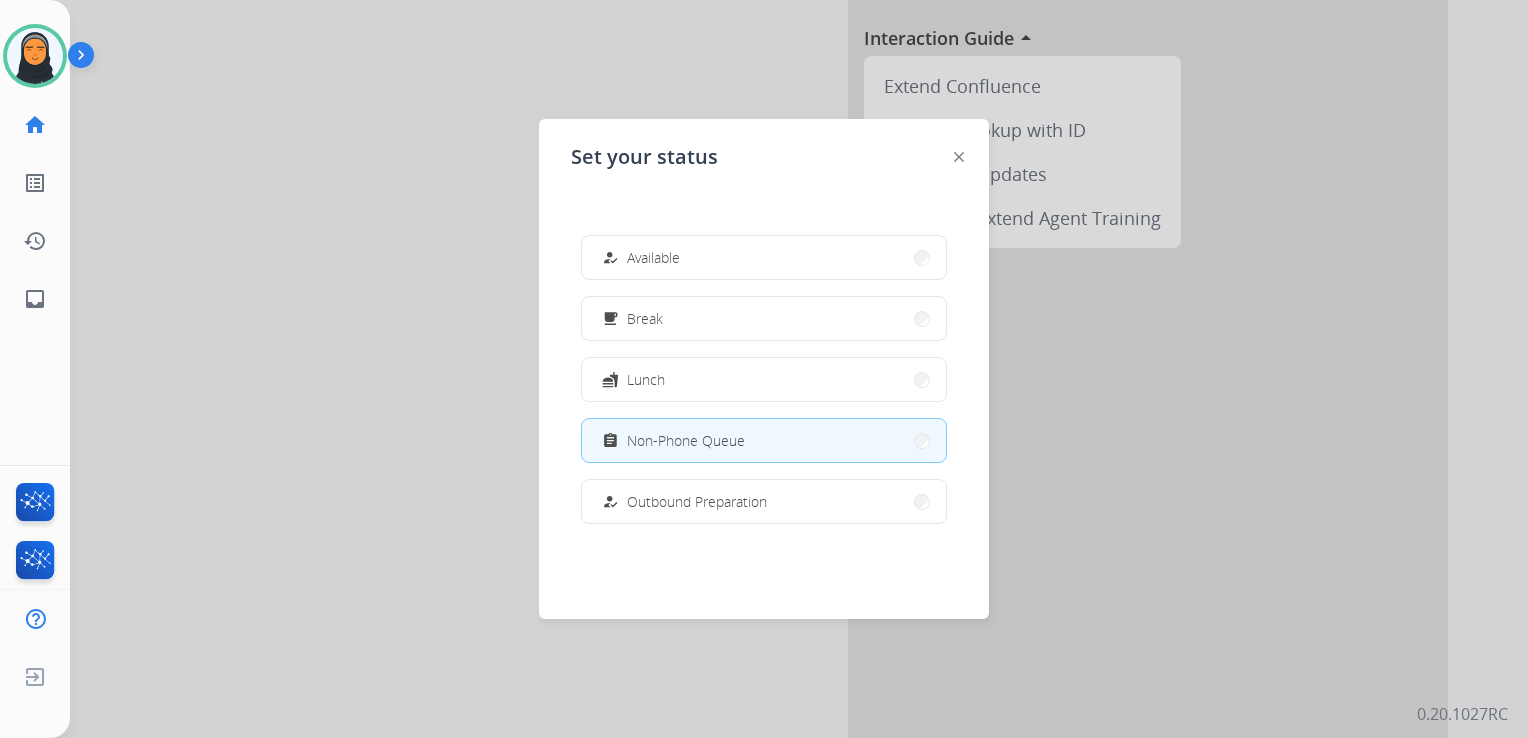 click at bounding box center (764, 369) 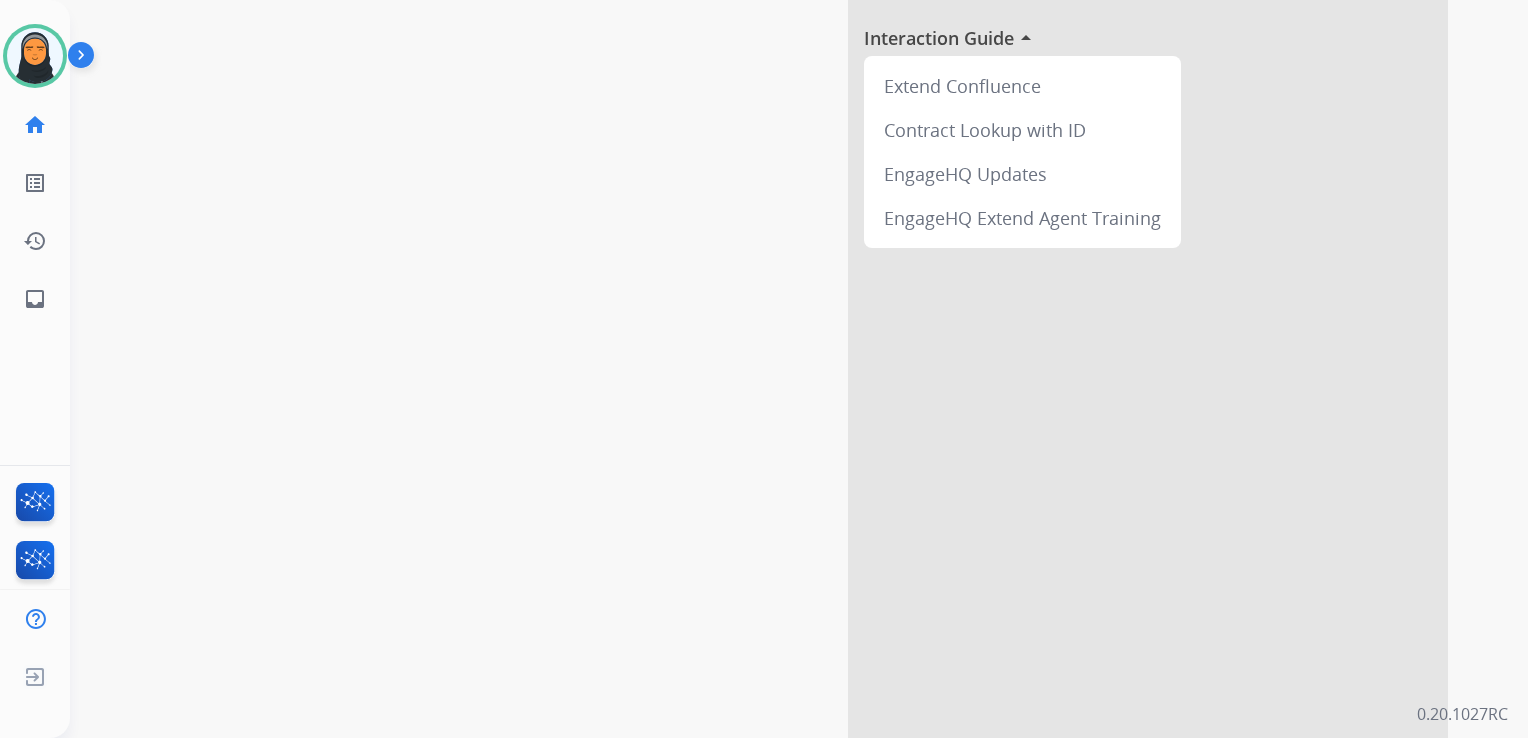scroll, scrollTop: 0, scrollLeft: 0, axis: both 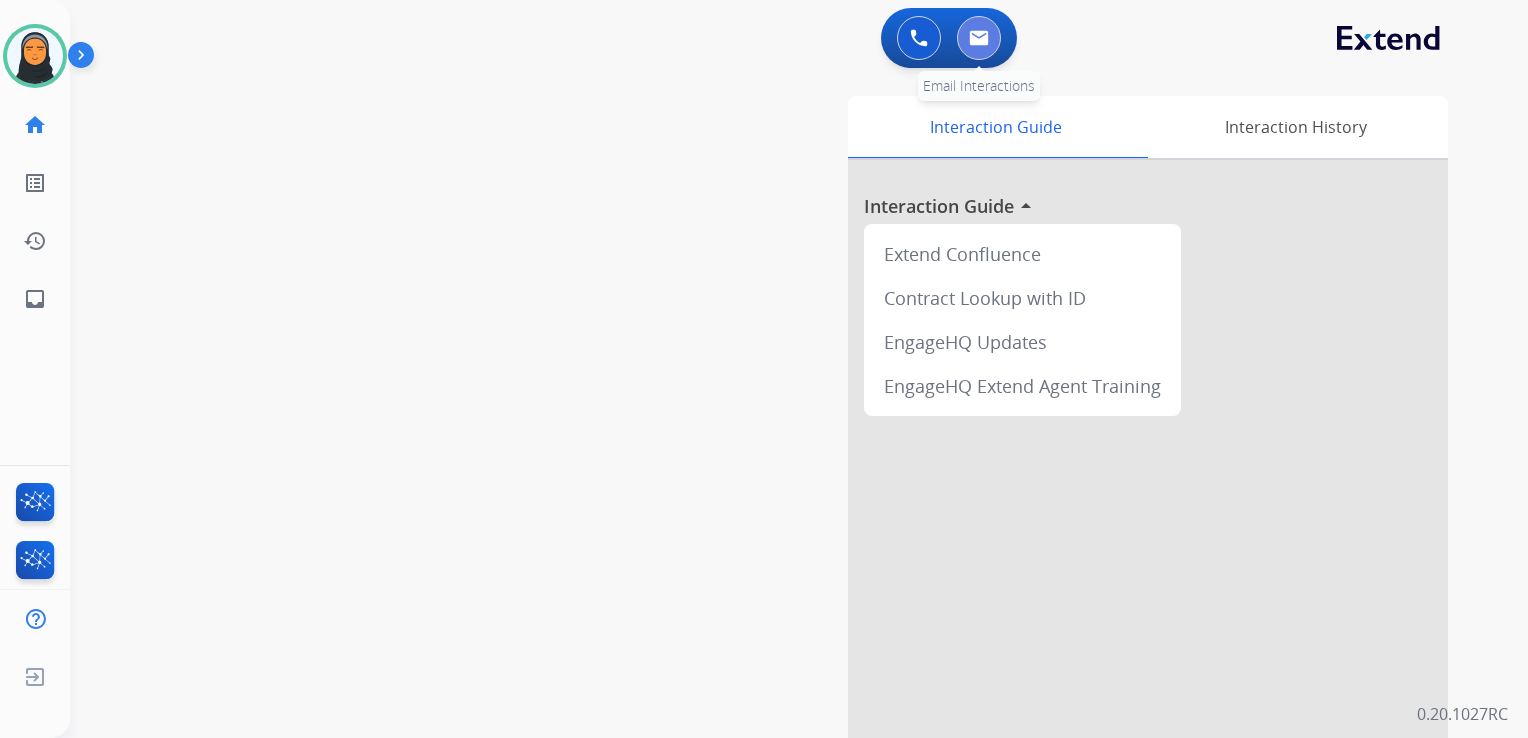 click at bounding box center [979, 38] 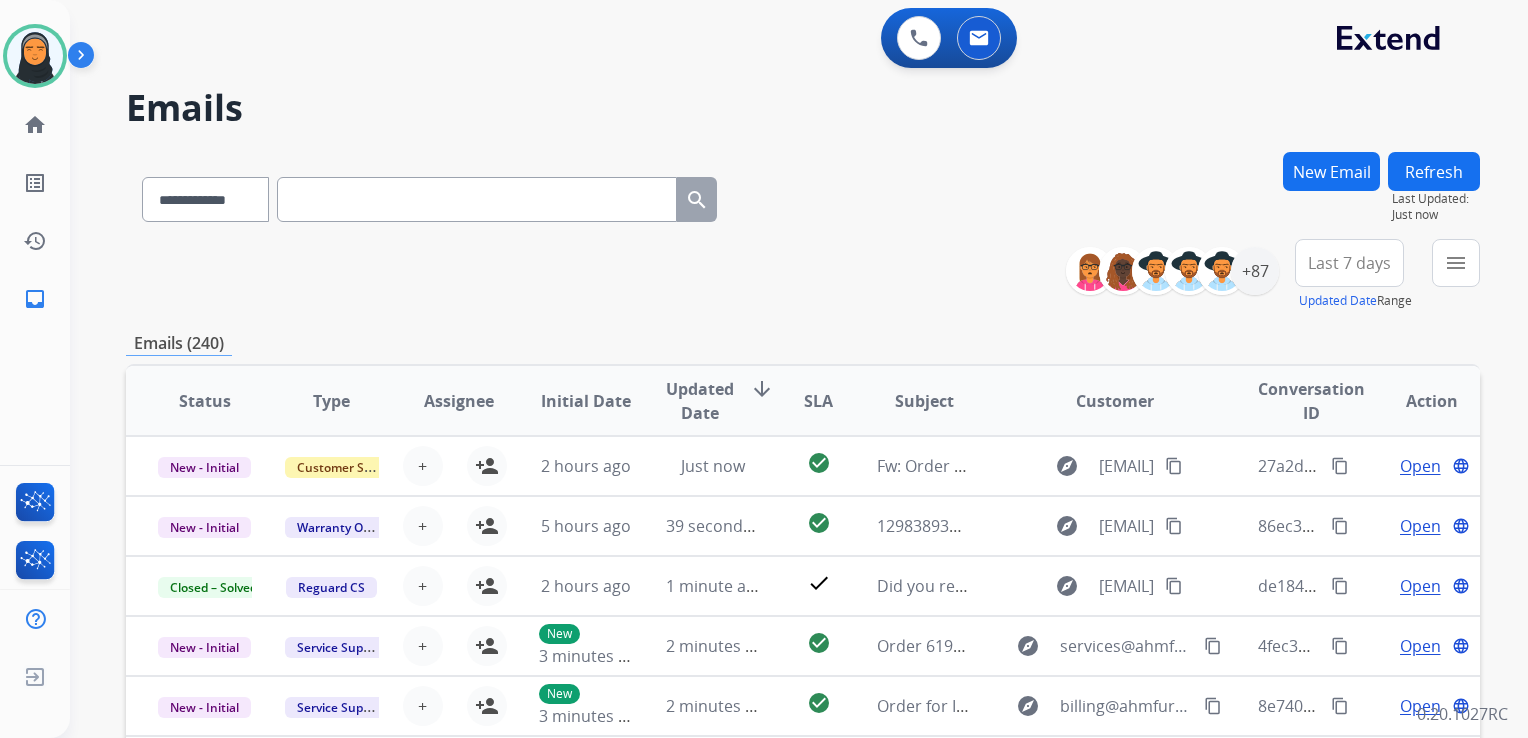 click on "New Email" at bounding box center (1331, 171) 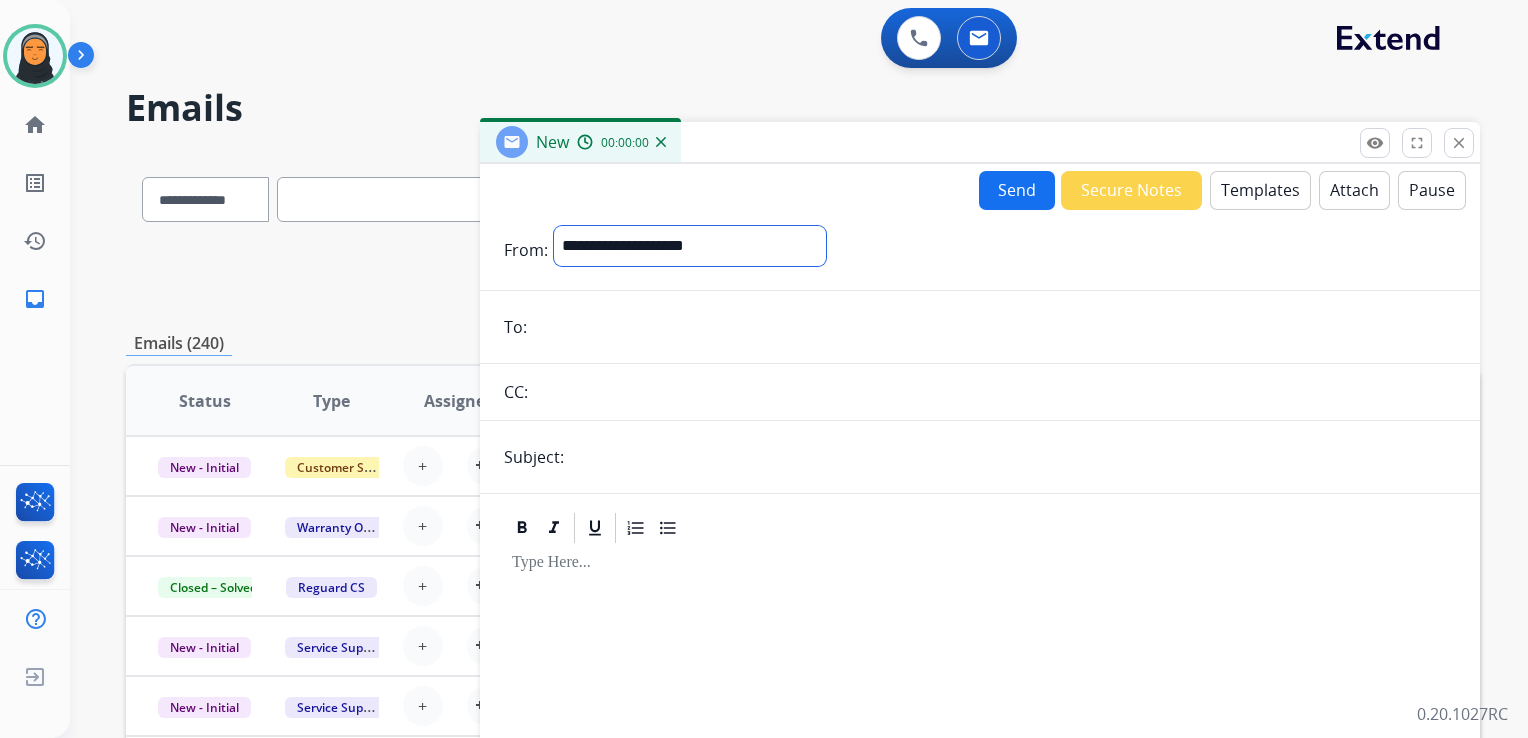 drag, startPoint x: 785, startPoint y: 238, endPoint x: 771, endPoint y: 246, distance: 16.124516 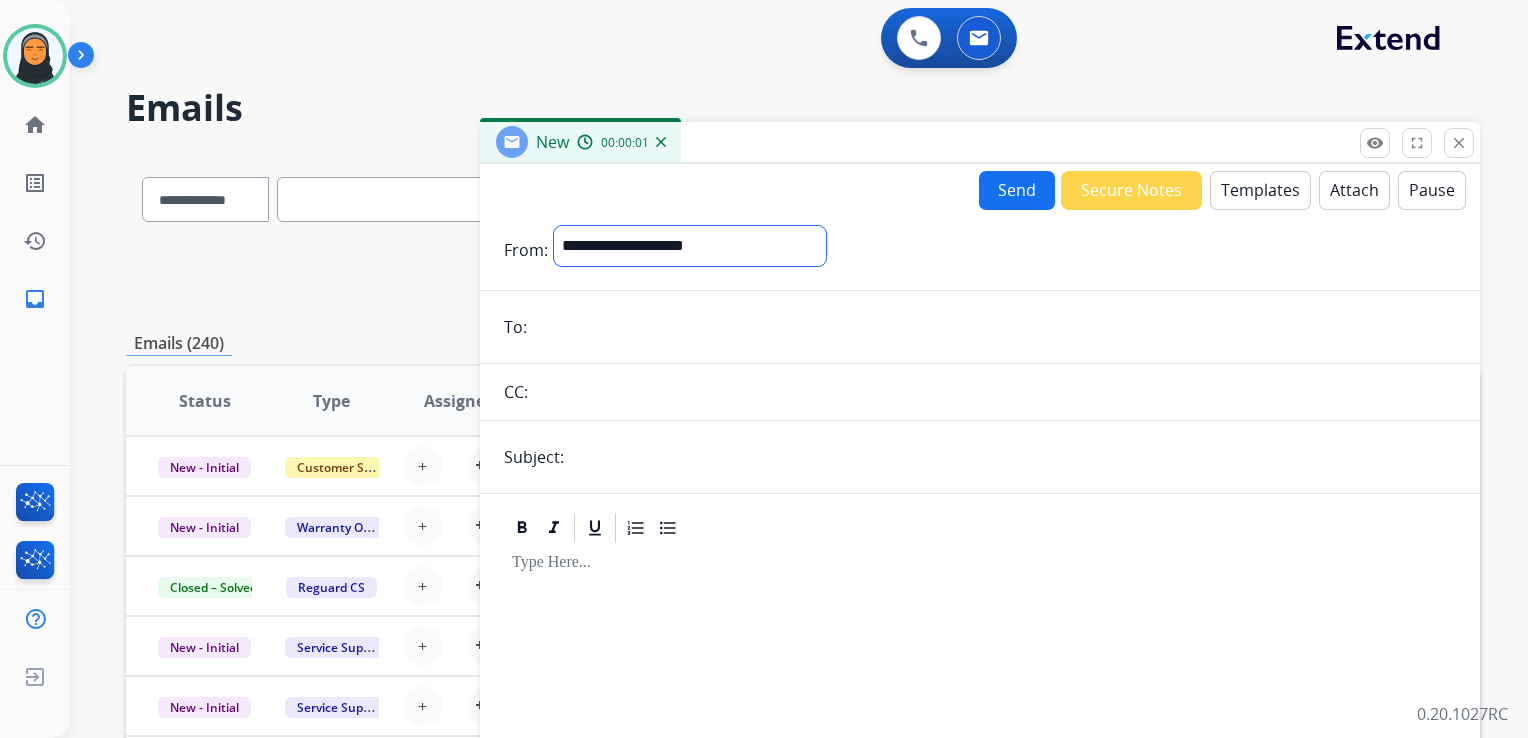 select on "**********" 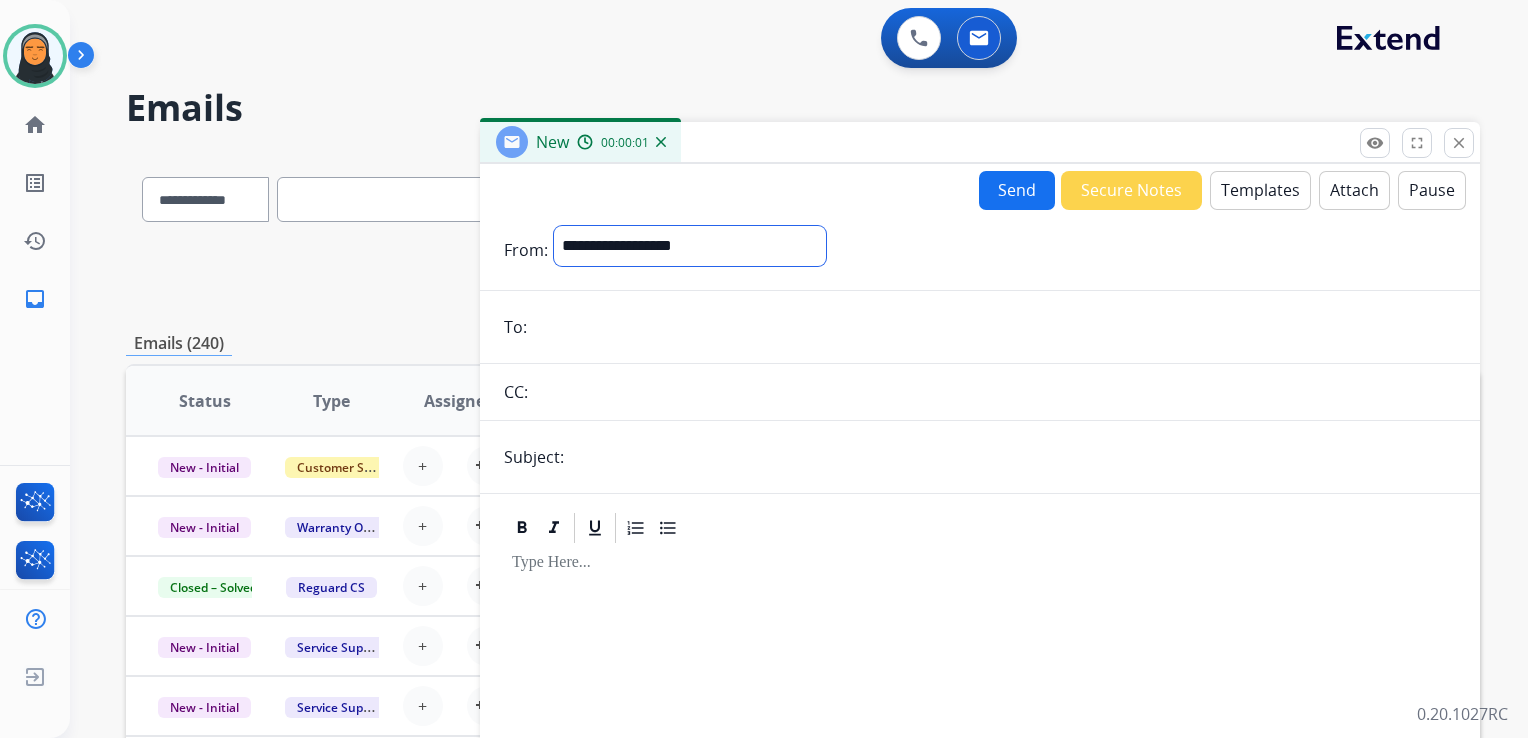 click on "**********" at bounding box center [690, 246] 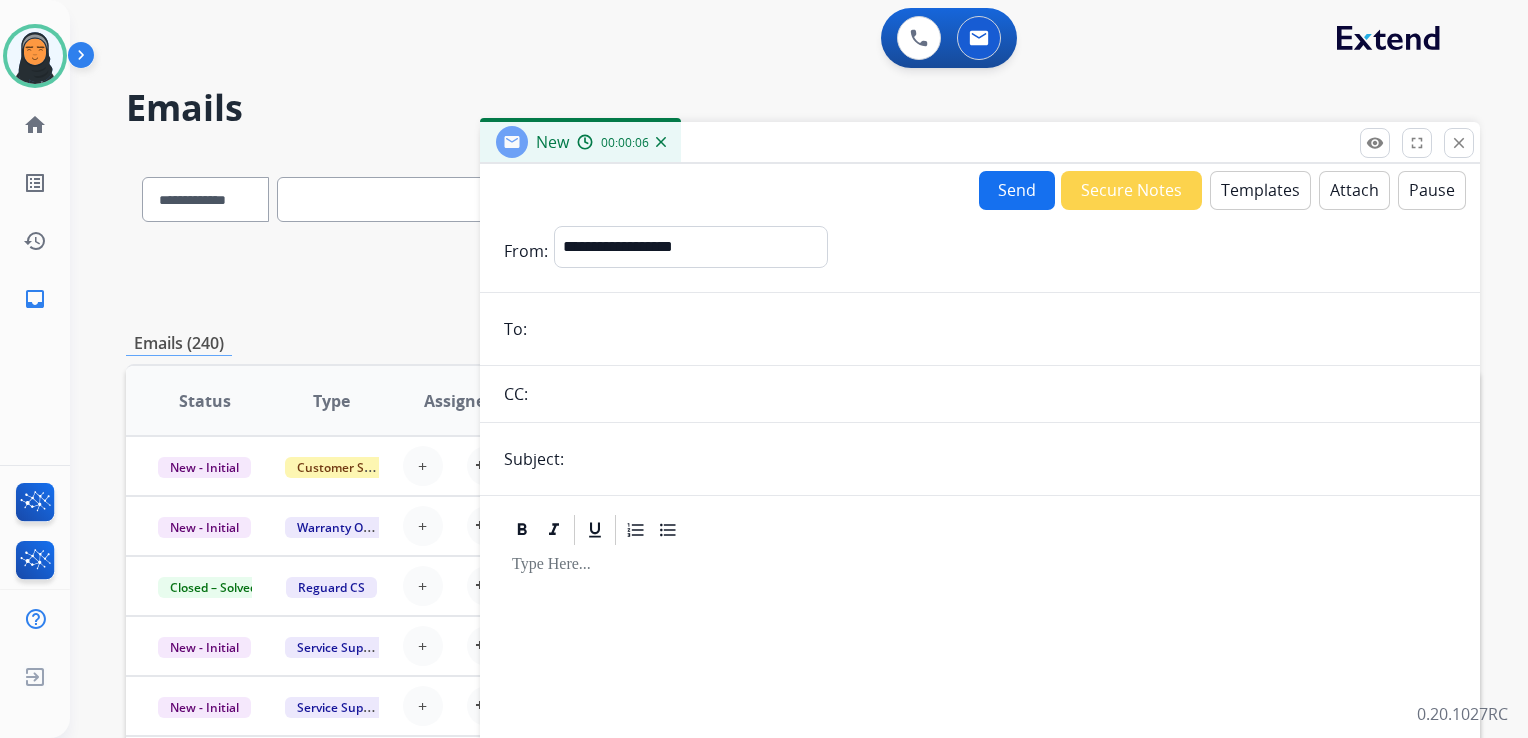 click at bounding box center (994, 329) 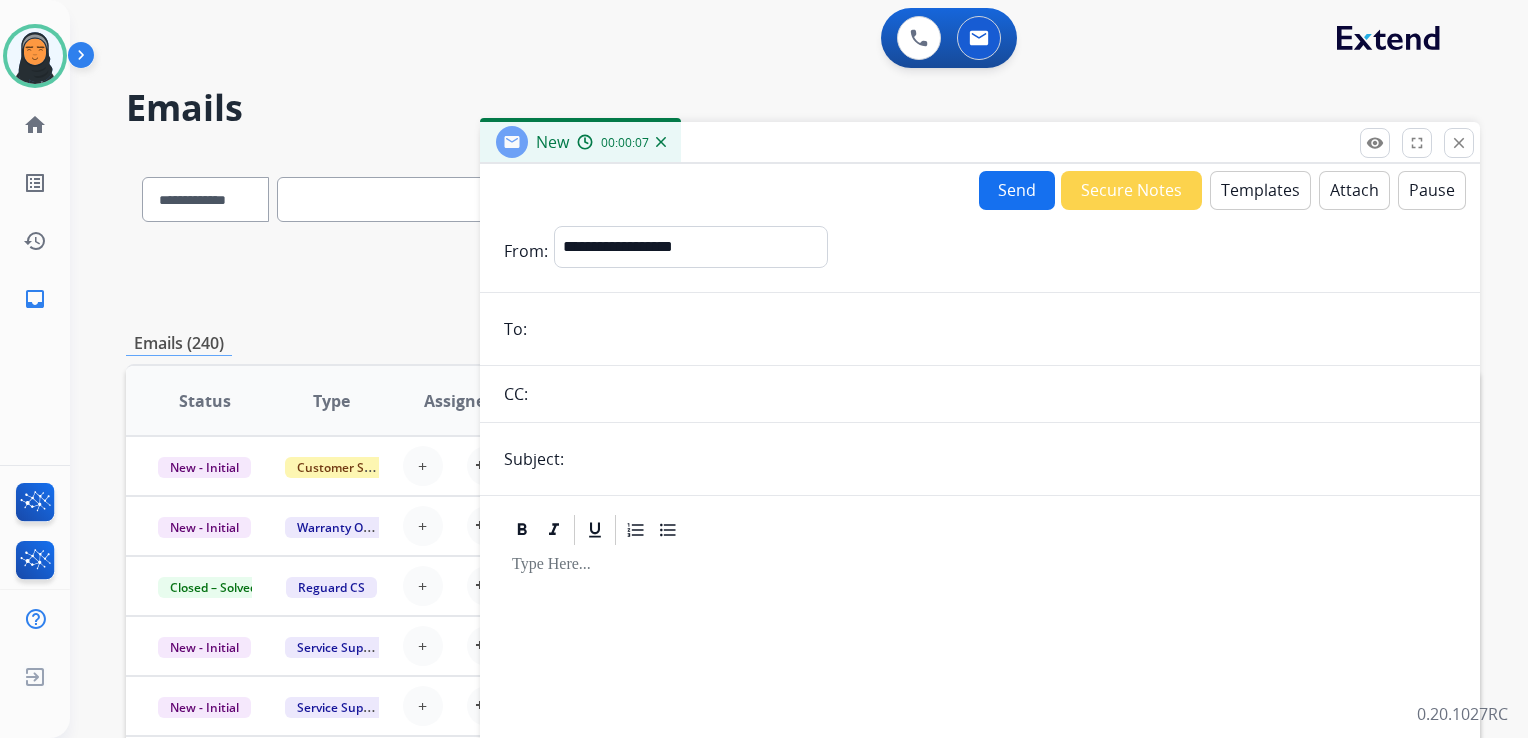 paste on "**********" 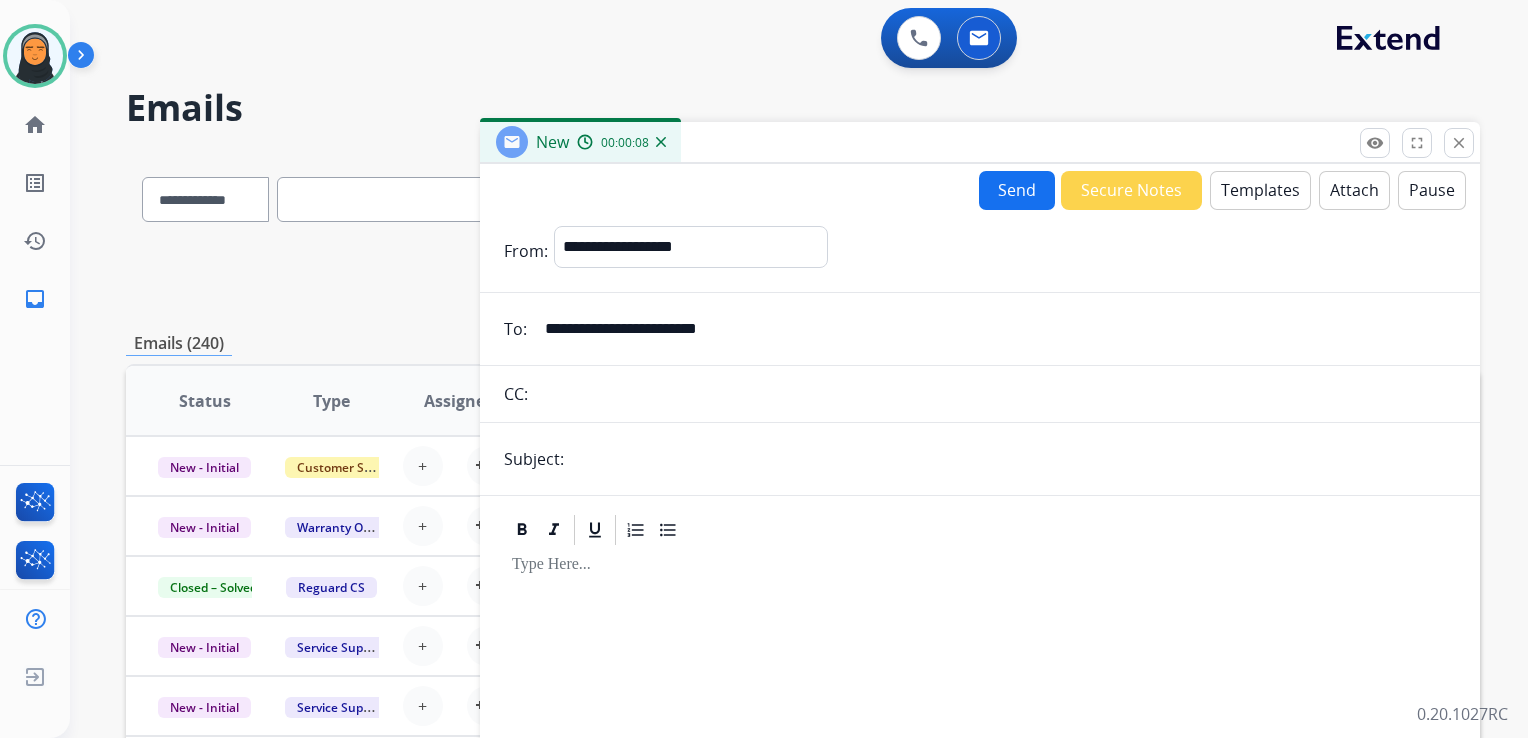 type on "**********" 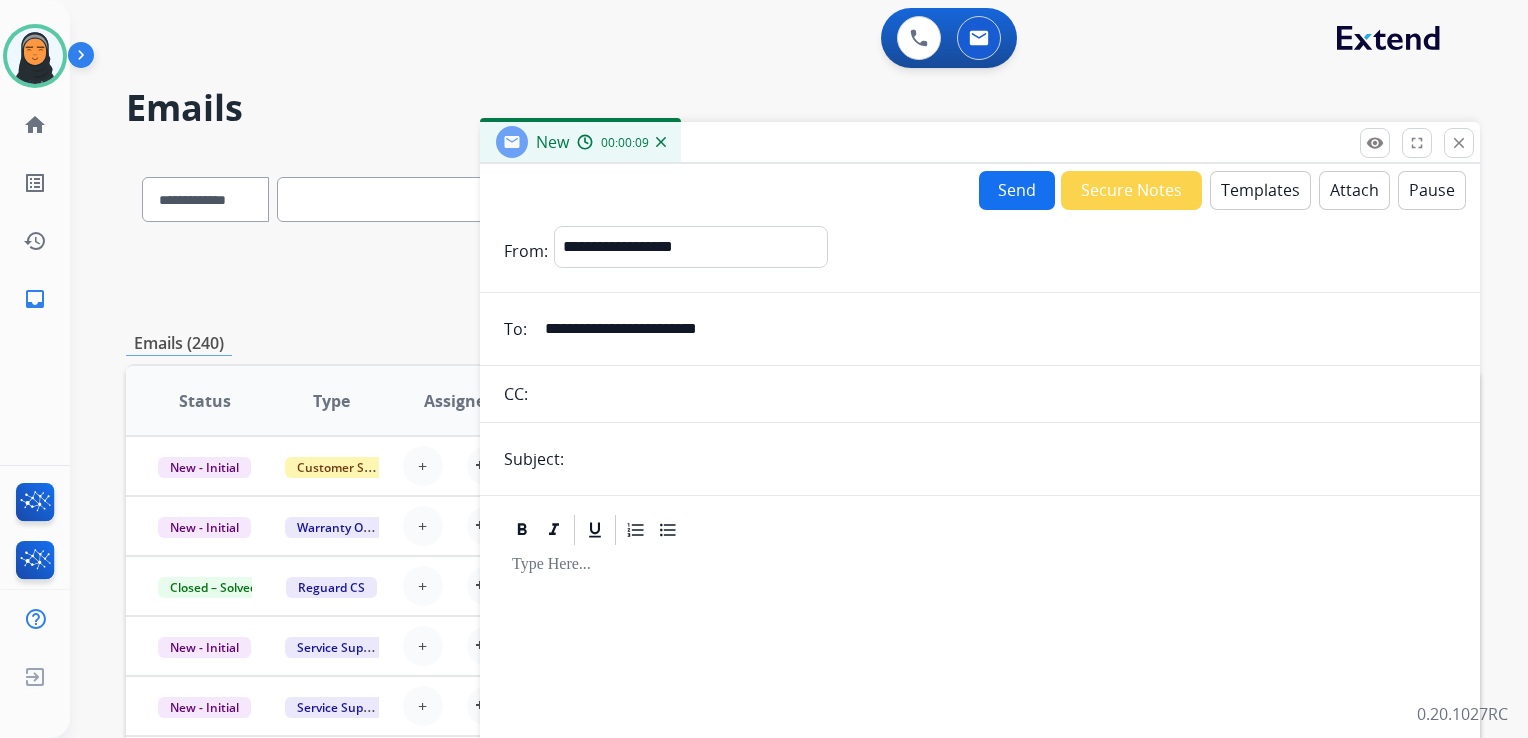 type on "**********" 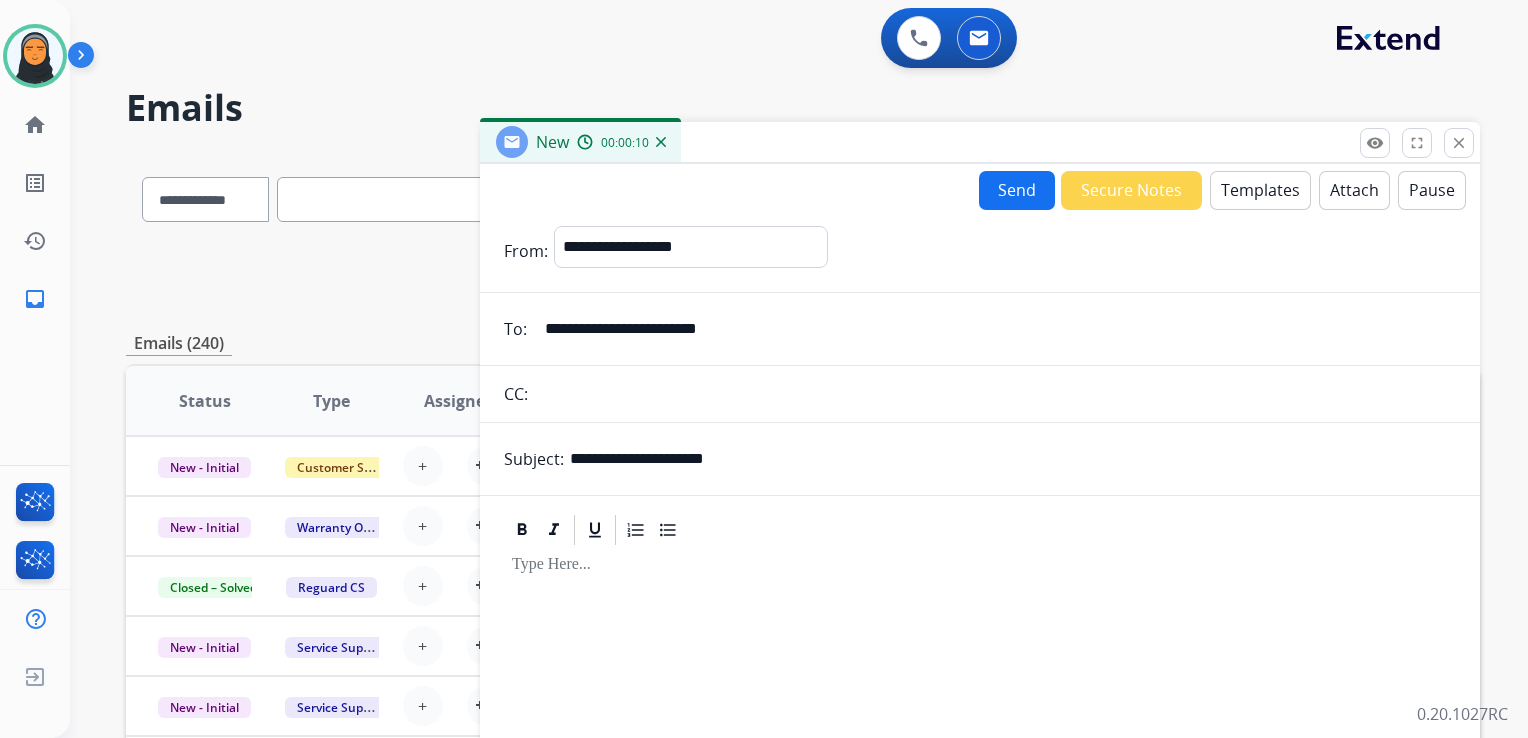 click on "Templates" at bounding box center (1260, 190) 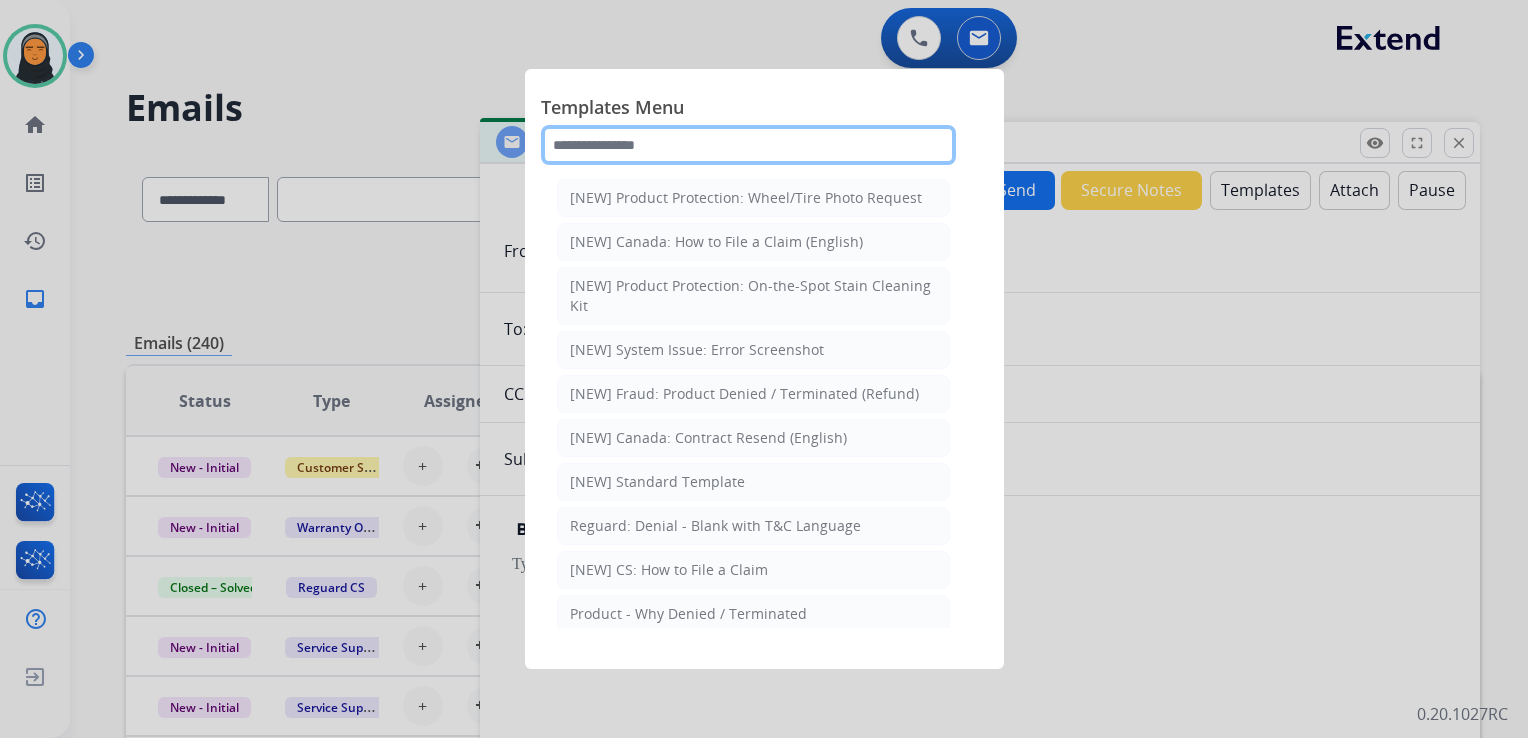 click 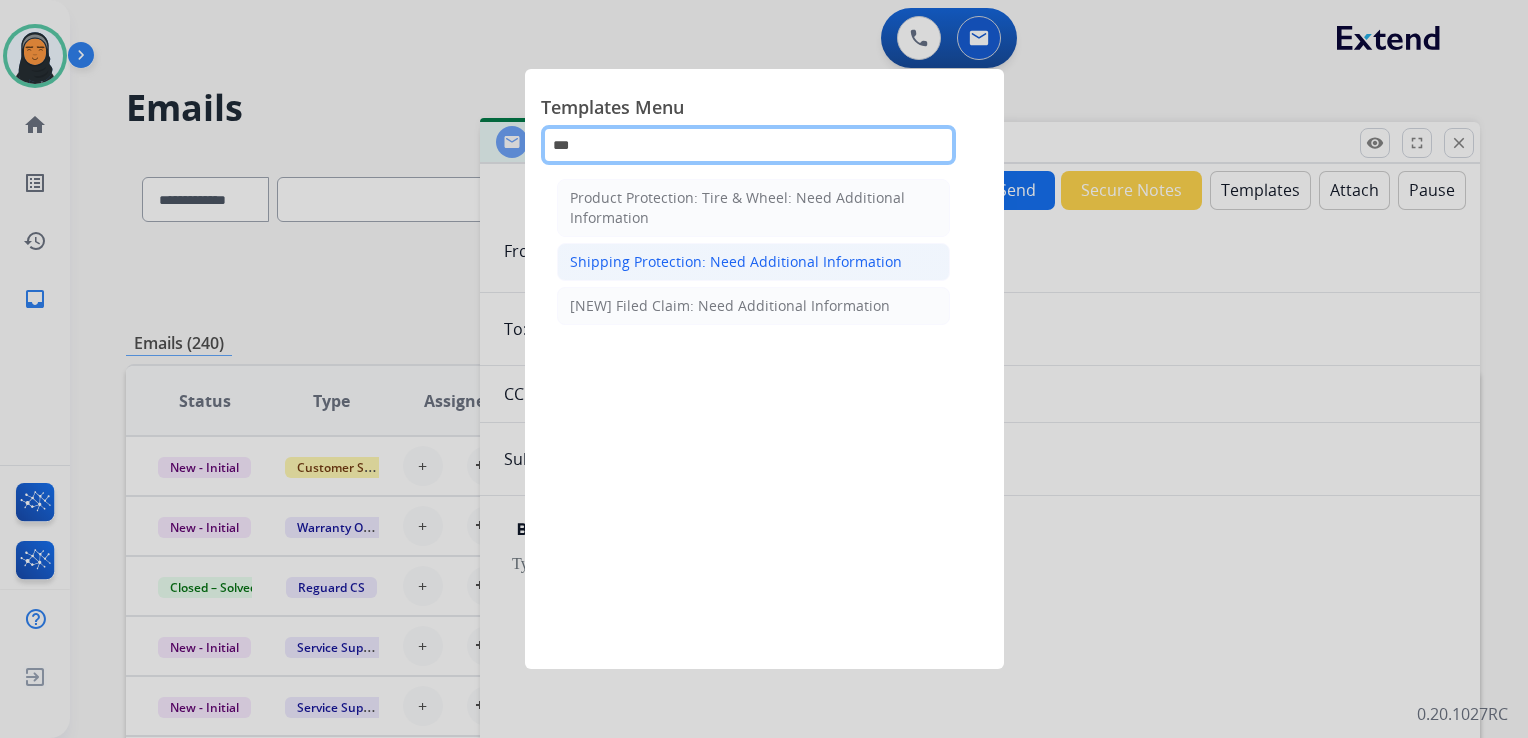 type on "***" 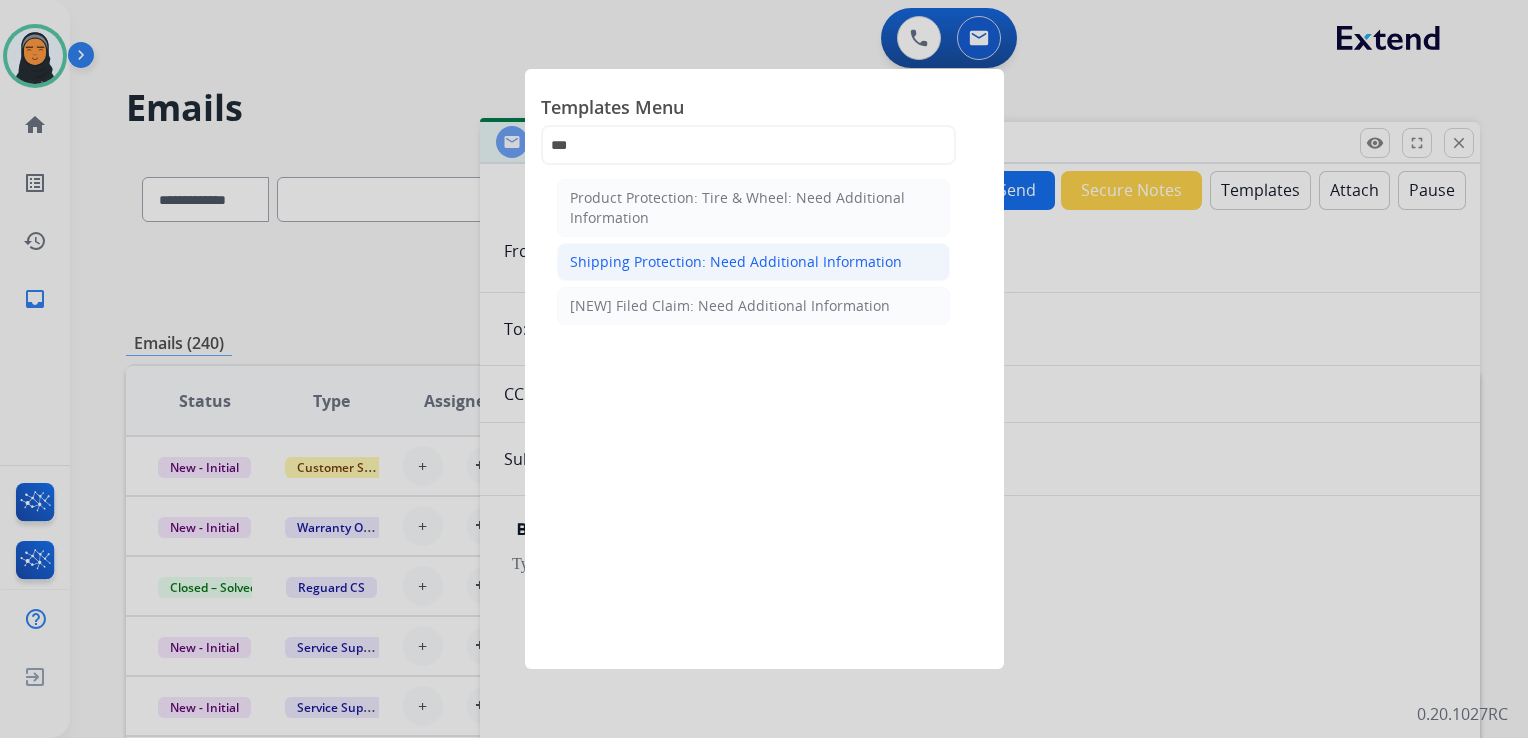 click on "Shipping Protection: Need Additional Information" 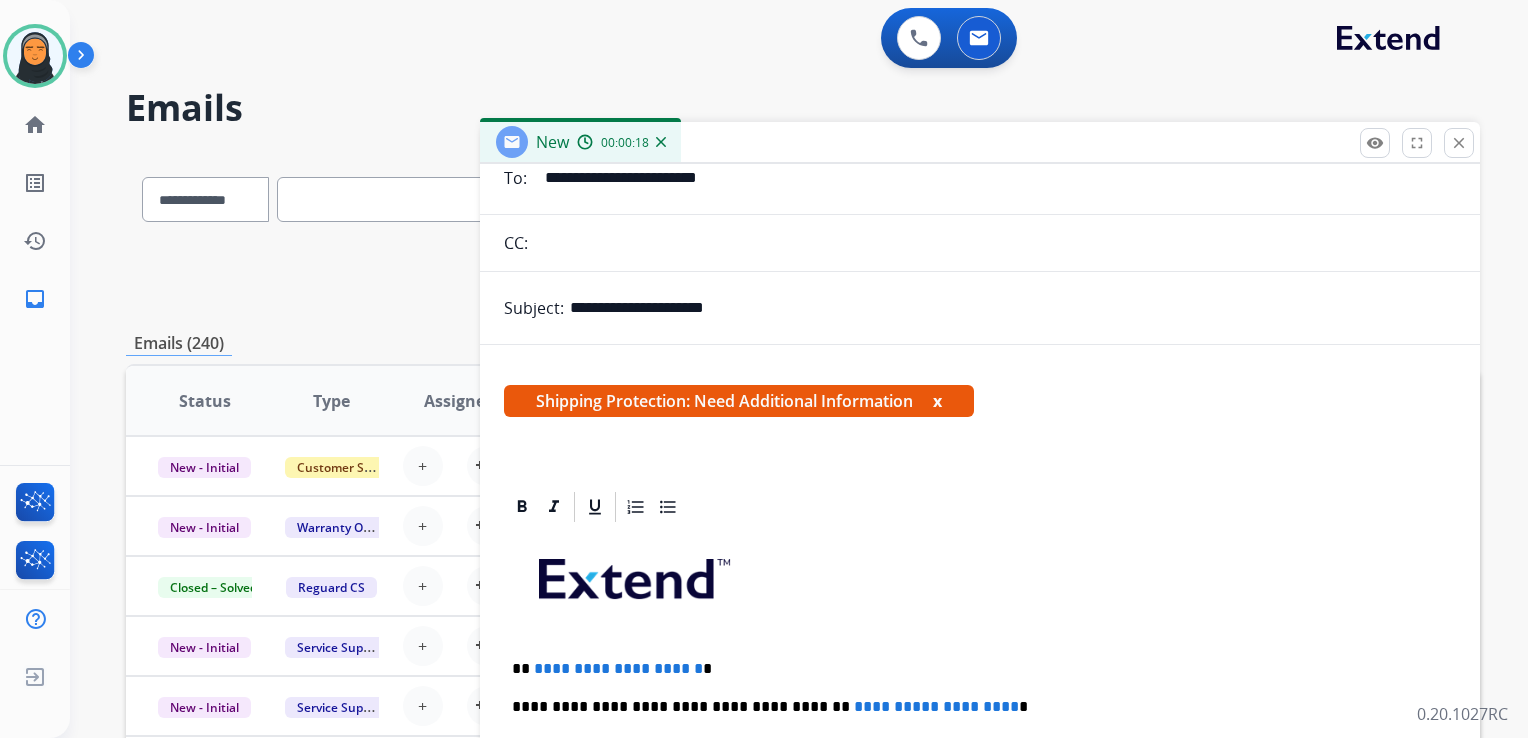 scroll, scrollTop: 383, scrollLeft: 0, axis: vertical 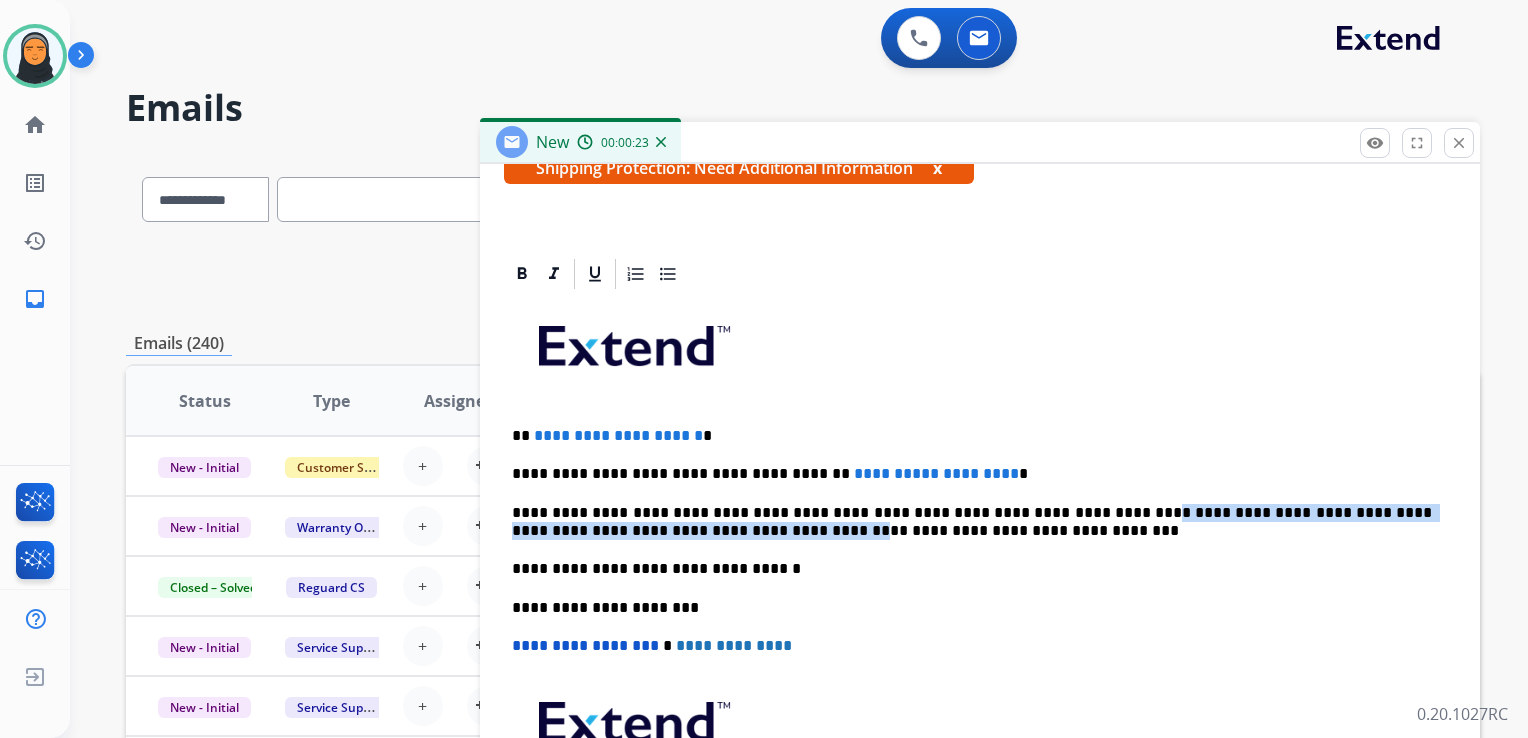 drag, startPoint x: 1073, startPoint y: 514, endPoint x: 683, endPoint y: 523, distance: 390.10382 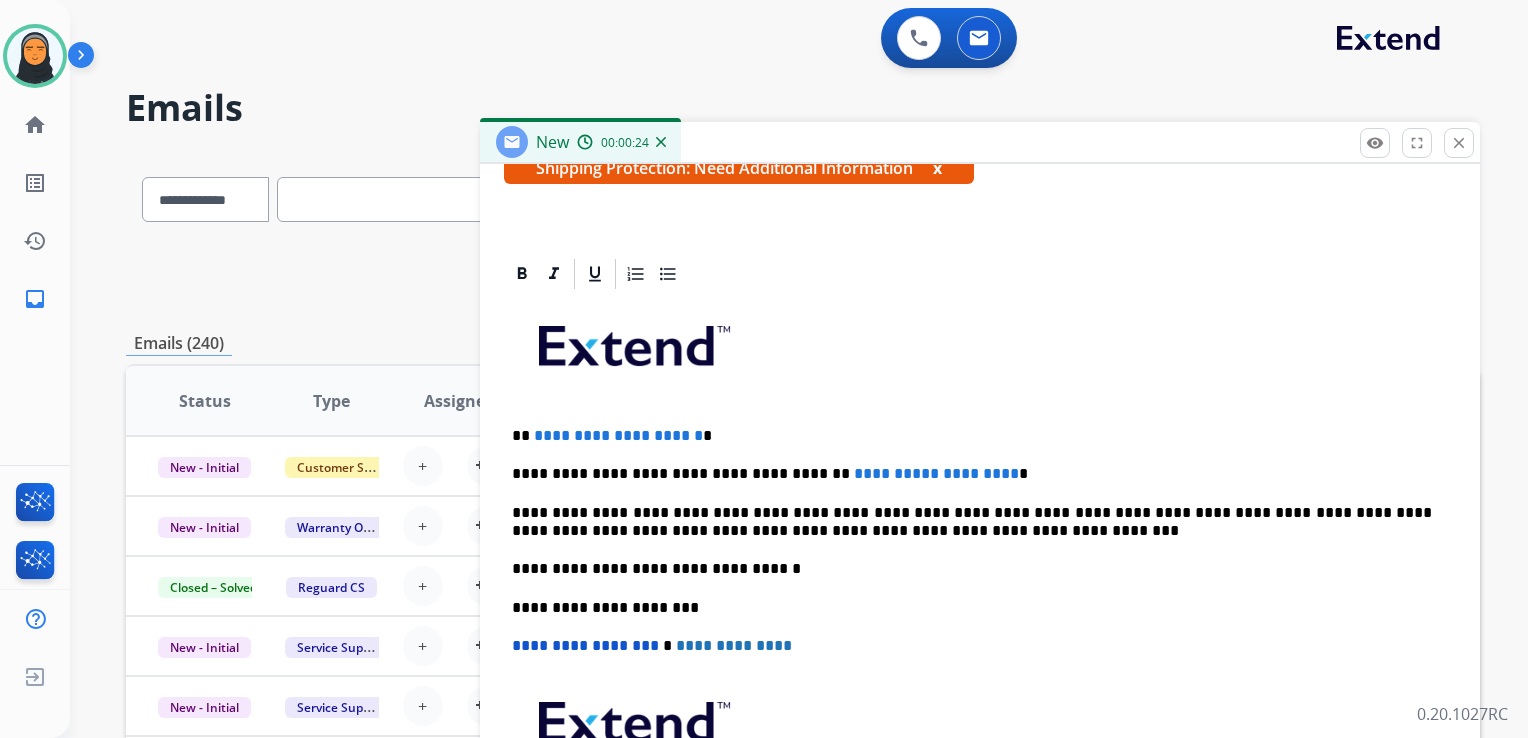 scroll, scrollTop: 364, scrollLeft: 0, axis: vertical 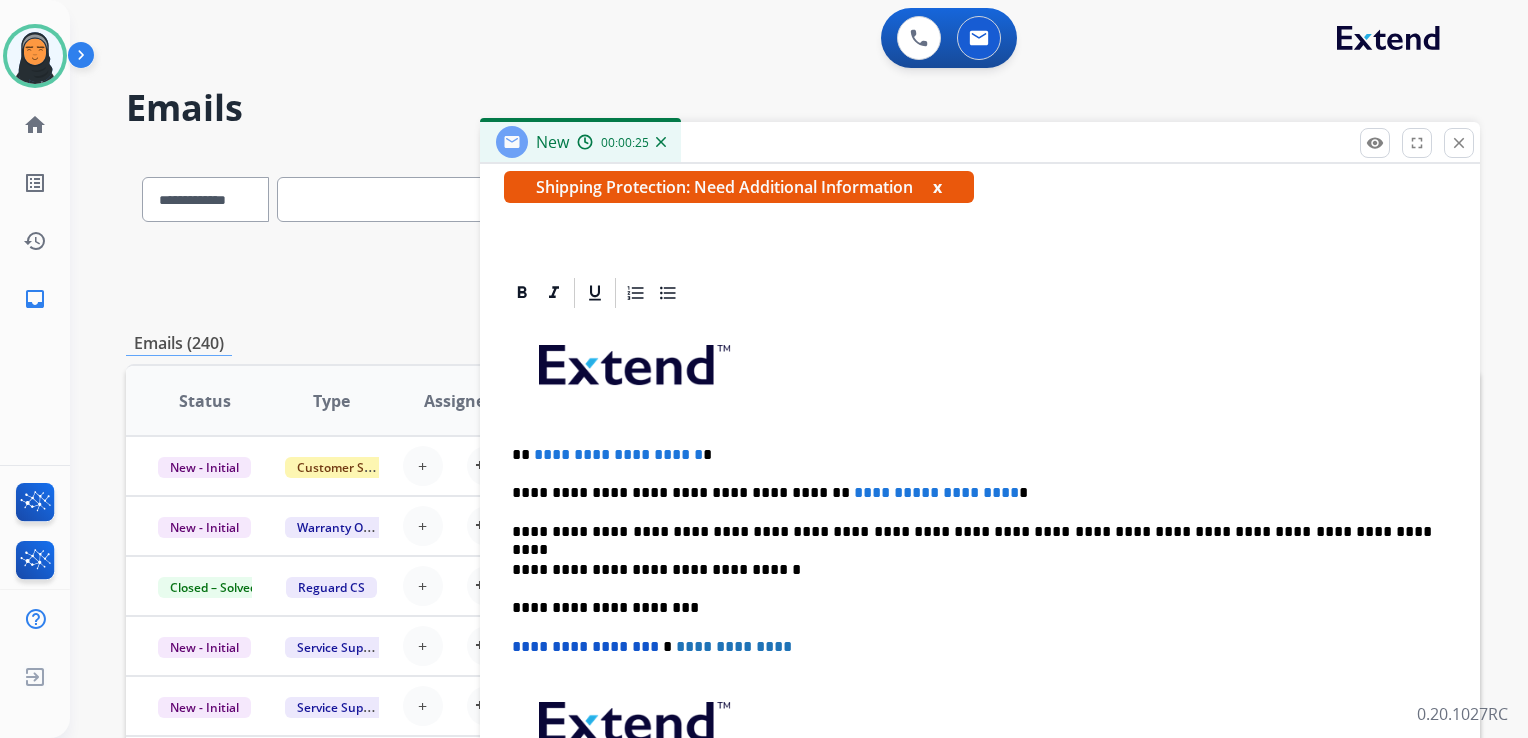 type 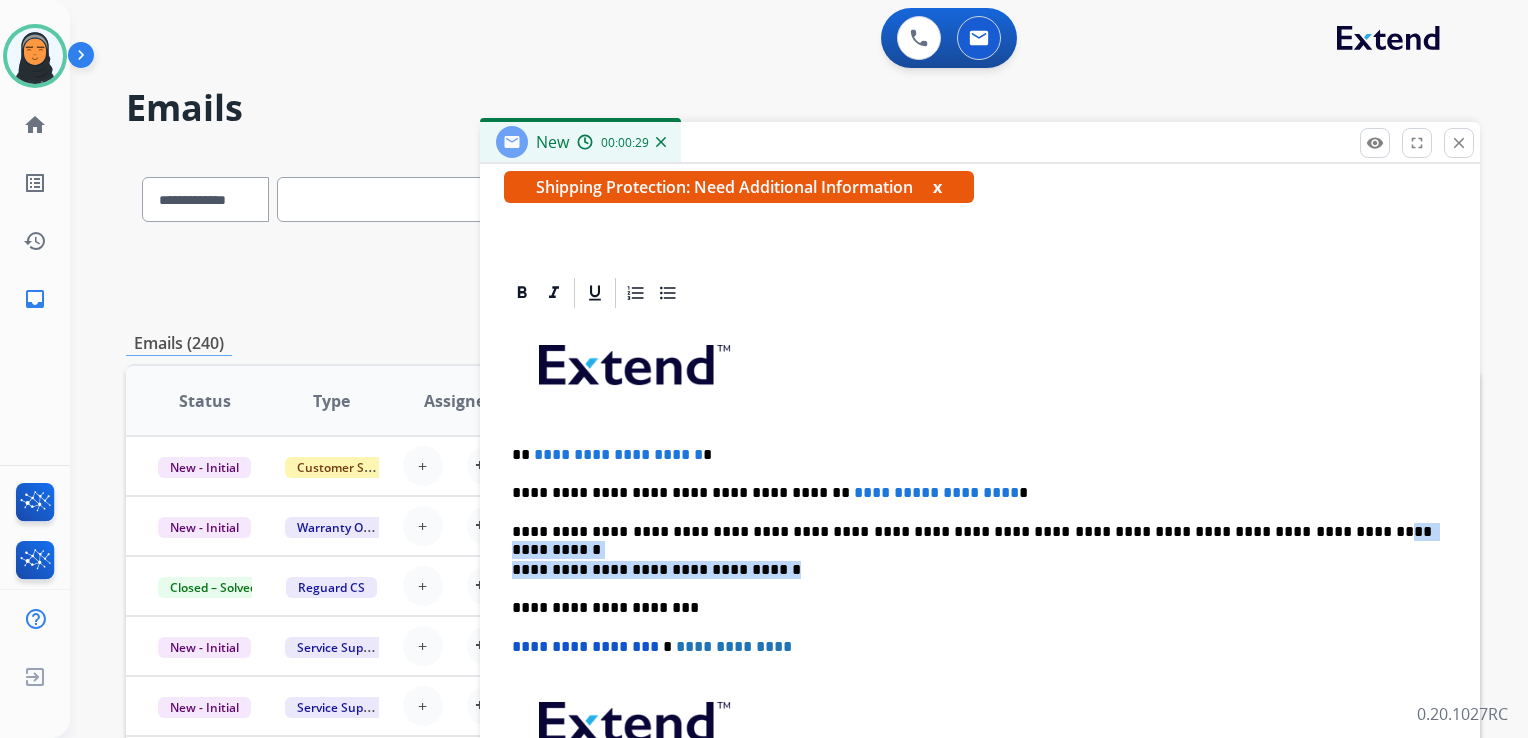 drag, startPoint x: 1250, startPoint y: 528, endPoint x: 1383, endPoint y: 539, distance: 133.45412 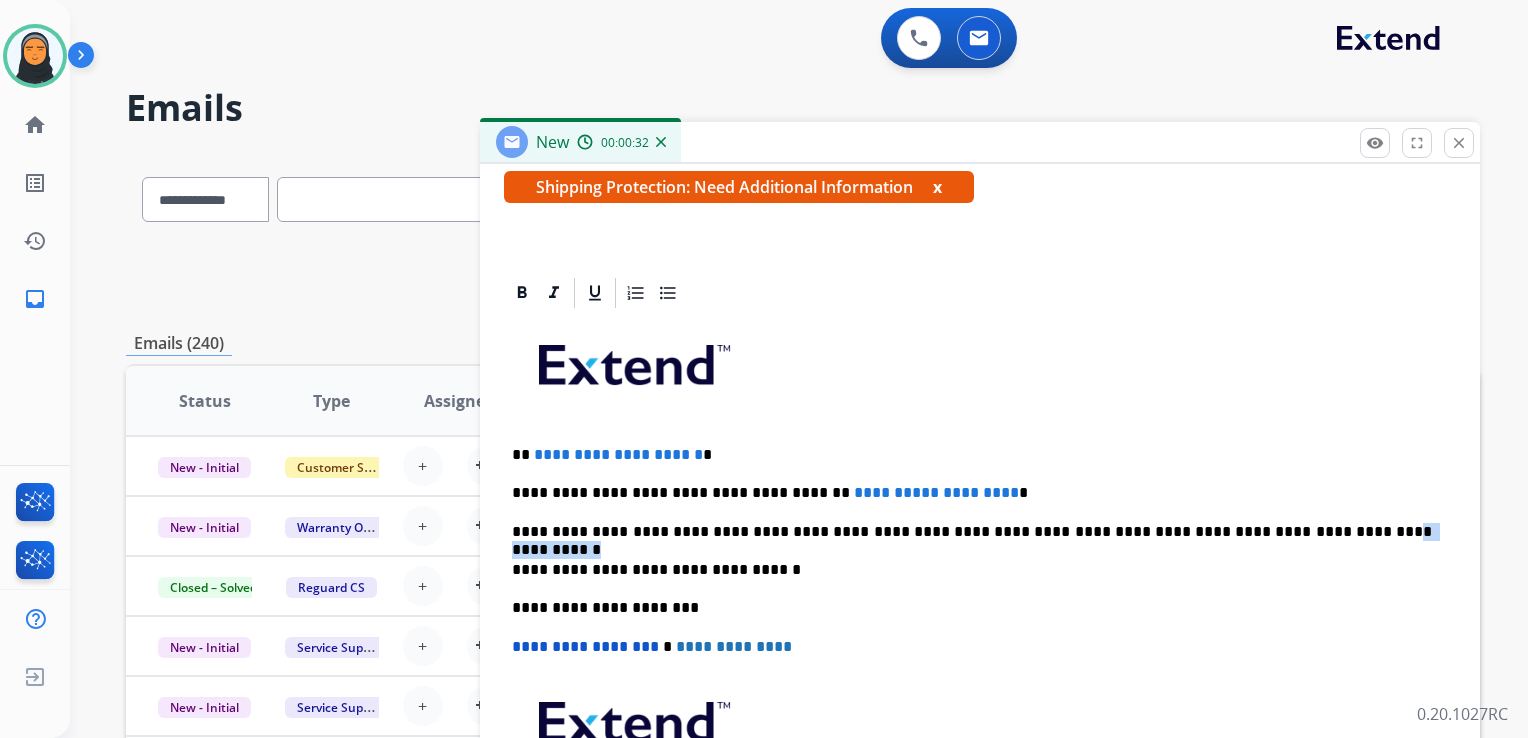 drag, startPoint x: 1359, startPoint y: 526, endPoint x: 1255, endPoint y: 530, distance: 104.0769 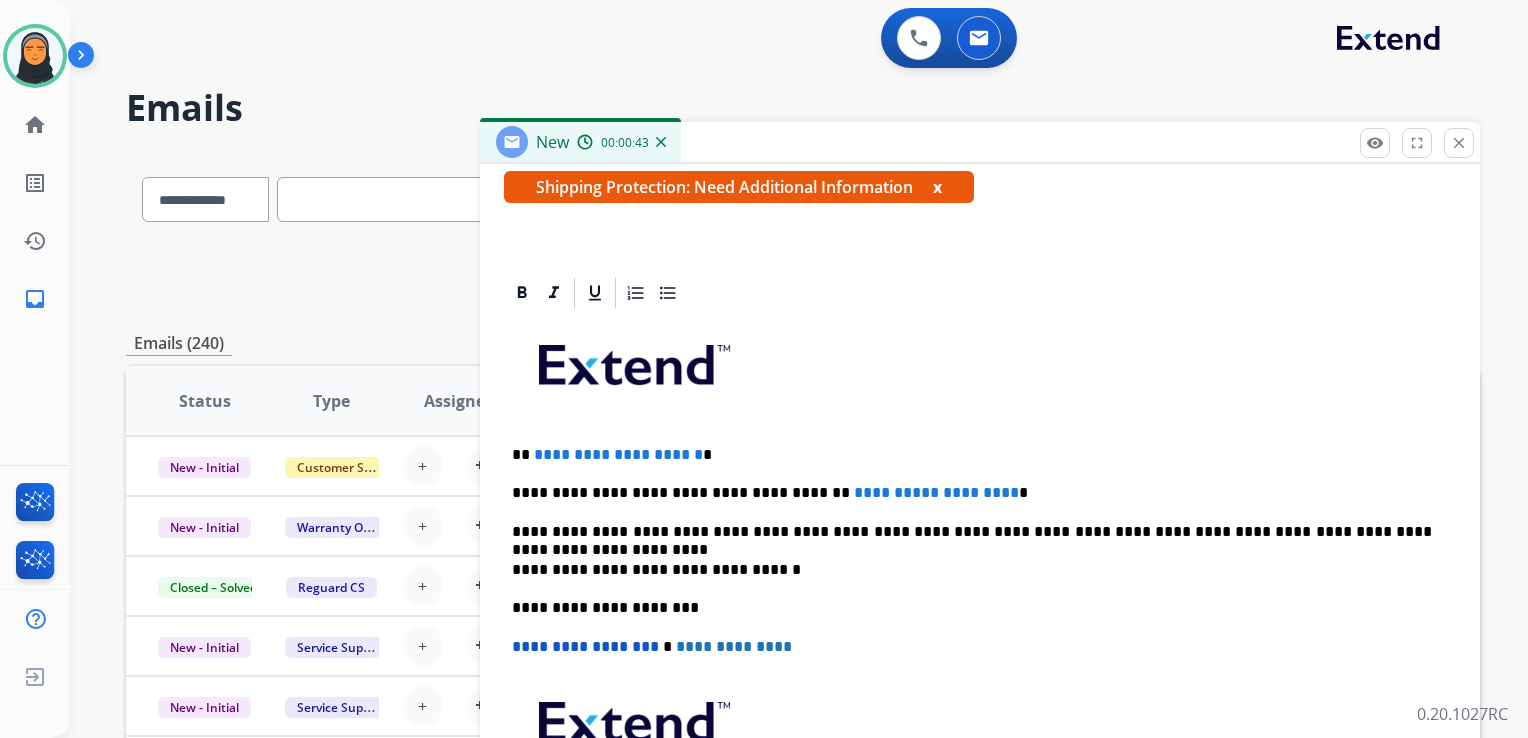 scroll, scrollTop: 383, scrollLeft: 0, axis: vertical 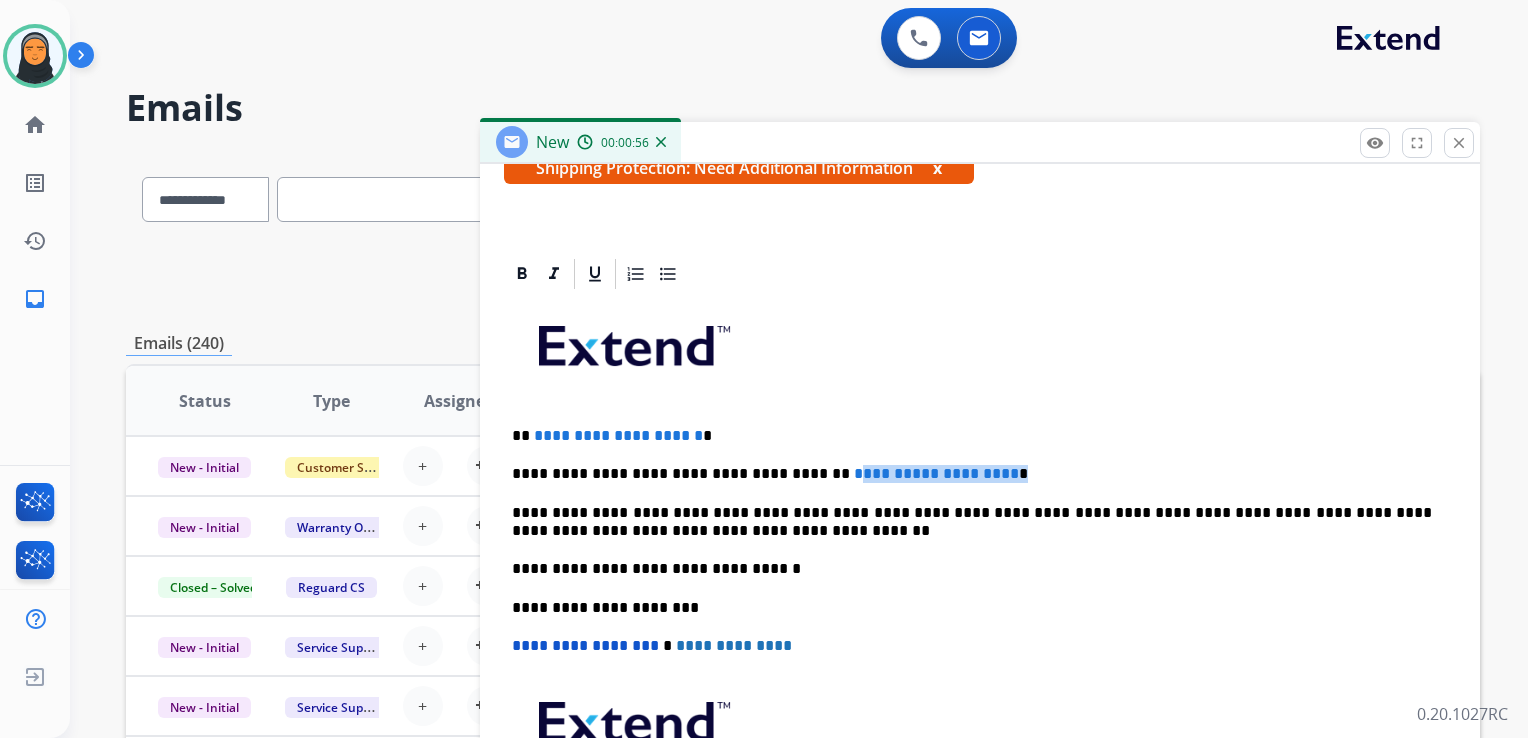 drag, startPoint x: 962, startPoint y: 467, endPoint x: 806, endPoint y: 462, distance: 156.08011 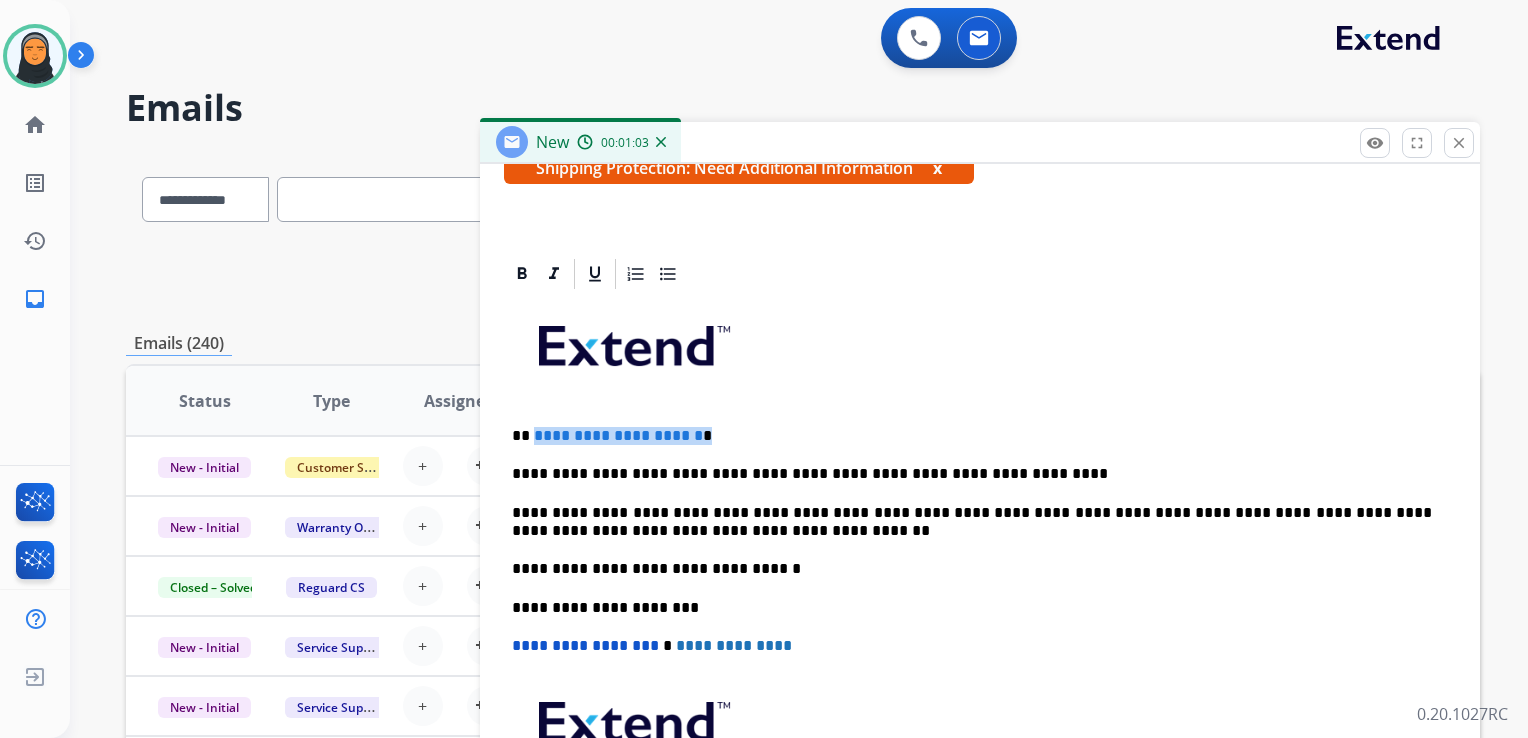 drag, startPoint x: 743, startPoint y: 435, endPoint x: 533, endPoint y: 435, distance: 210 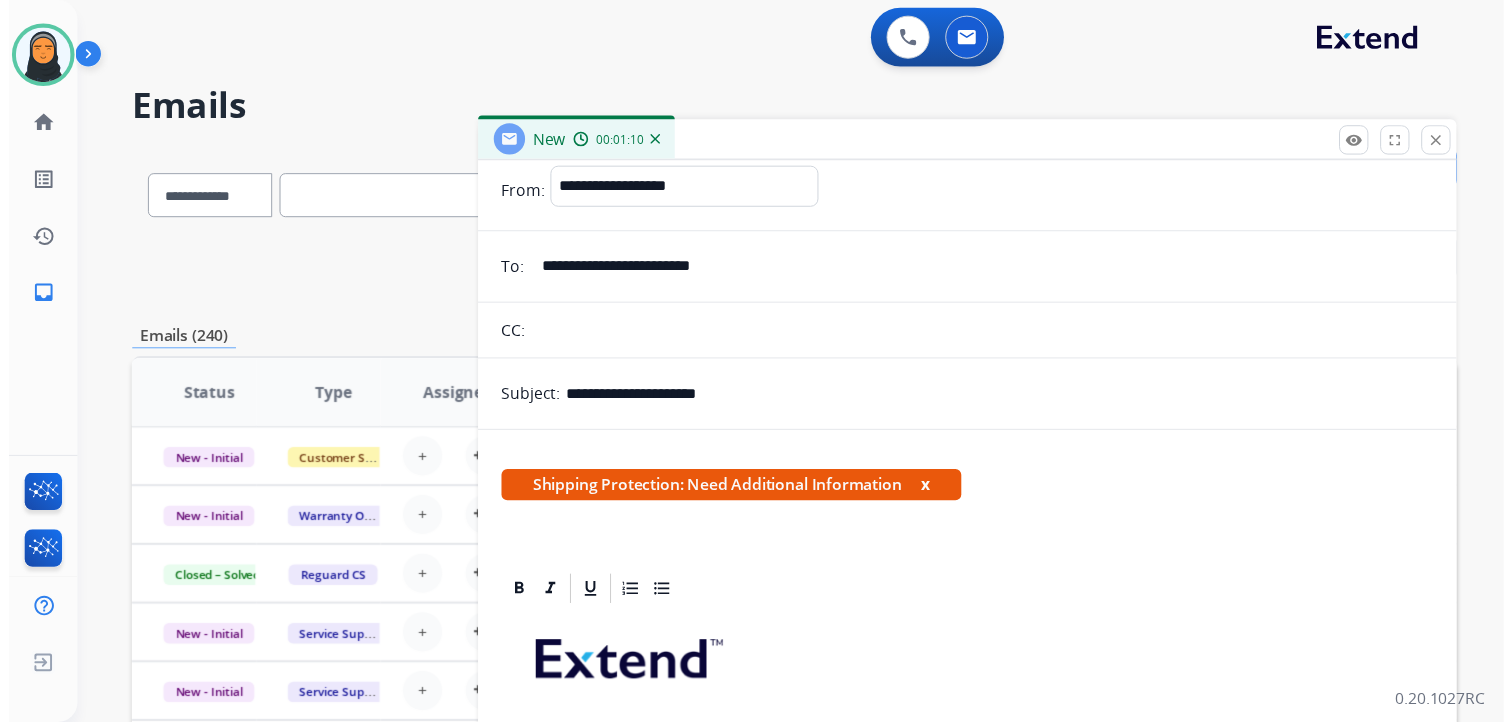 scroll, scrollTop: 0, scrollLeft: 0, axis: both 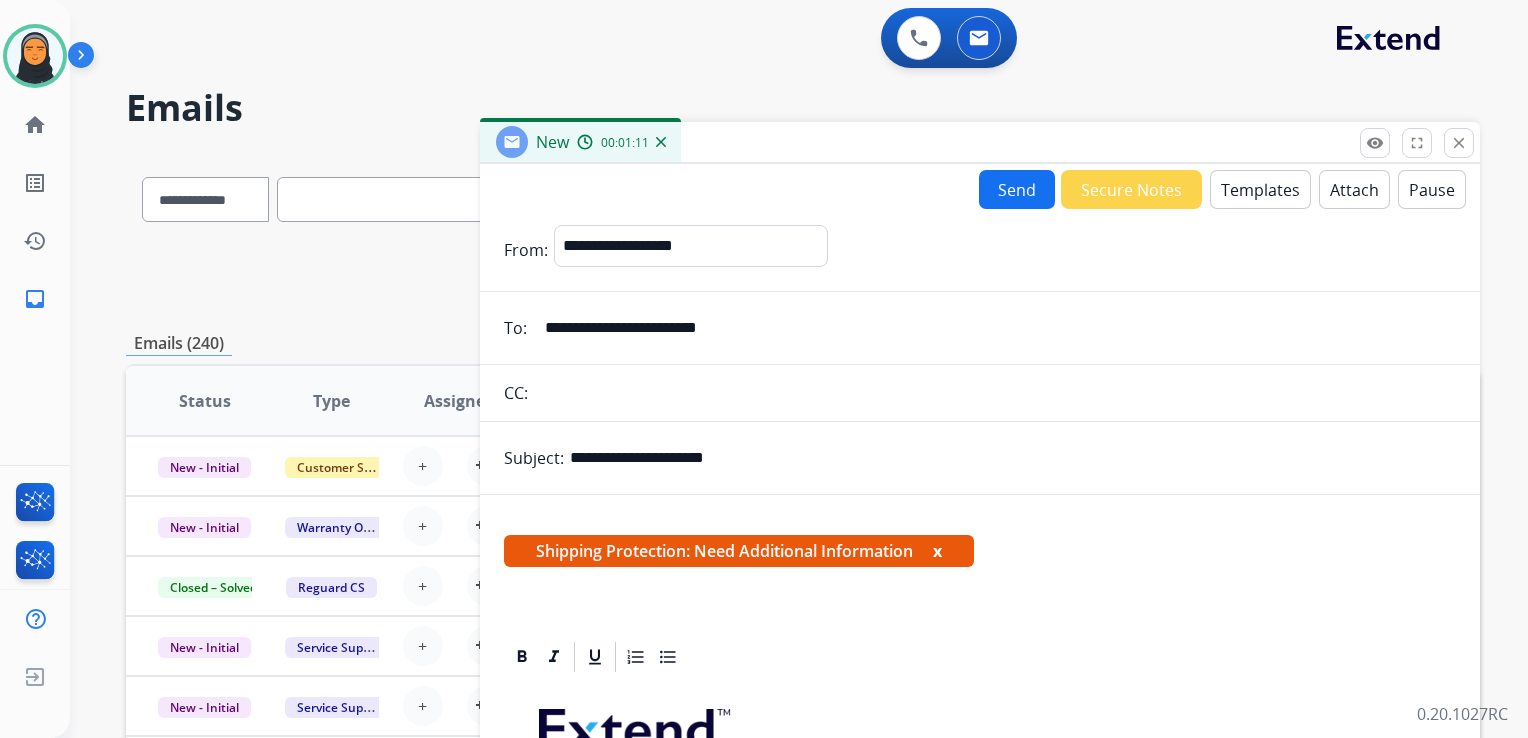click on "Send" at bounding box center [1017, 189] 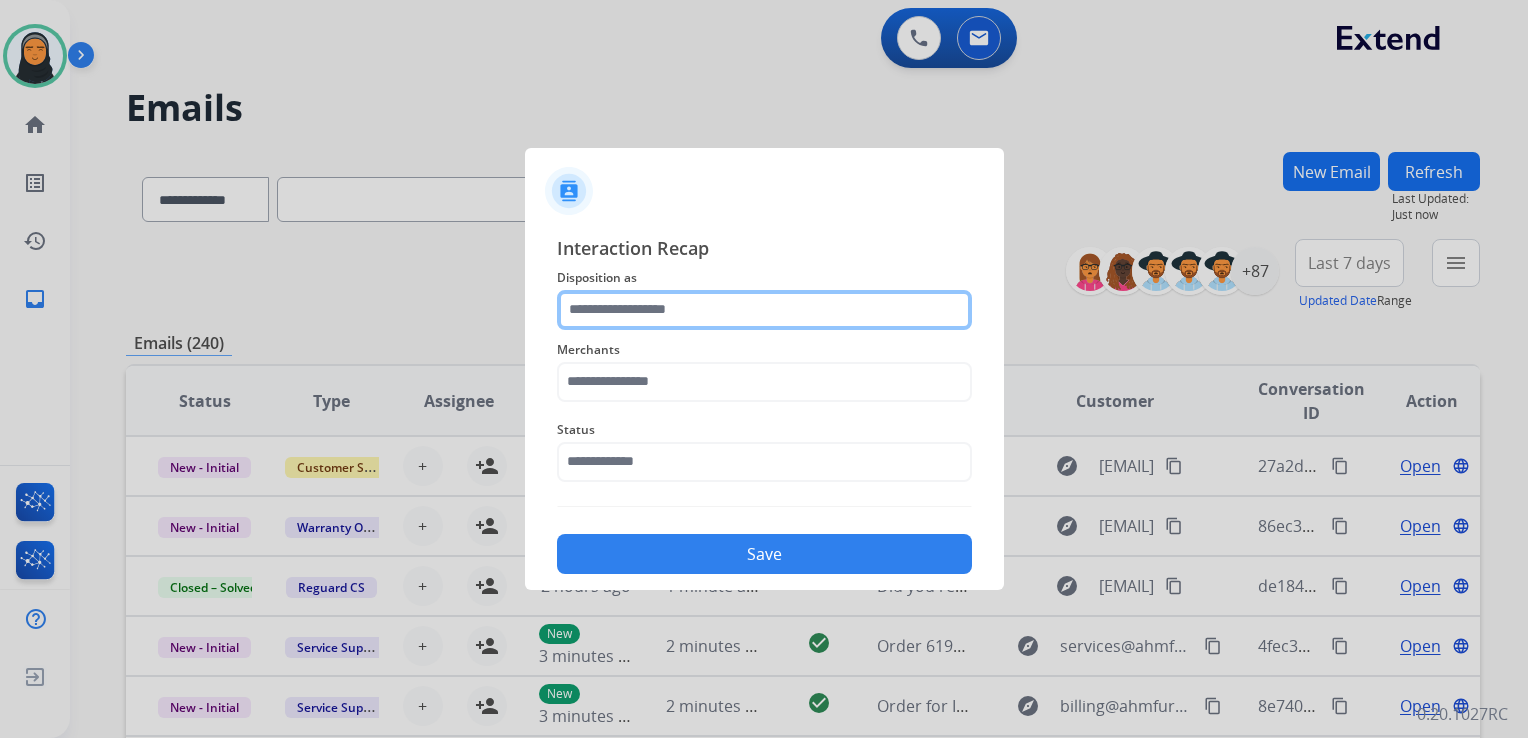 click 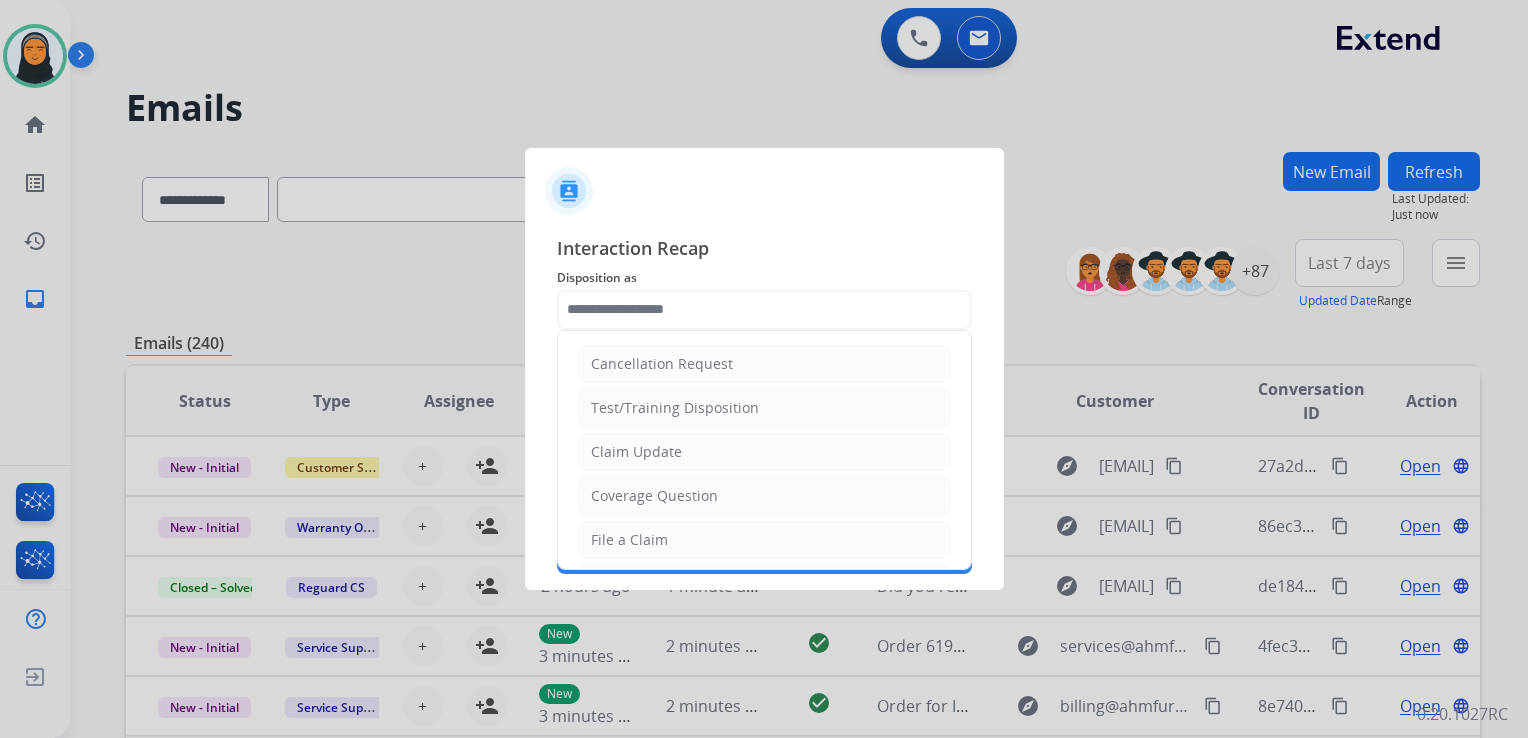 click on "Claim Update" 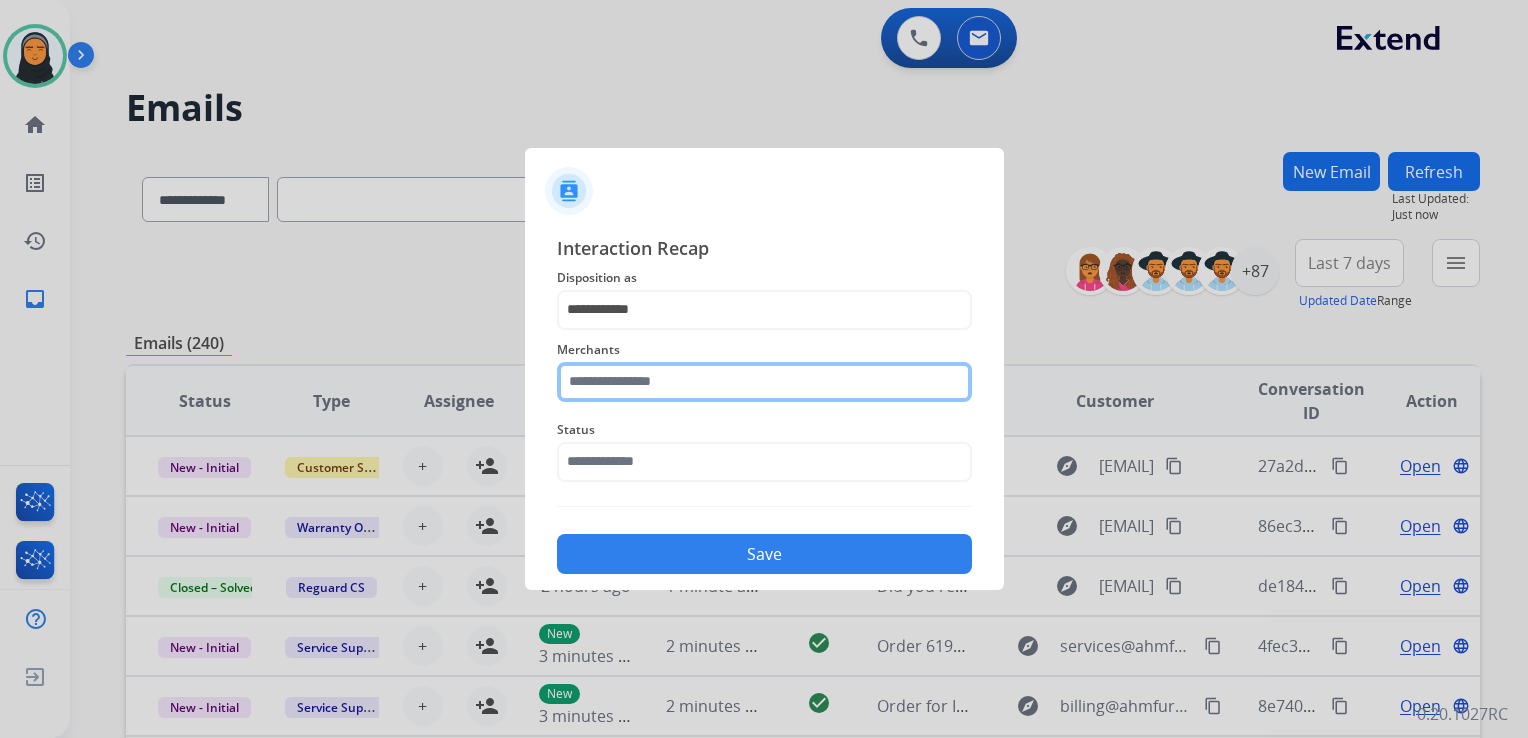 click 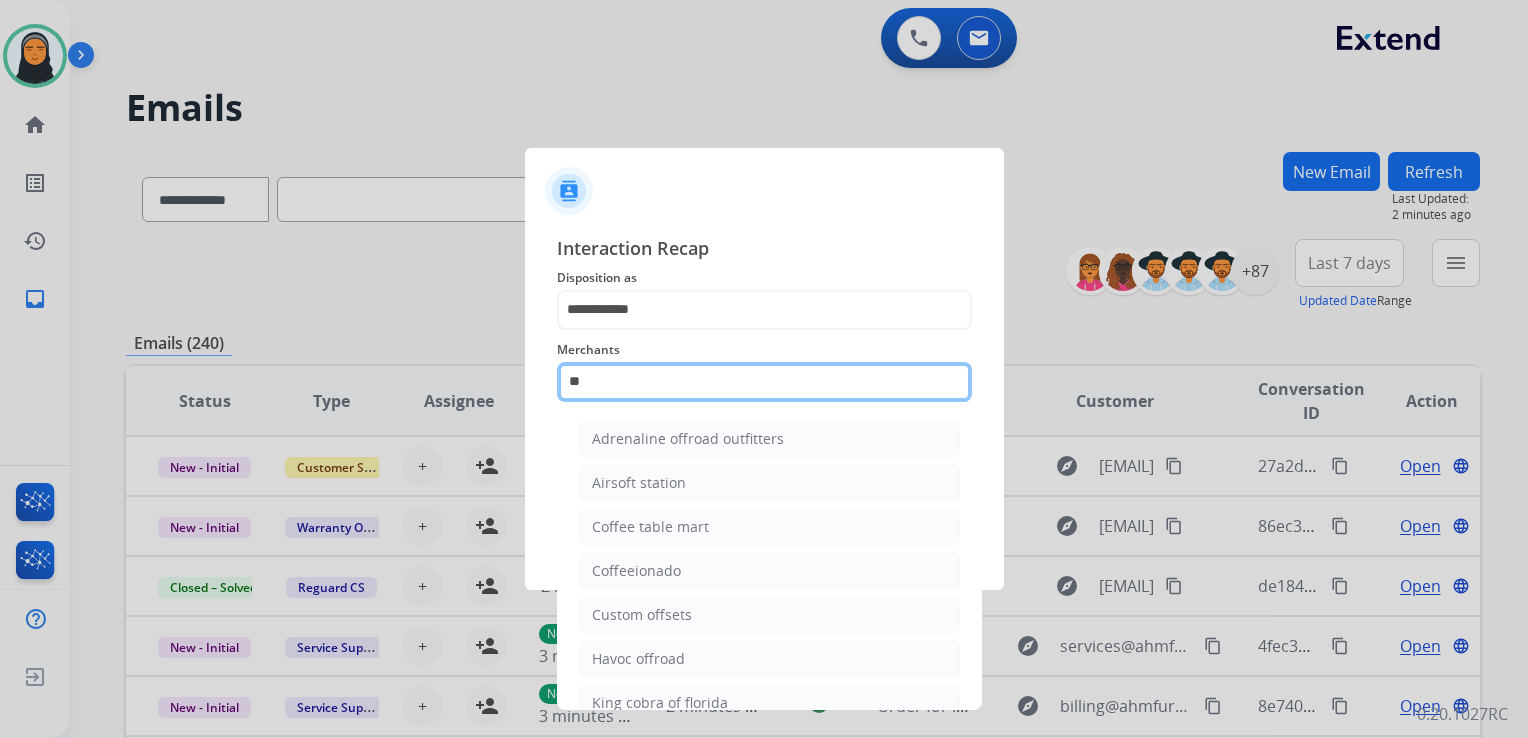 type on "*" 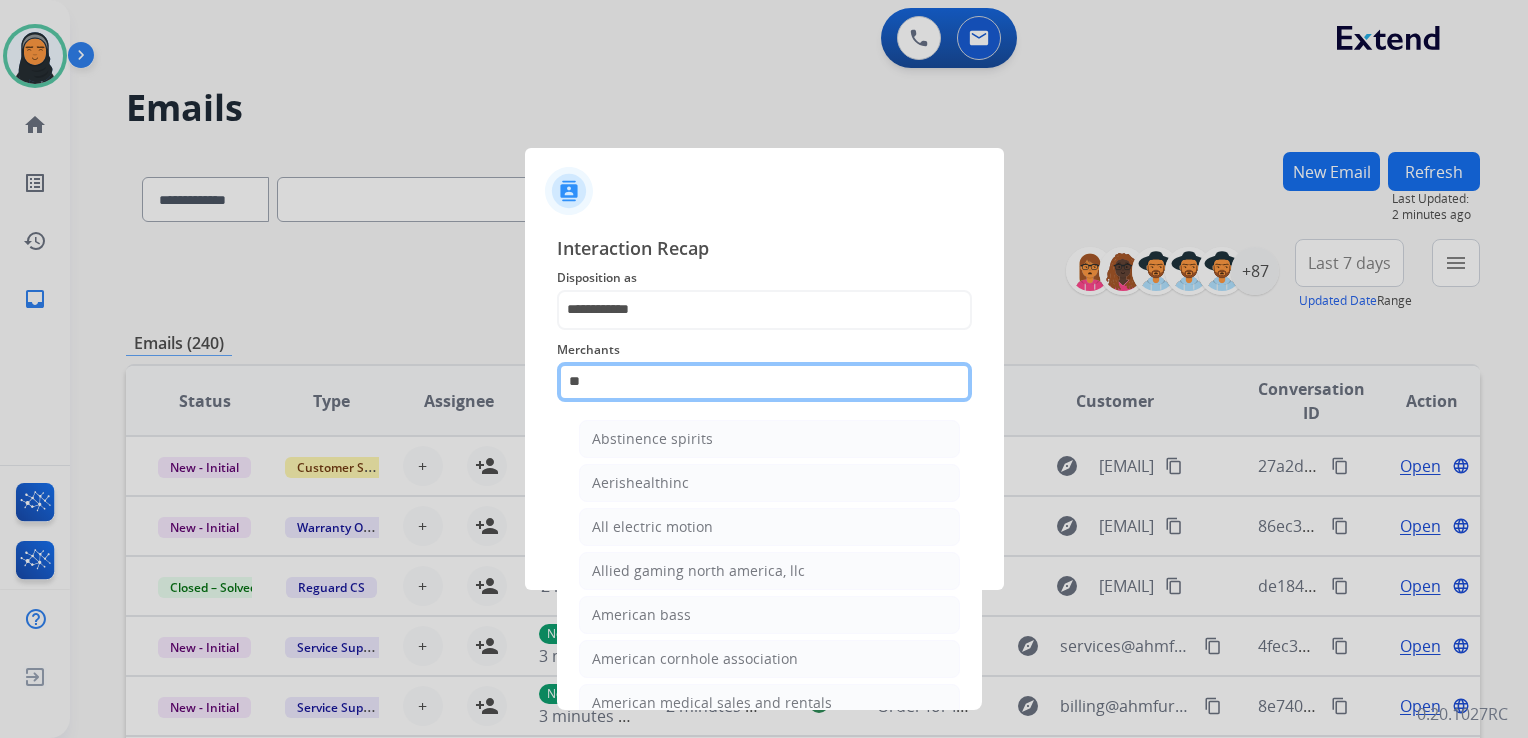 type on "*" 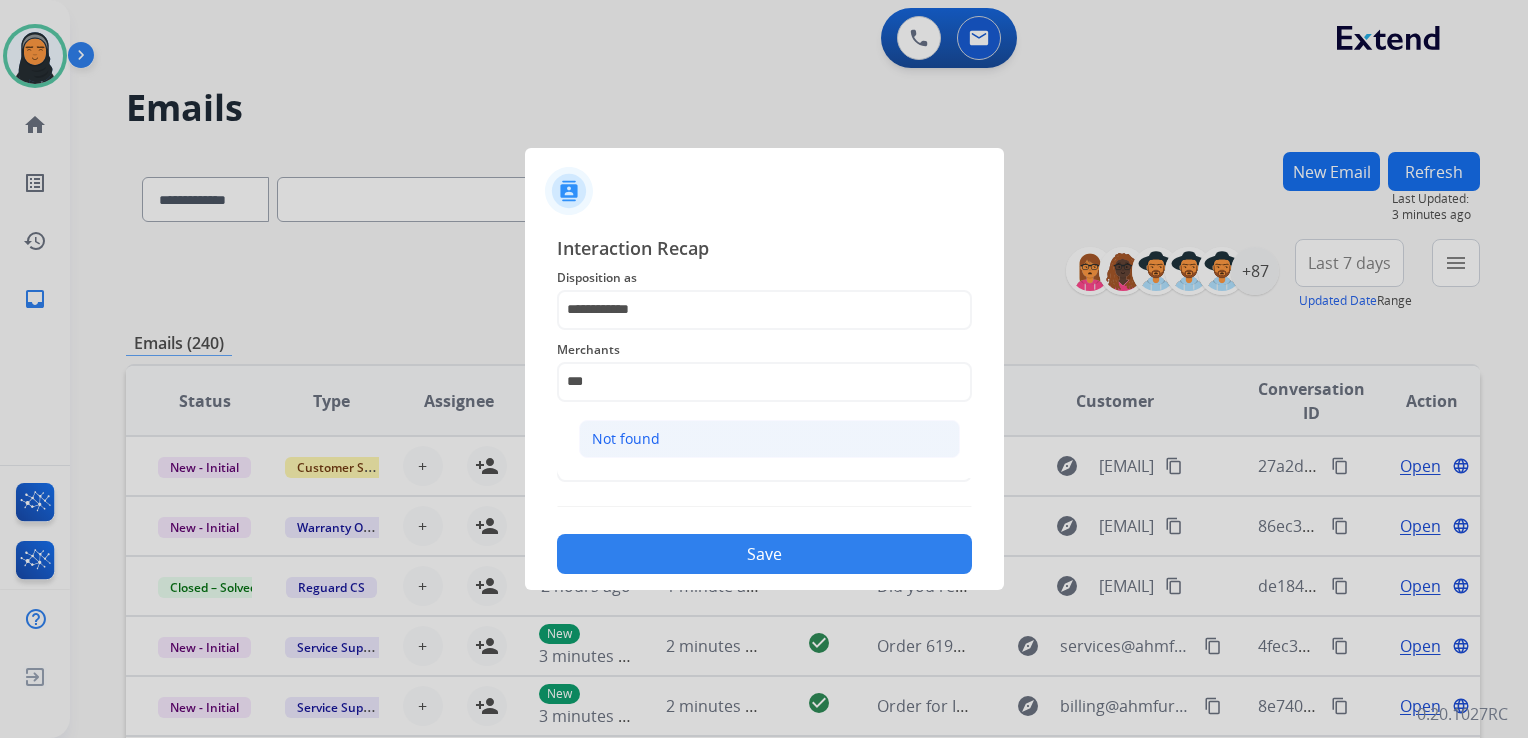 click on "Not found" 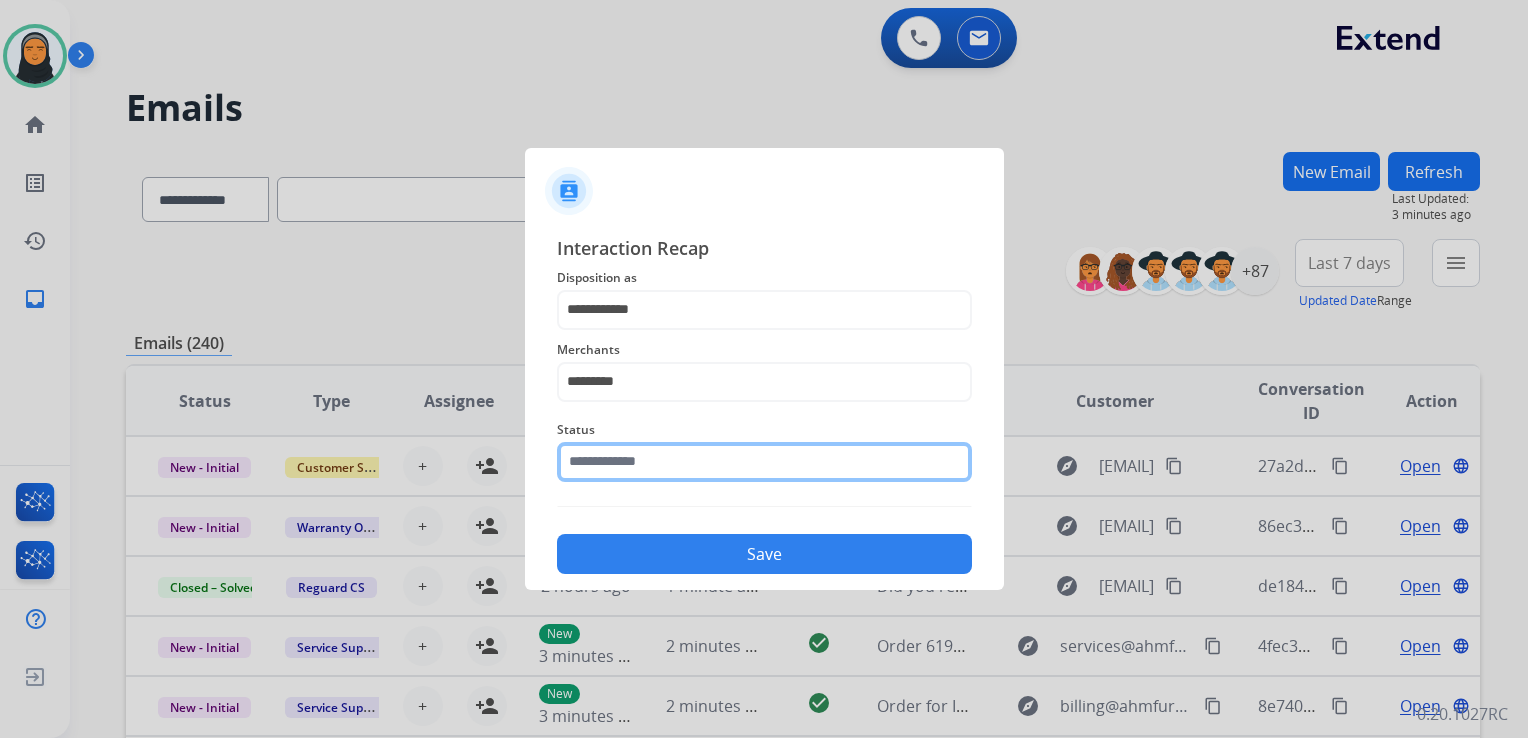 click 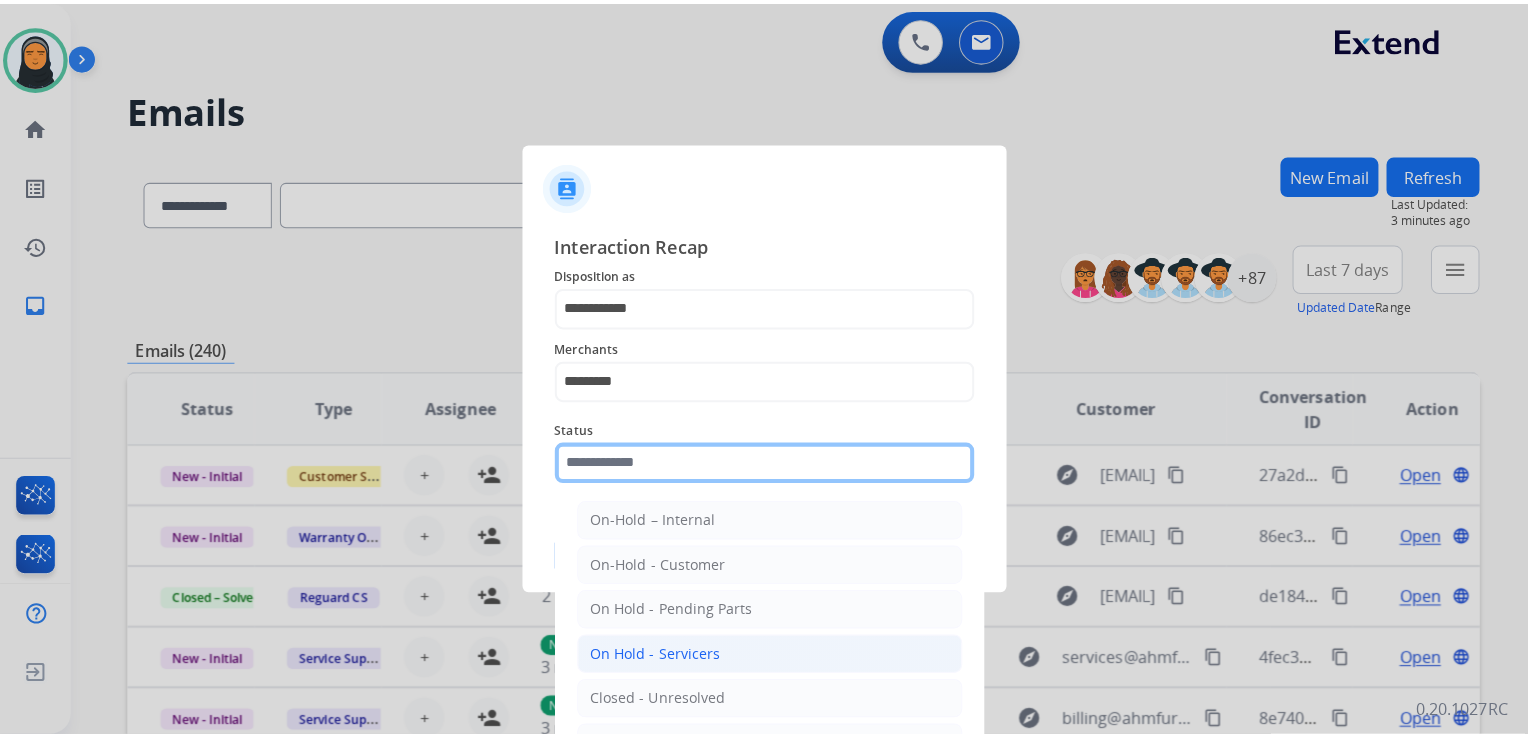 scroll, scrollTop: 100, scrollLeft: 0, axis: vertical 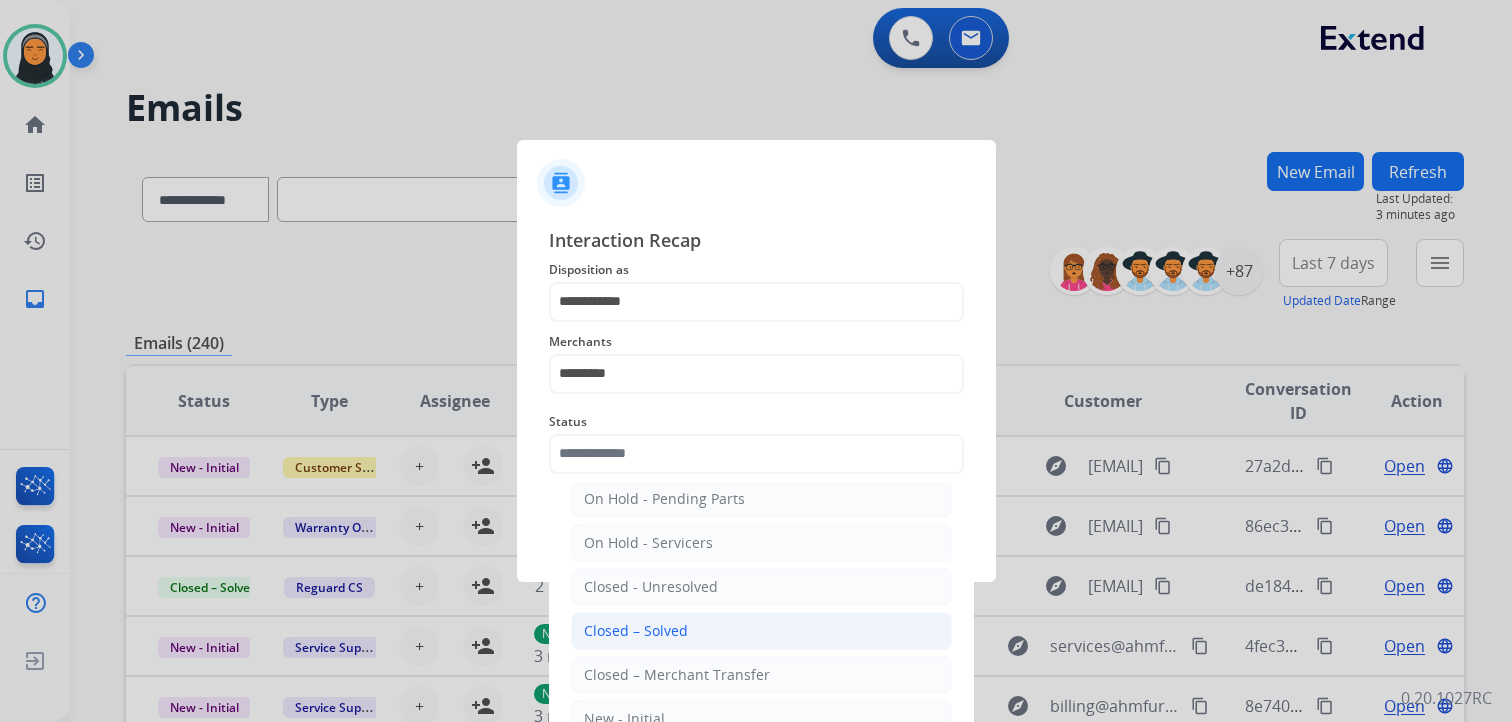 click on "Closed – Solved" 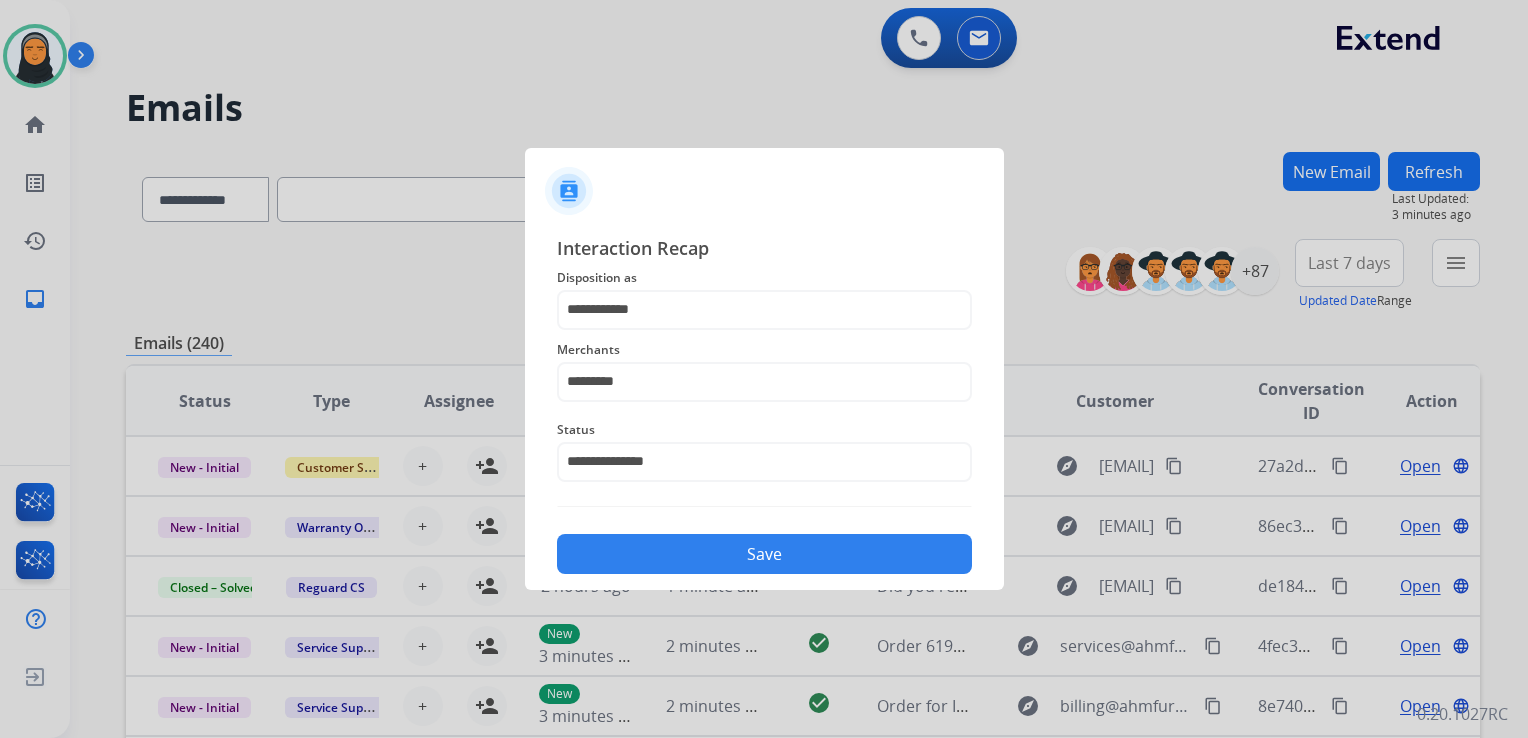 click on "Save" 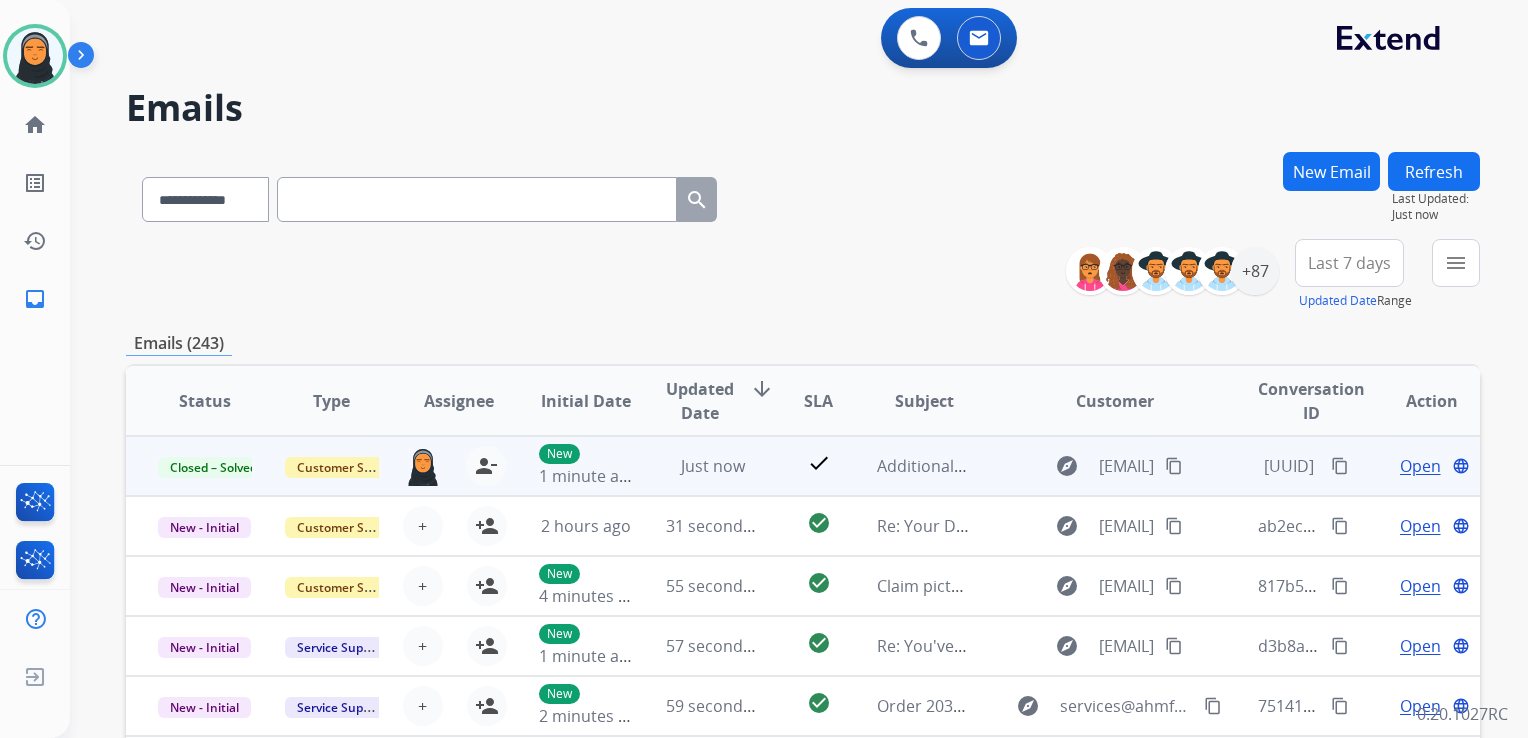 click on "content_copy" at bounding box center (1340, 466) 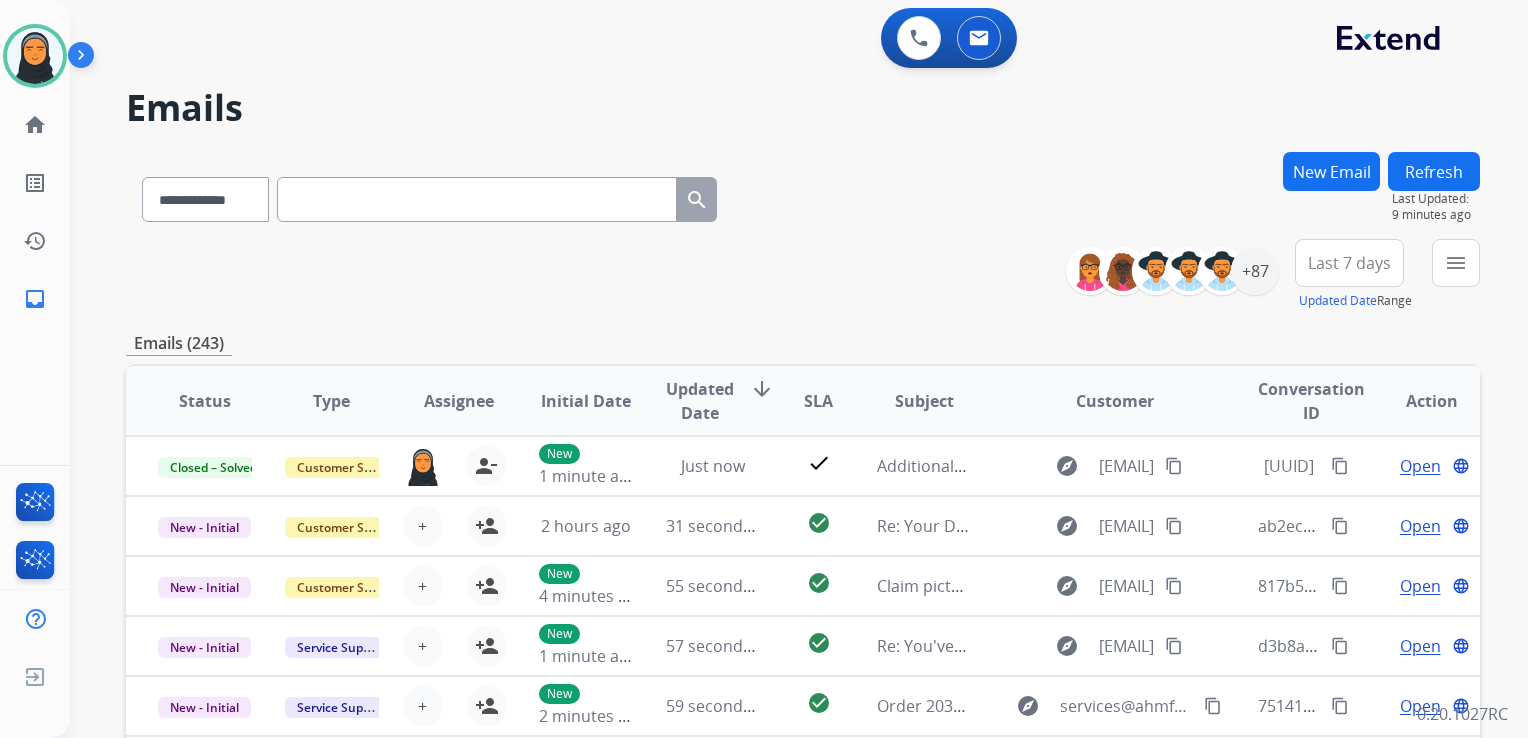 click on "New Email" at bounding box center [1331, 171] 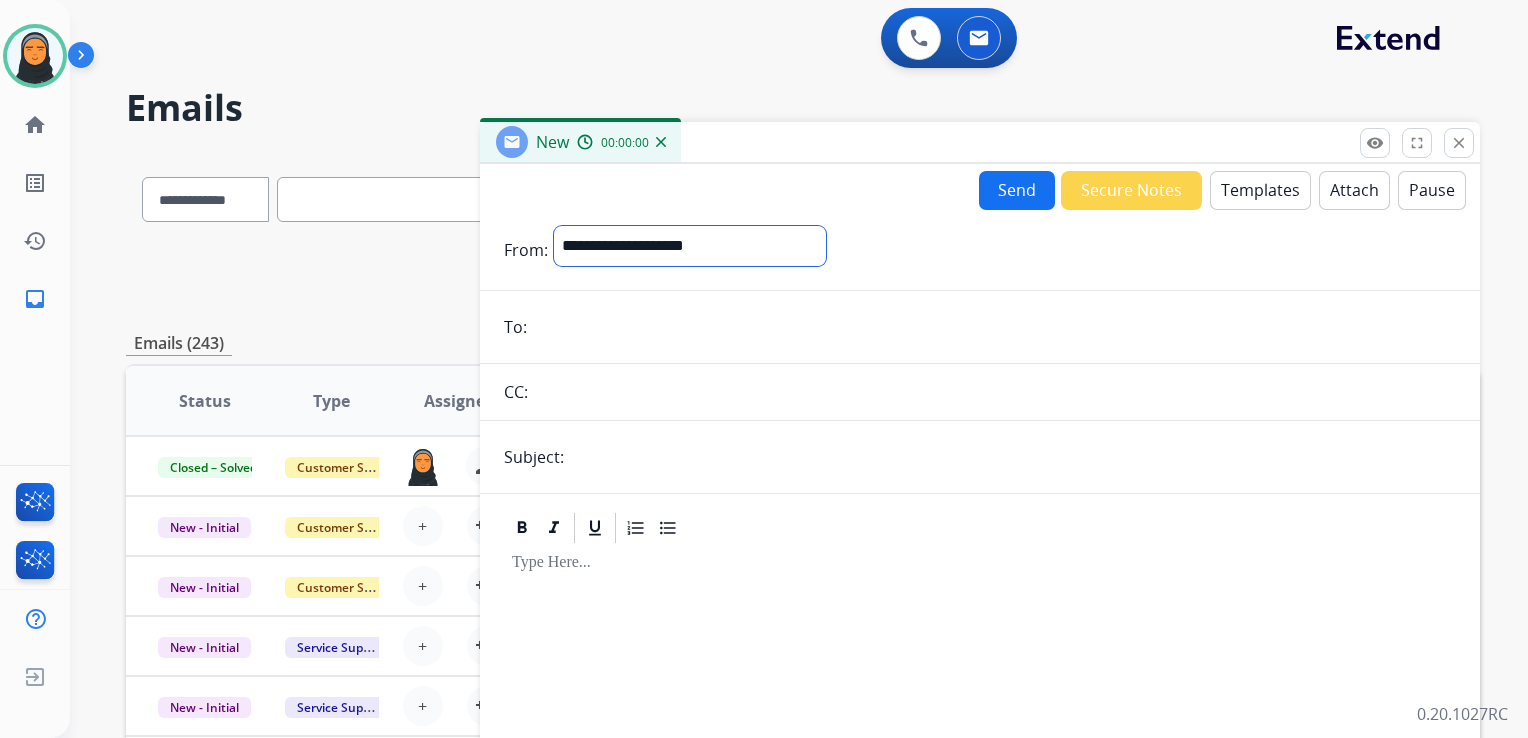 click on "**********" at bounding box center [690, 246] 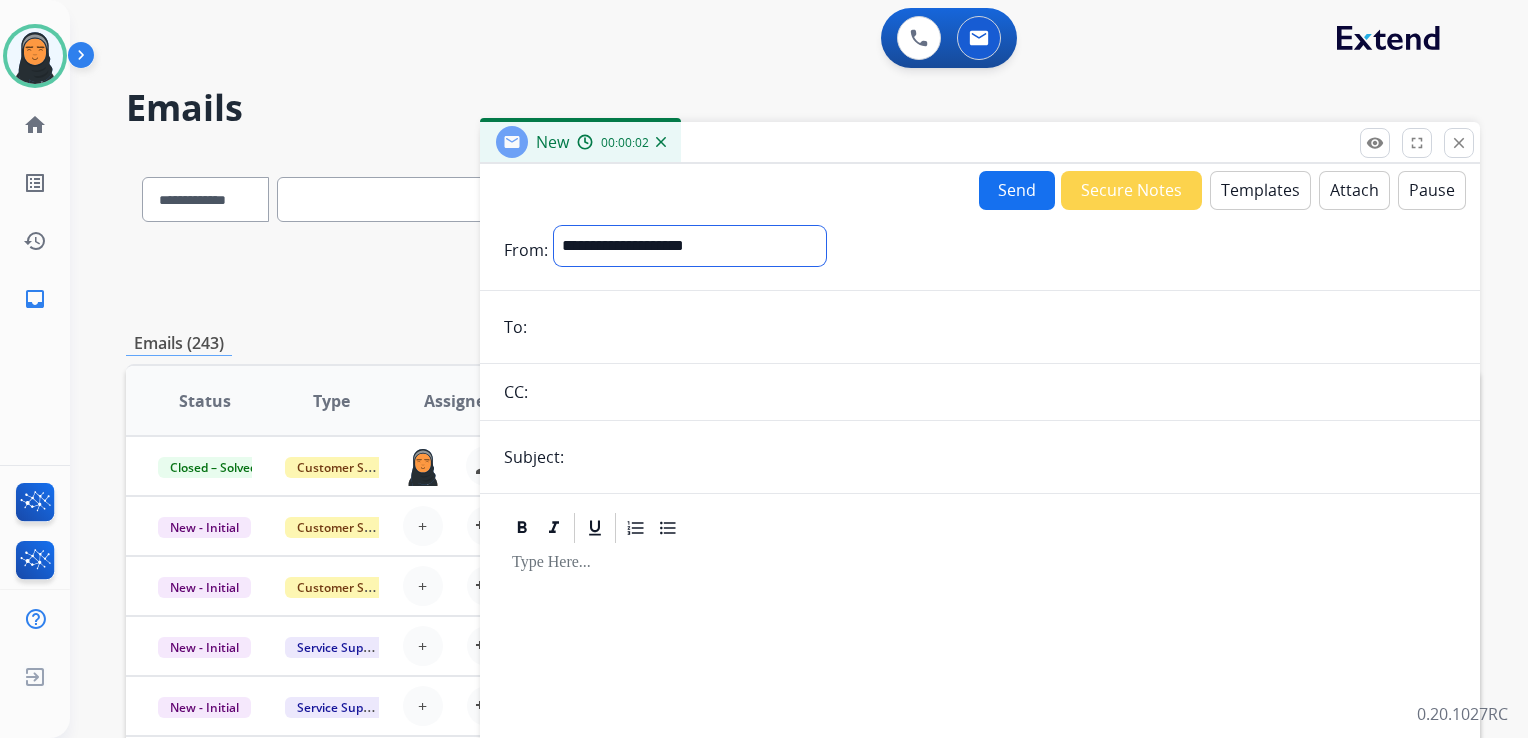 select on "**********" 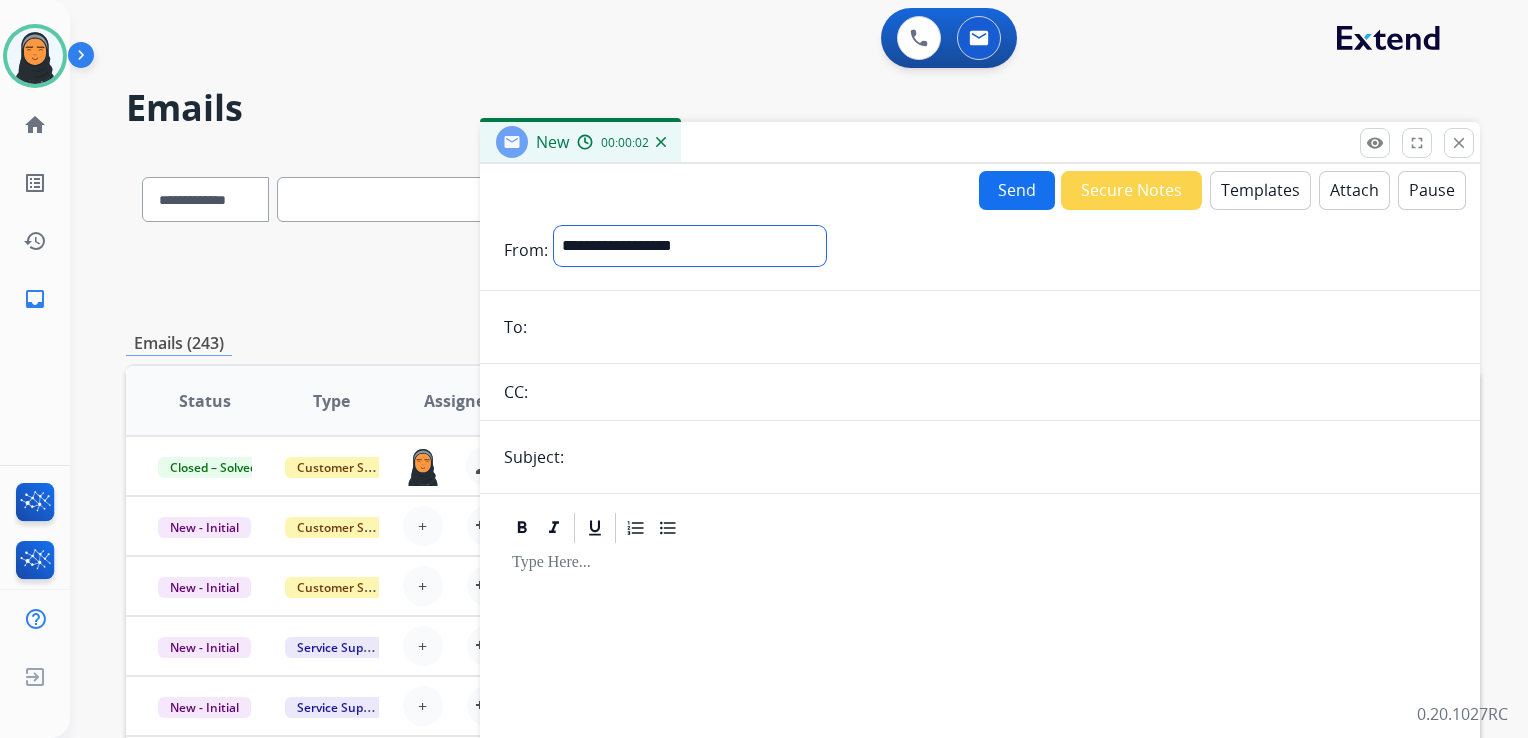 click on "**********" at bounding box center (690, 246) 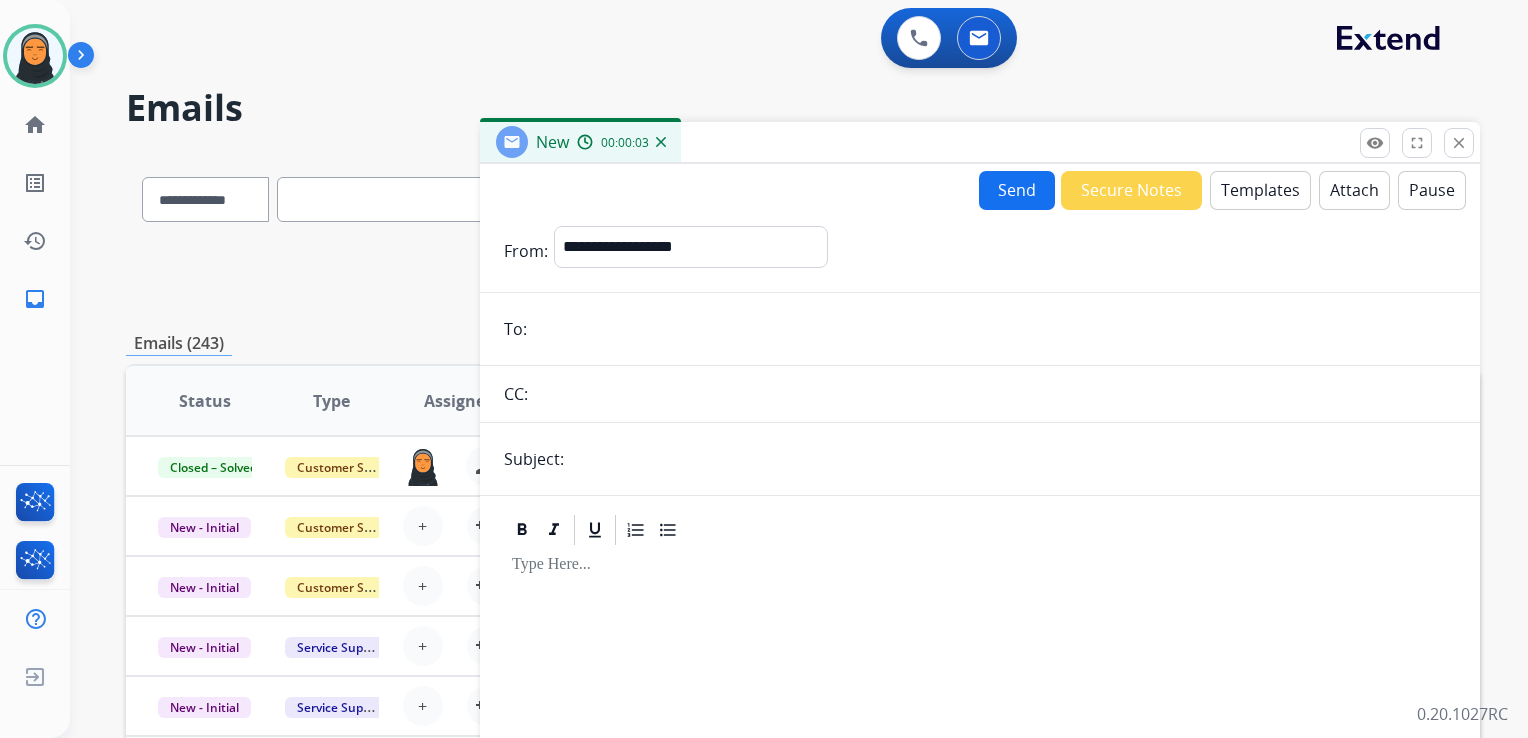 click at bounding box center (994, 329) 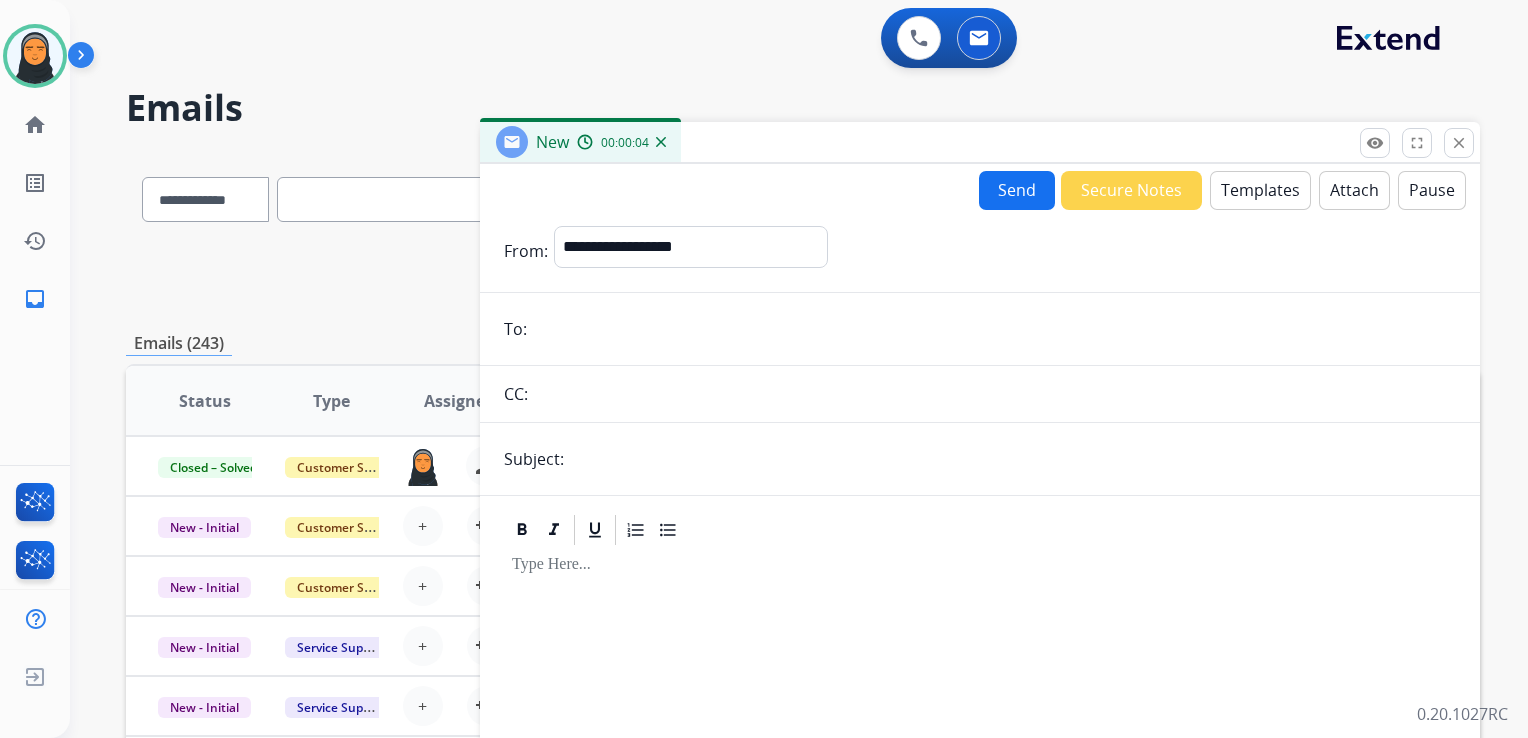paste on "**********" 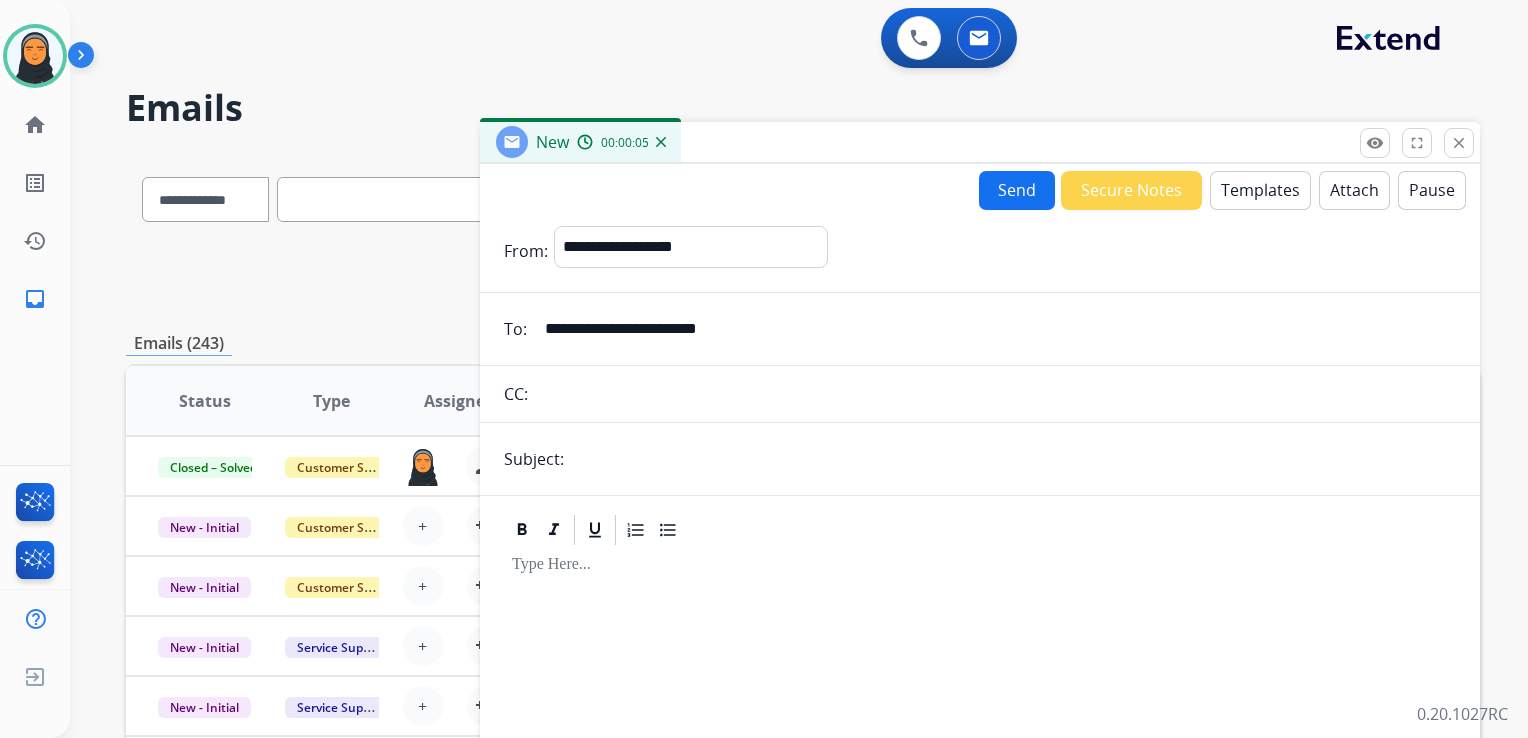 type on "**********" 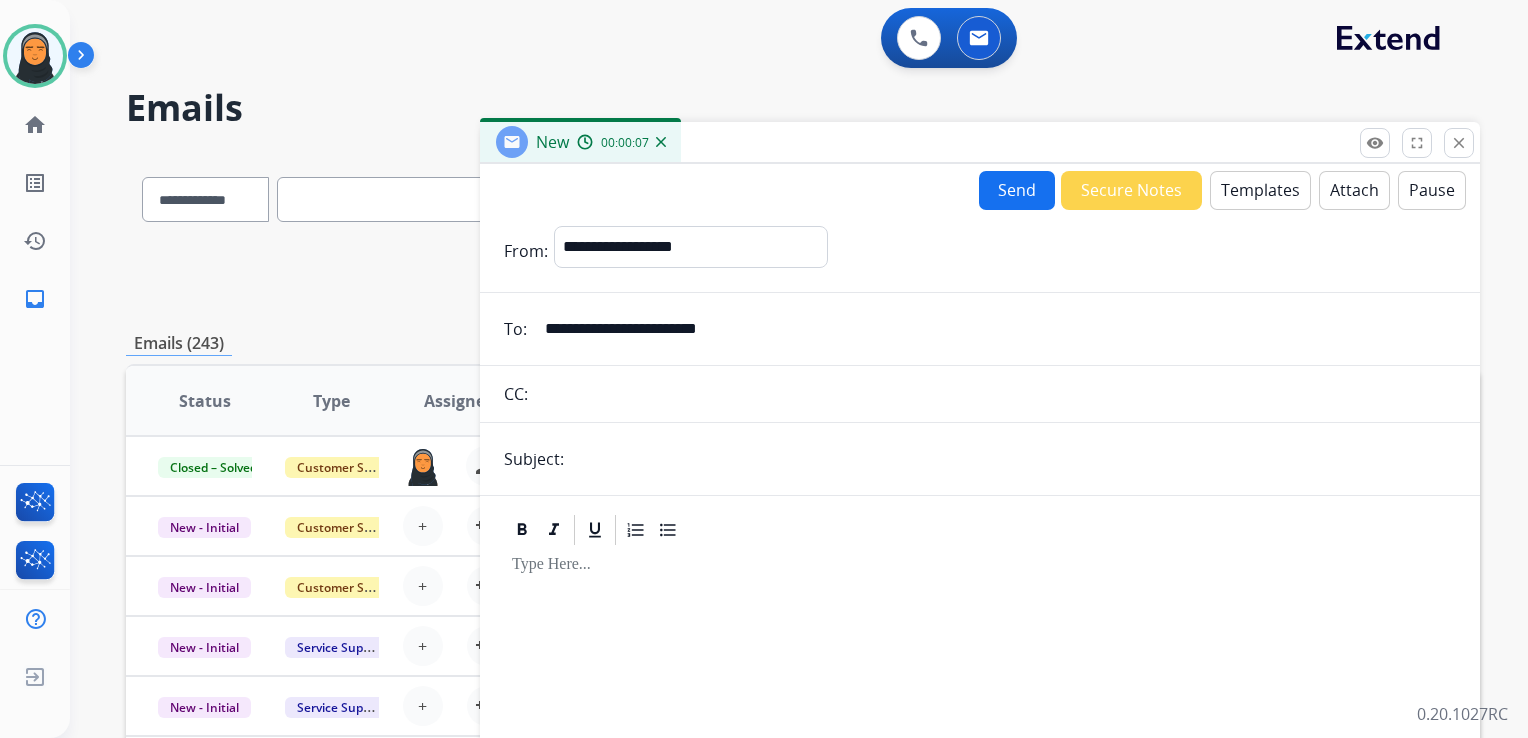 type on "**********" 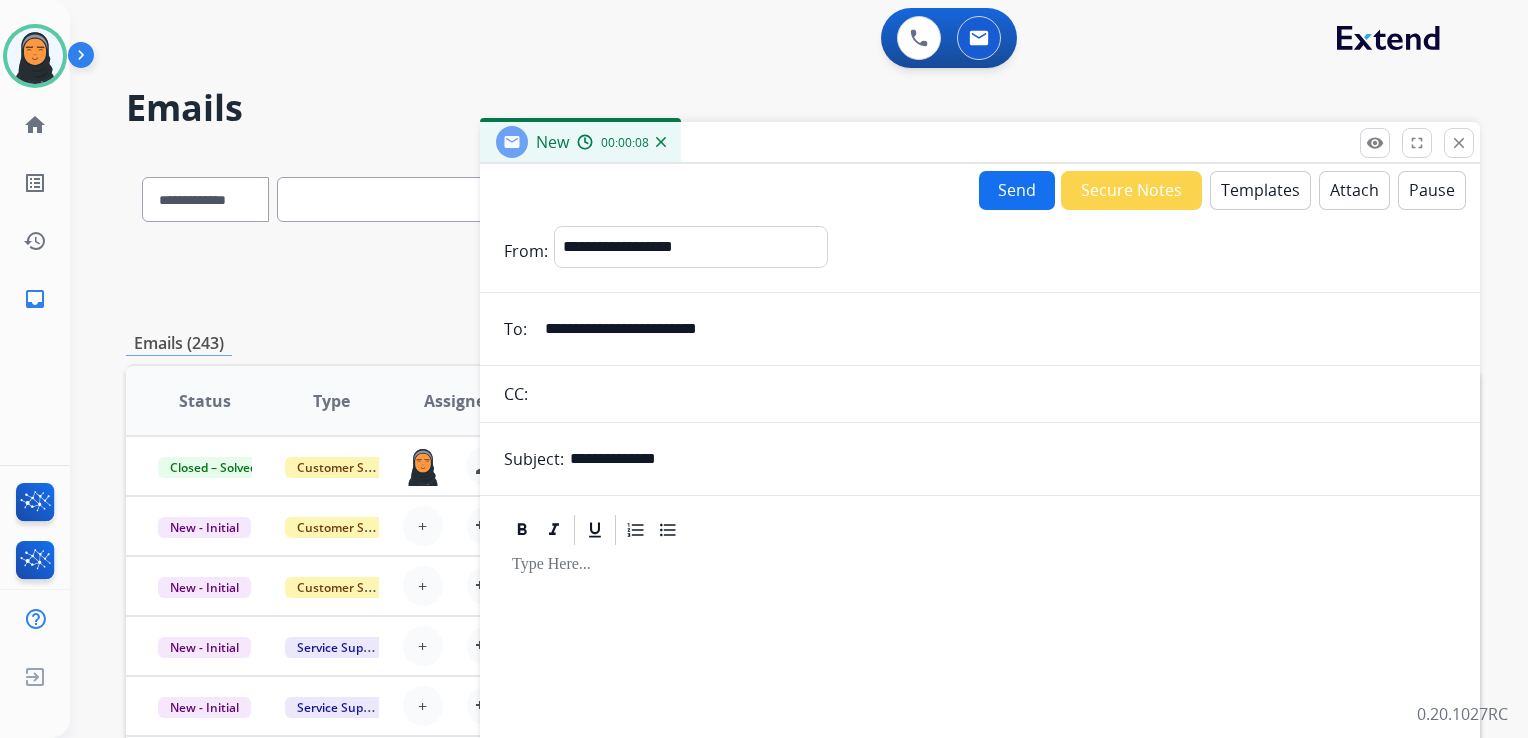 click on "Templates" at bounding box center [1260, 190] 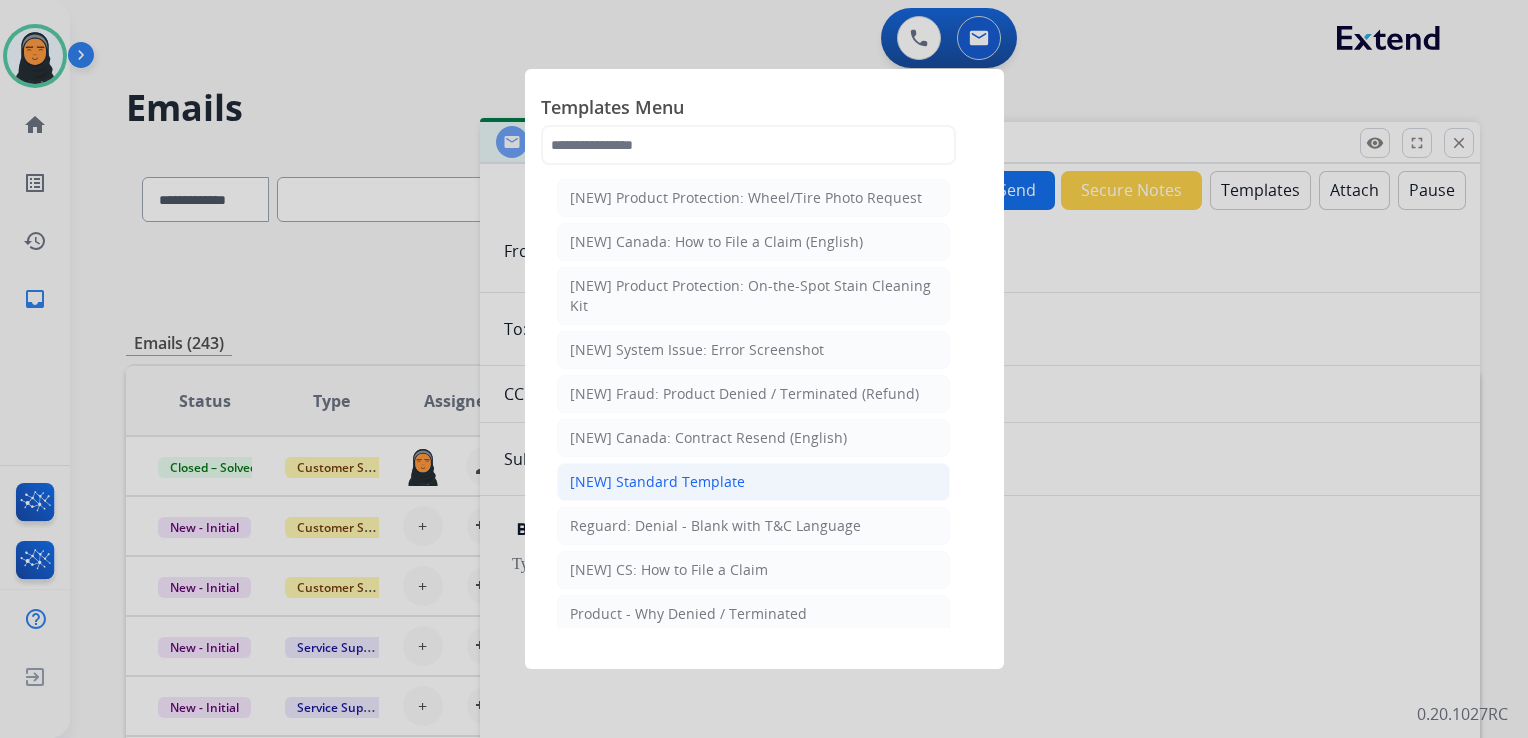 click on "[NEW] Standard Template" 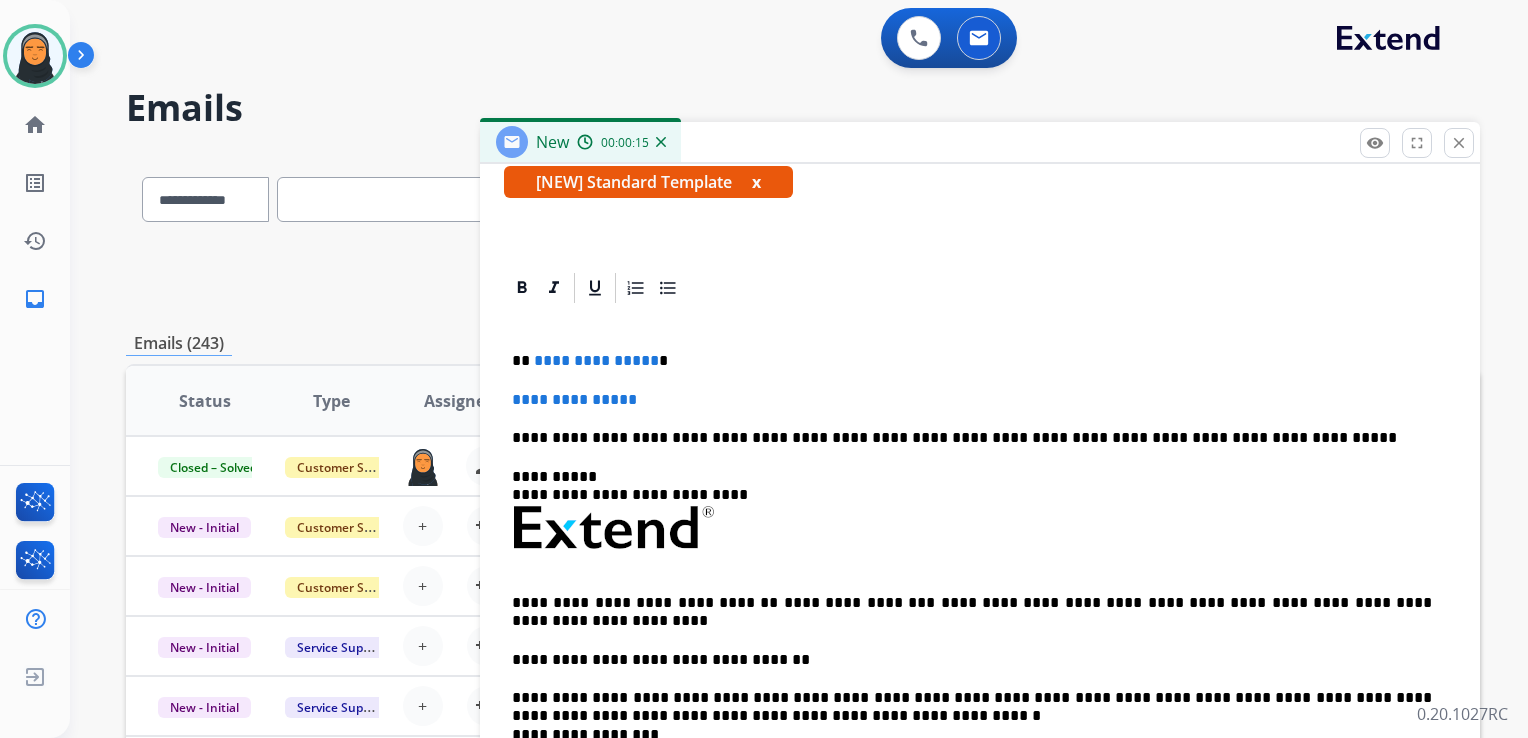 scroll, scrollTop: 372, scrollLeft: 0, axis: vertical 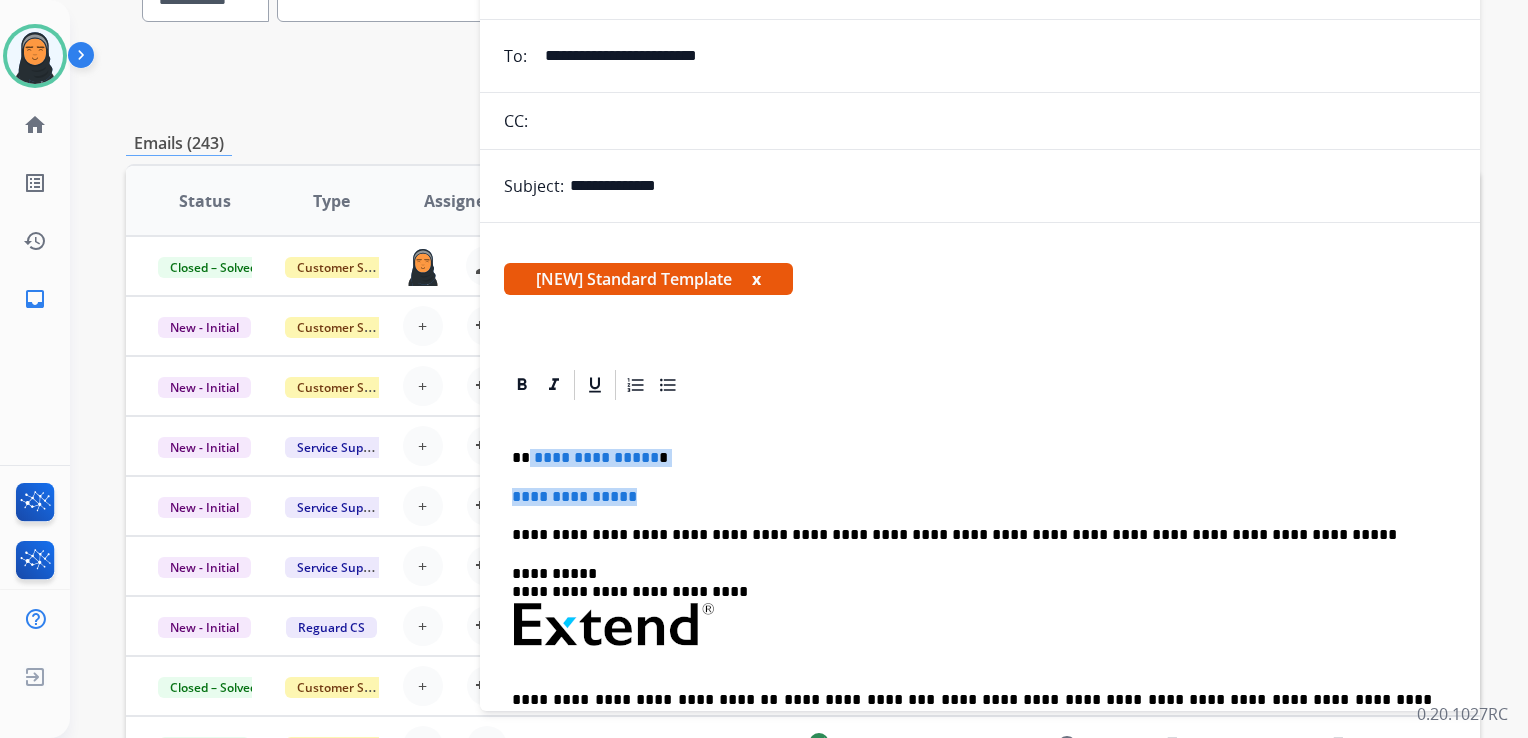 drag, startPoint x: 528, startPoint y: 461, endPoint x: 700, endPoint y: 494, distance: 175.13708 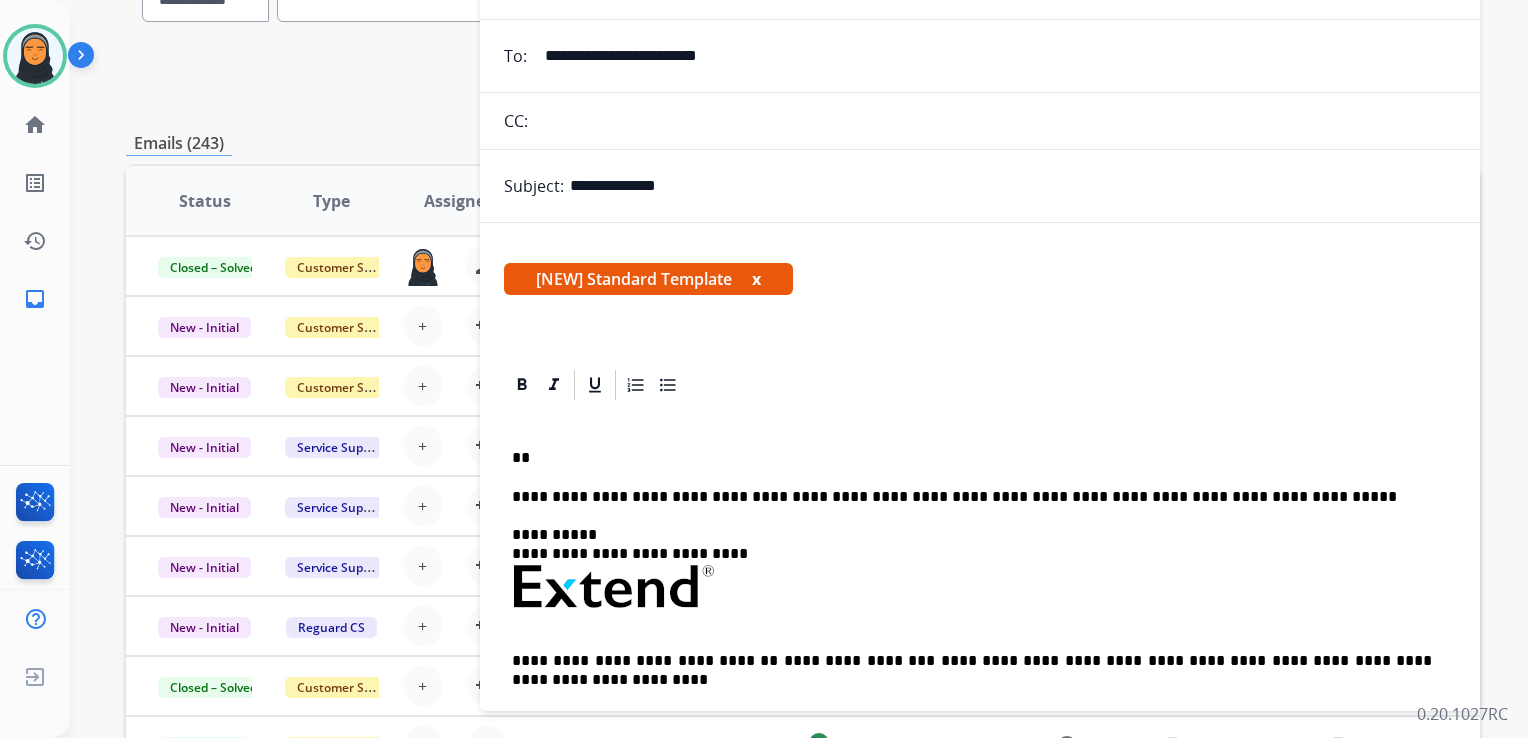 click on "**" at bounding box center (972, 458) 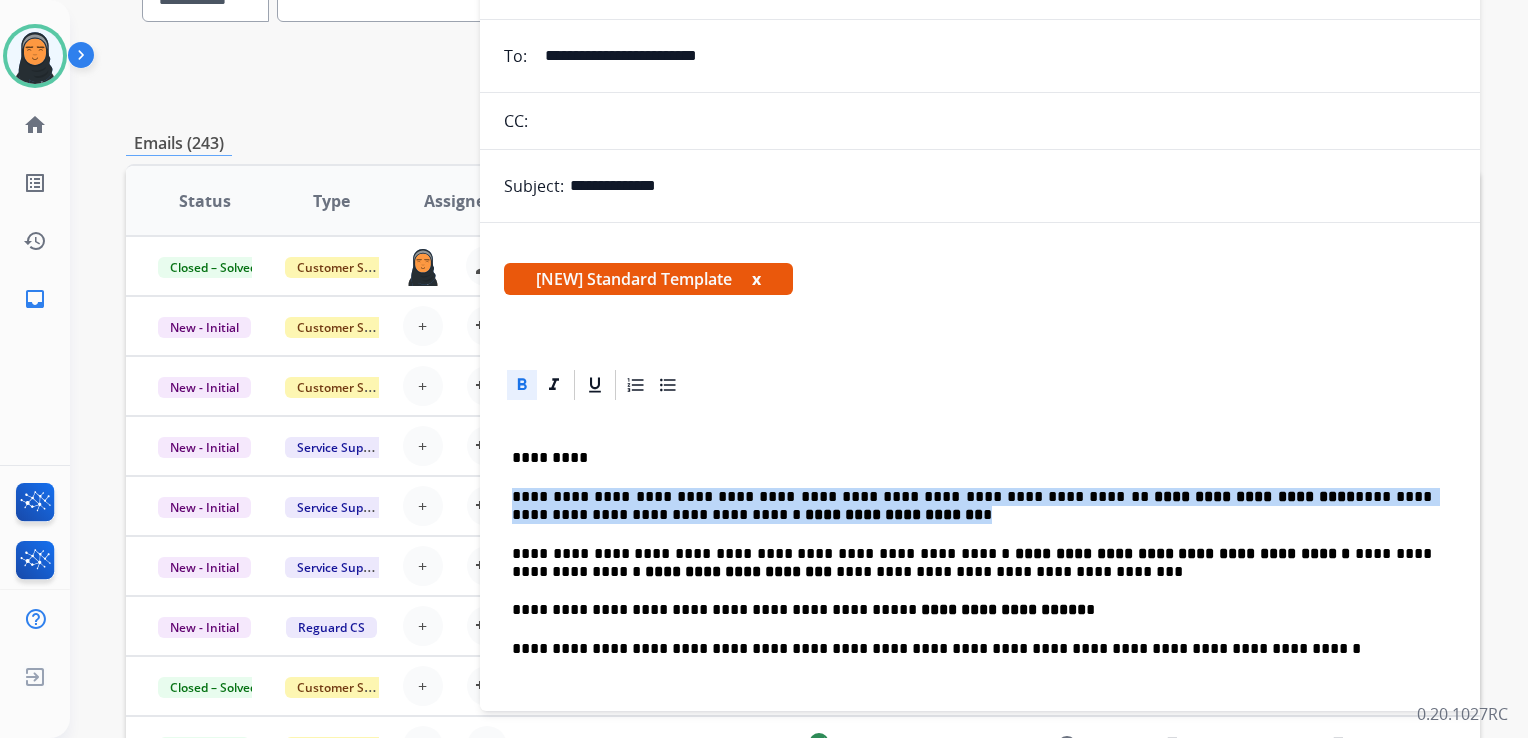 drag, startPoint x: 512, startPoint y: 497, endPoint x: 817, endPoint y: 519, distance: 305.79242 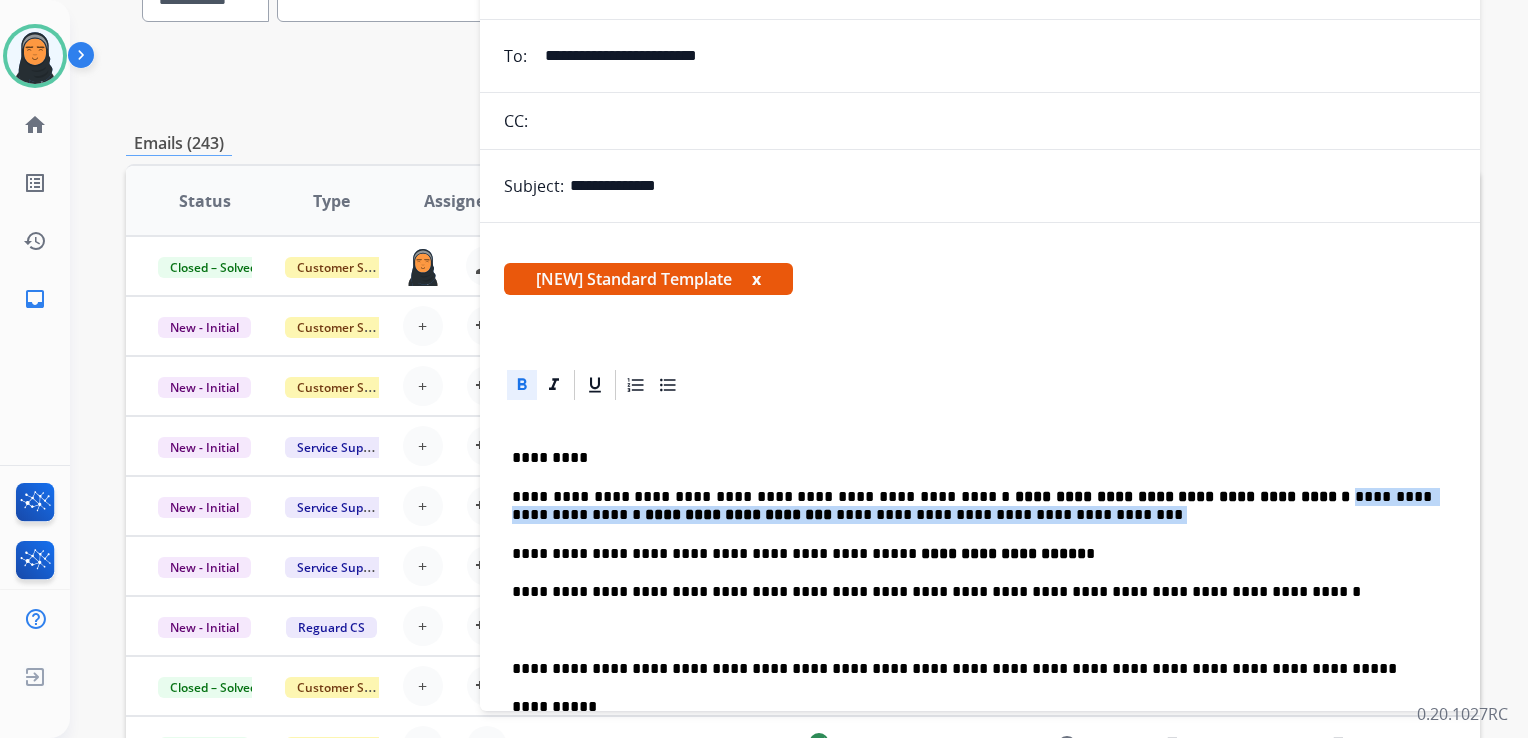 drag, startPoint x: 1204, startPoint y: 494, endPoint x: 1237, endPoint y: 506, distance: 35.1141 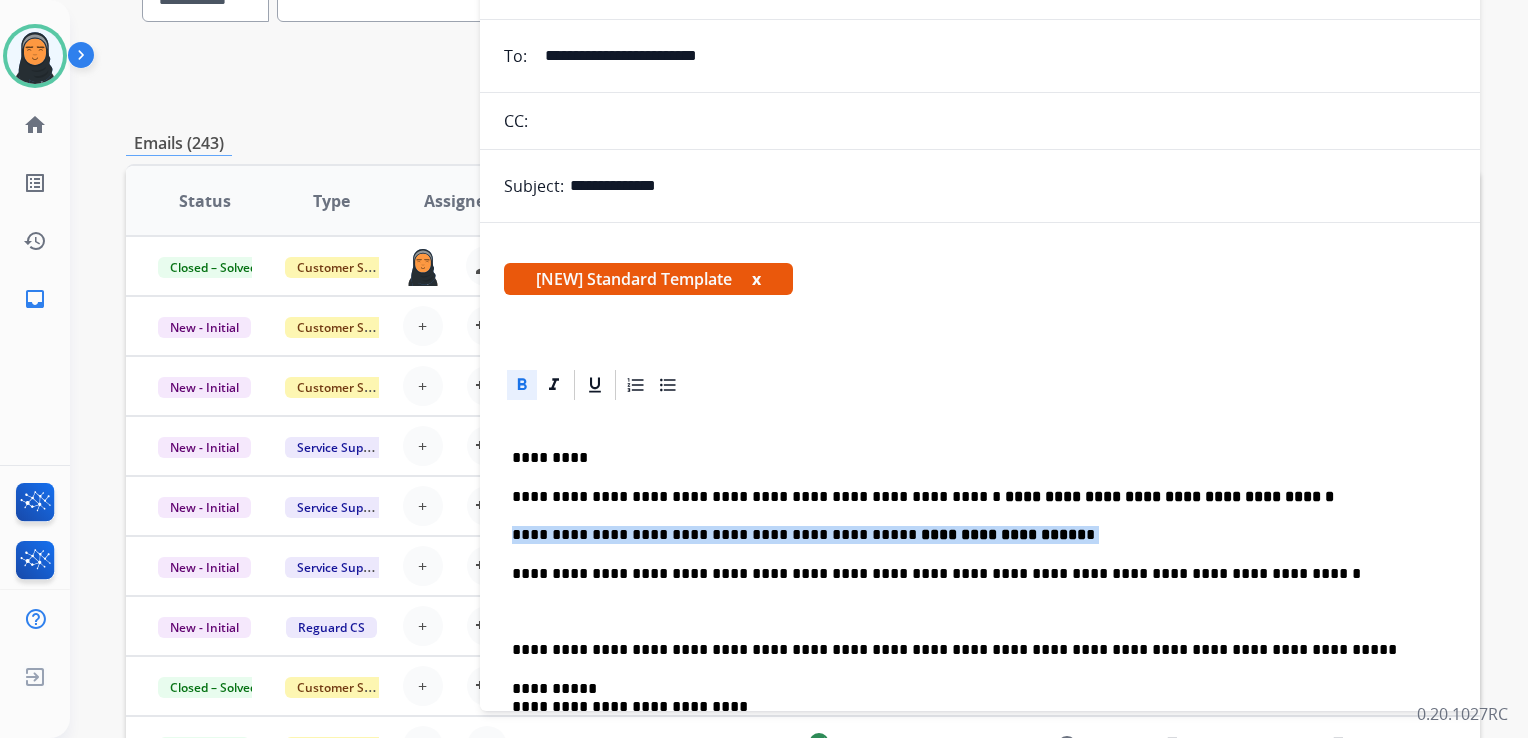 drag, startPoint x: 1016, startPoint y: 533, endPoint x: 508, endPoint y: 527, distance: 508.03543 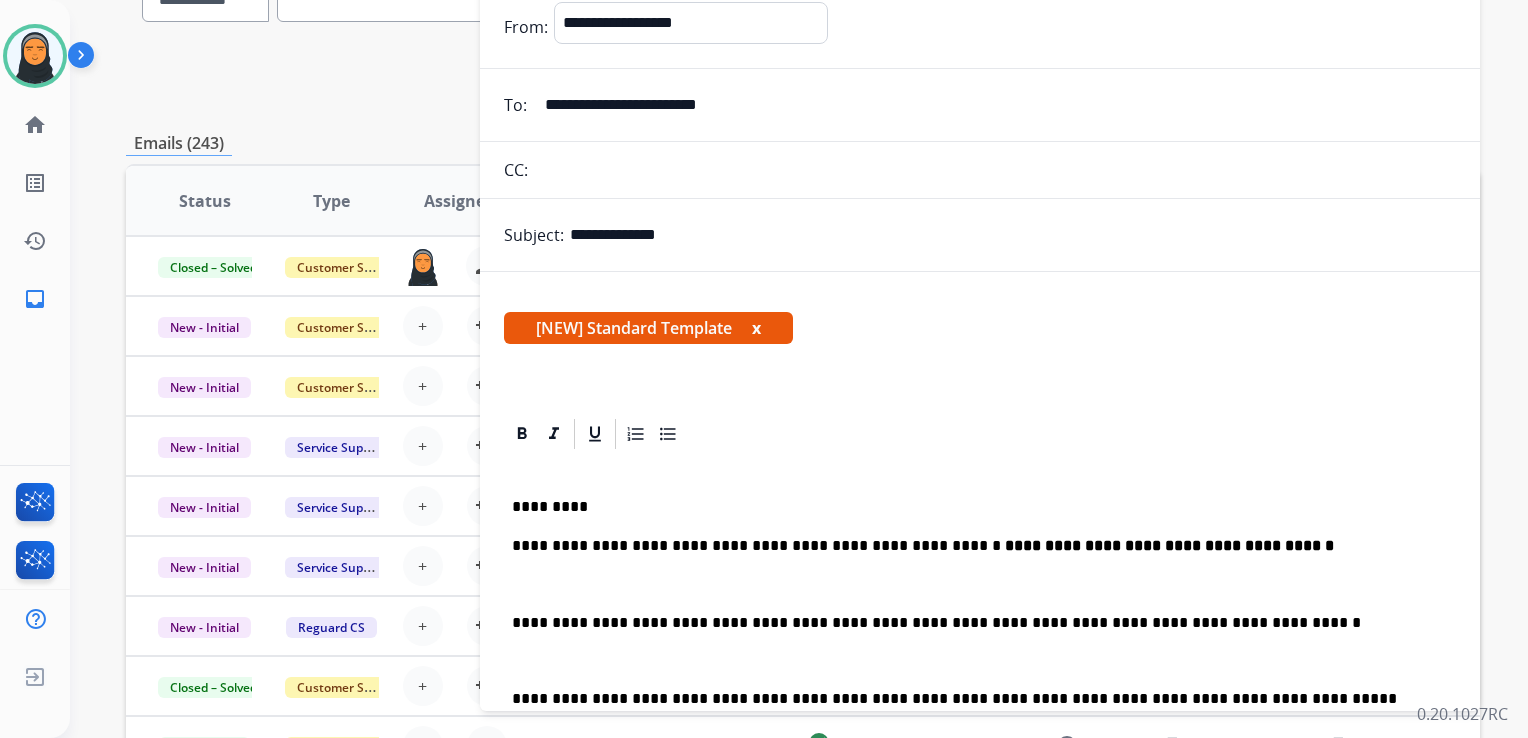 scroll, scrollTop: 0, scrollLeft: 0, axis: both 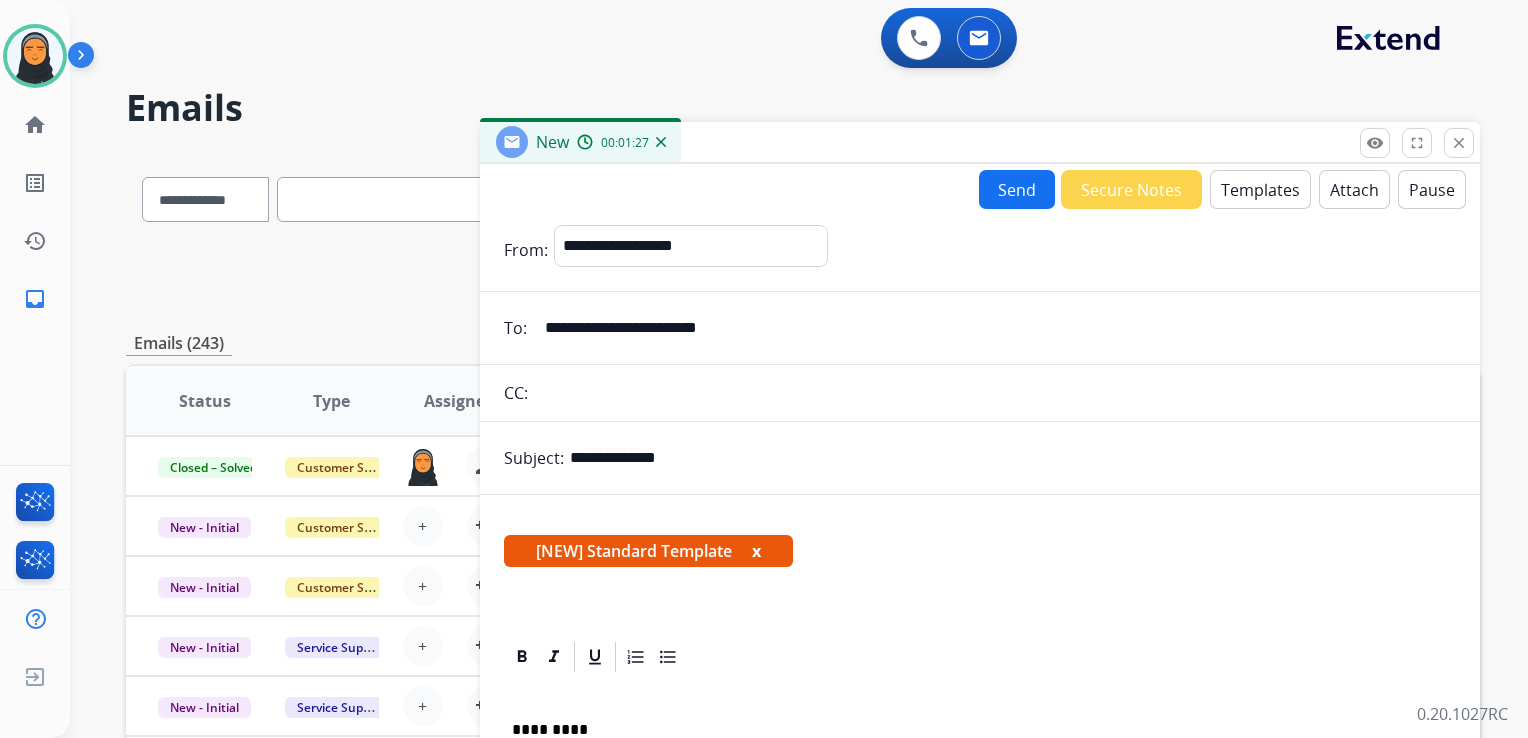 click on "Send" at bounding box center (1017, 189) 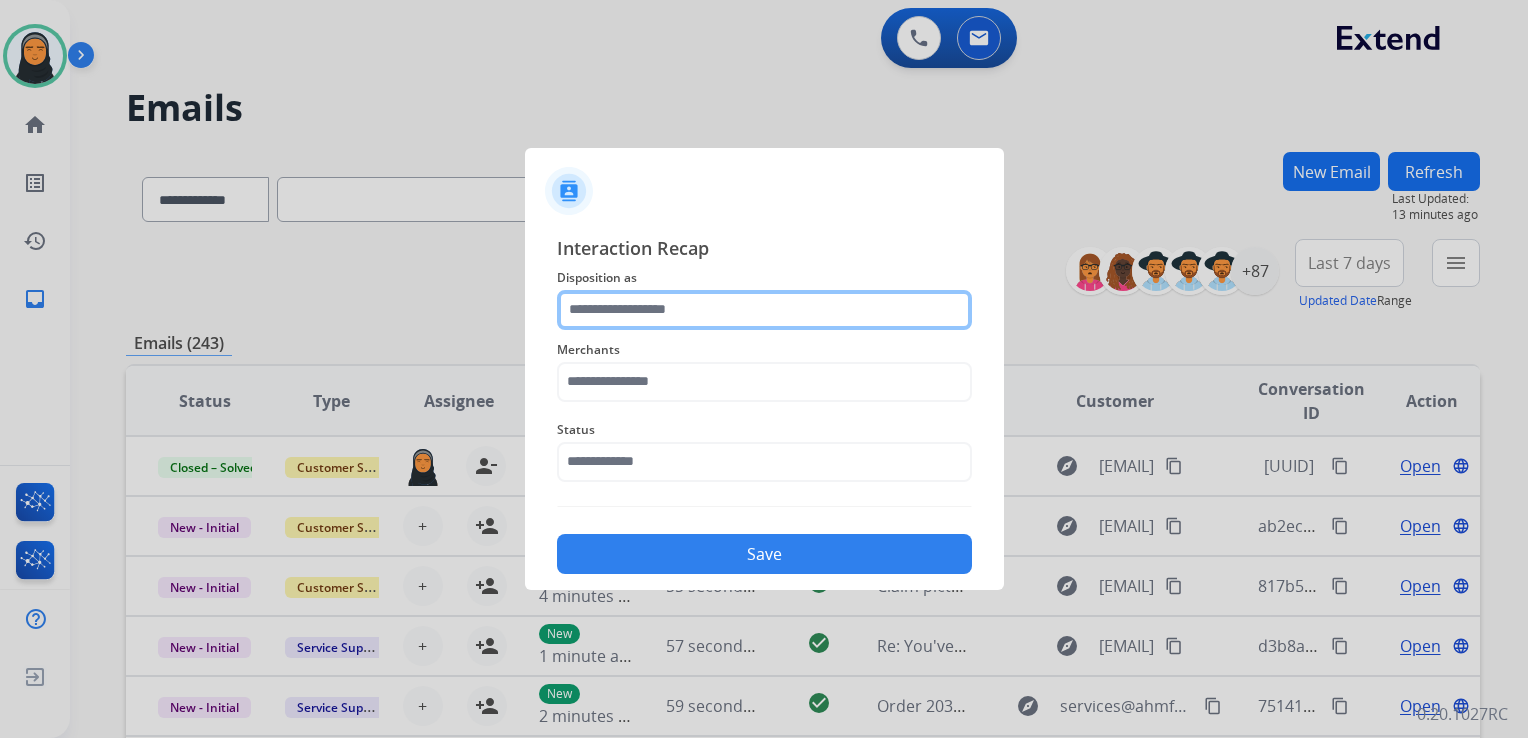click 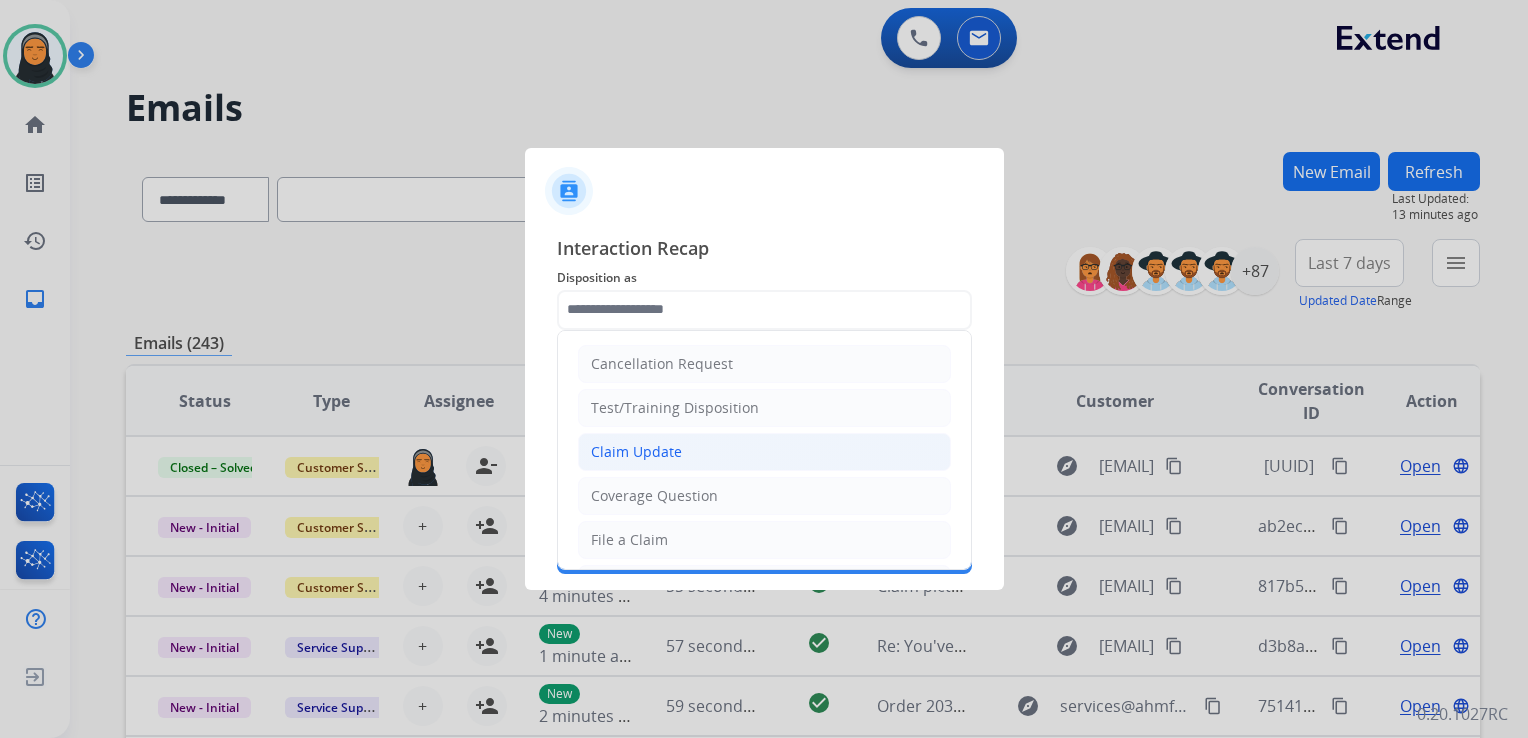 click on "Claim Update" 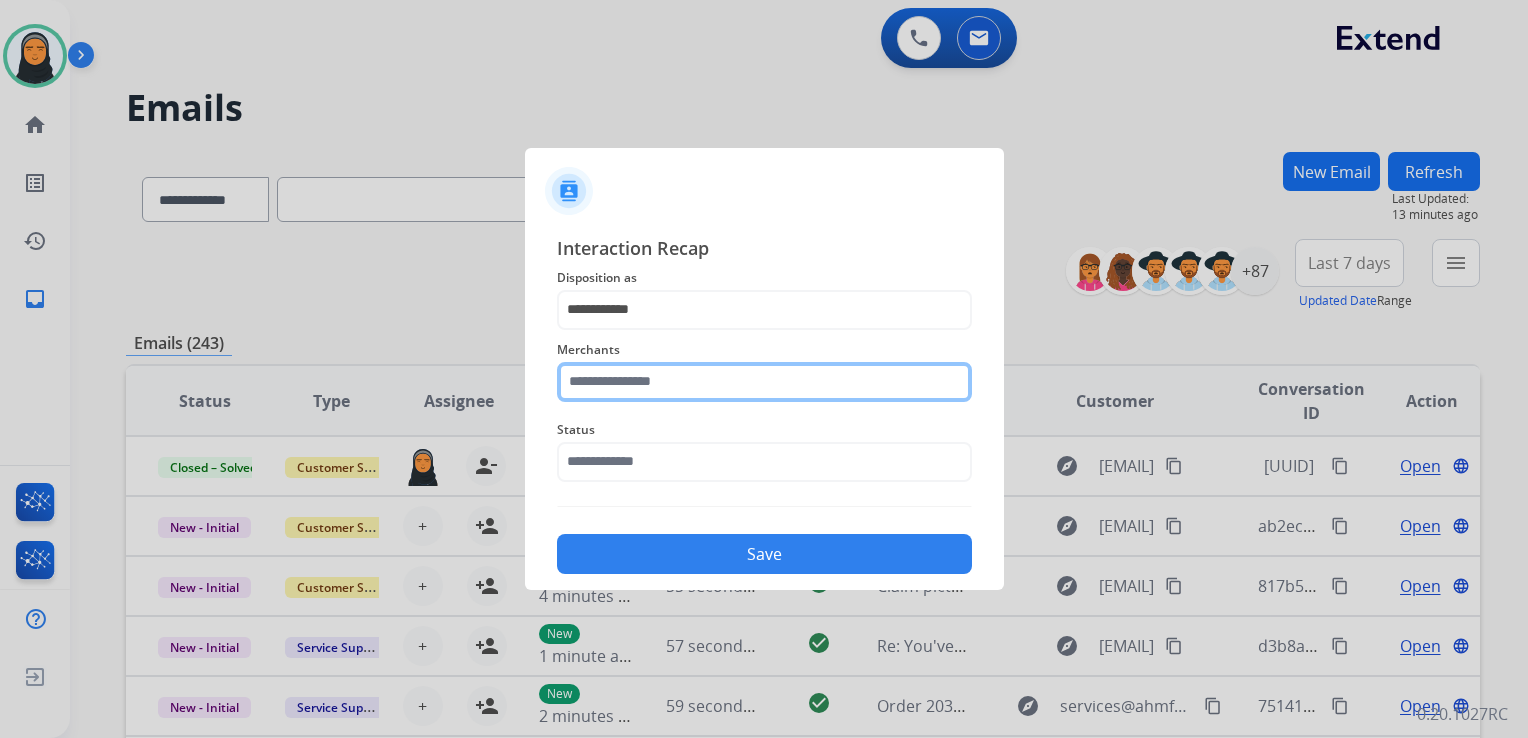 click 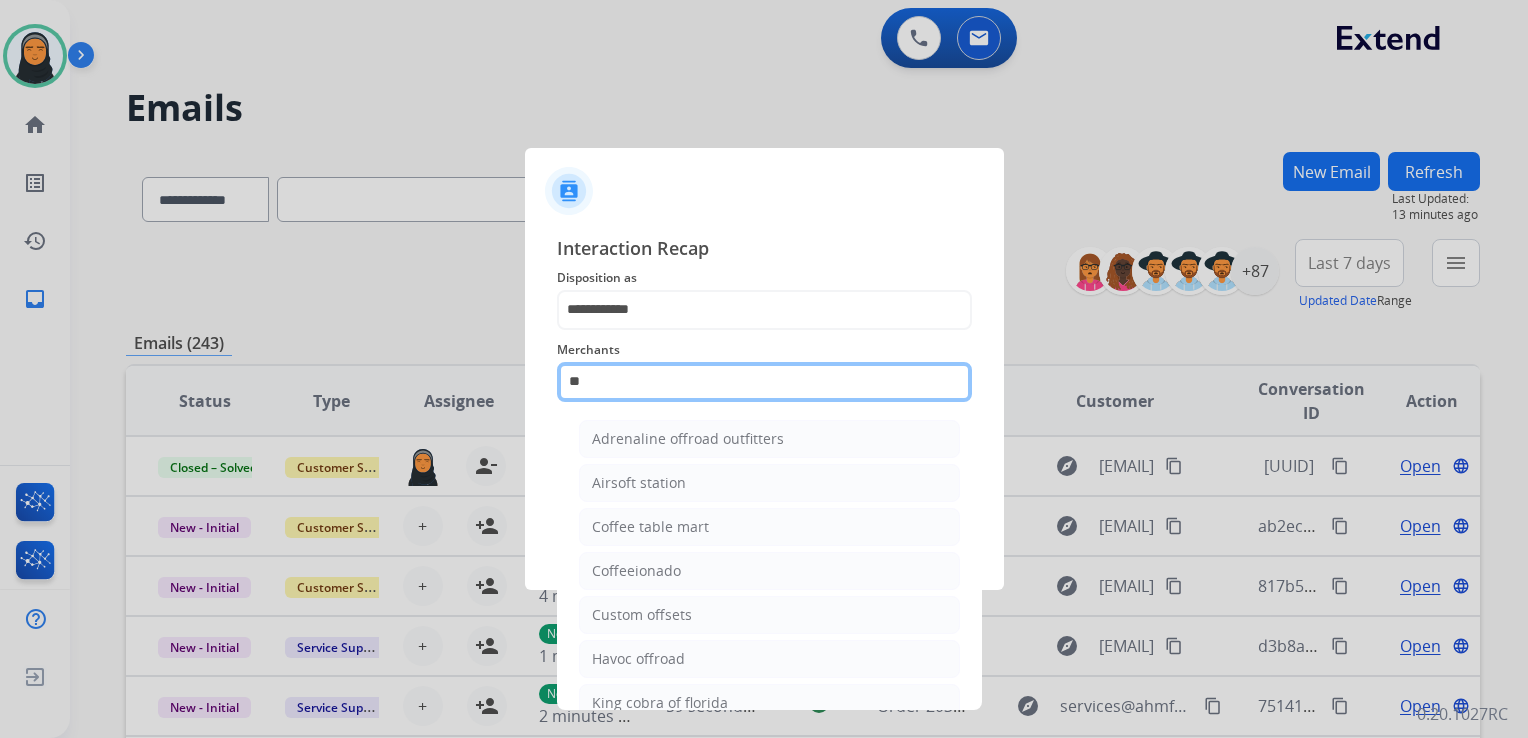 type on "*" 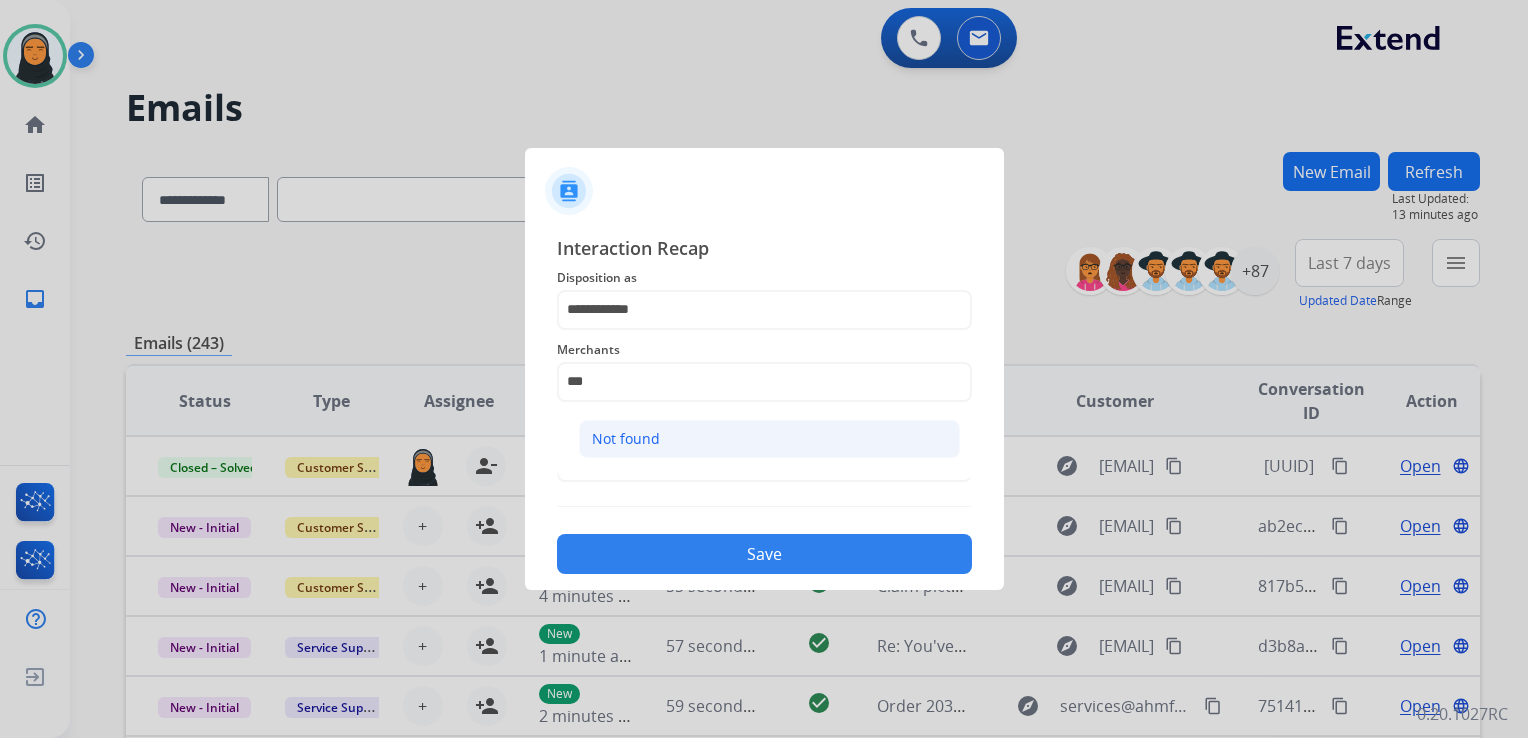 click on "Not found" 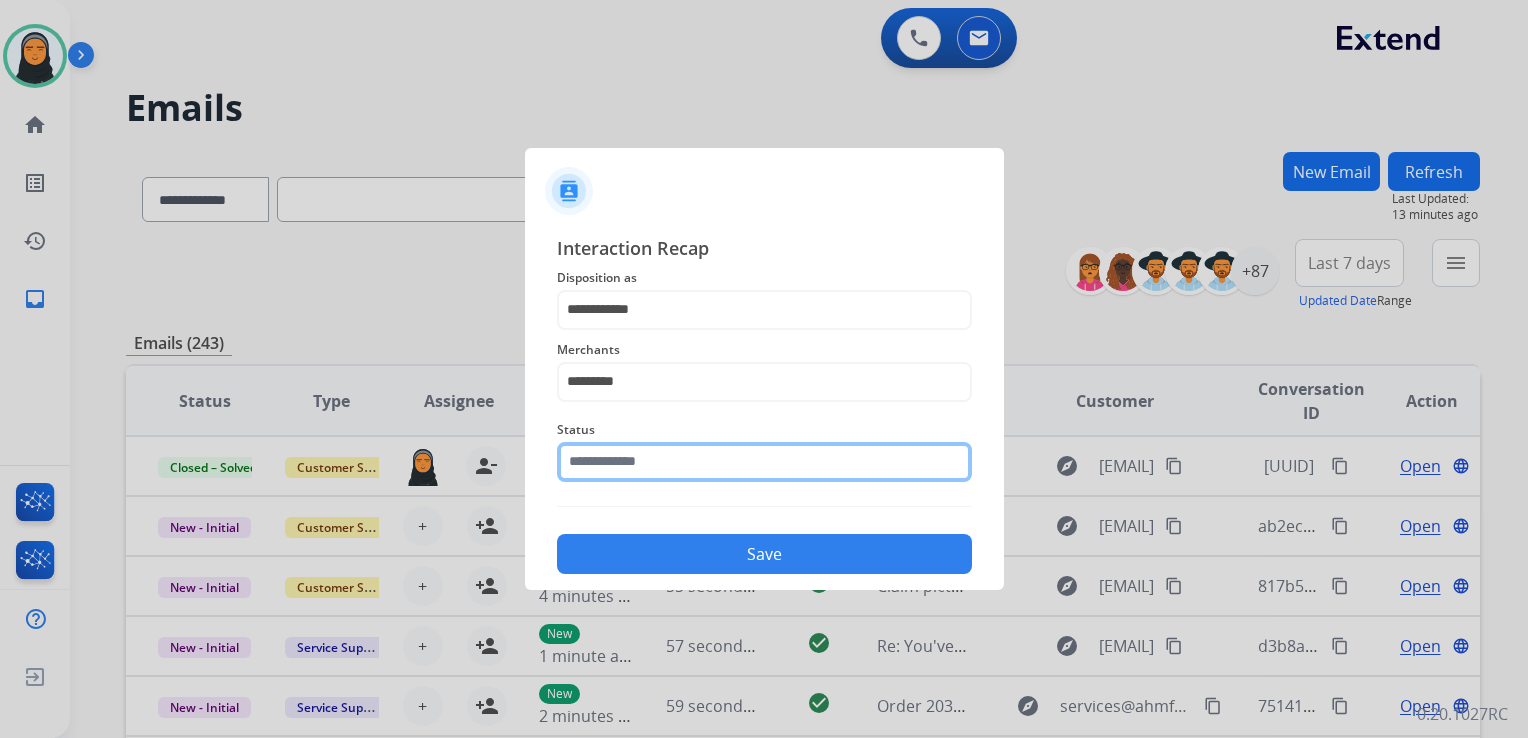 click 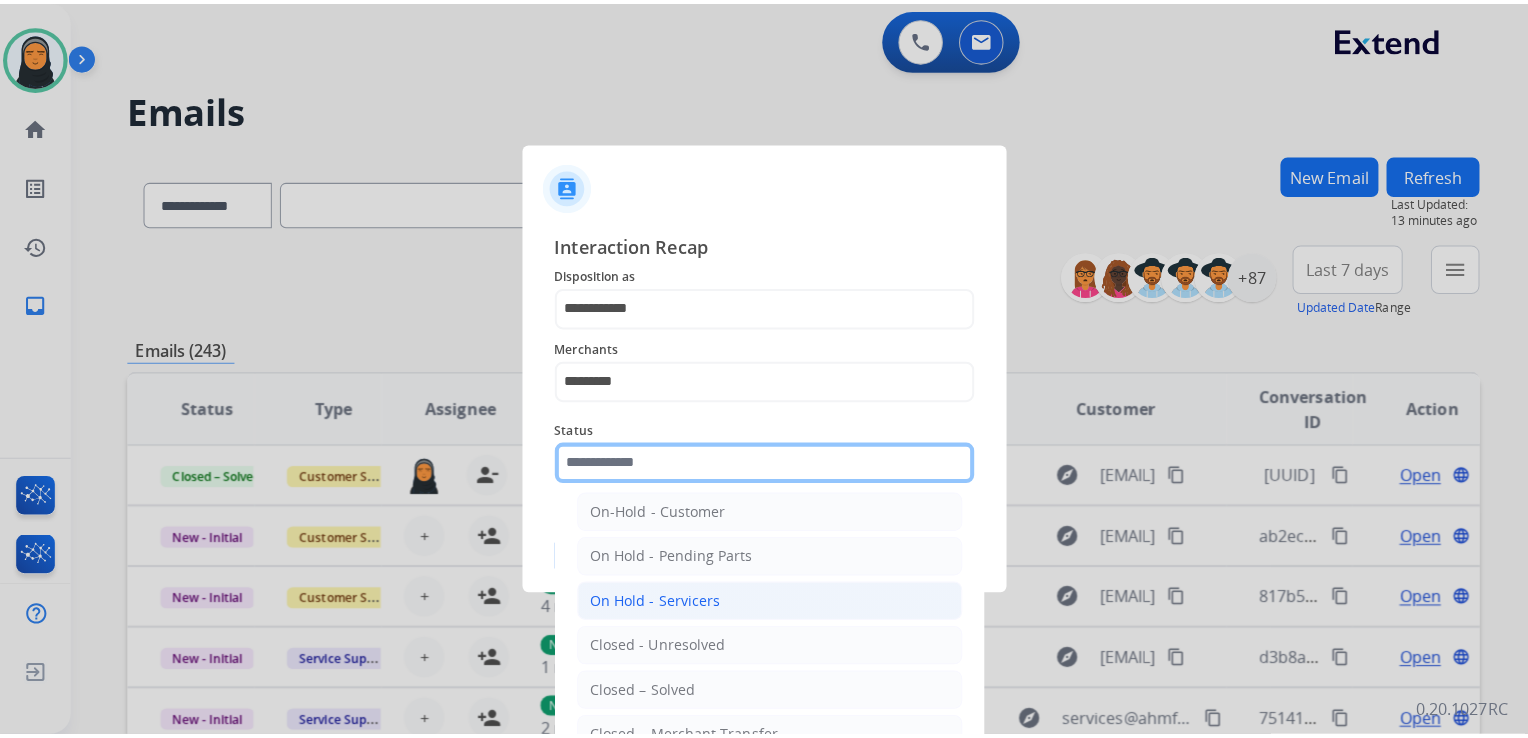 scroll, scrollTop: 100, scrollLeft: 0, axis: vertical 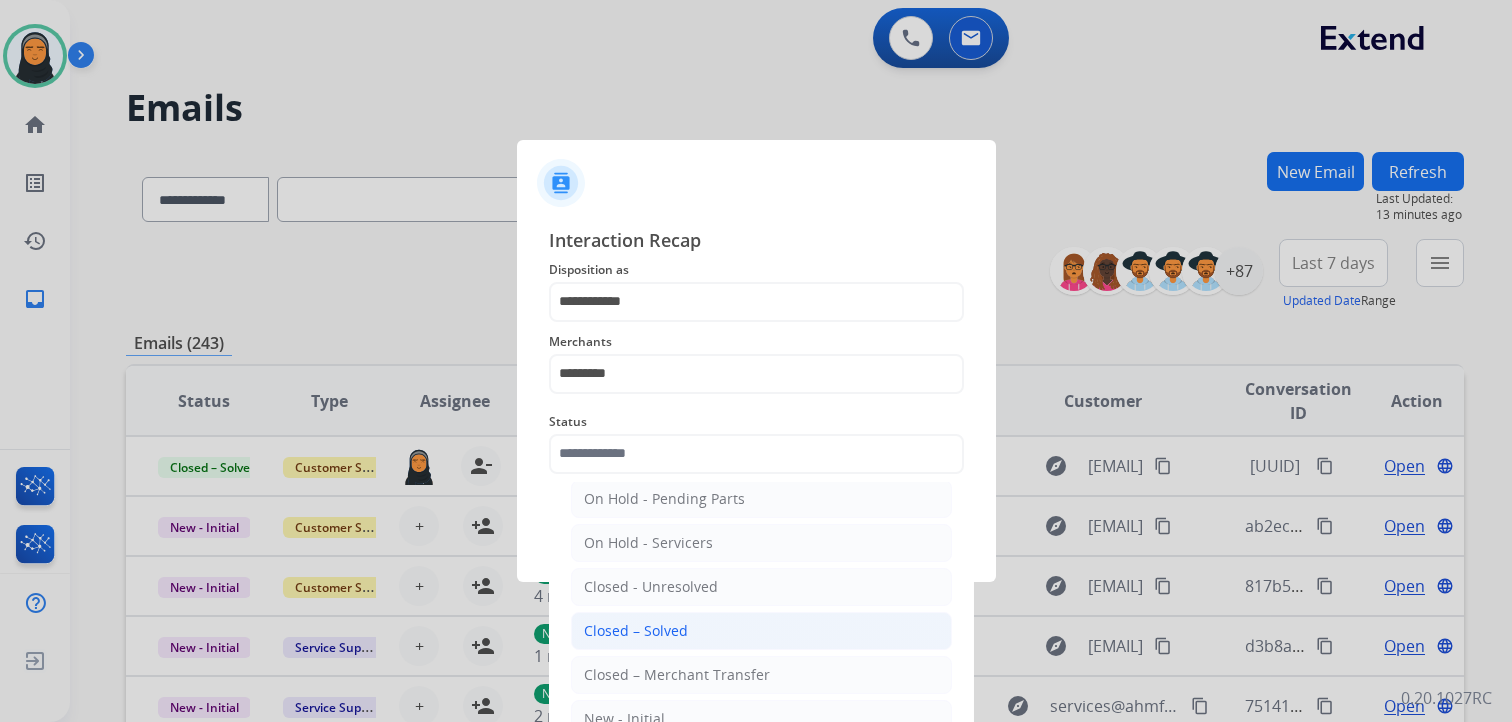 click on "Closed – Solved" 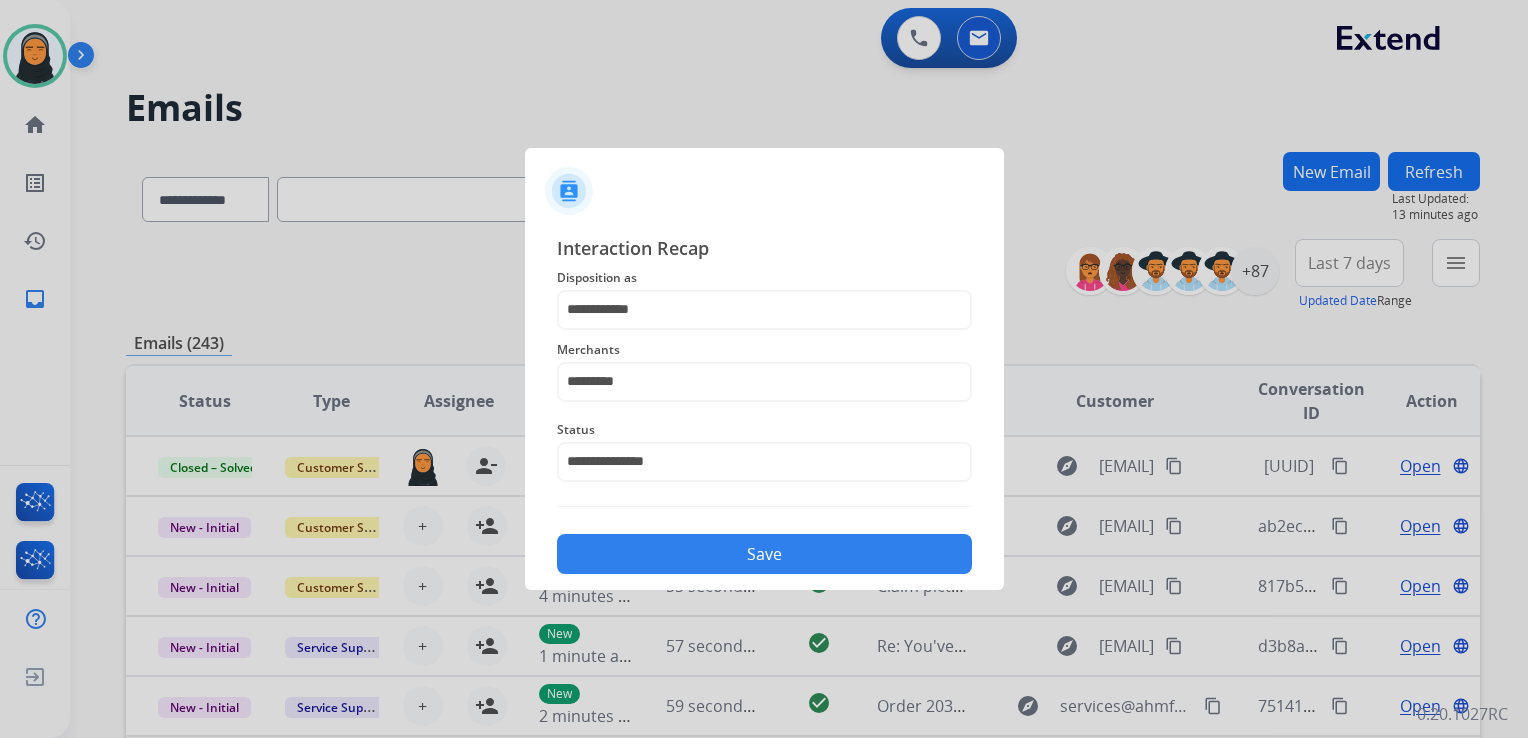 click on "Save" 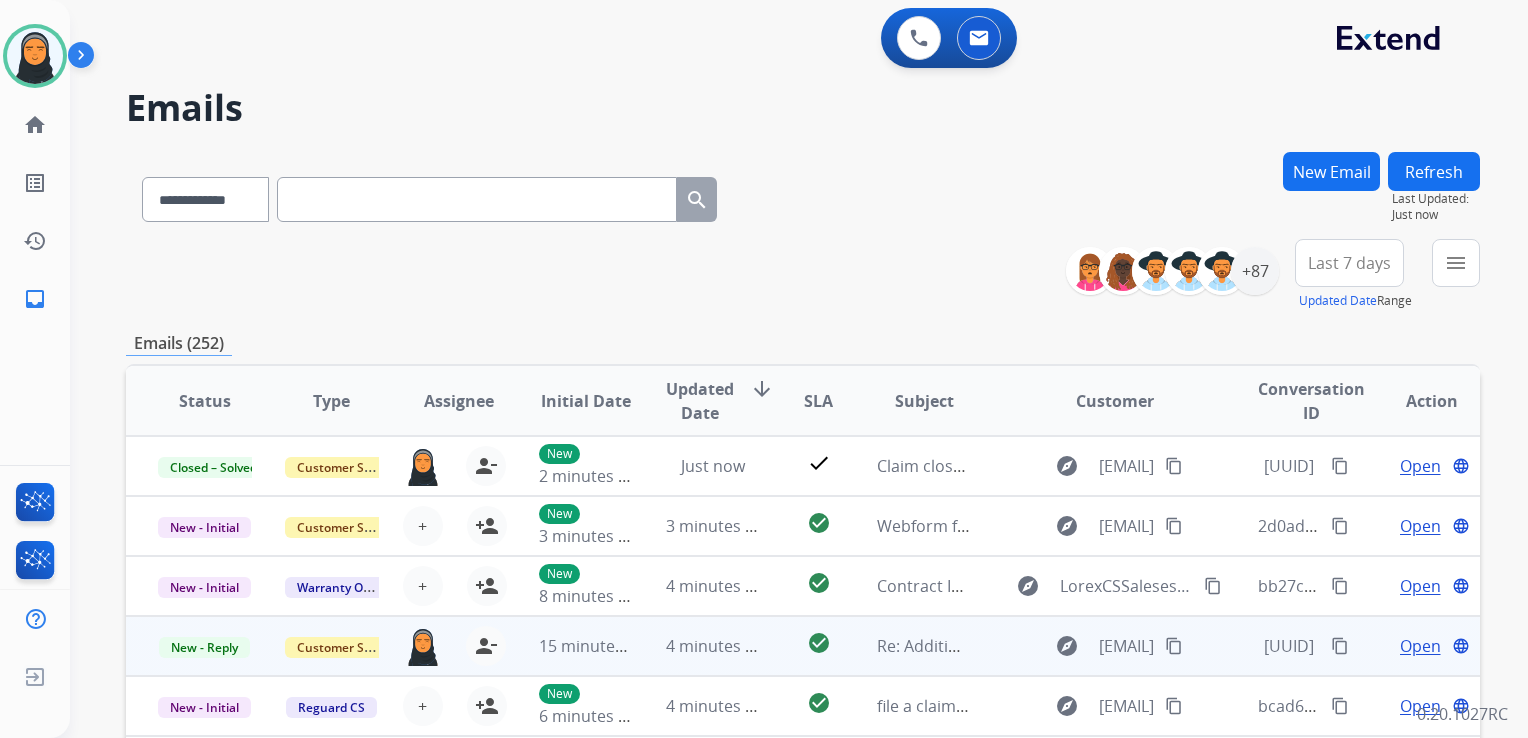 click on "Open" at bounding box center [1420, 646] 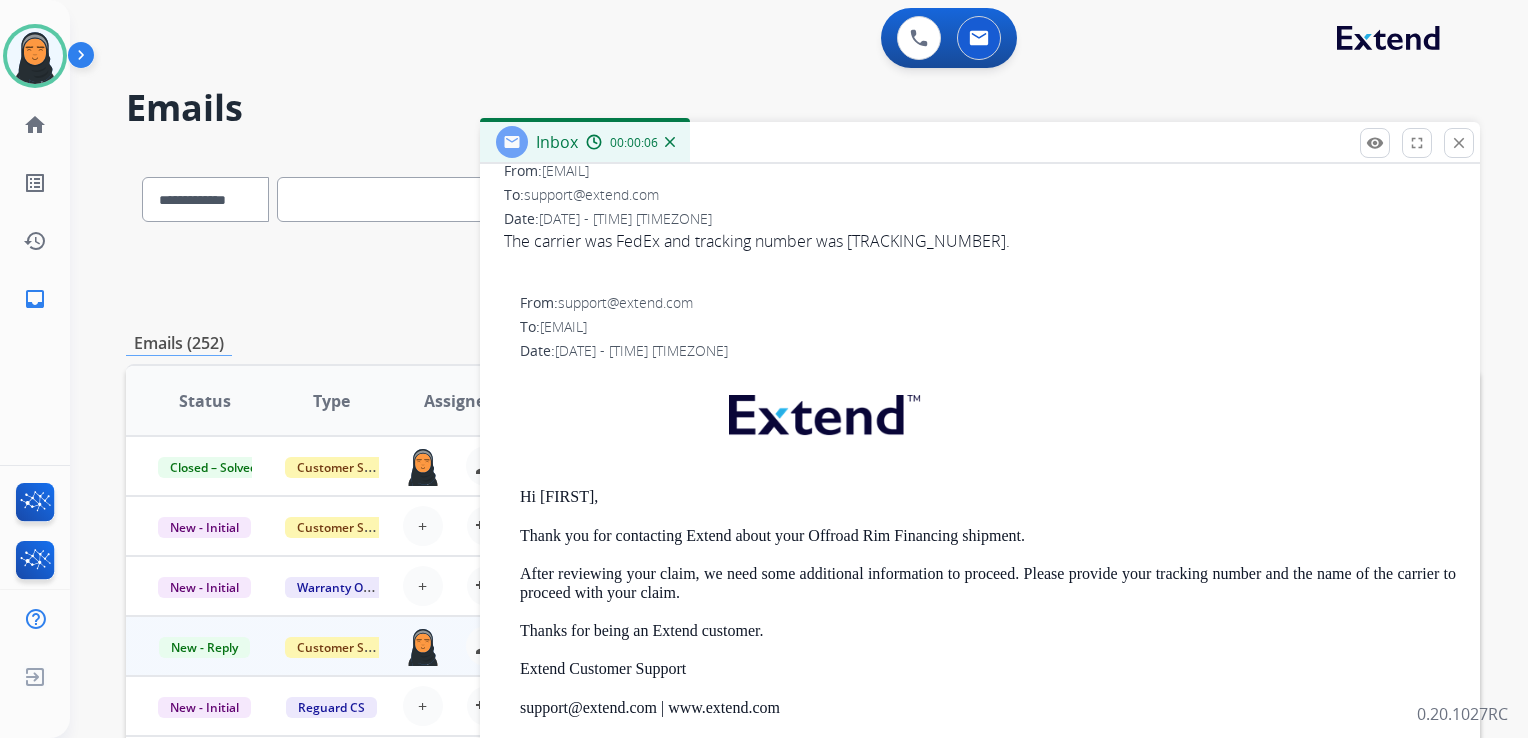 scroll, scrollTop: 0, scrollLeft: 0, axis: both 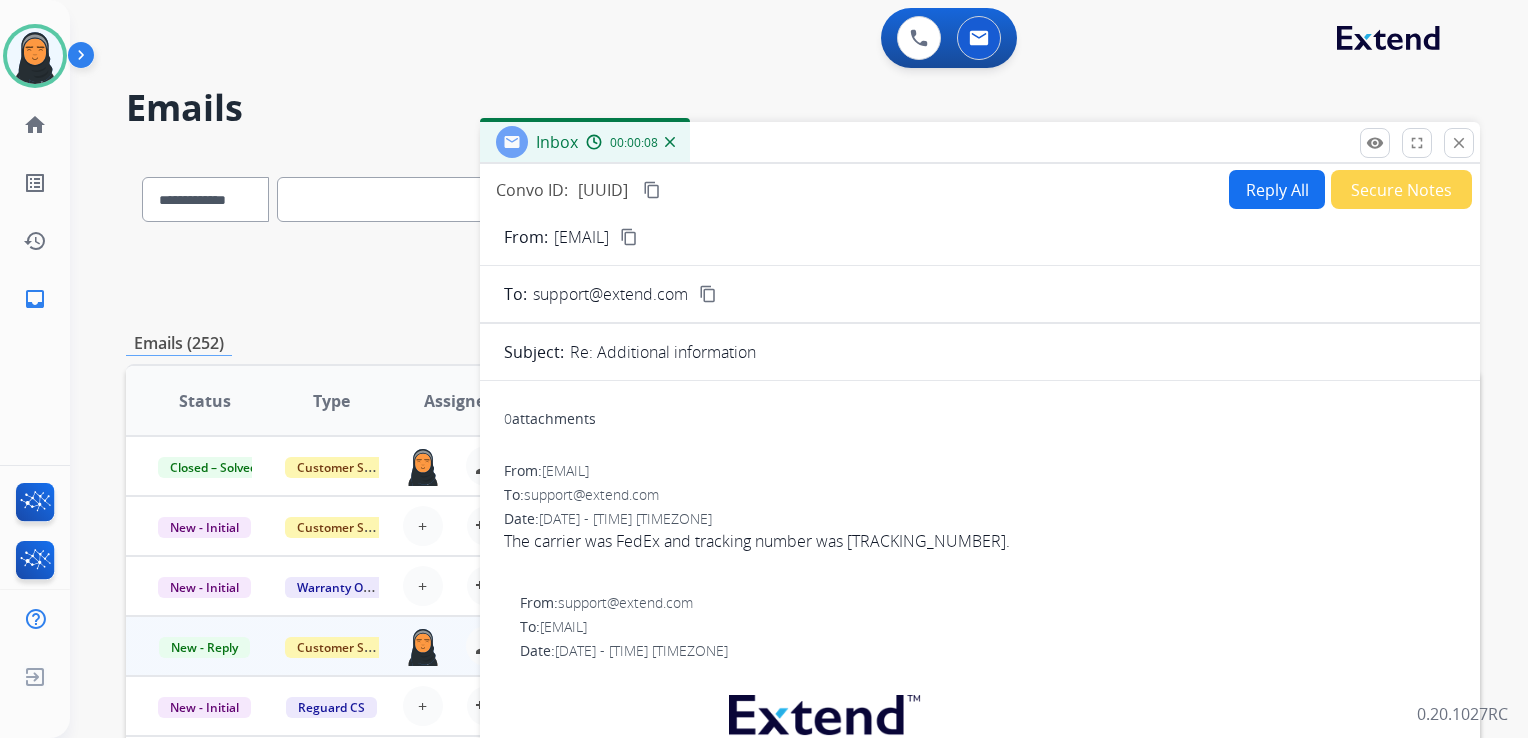 click on "Reply All" at bounding box center [1277, 189] 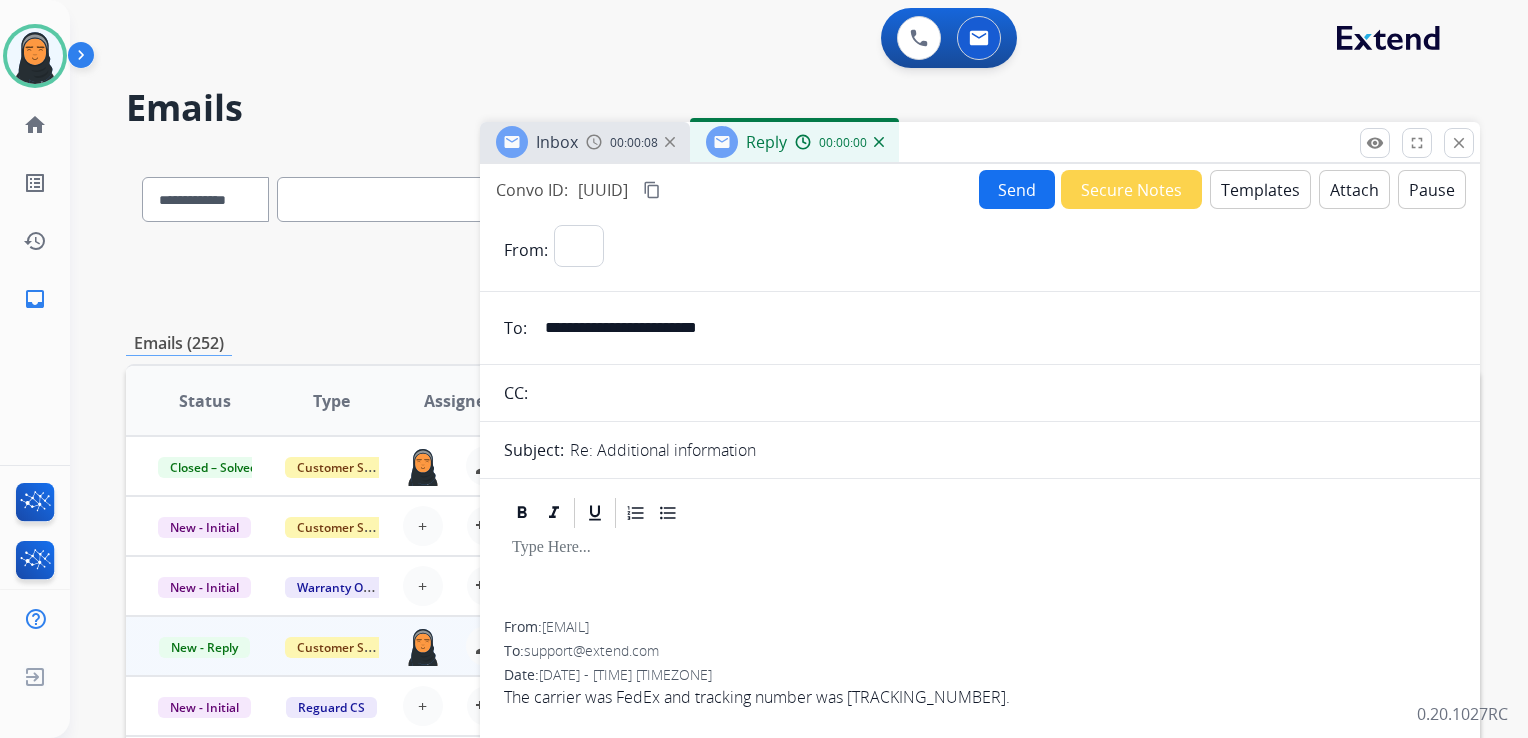 select on "**********" 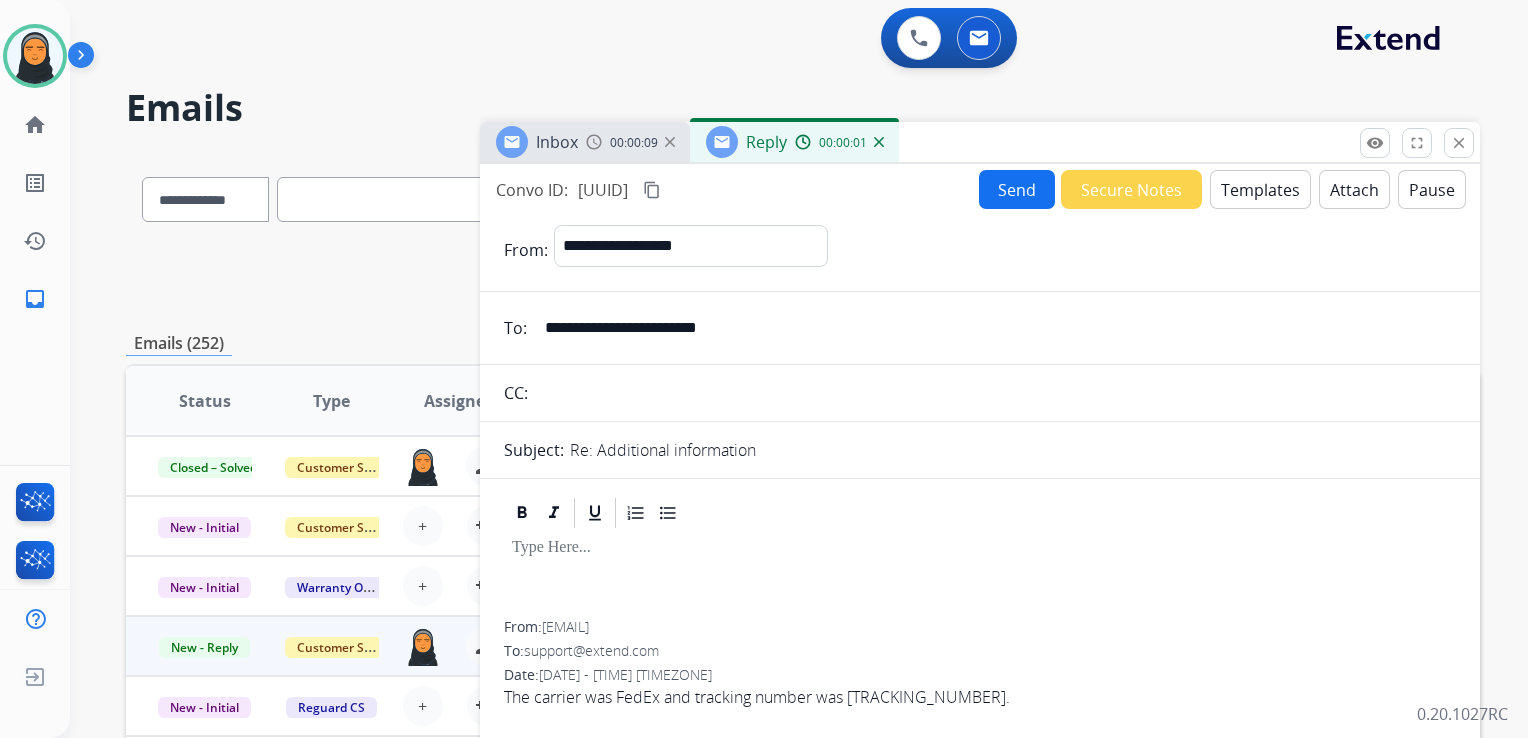 click on "Templates" at bounding box center (1260, 189) 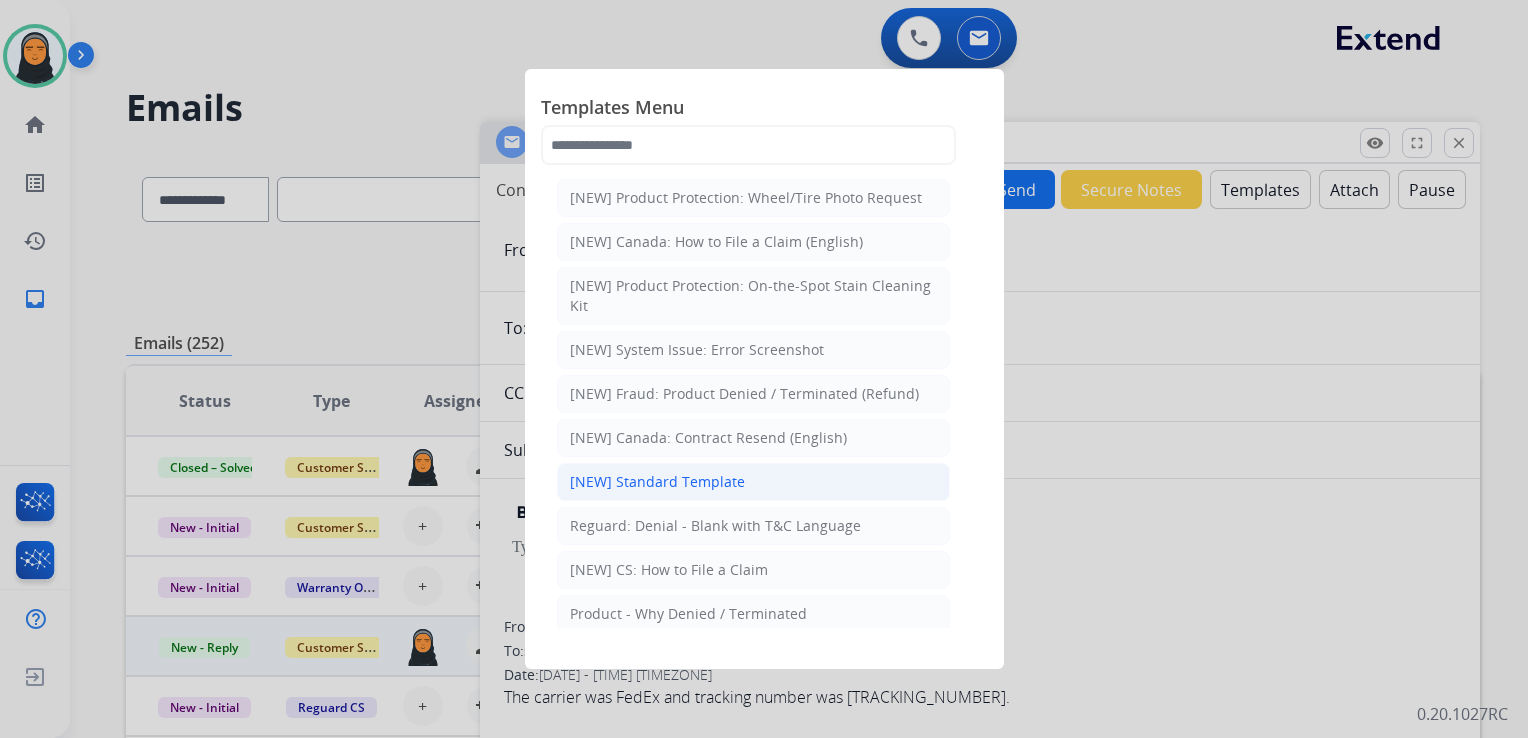 click on "[NEW] Standard Template" 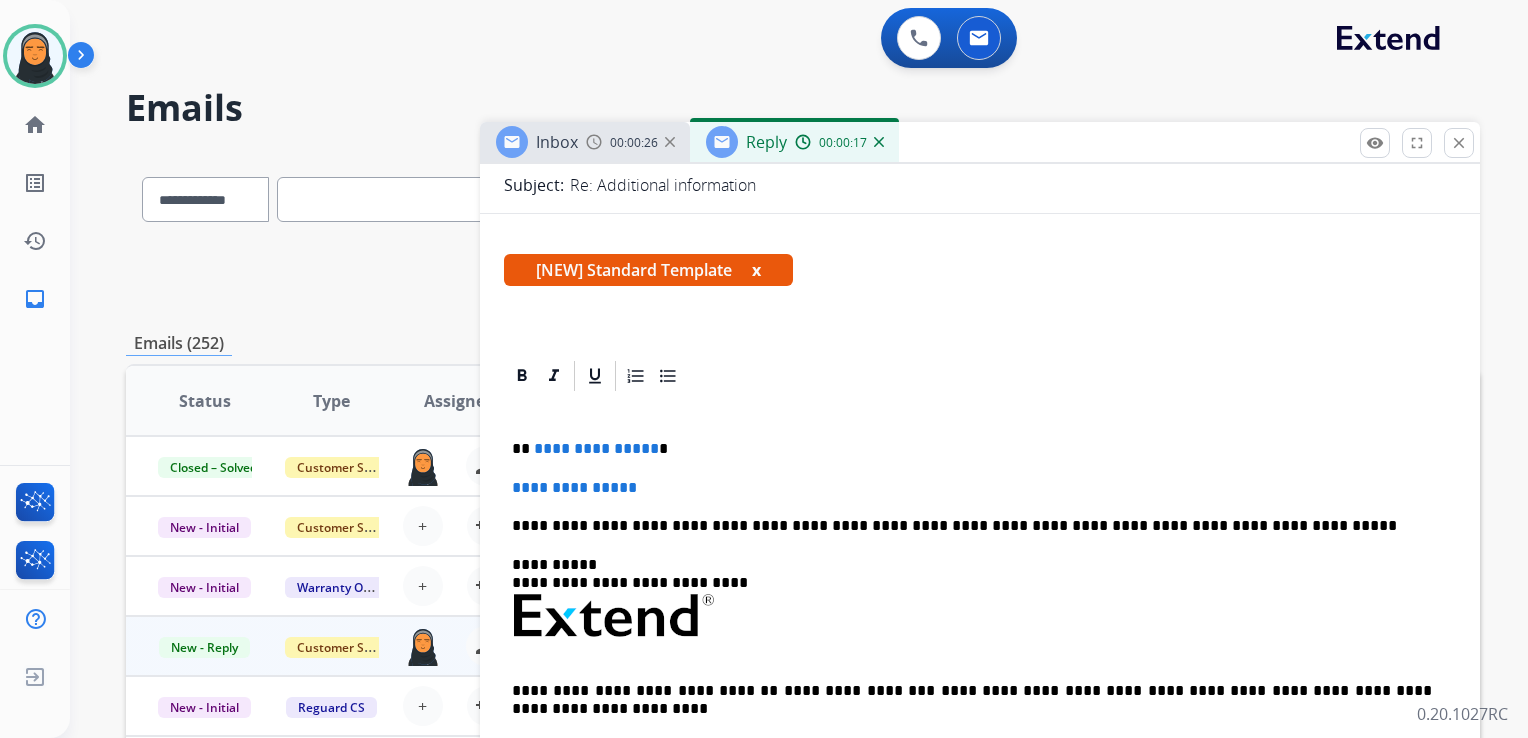 scroll, scrollTop: 300, scrollLeft: 0, axis: vertical 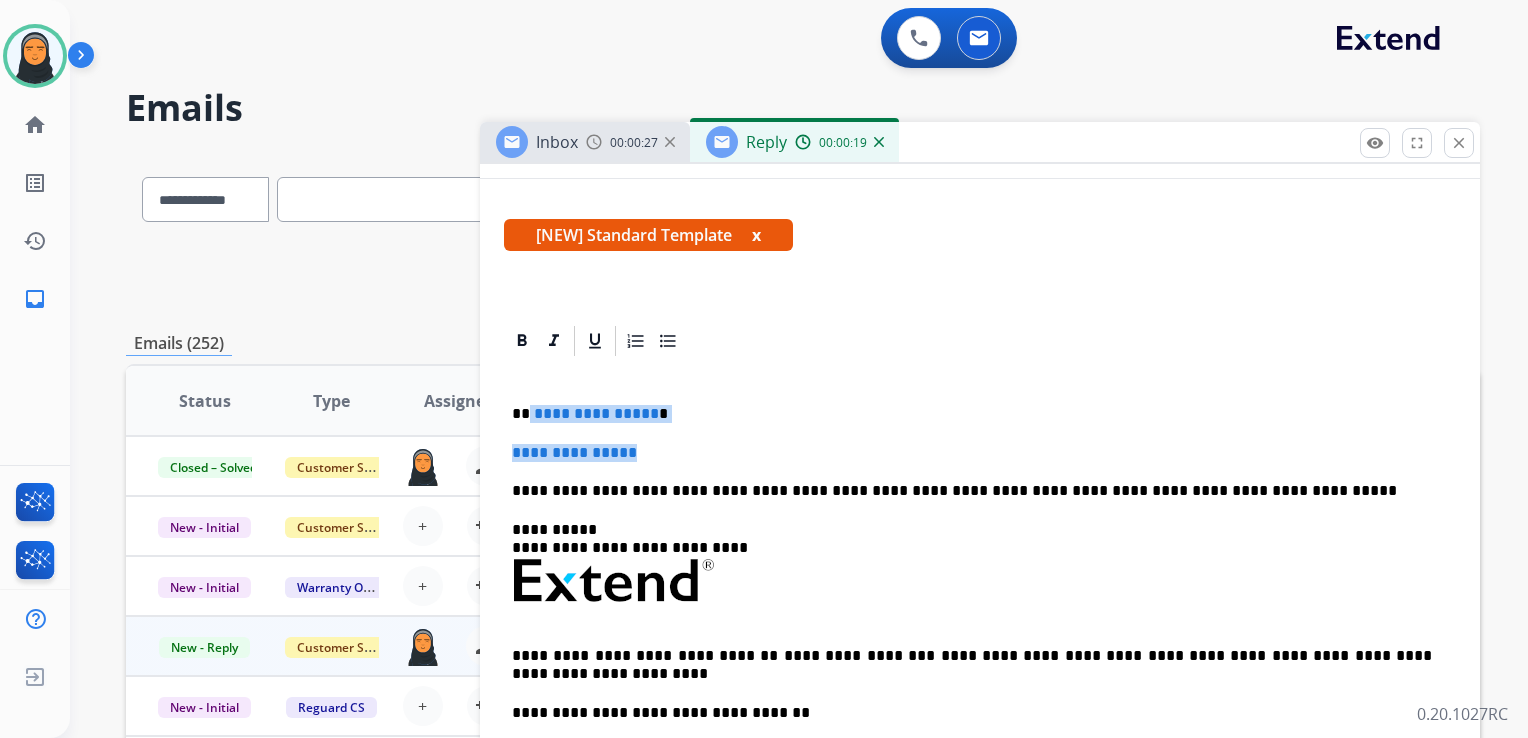 drag, startPoint x: 529, startPoint y: 415, endPoint x: 663, endPoint y: 452, distance: 139.01439 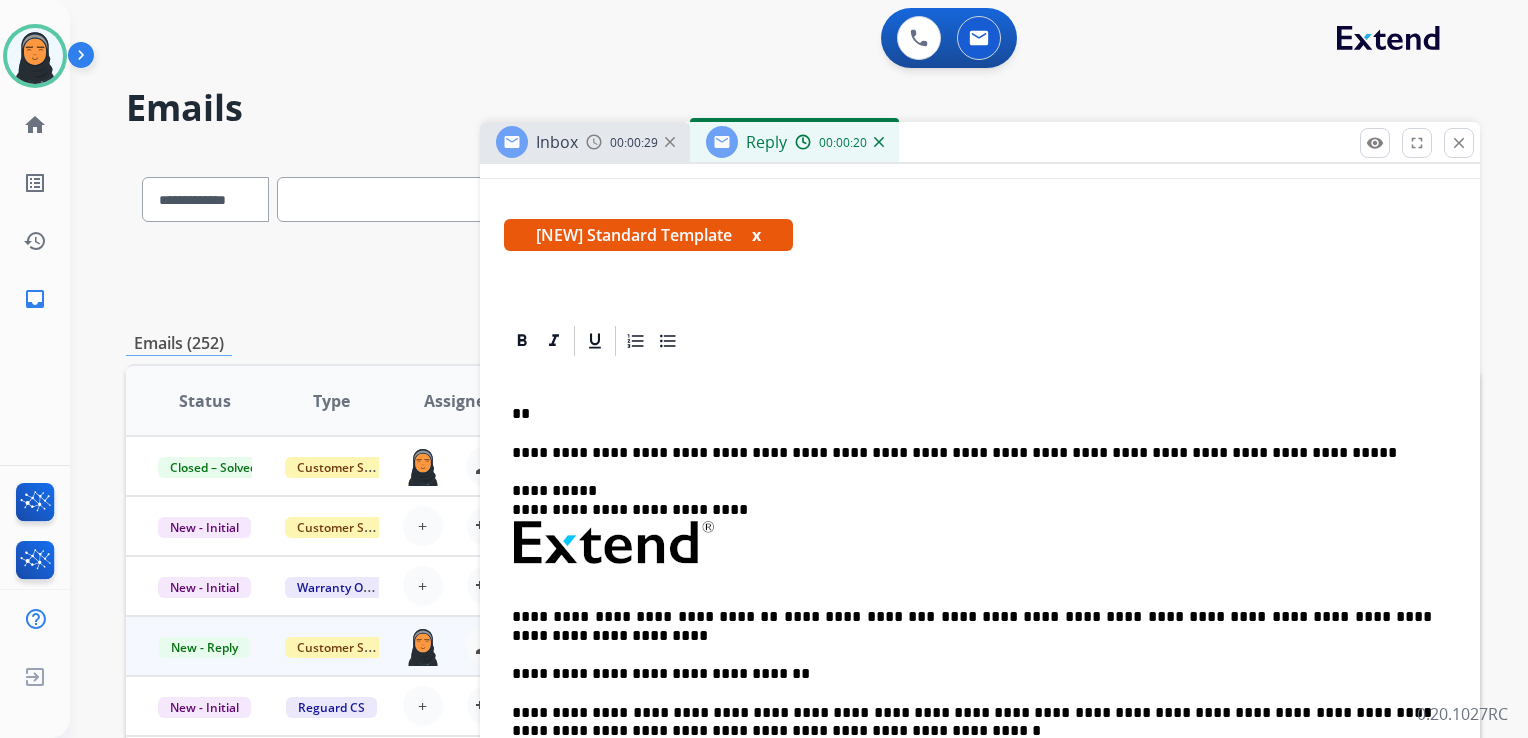 type 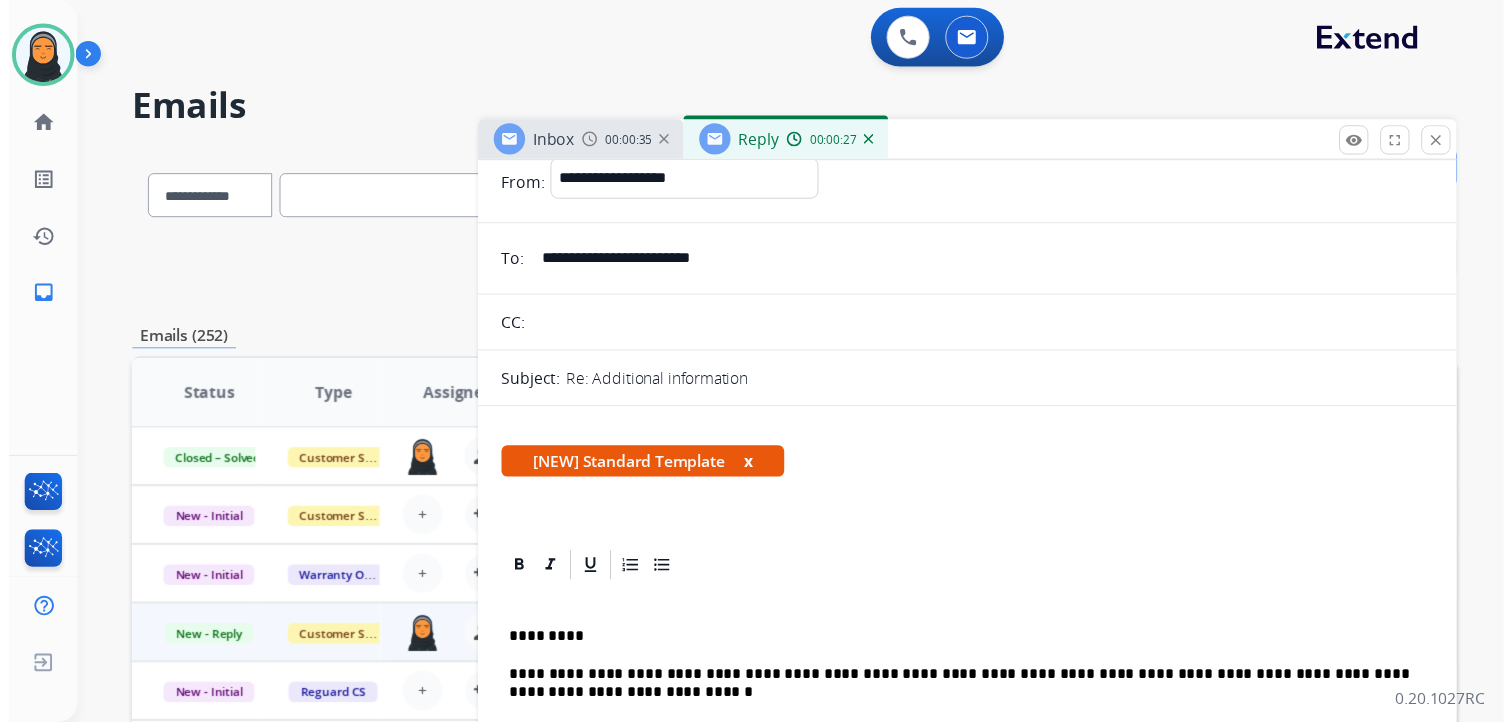 scroll, scrollTop: 0, scrollLeft: 0, axis: both 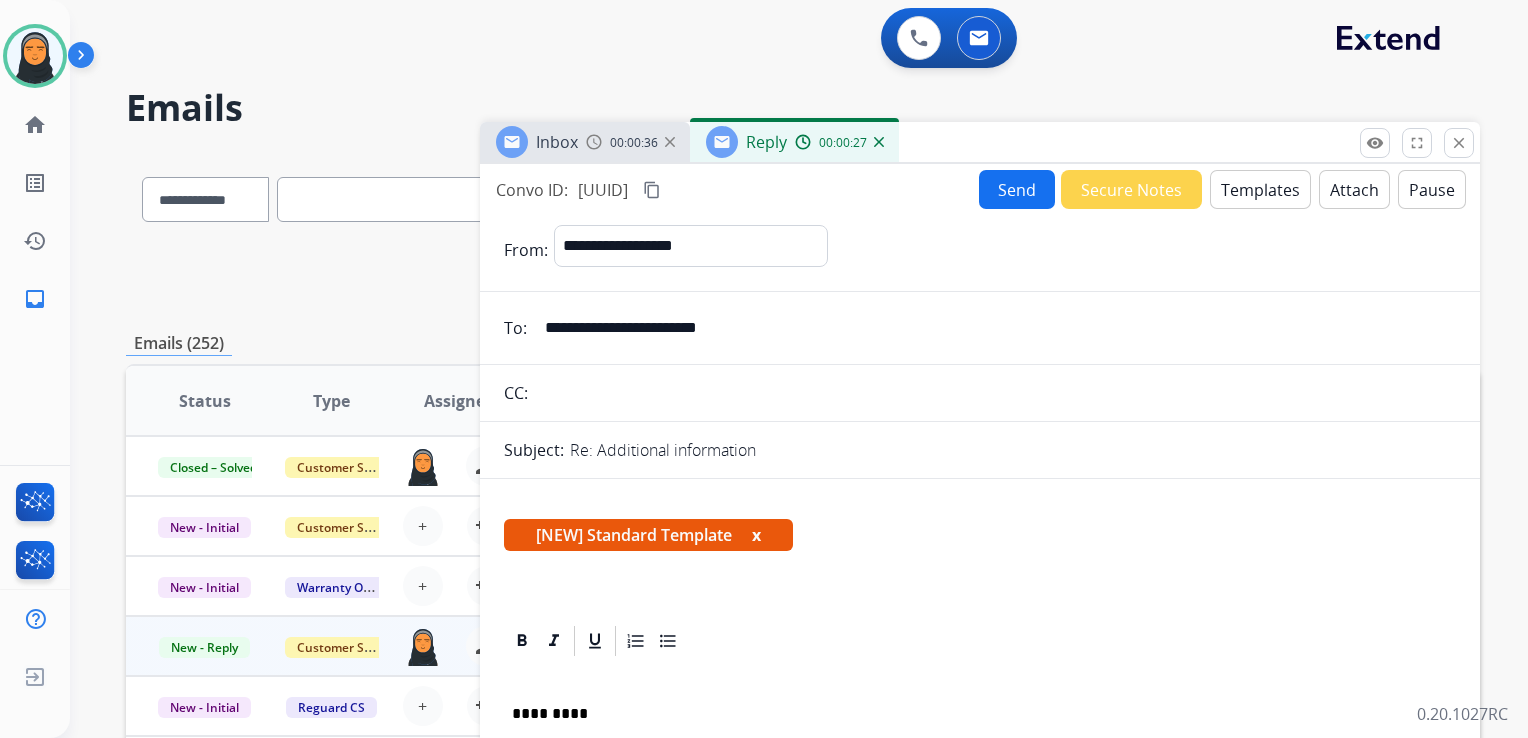 click on "Send" at bounding box center [1017, 189] 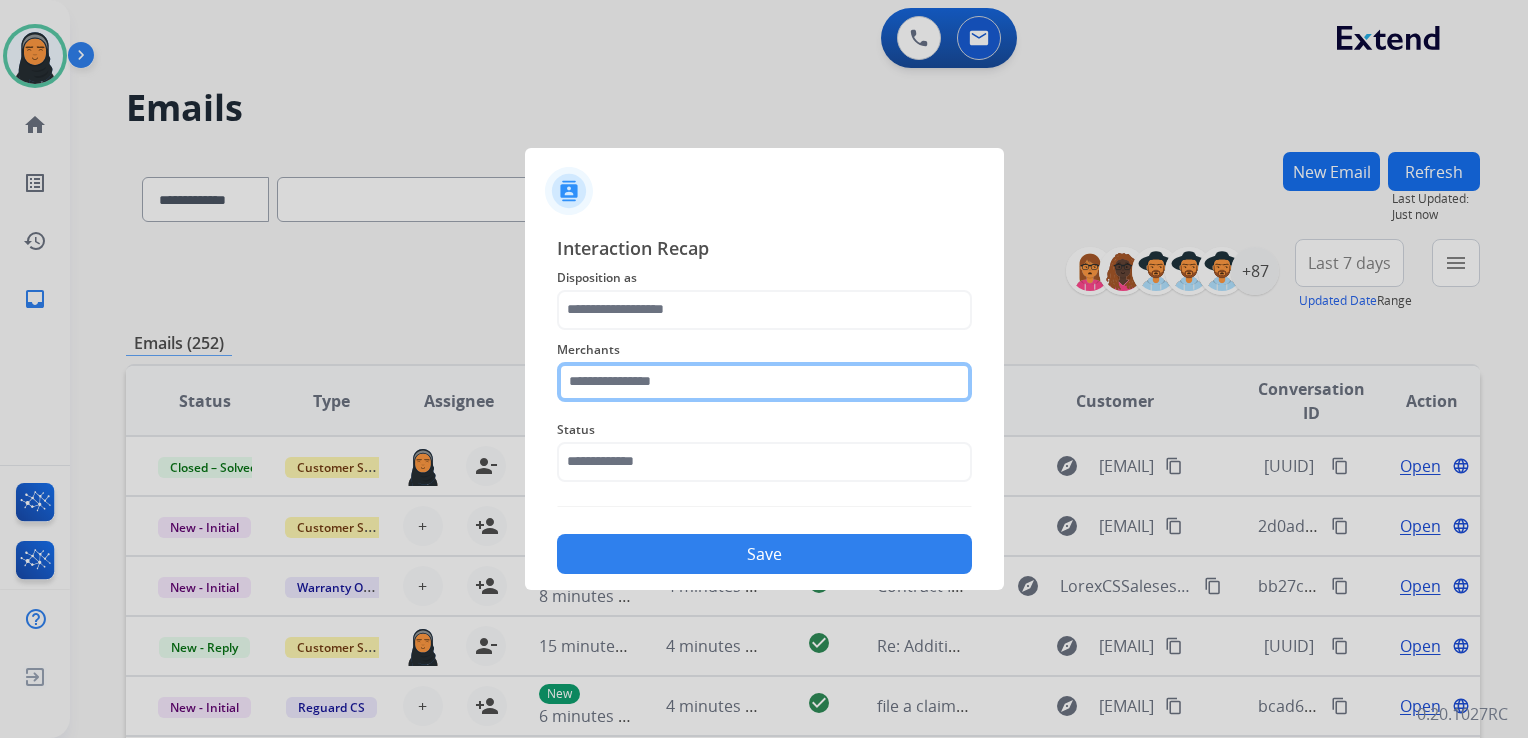 click 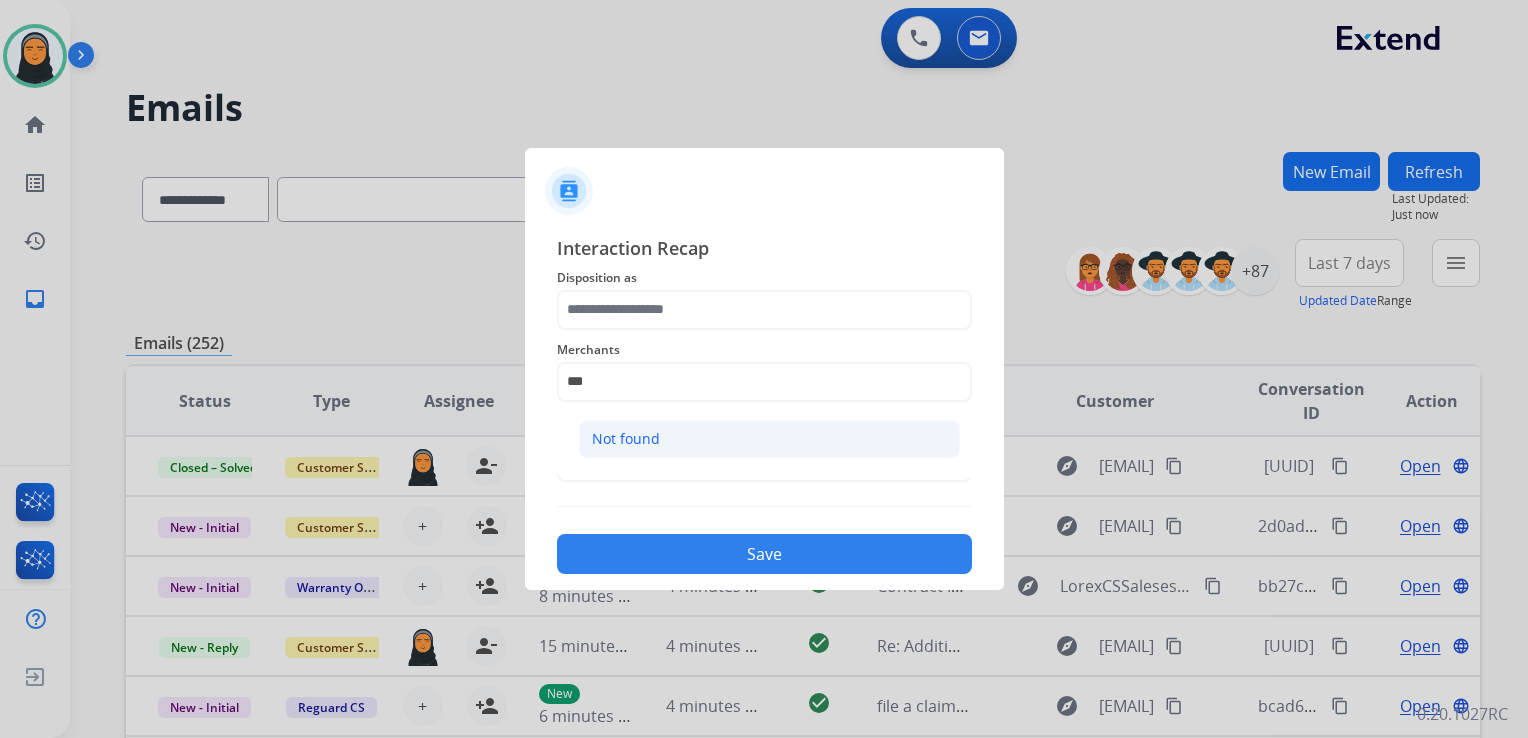 click on "Not found" 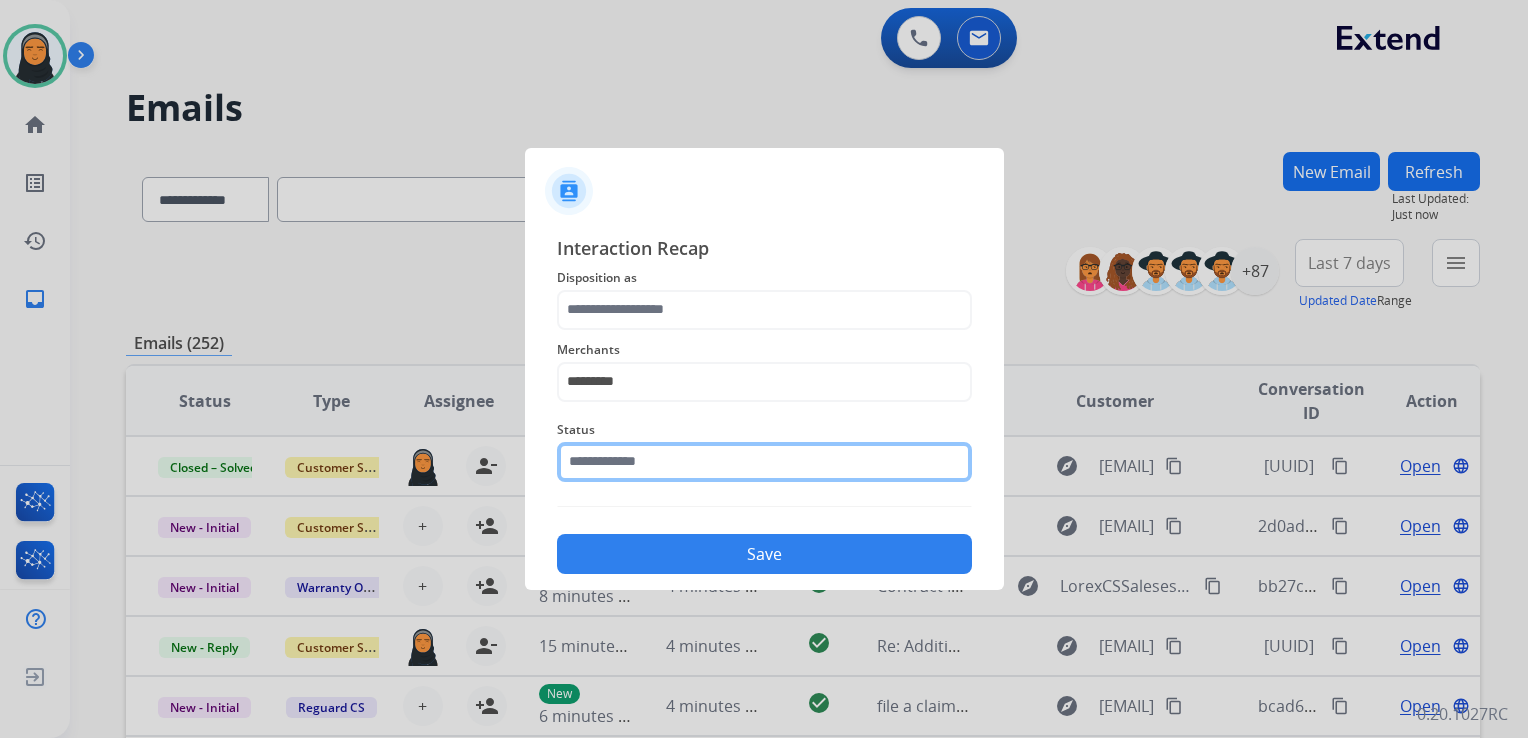 click 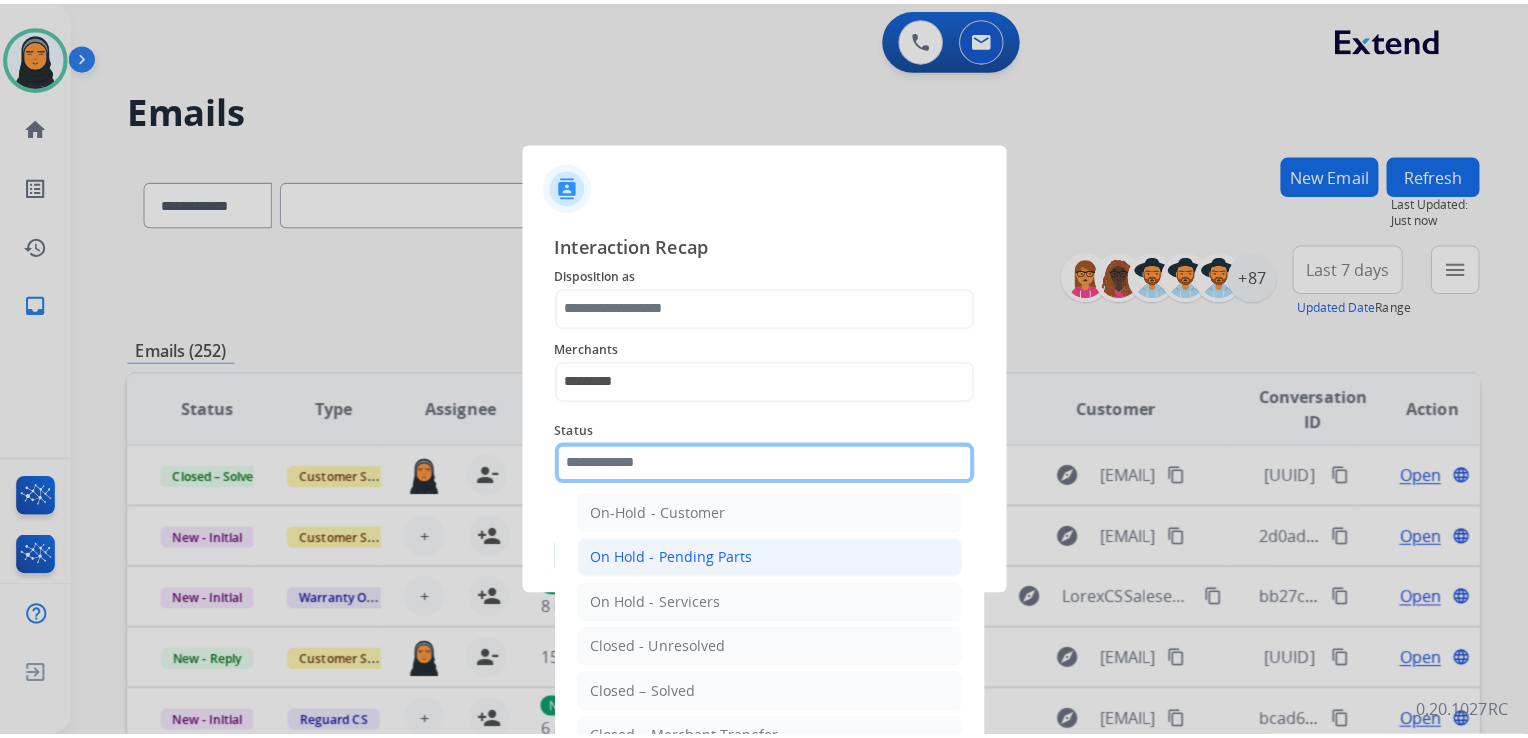 scroll, scrollTop: 100, scrollLeft: 0, axis: vertical 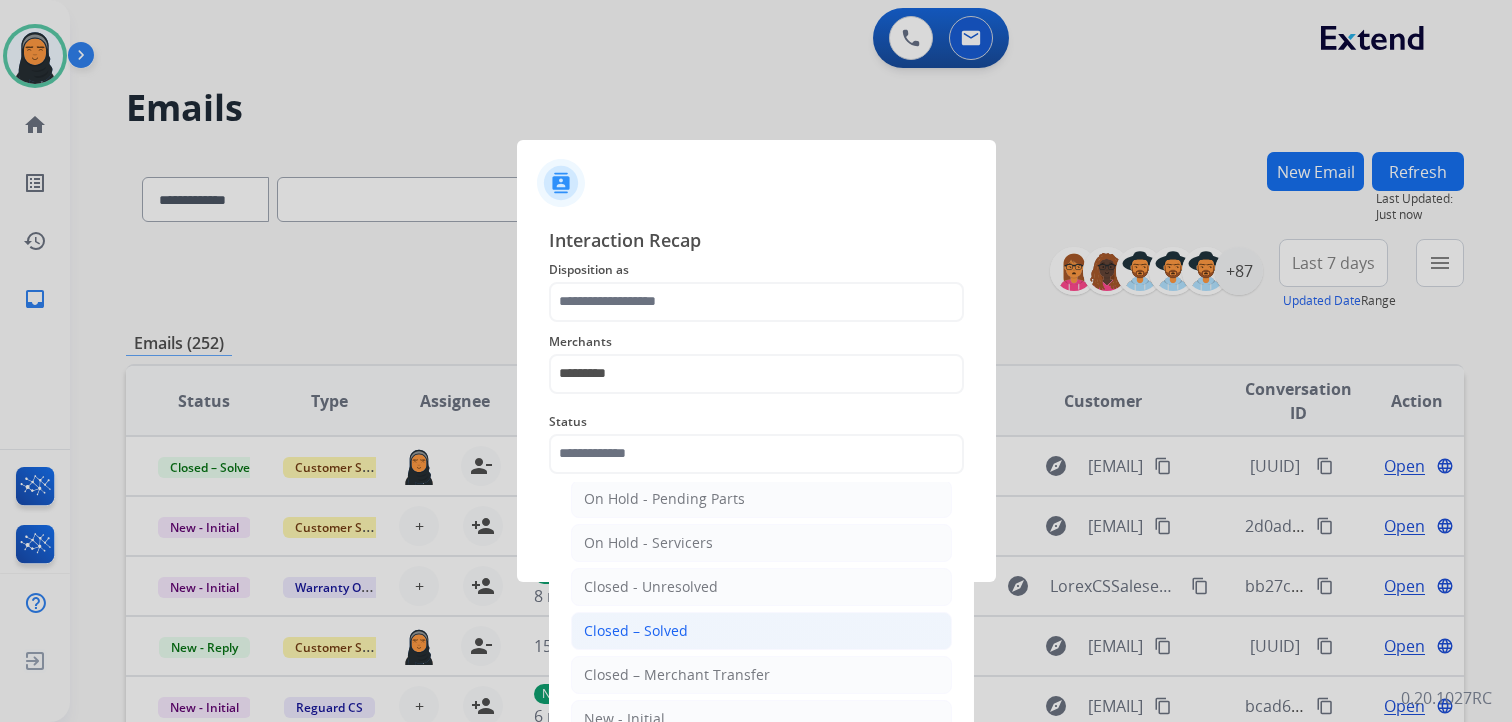 click on "Closed – Solved" 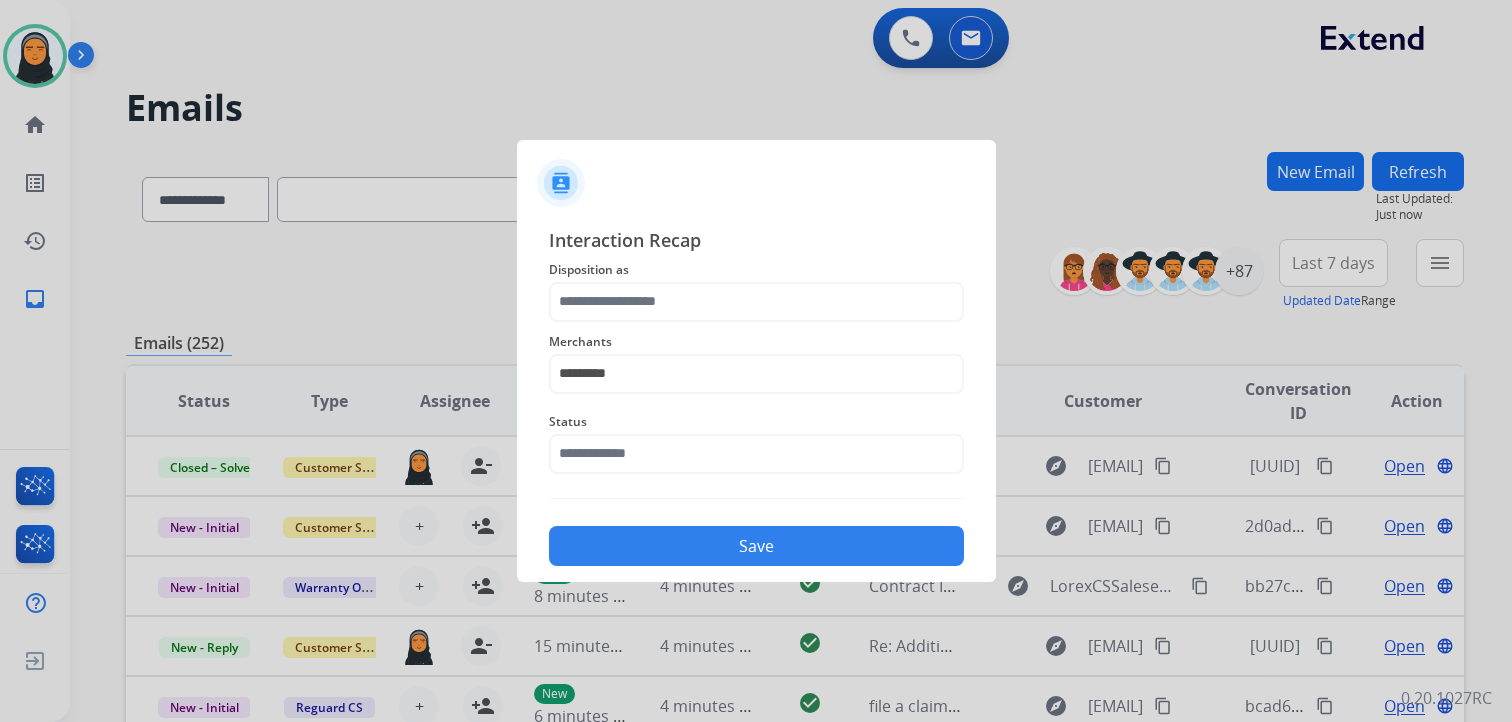 type on "**********" 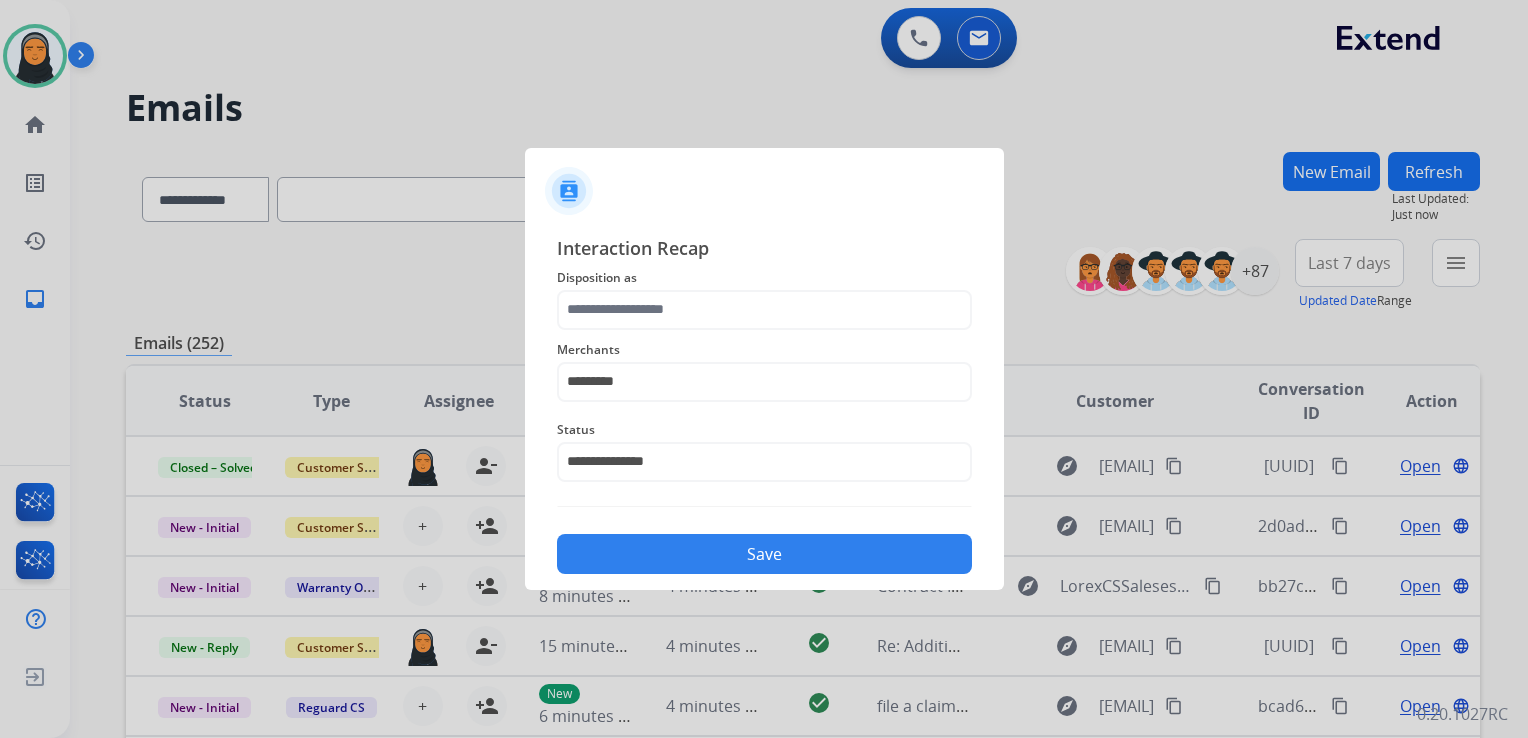 click on "Save" 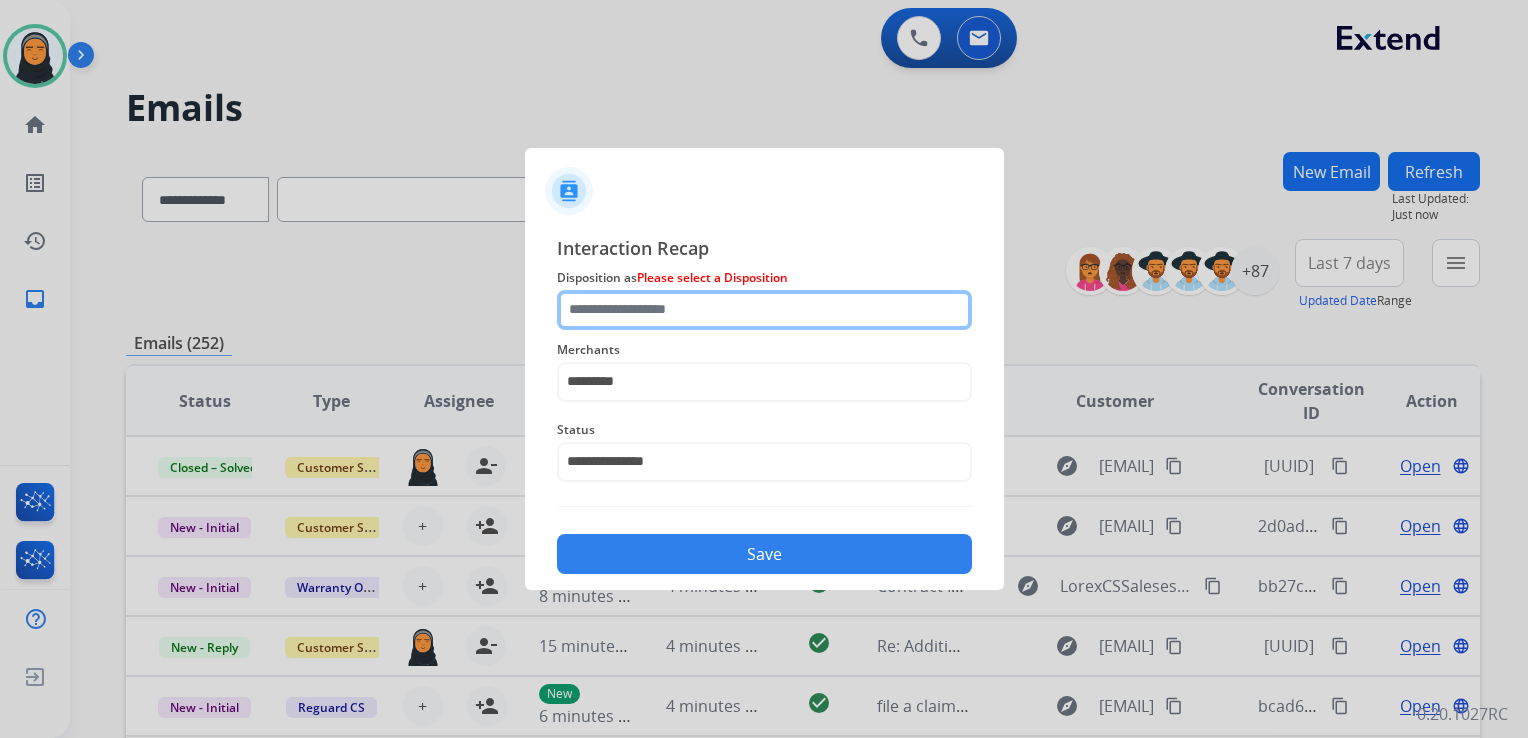 click 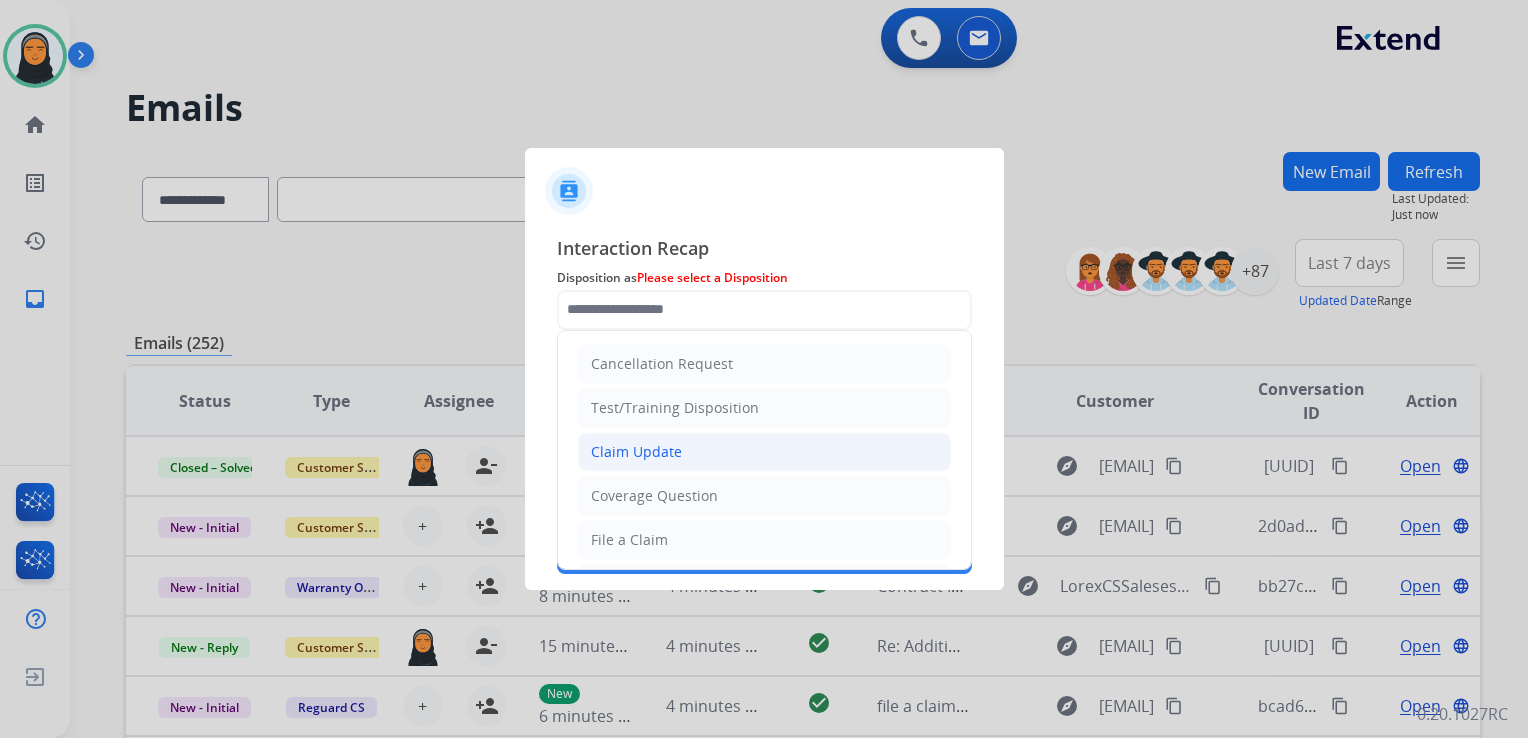 click on "Claim Update" 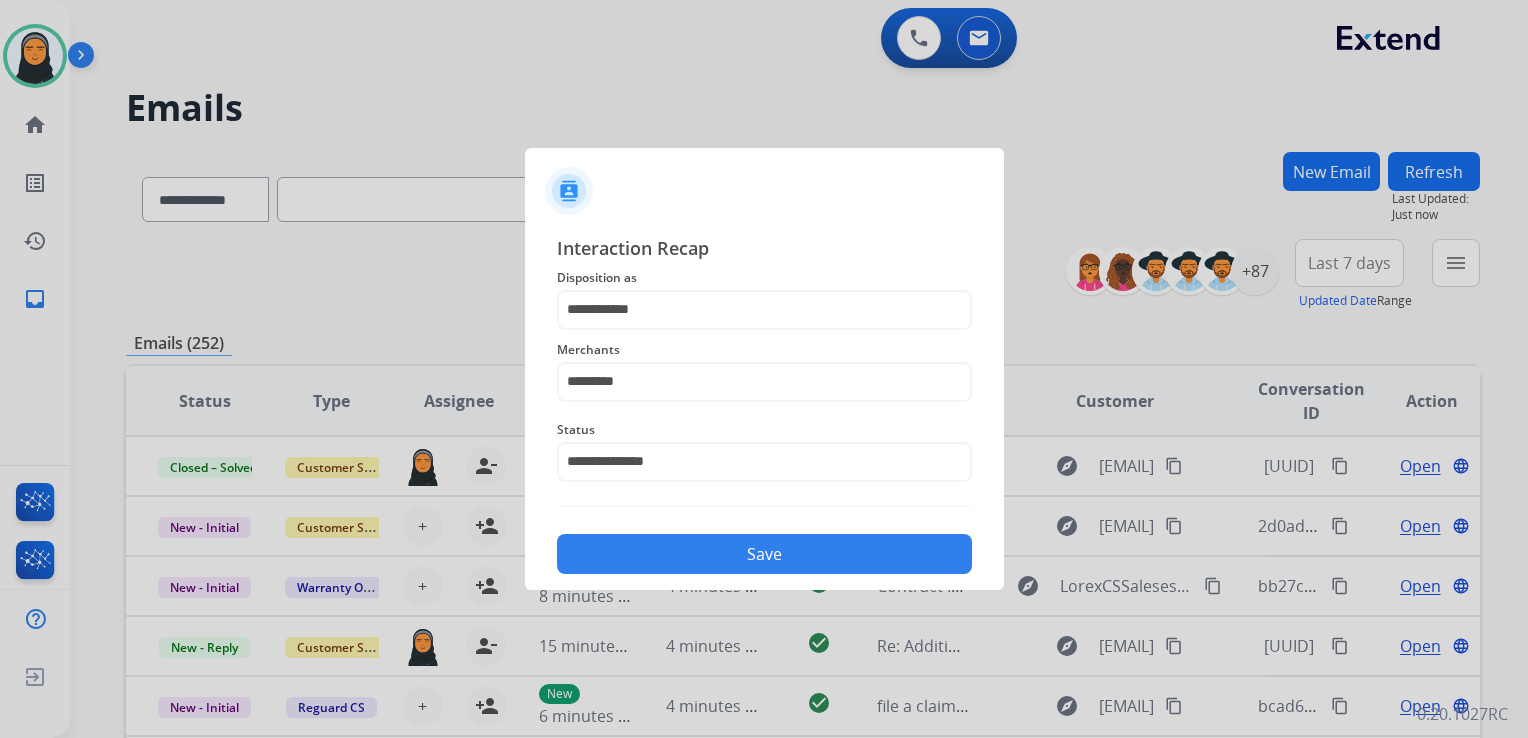 click on "Save" 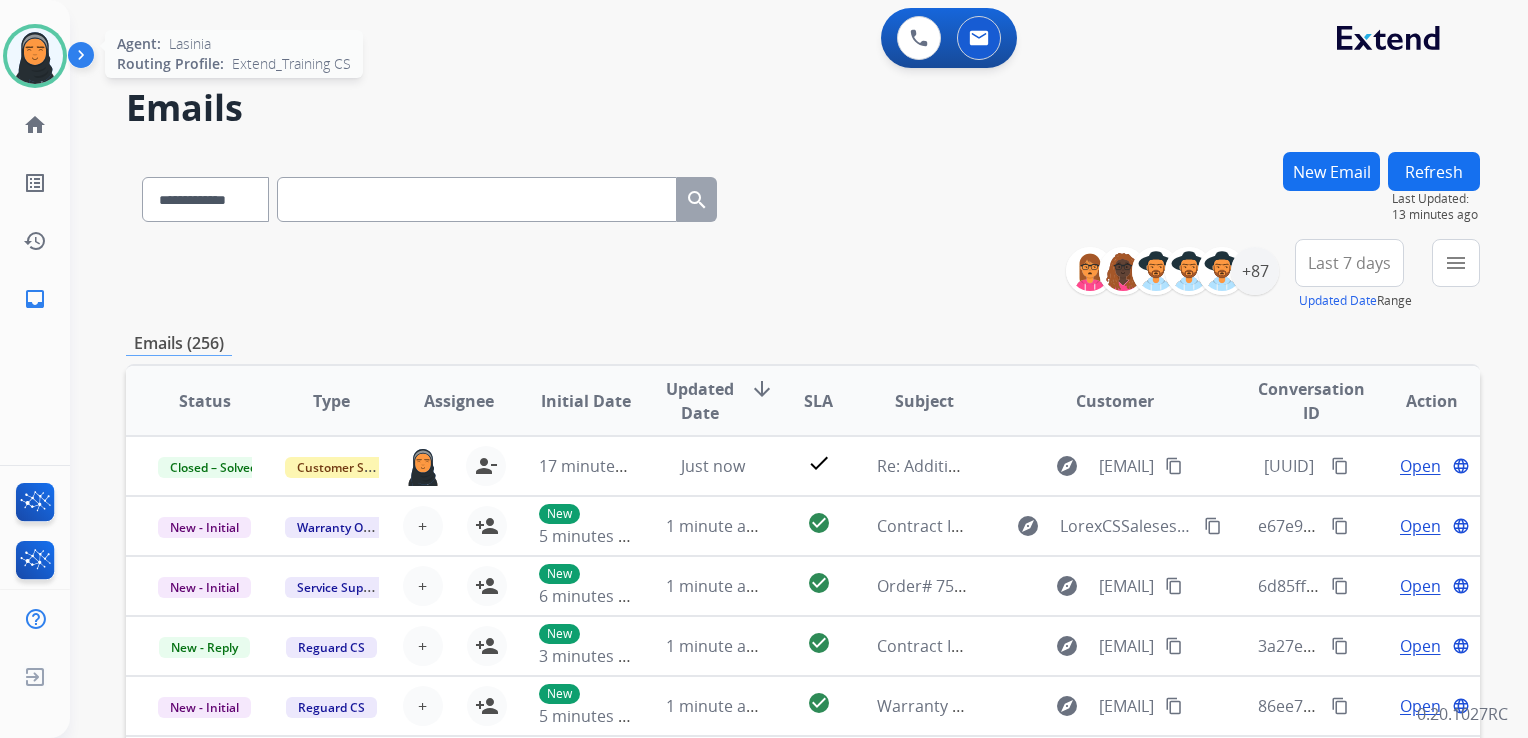click at bounding box center (35, 56) 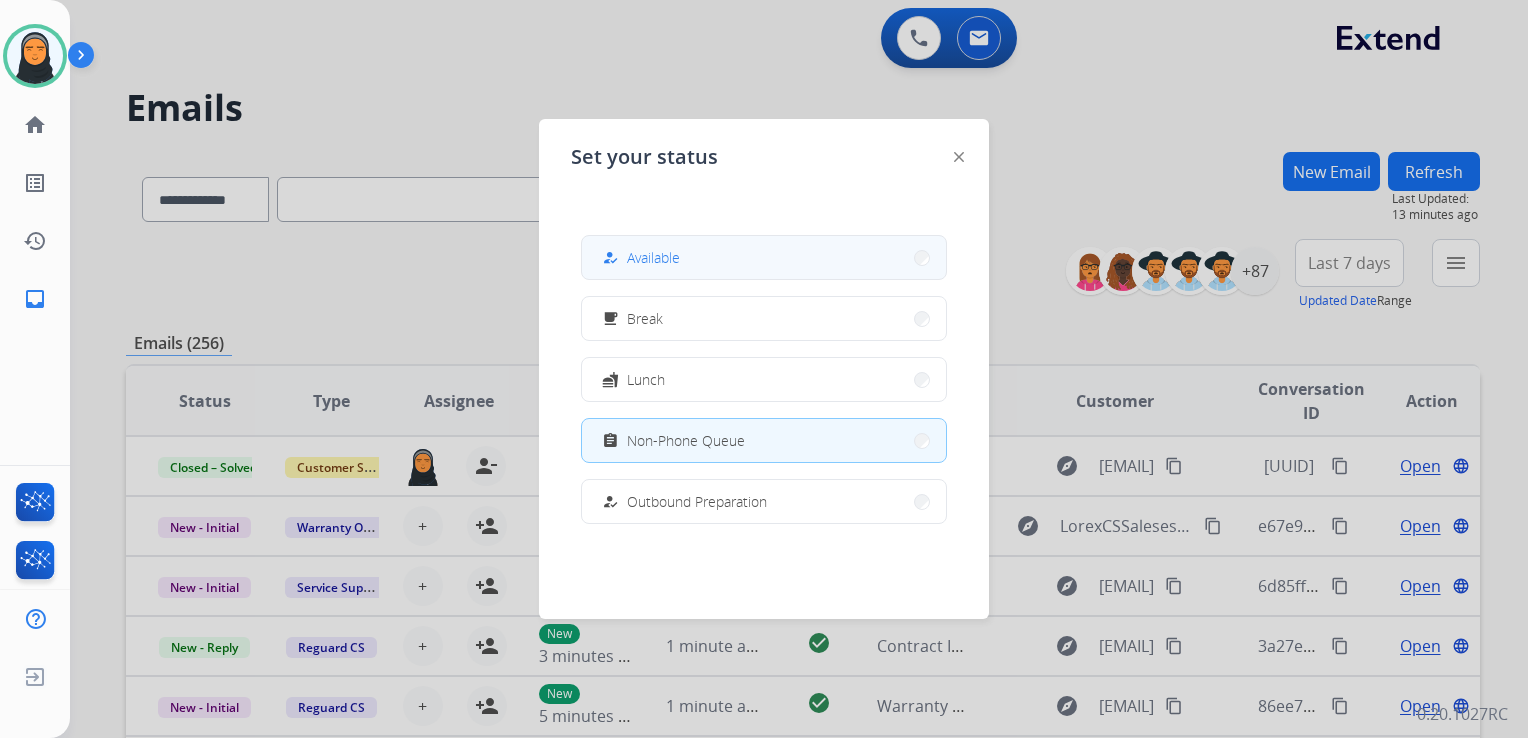 click on "Available" at bounding box center (653, 257) 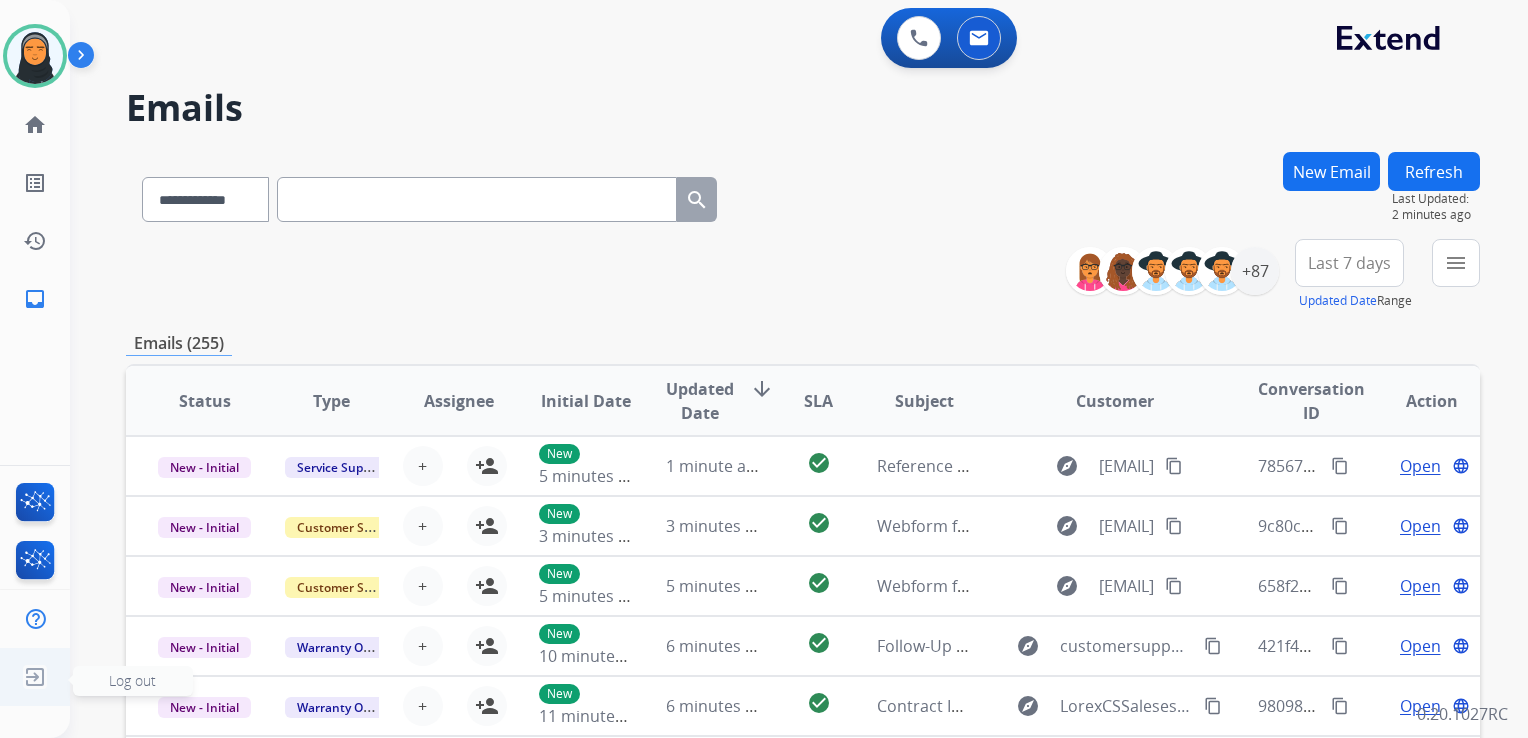 drag, startPoint x: 108, startPoint y: 676, endPoint x: 136, endPoint y: 684, distance: 29.12044 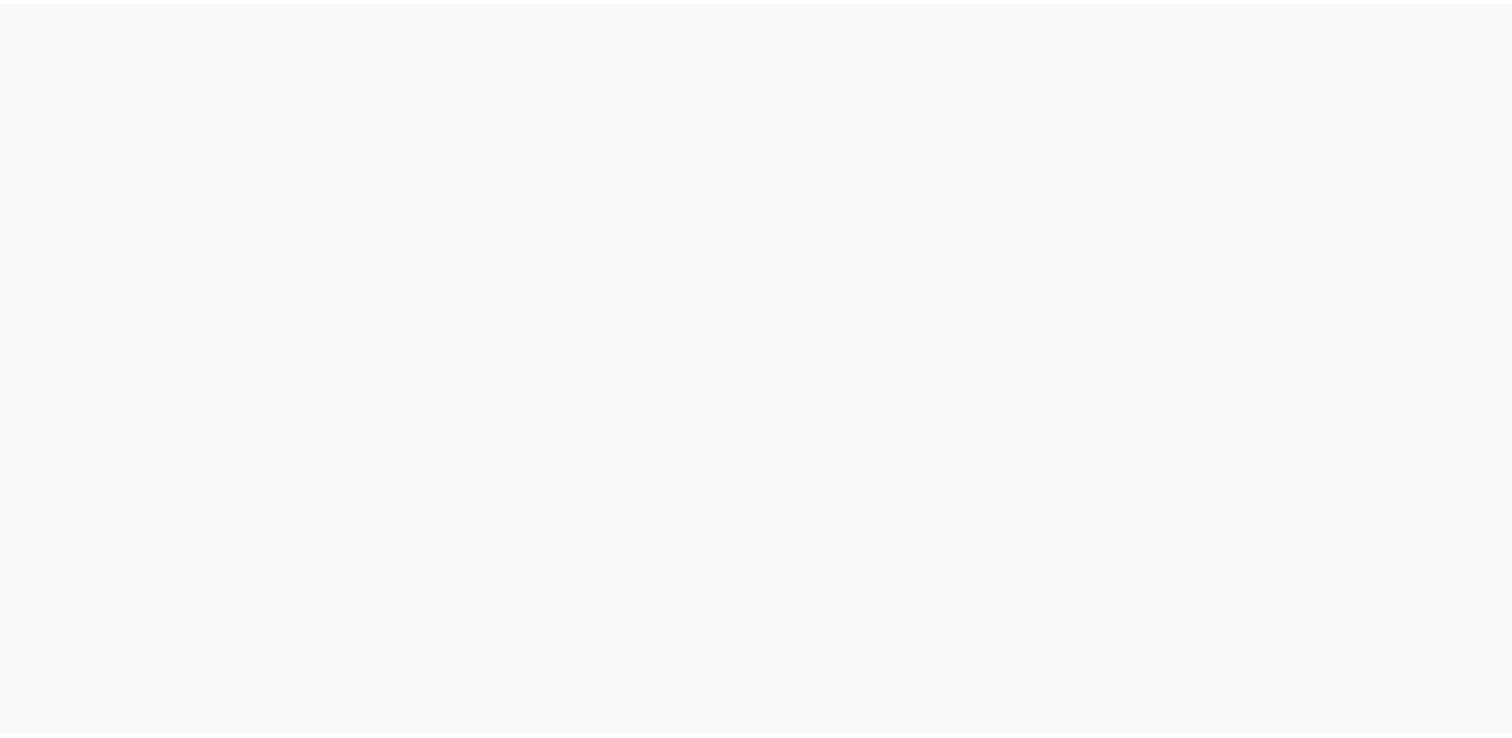 scroll, scrollTop: 0, scrollLeft: 0, axis: both 